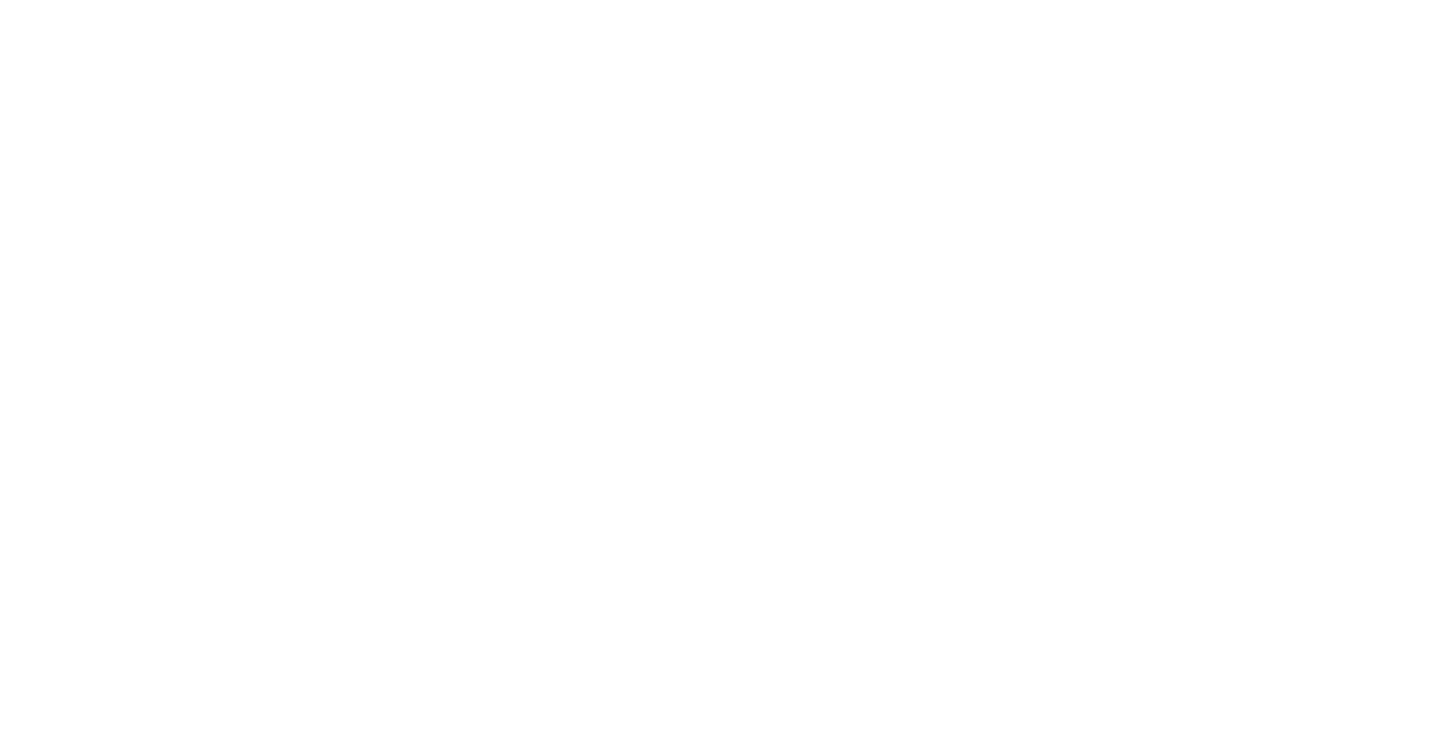 scroll, scrollTop: 0, scrollLeft: 0, axis: both 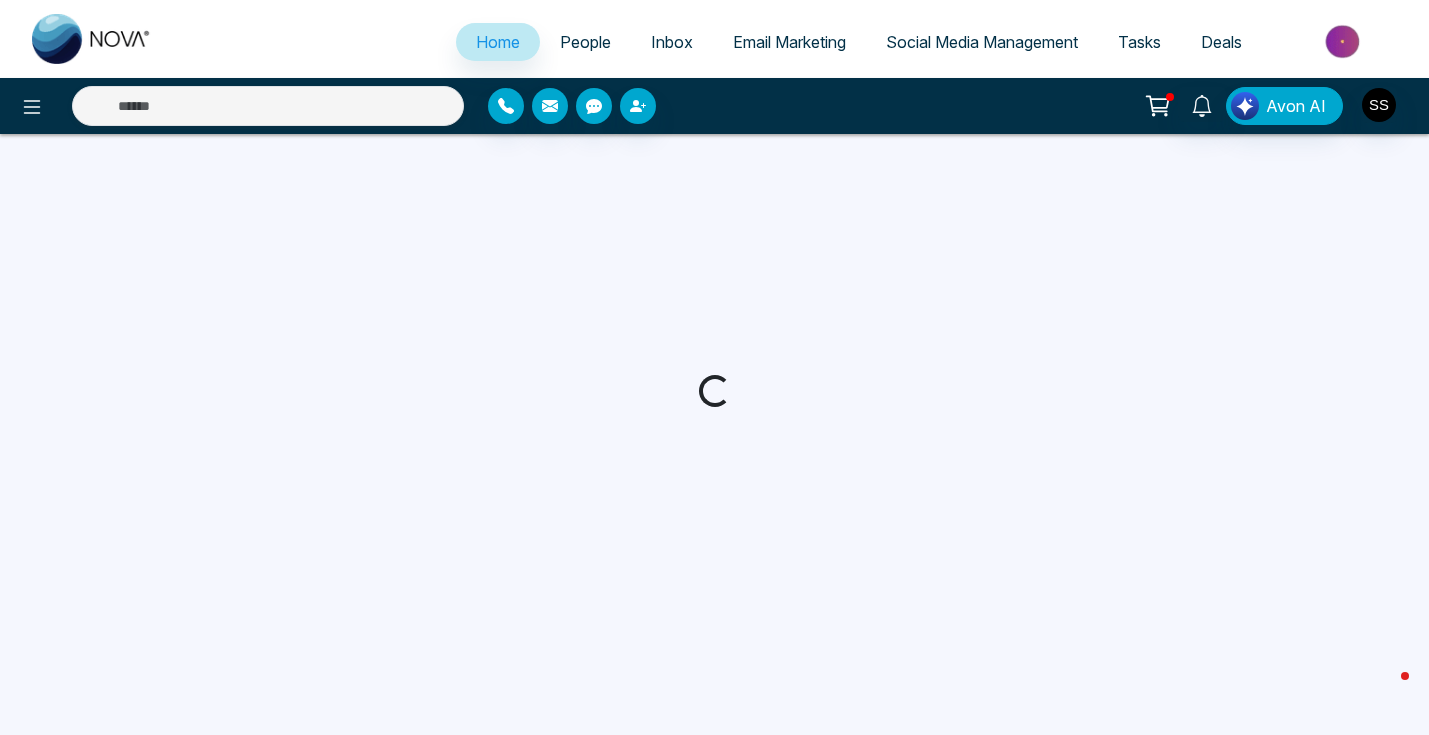 select on "*" 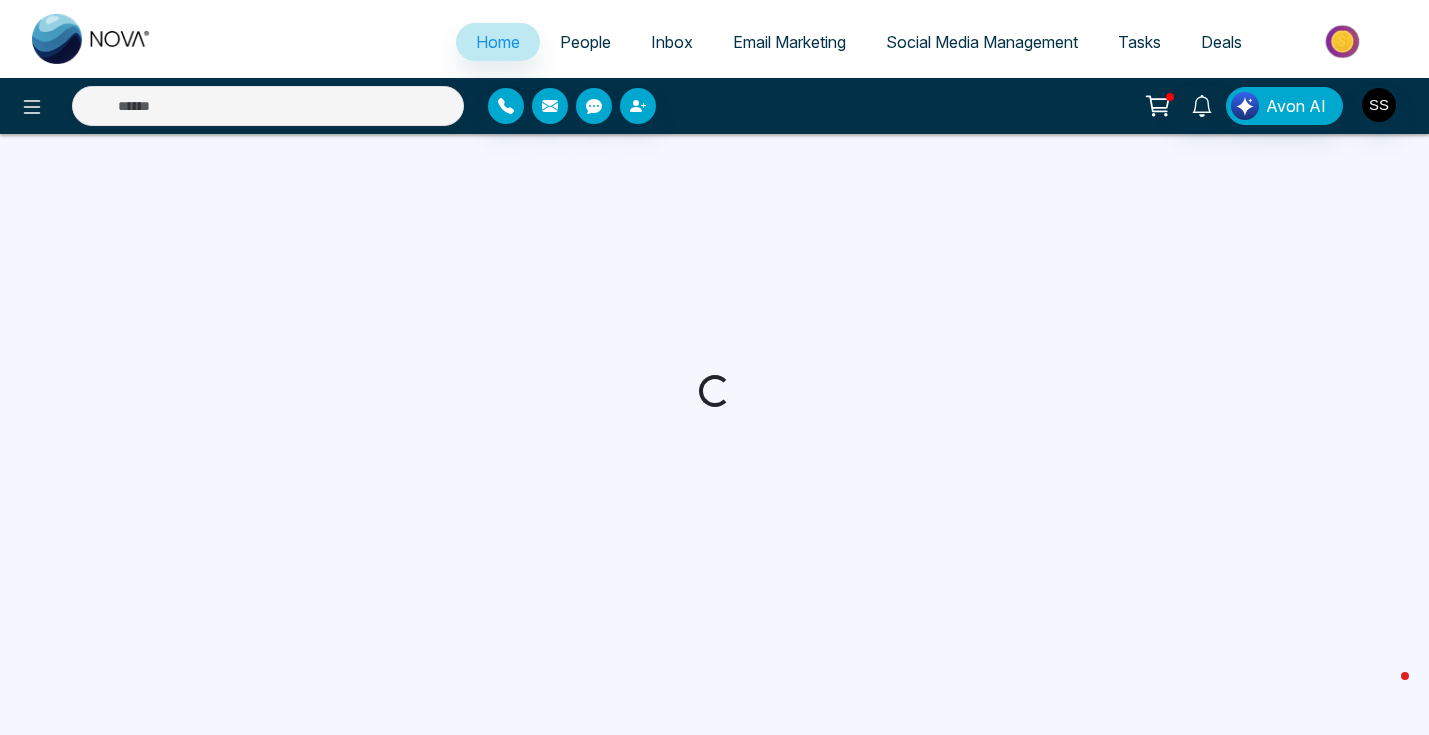 select on "*" 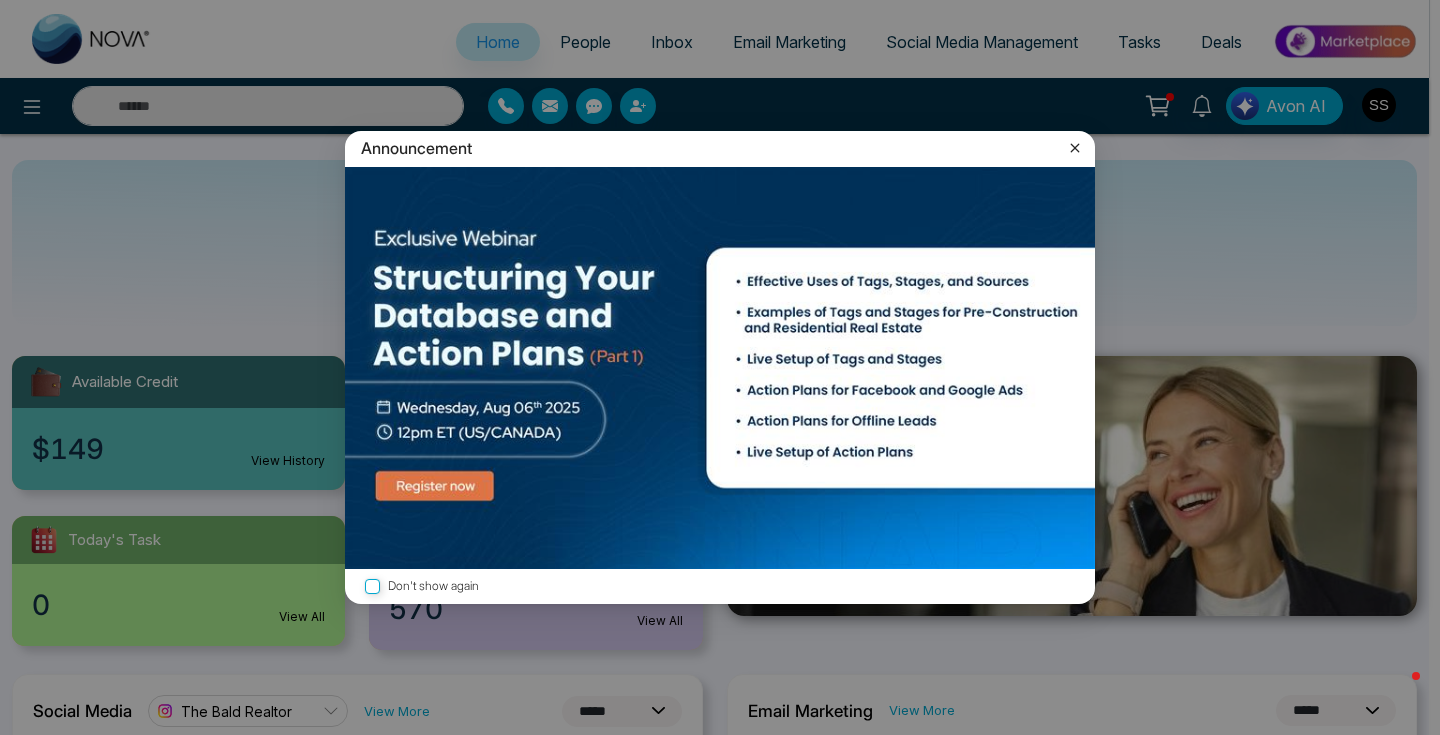 click 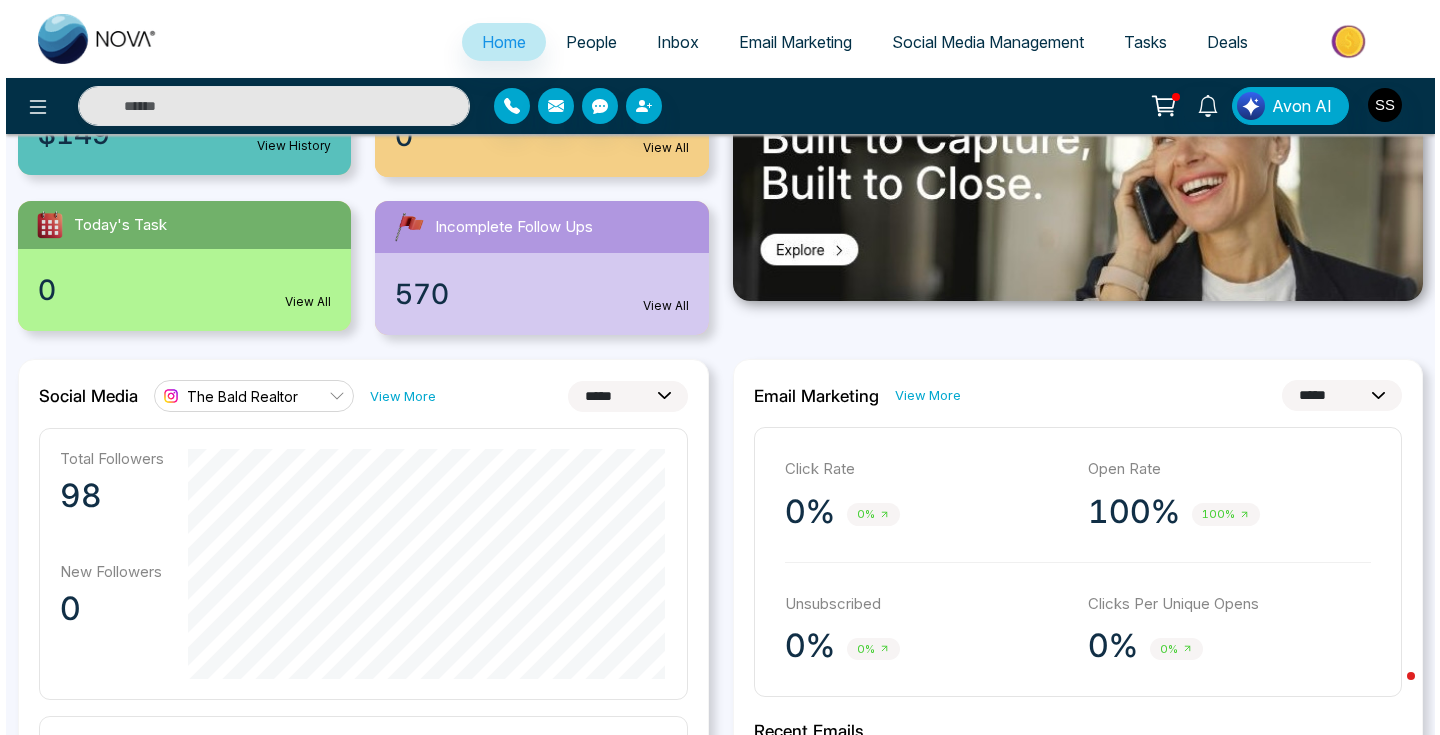 scroll, scrollTop: 0, scrollLeft: 0, axis: both 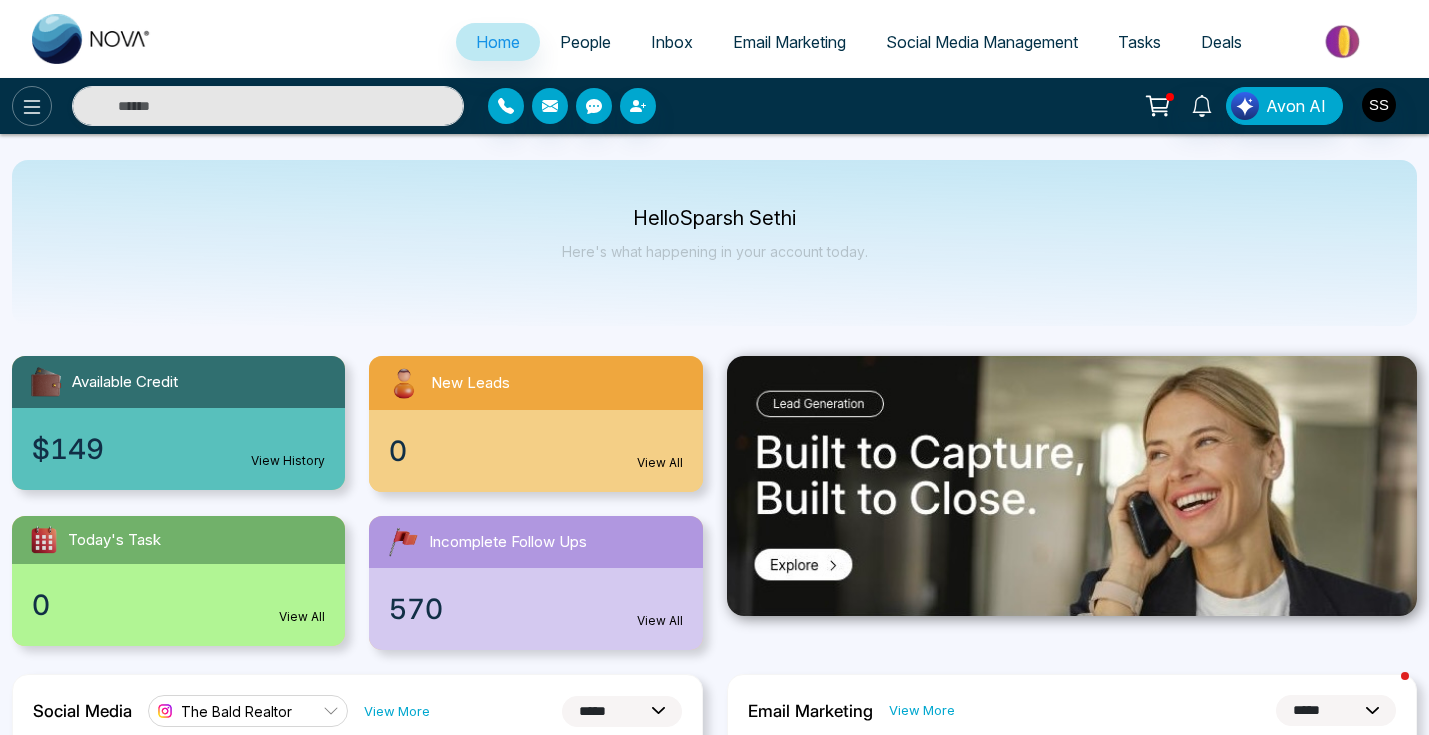click 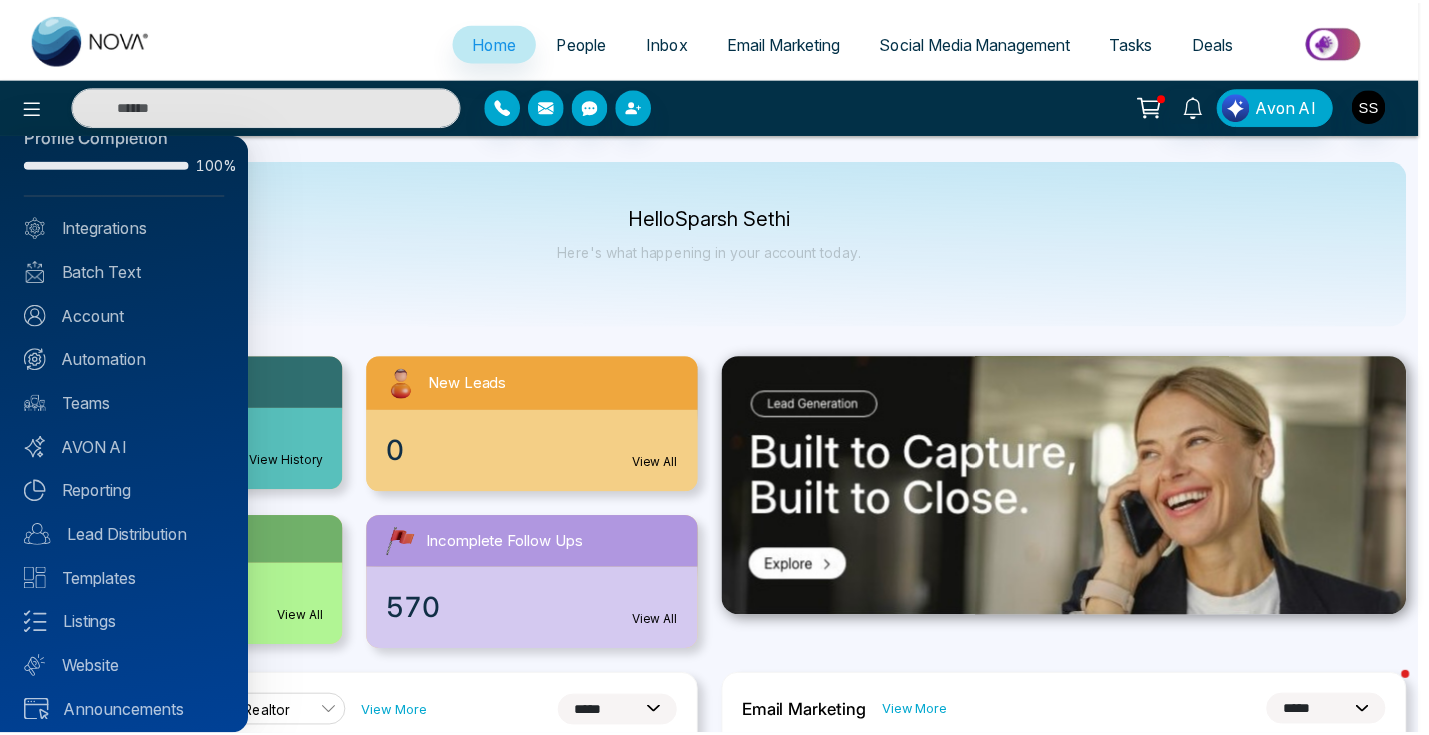 scroll, scrollTop: 51, scrollLeft: 0, axis: vertical 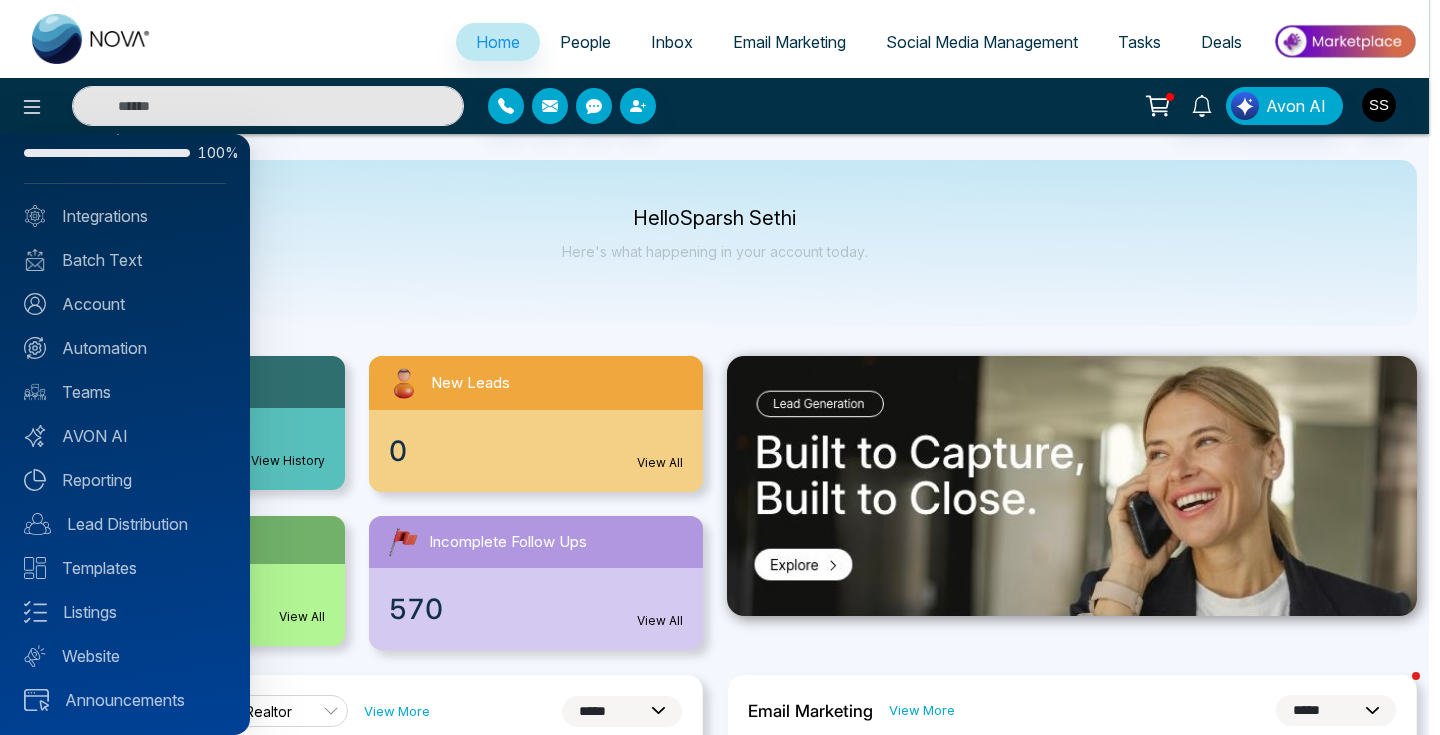 click at bounding box center [720, 367] 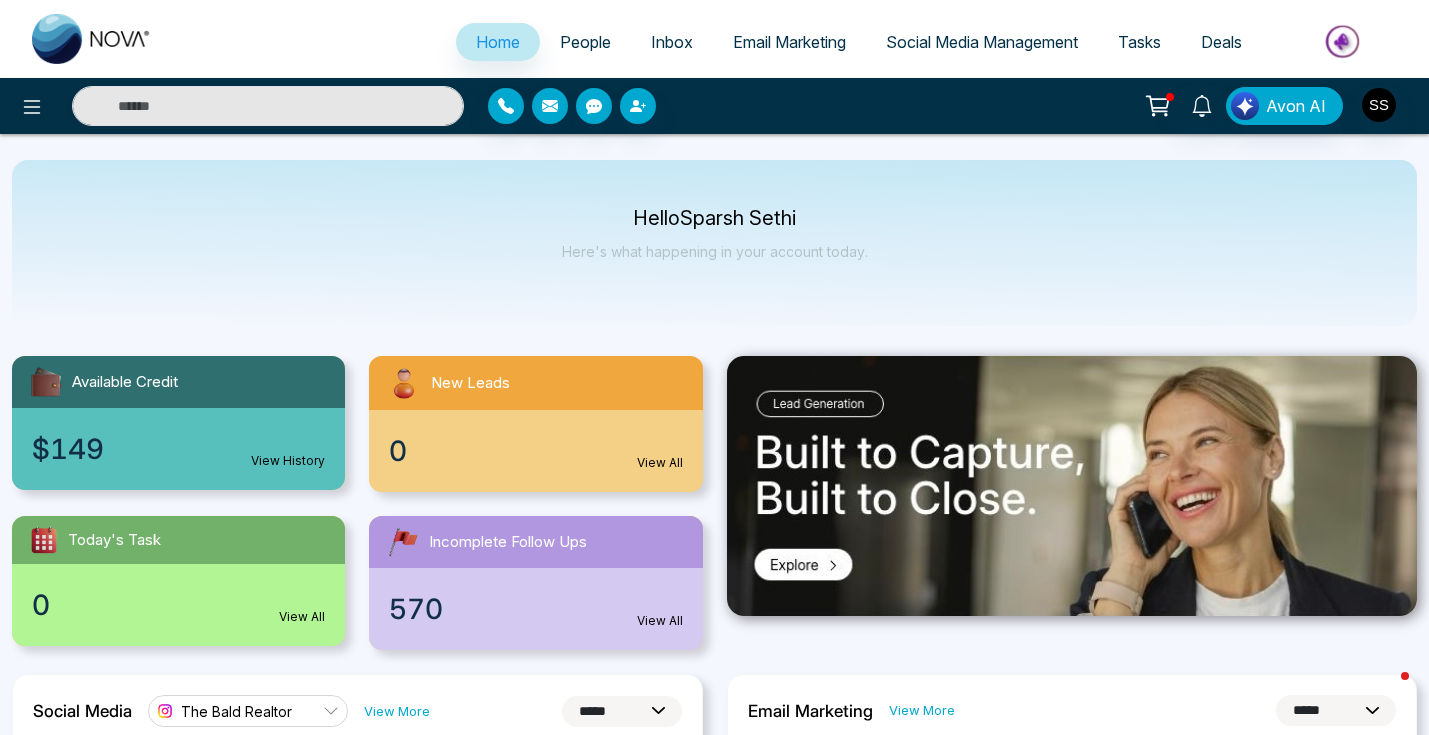 click on "People" at bounding box center [585, 42] 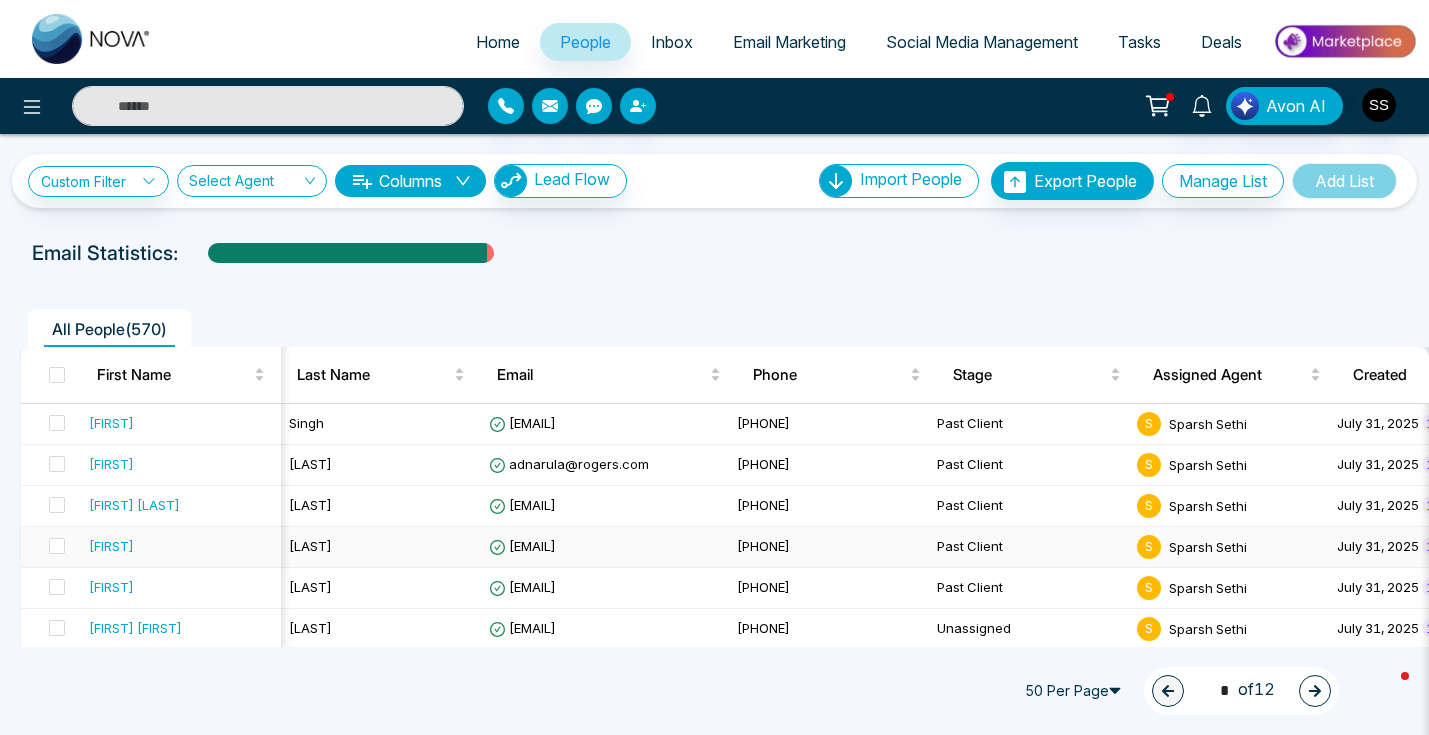 scroll, scrollTop: 0, scrollLeft: 35, axis: horizontal 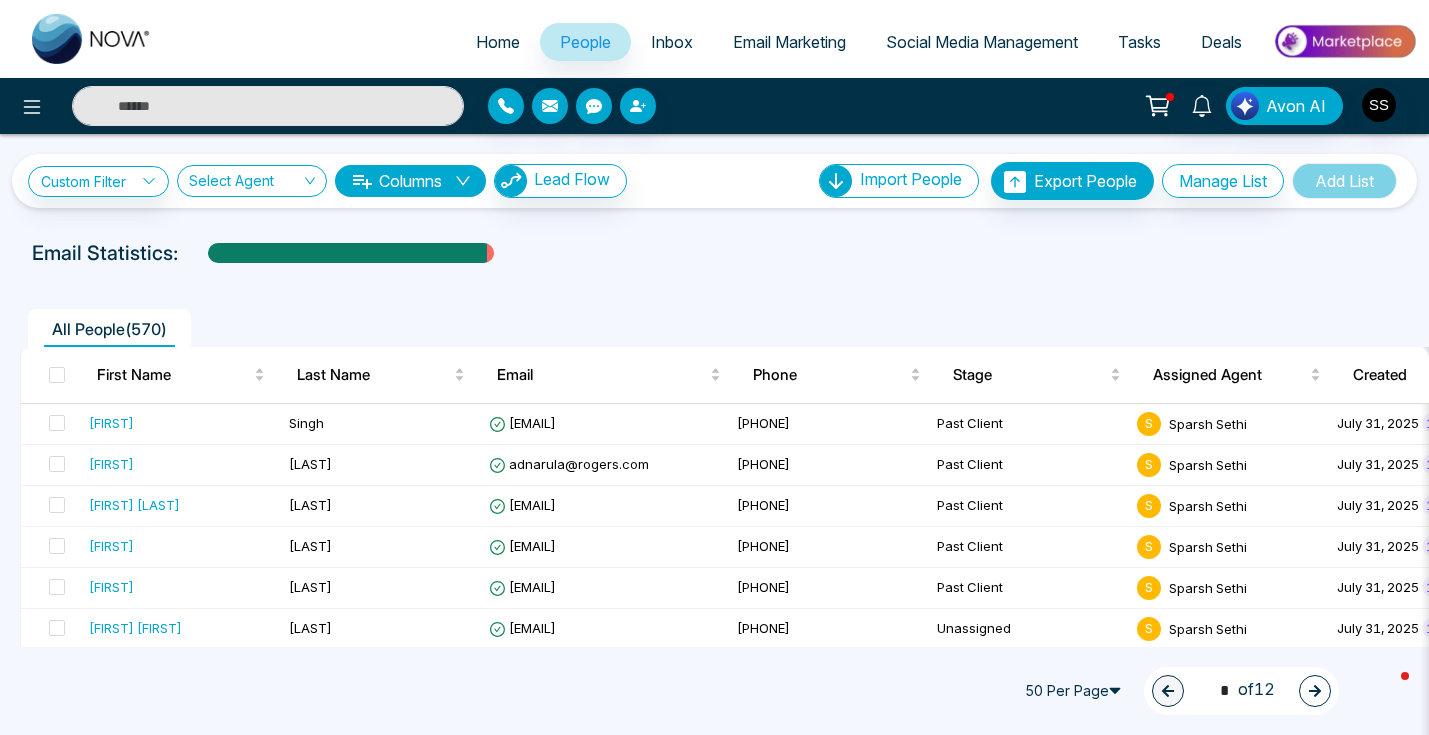 click on "50 Per Page" at bounding box center (1076, 691) 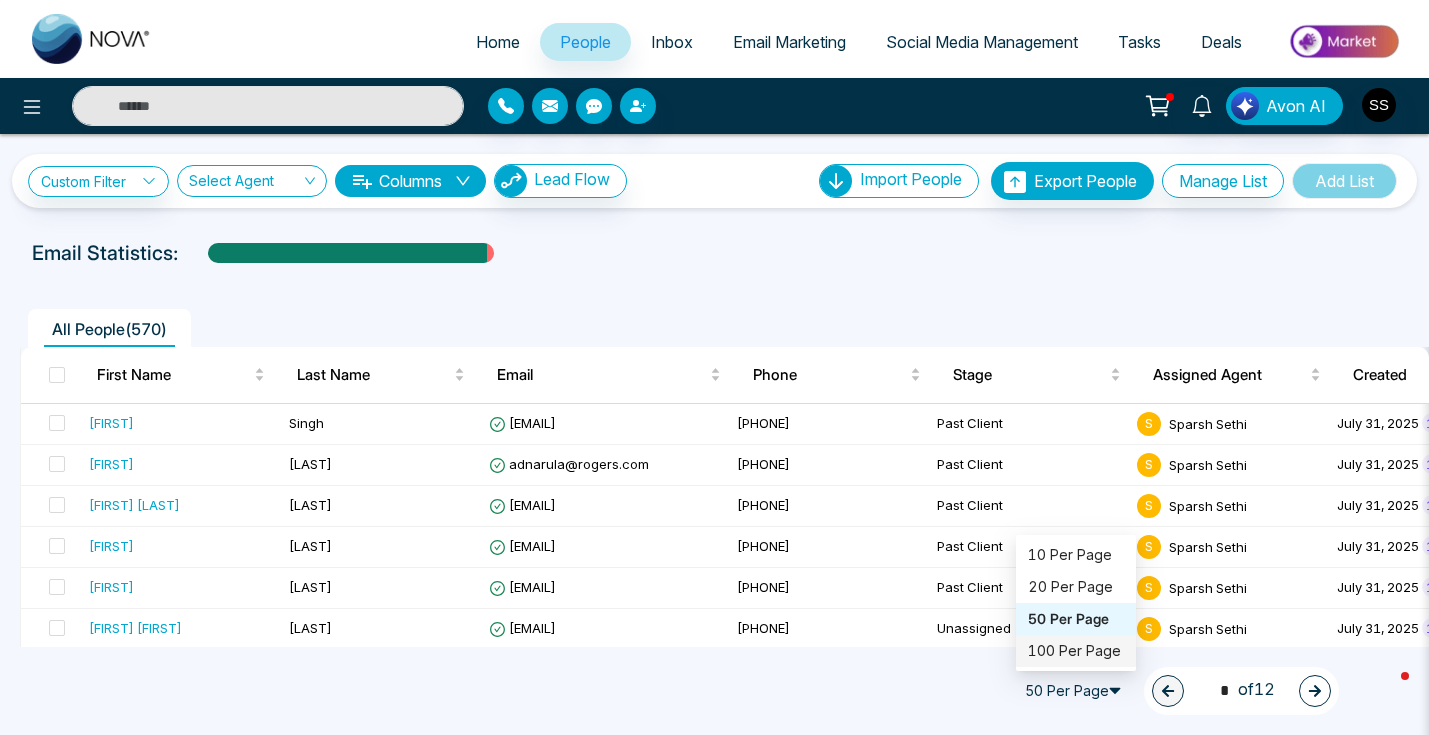 click on "100 Per Page" at bounding box center [1076, 651] 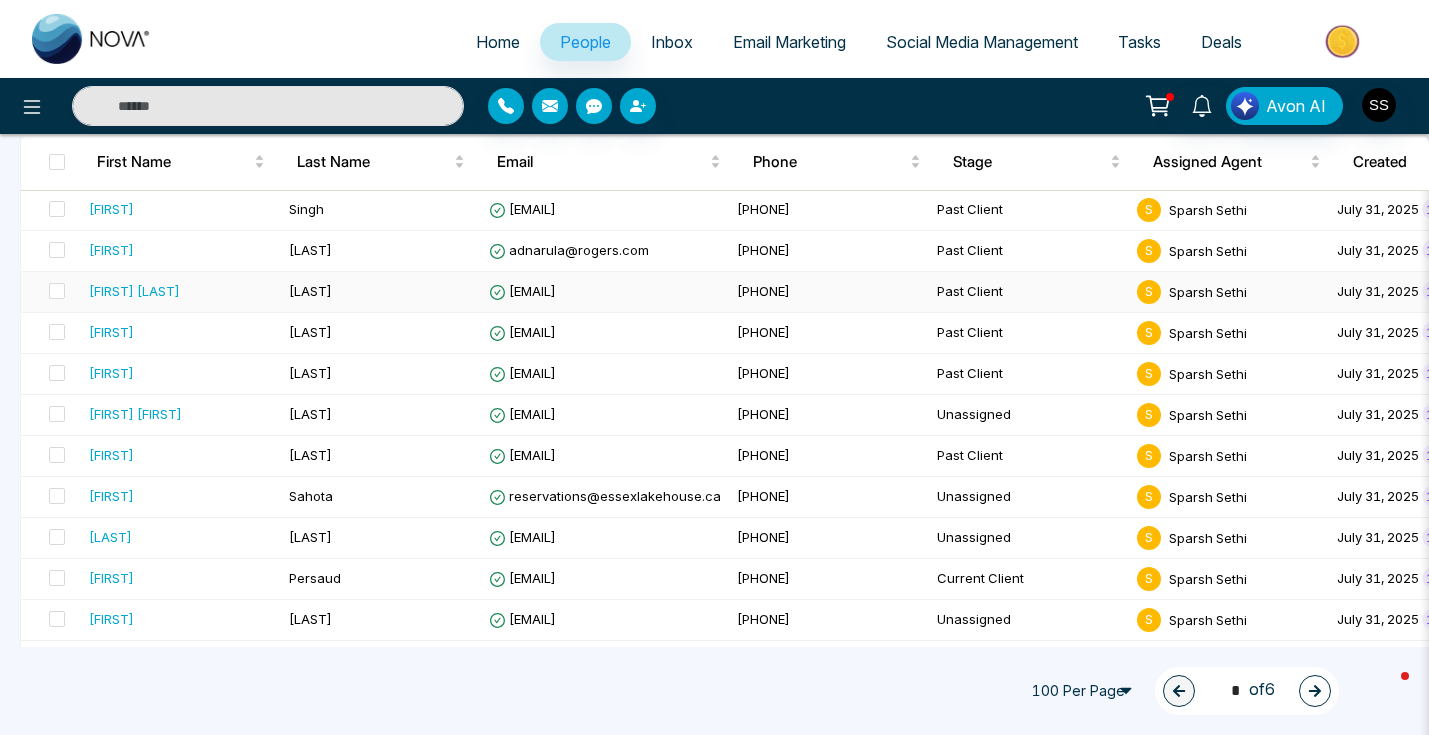 scroll, scrollTop: 0, scrollLeft: 0, axis: both 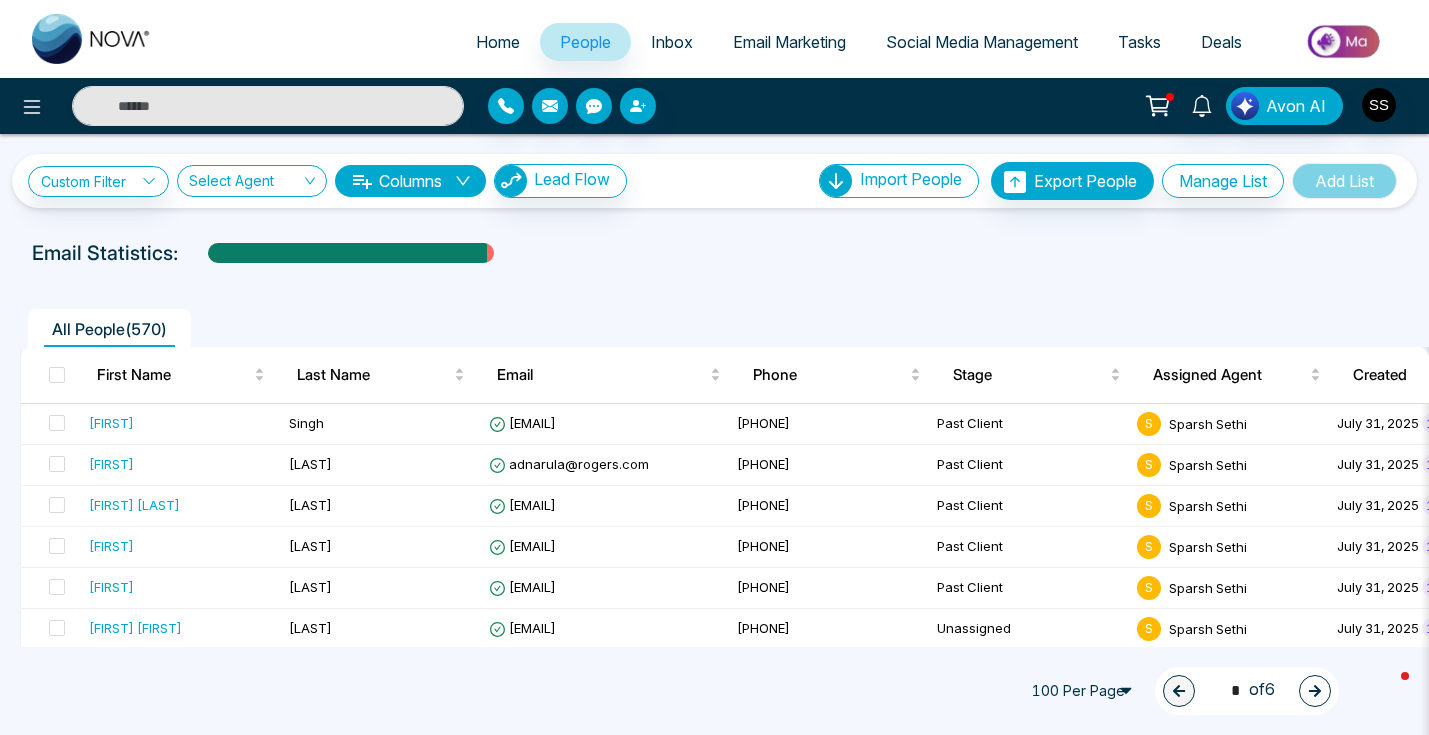 click at bounding box center [92, 39] 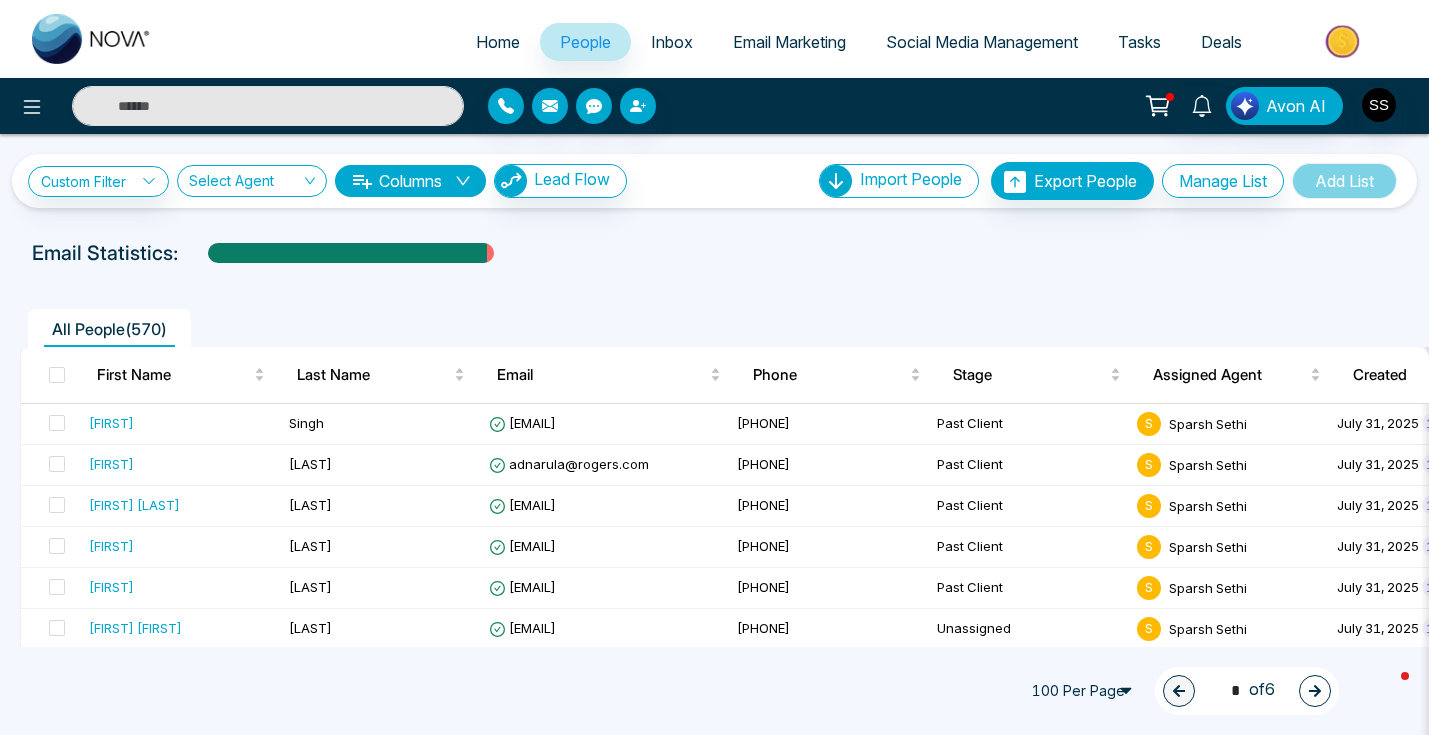 select on "*" 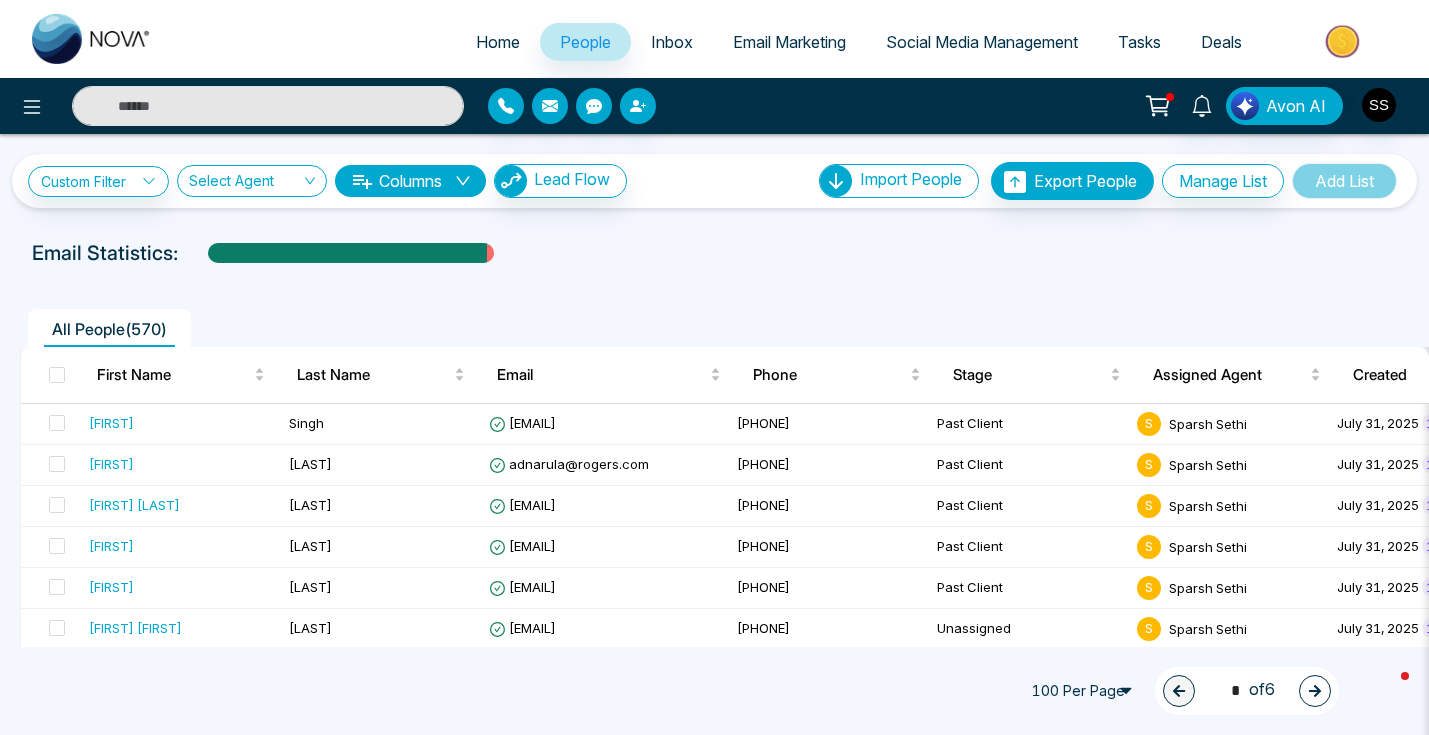 select on "*" 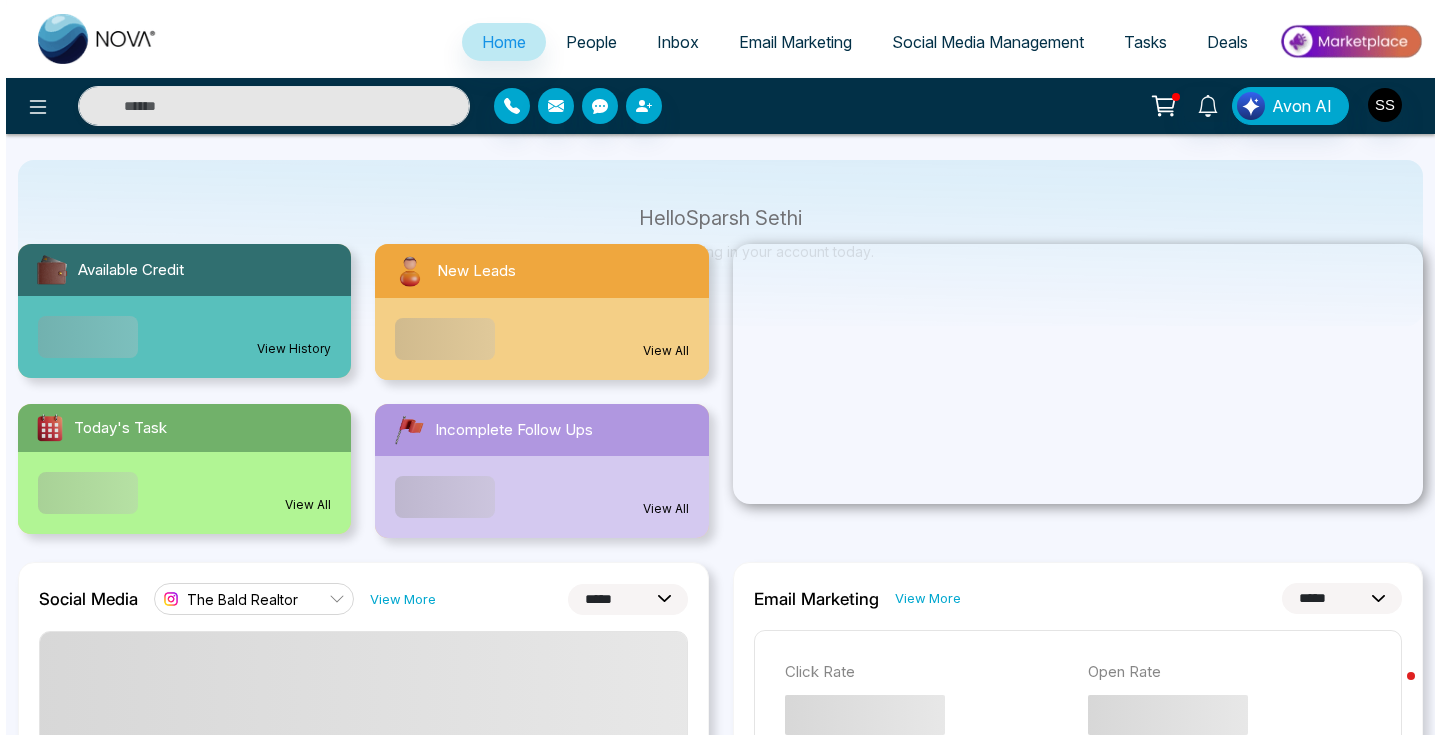 scroll, scrollTop: 119, scrollLeft: 0, axis: vertical 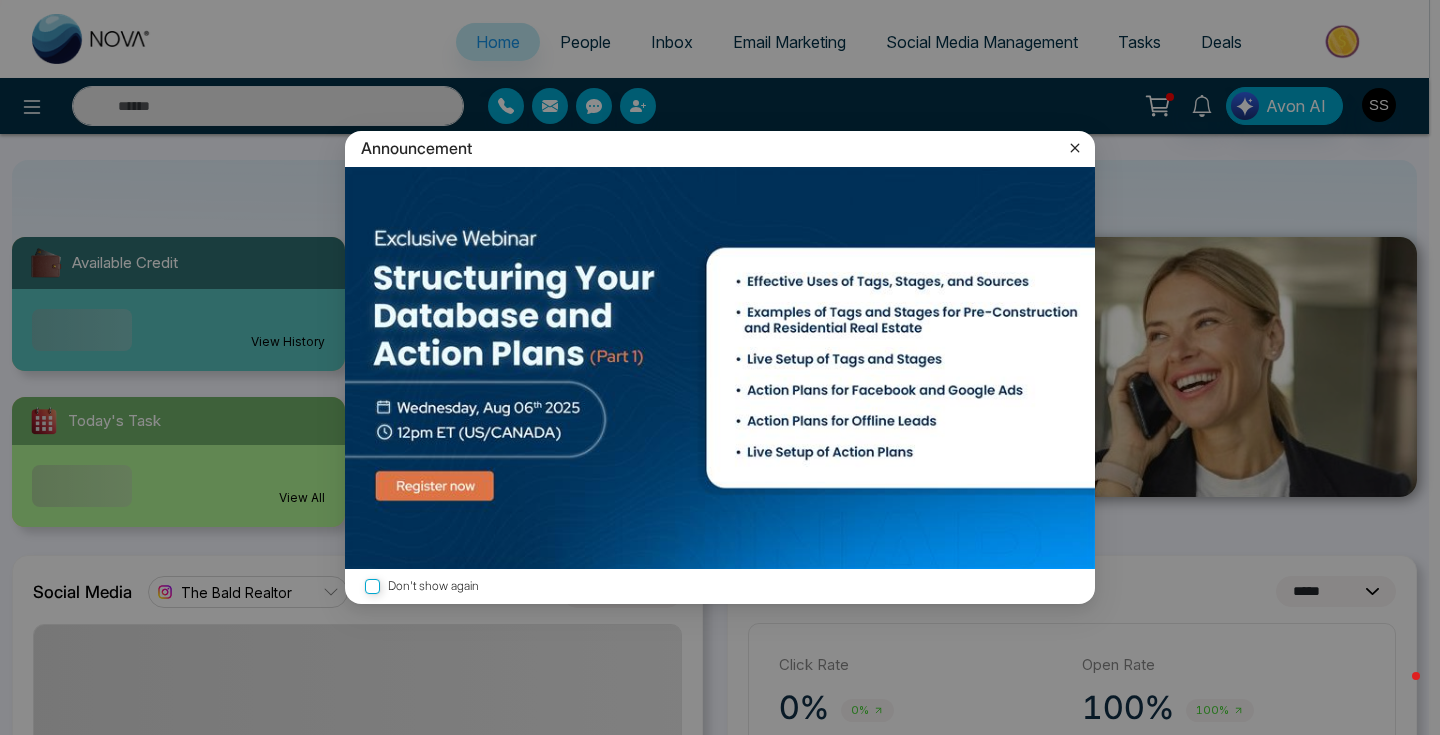 click 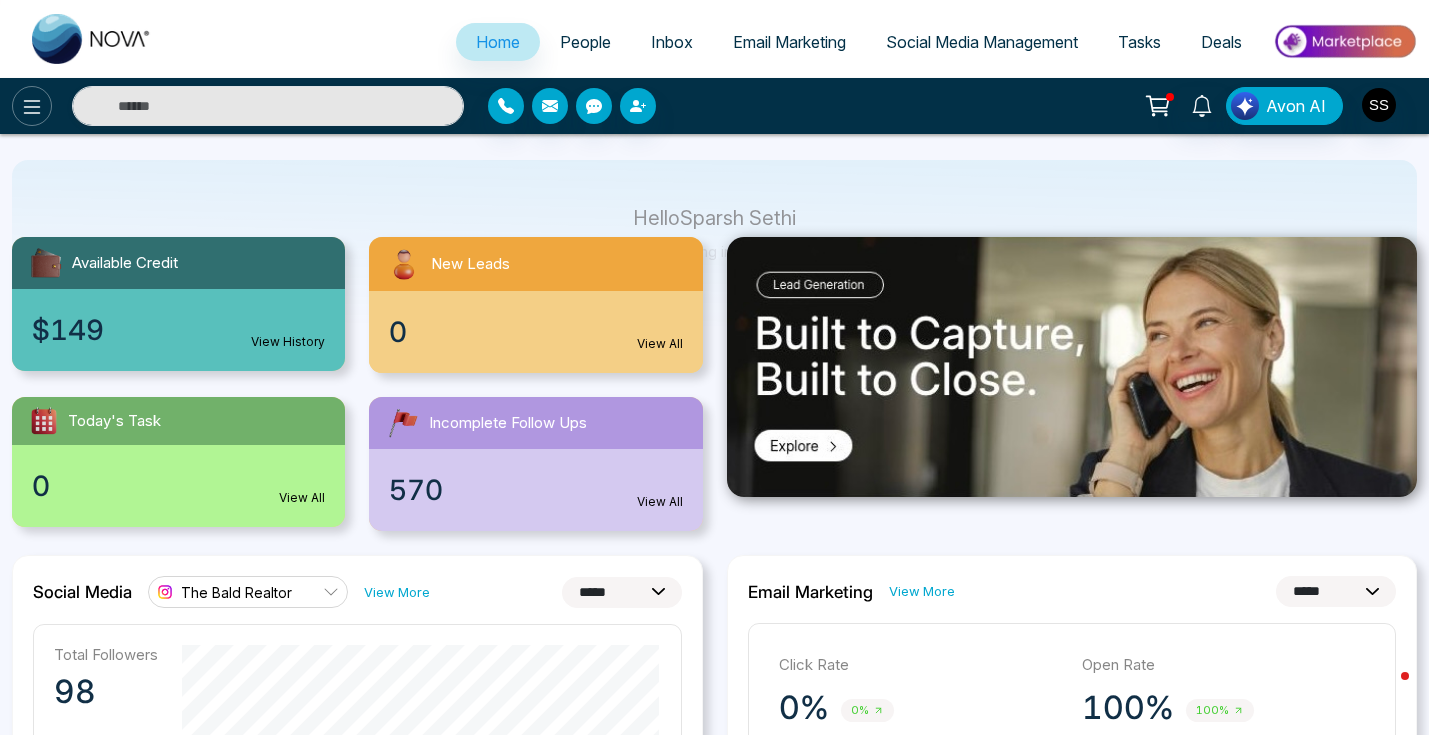 click 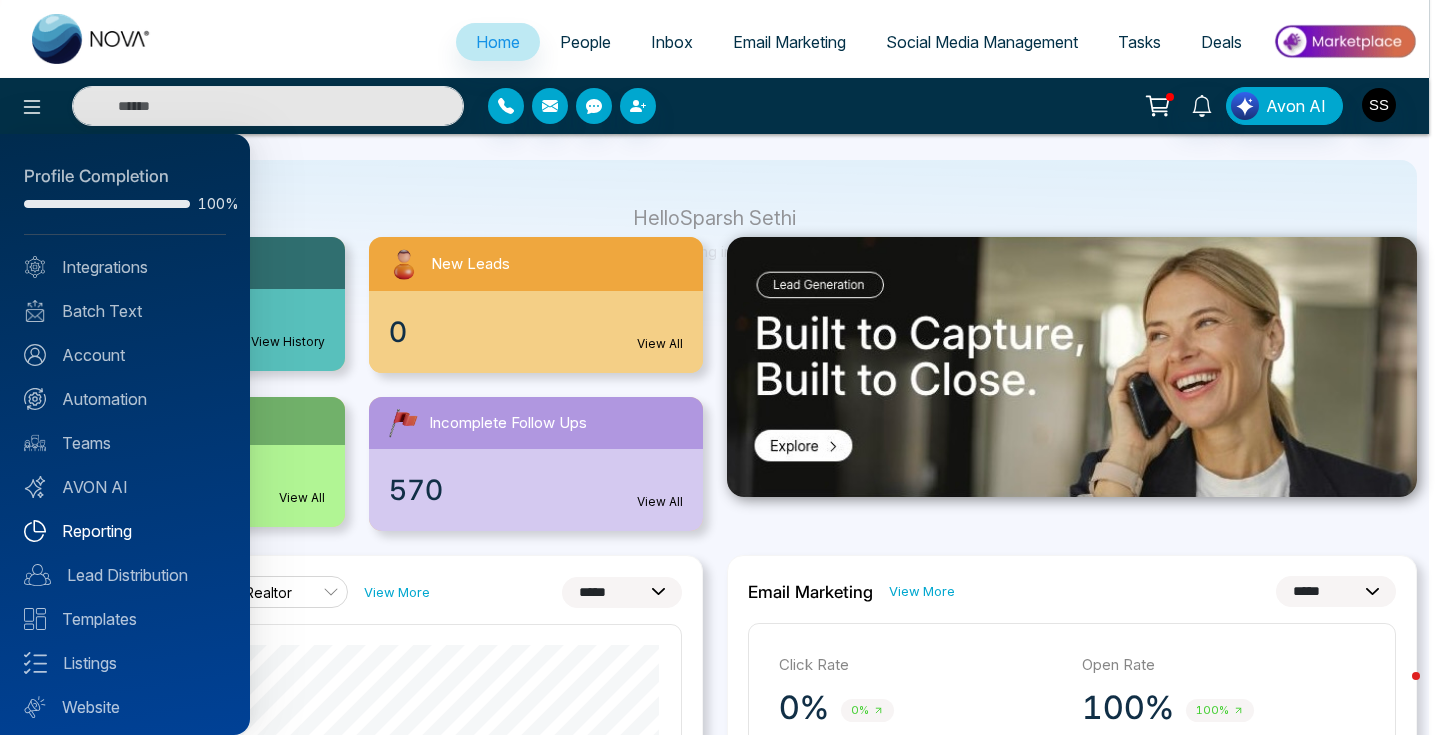 scroll, scrollTop: 51, scrollLeft: 0, axis: vertical 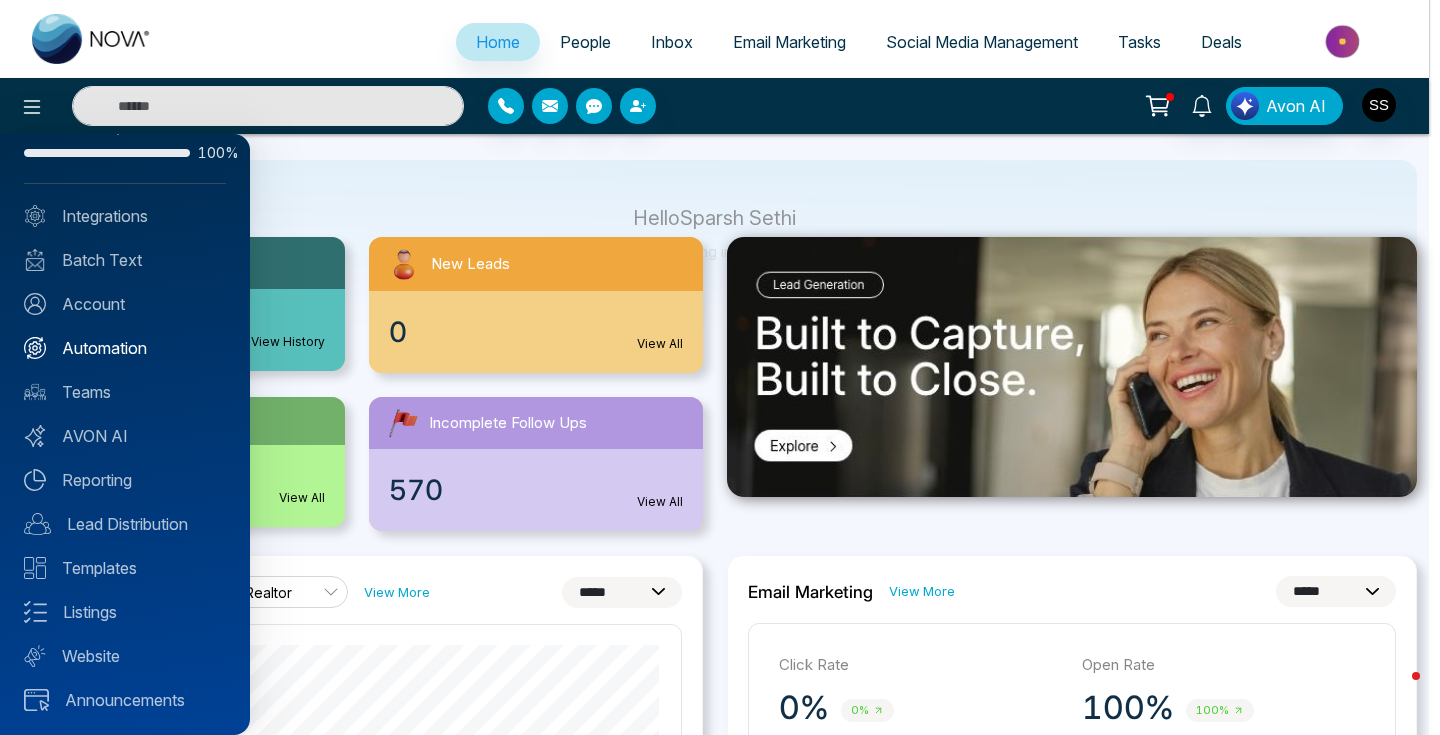 click on "Automation" at bounding box center (125, 348) 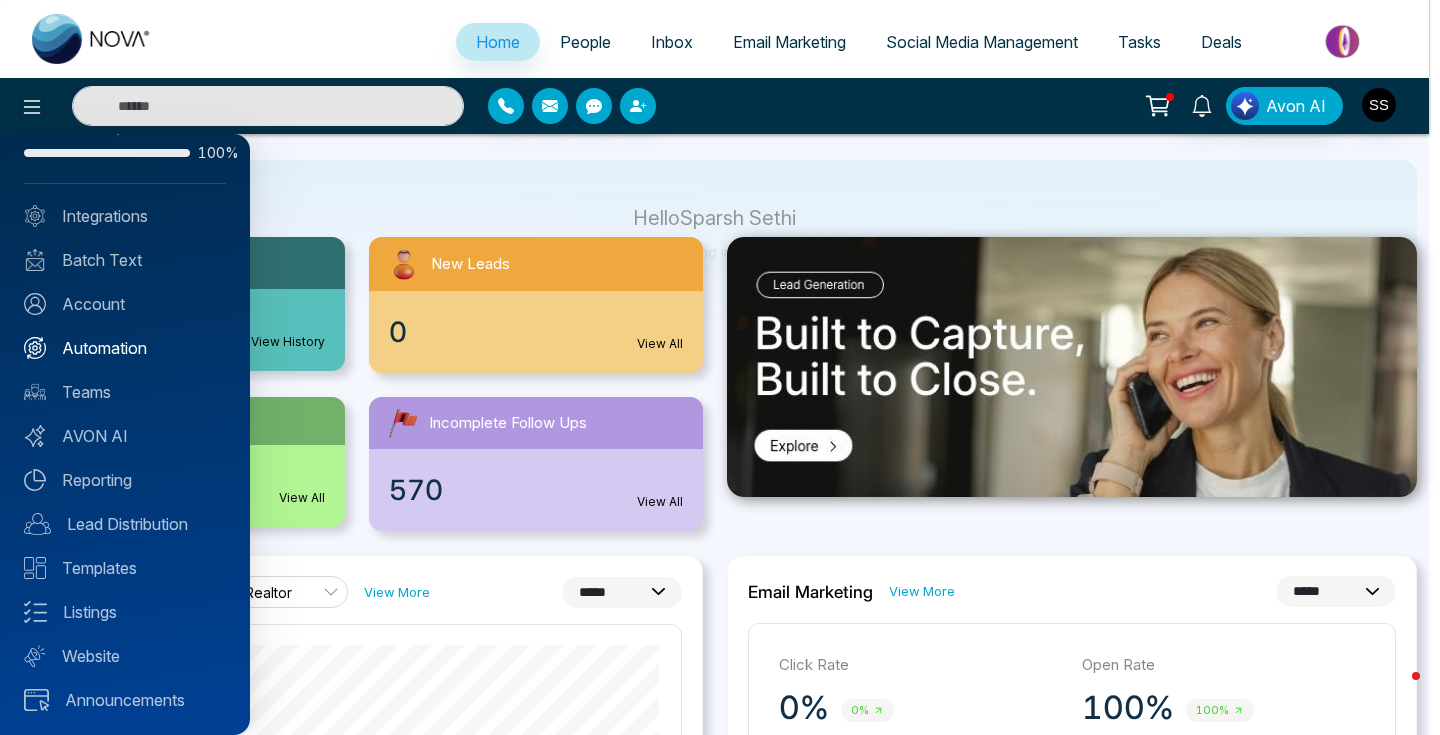 scroll, scrollTop: 0, scrollLeft: 0, axis: both 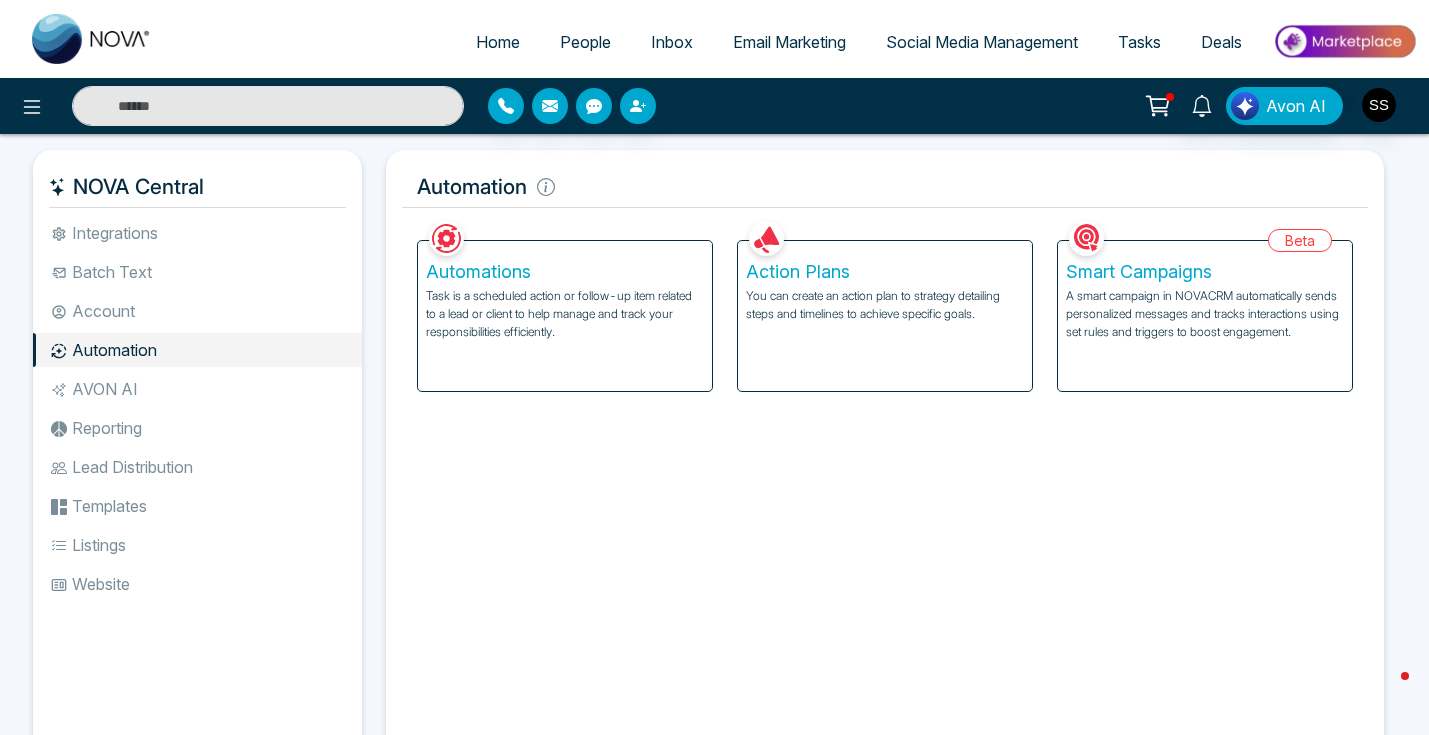 click on "Smart Campaigns" at bounding box center (1205, 272) 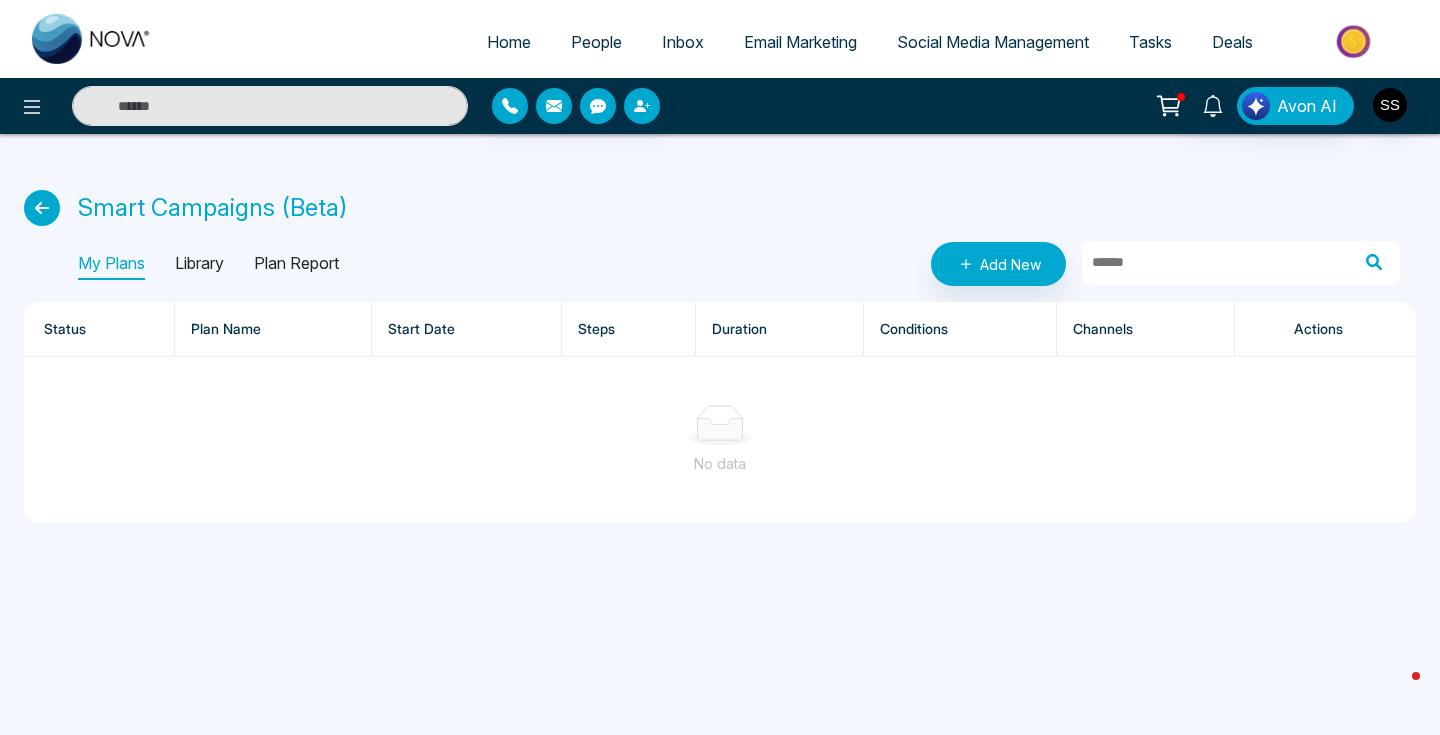 click on "Library" at bounding box center [199, 264] 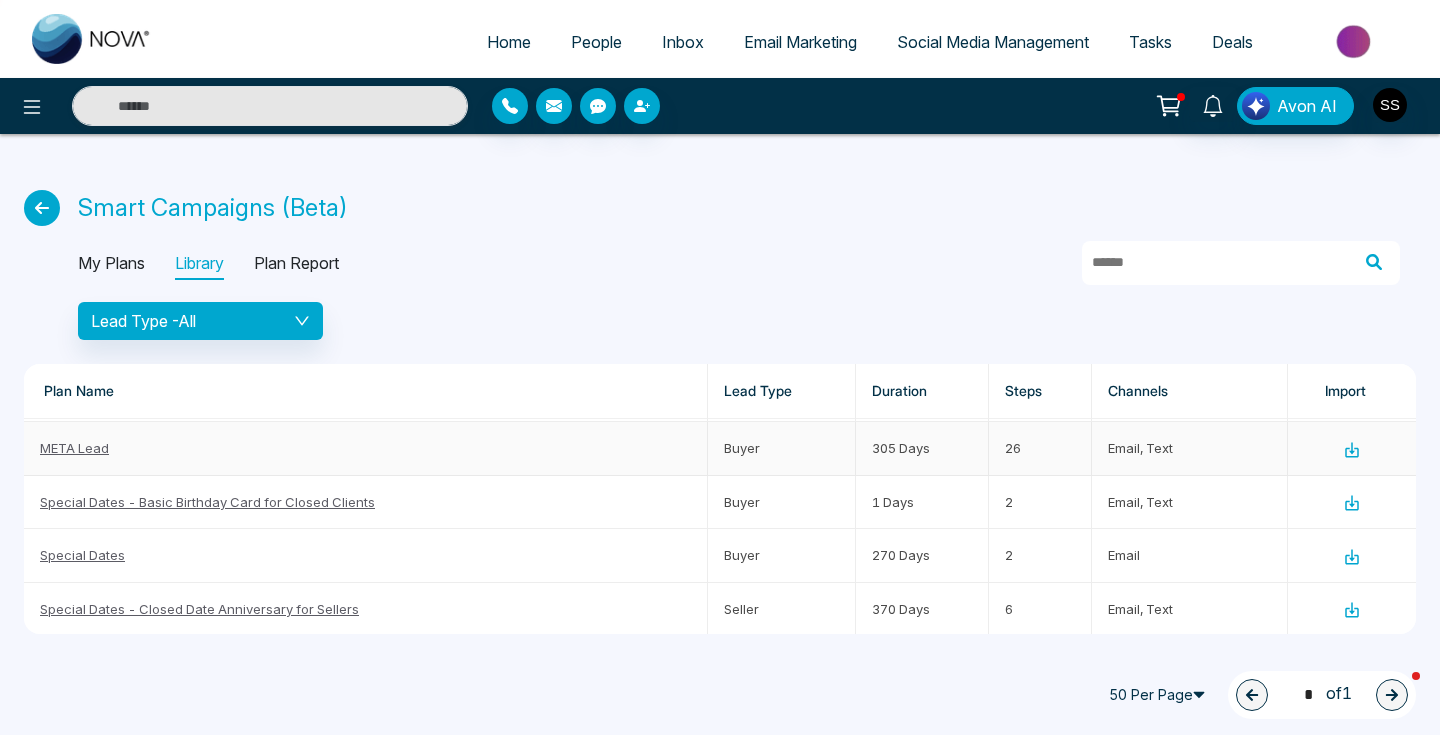 scroll, scrollTop: 38, scrollLeft: 0, axis: vertical 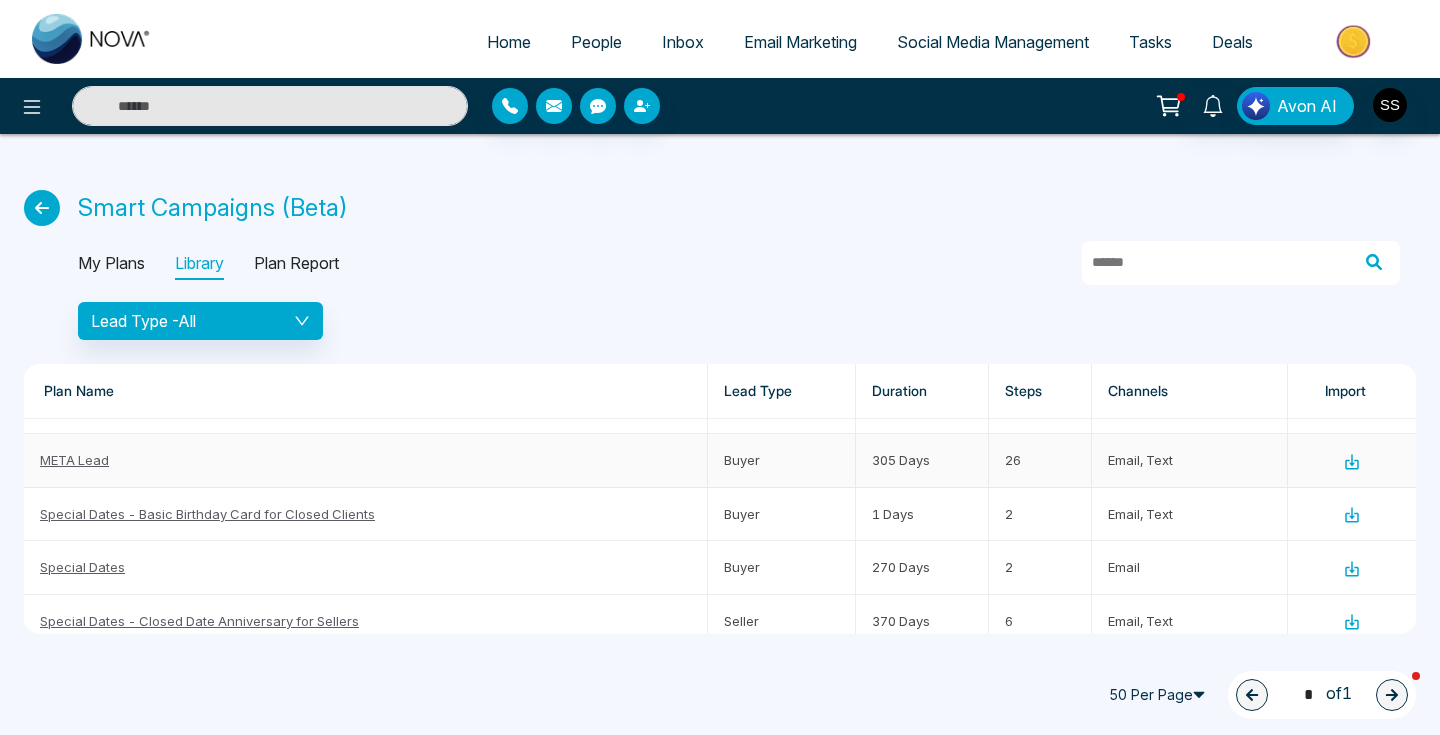 click on "META Lead" at bounding box center [366, 460] 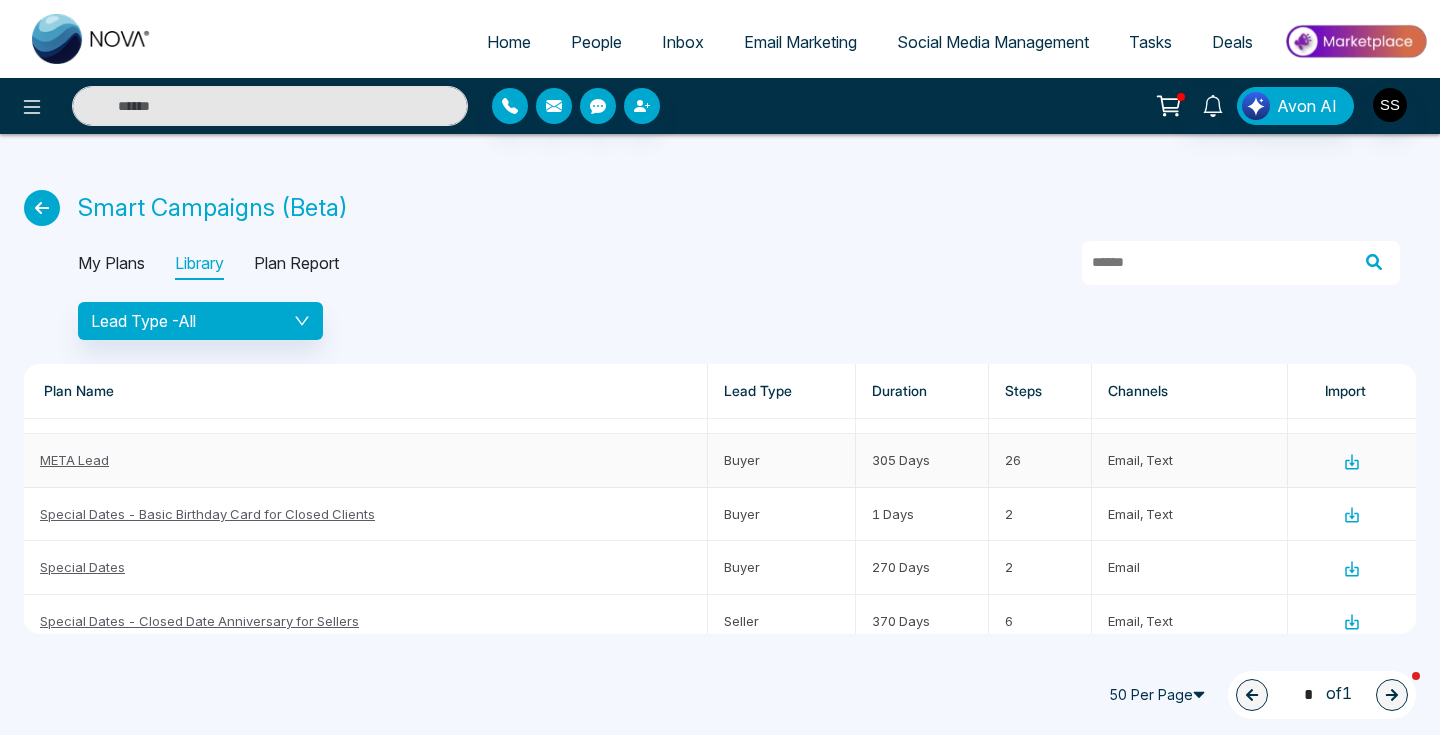 click on "META Lead" at bounding box center (74, 460) 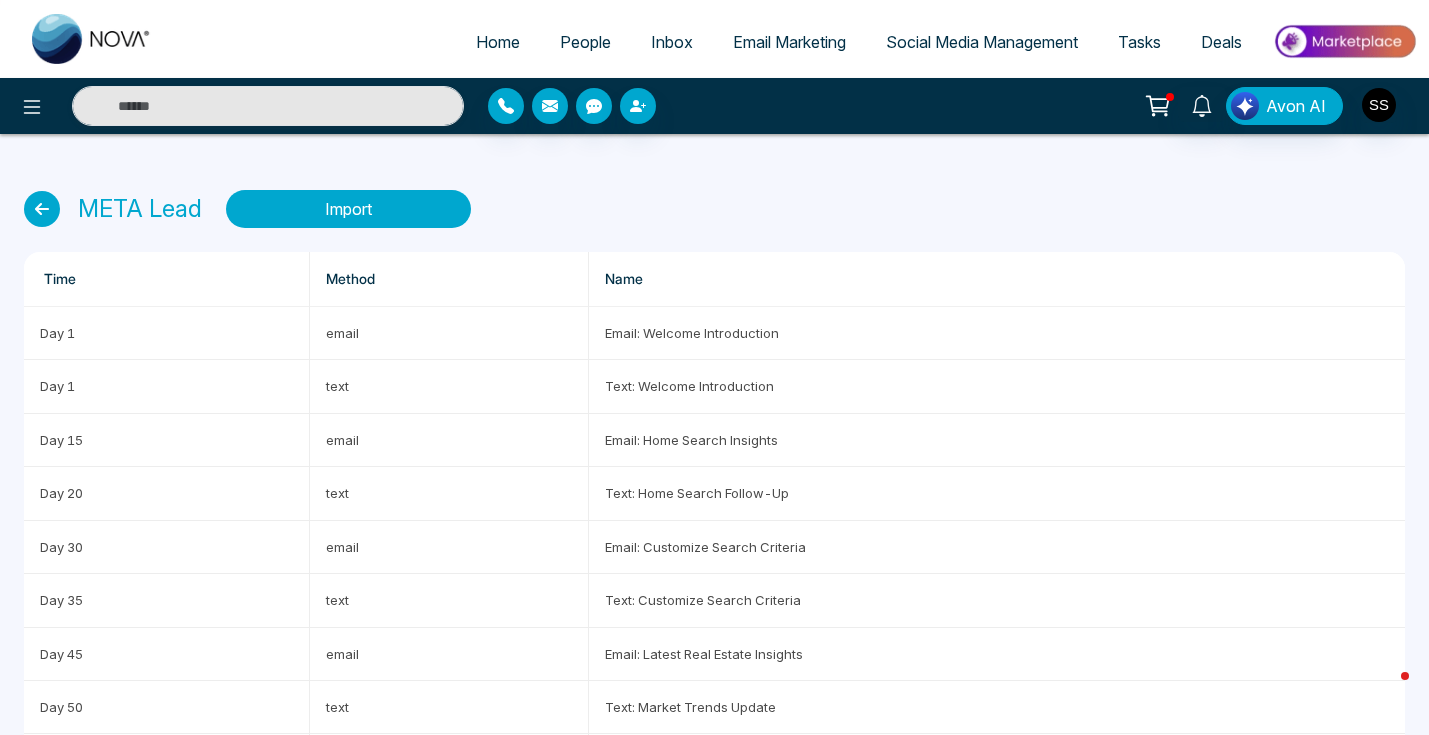click on "Import" at bounding box center [348, 209] 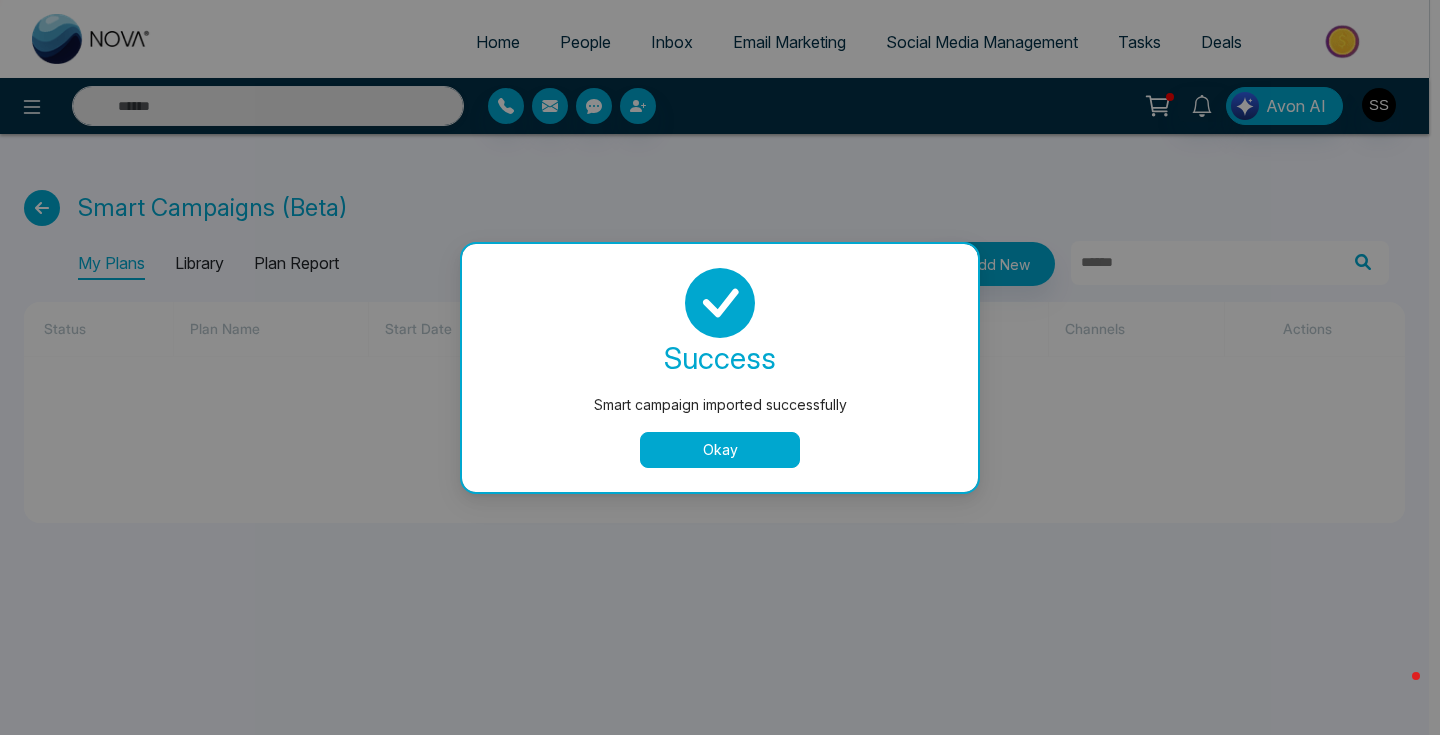 click on "Okay" at bounding box center [720, 450] 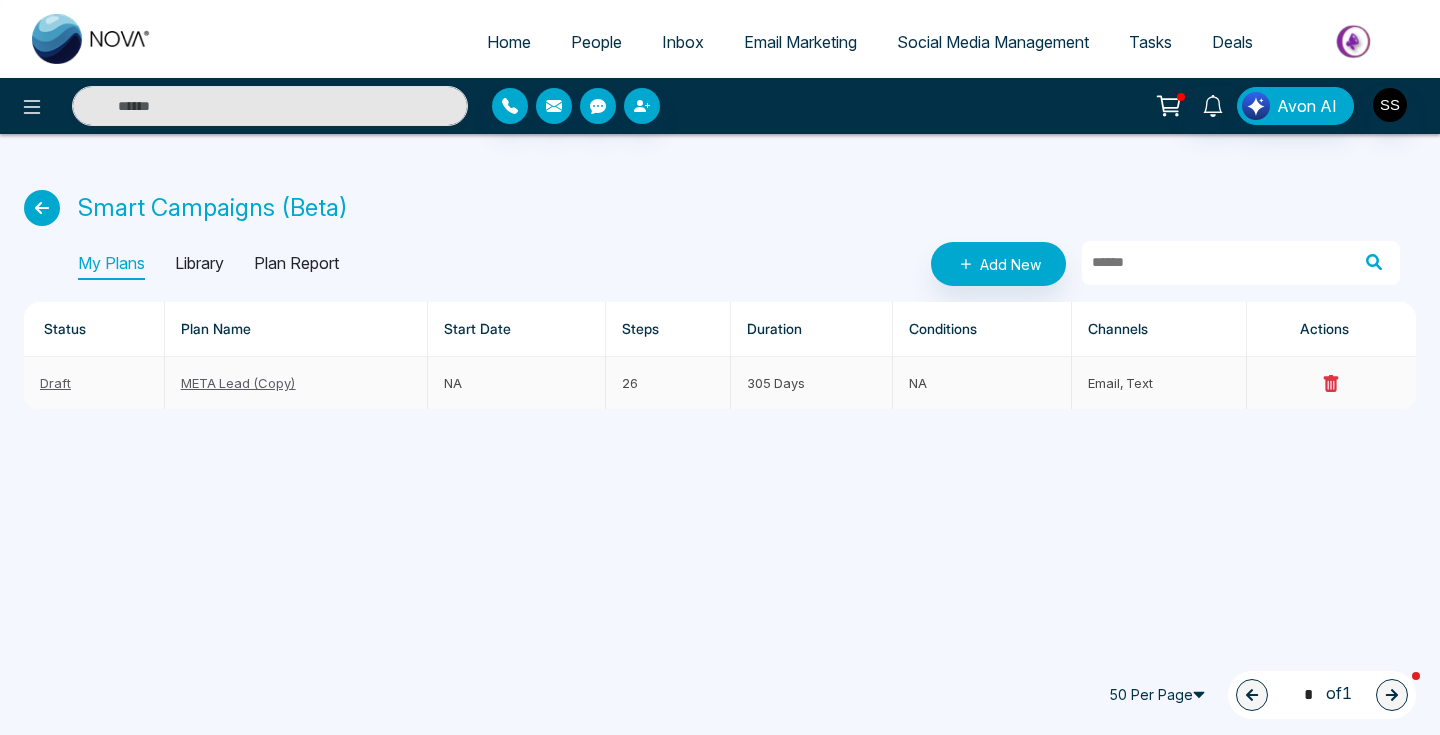 click on "META Lead (Copy)" at bounding box center (296, 383) 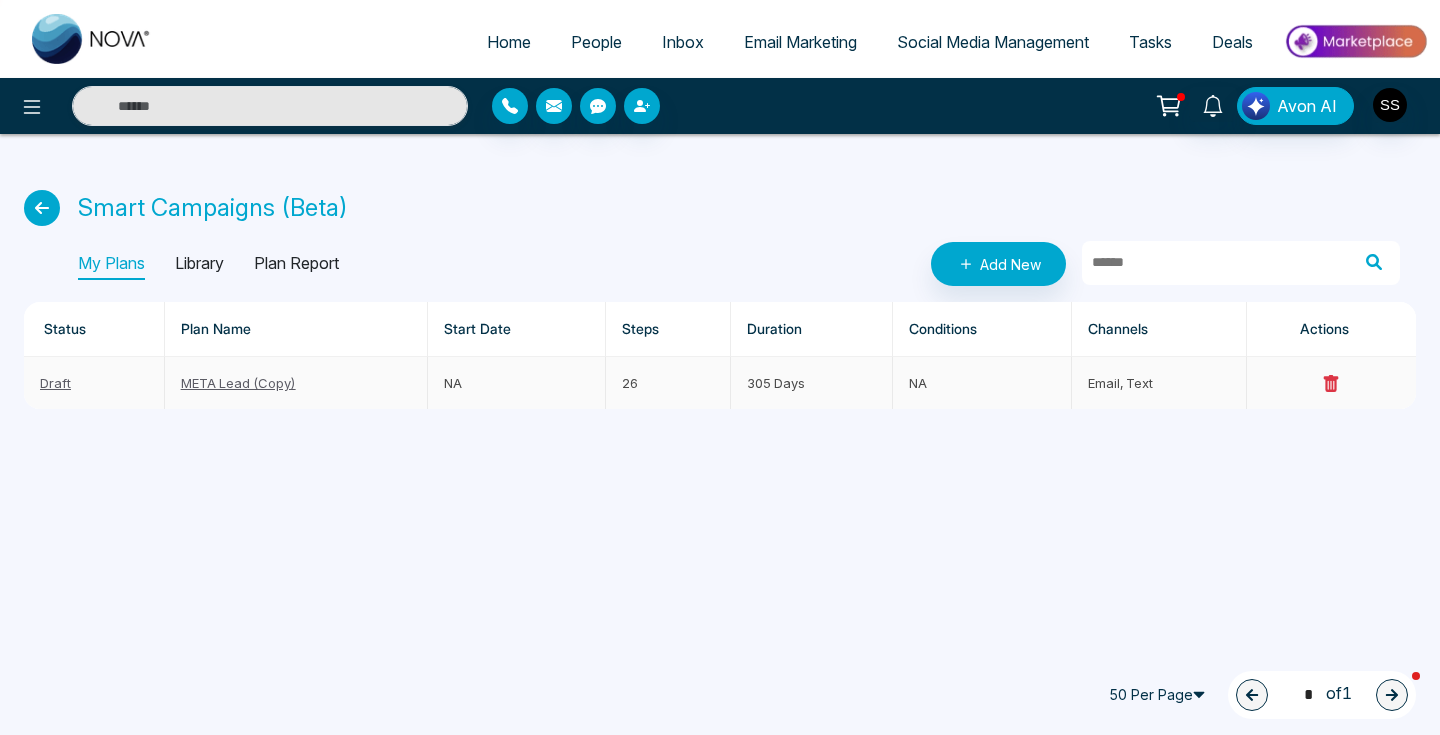 click on "META Lead (Copy)" at bounding box center (296, 383) 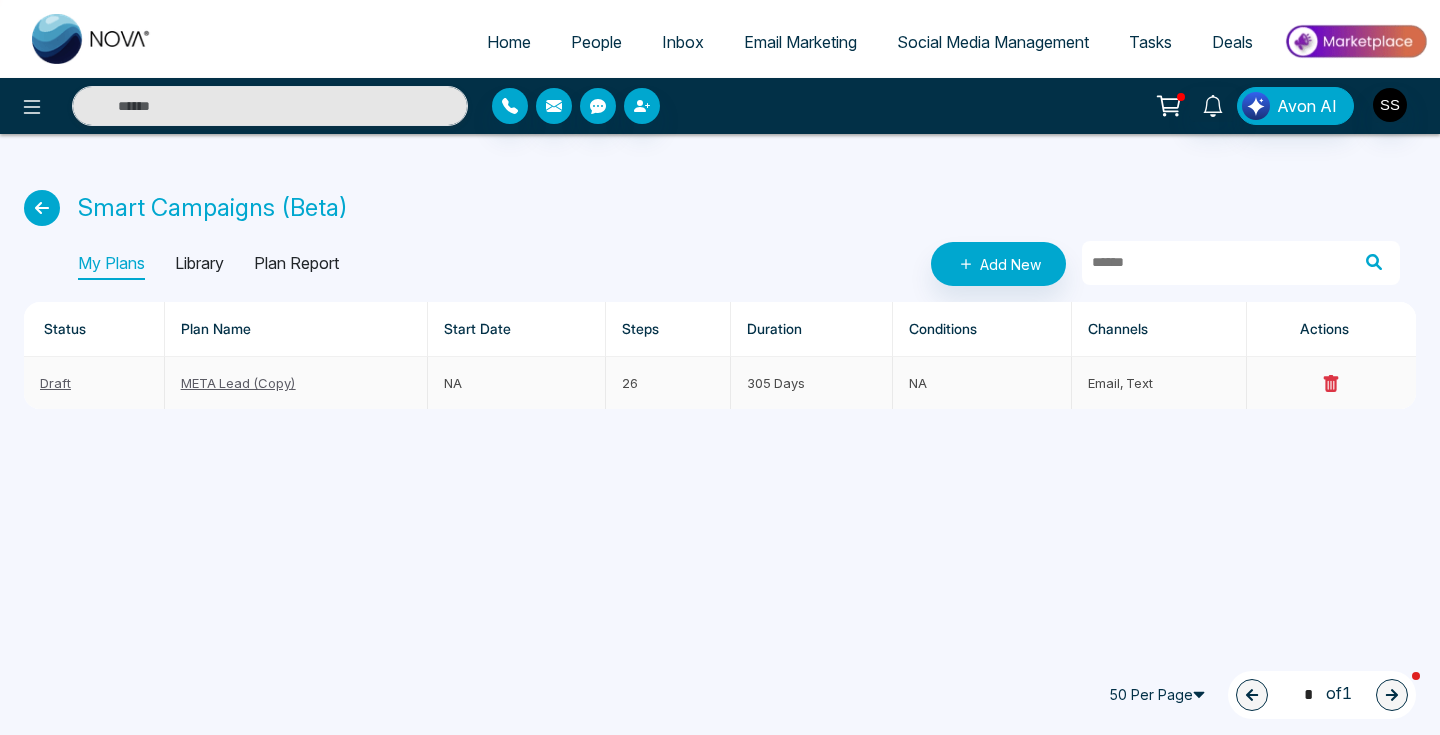 click on "Draft" at bounding box center (94, 383) 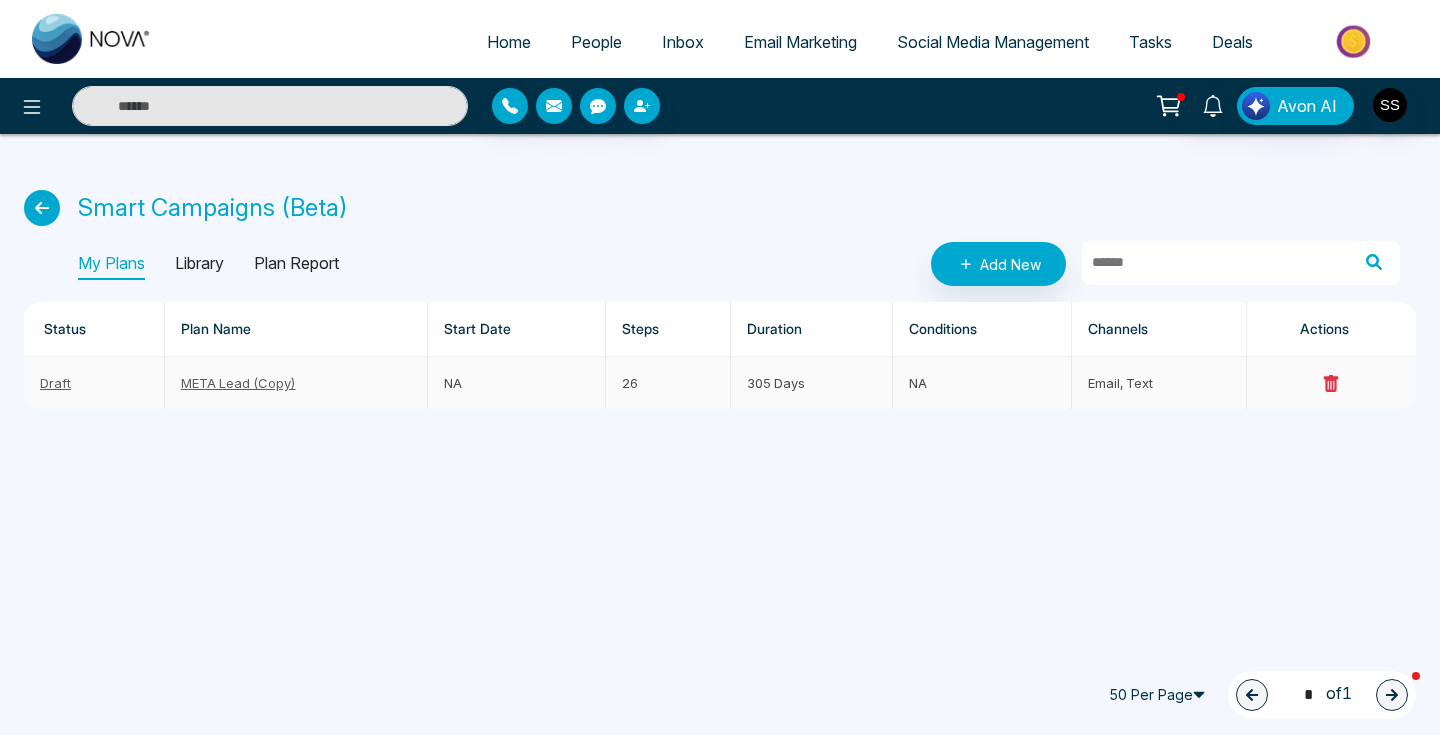 click on "Draft" at bounding box center [55, 383] 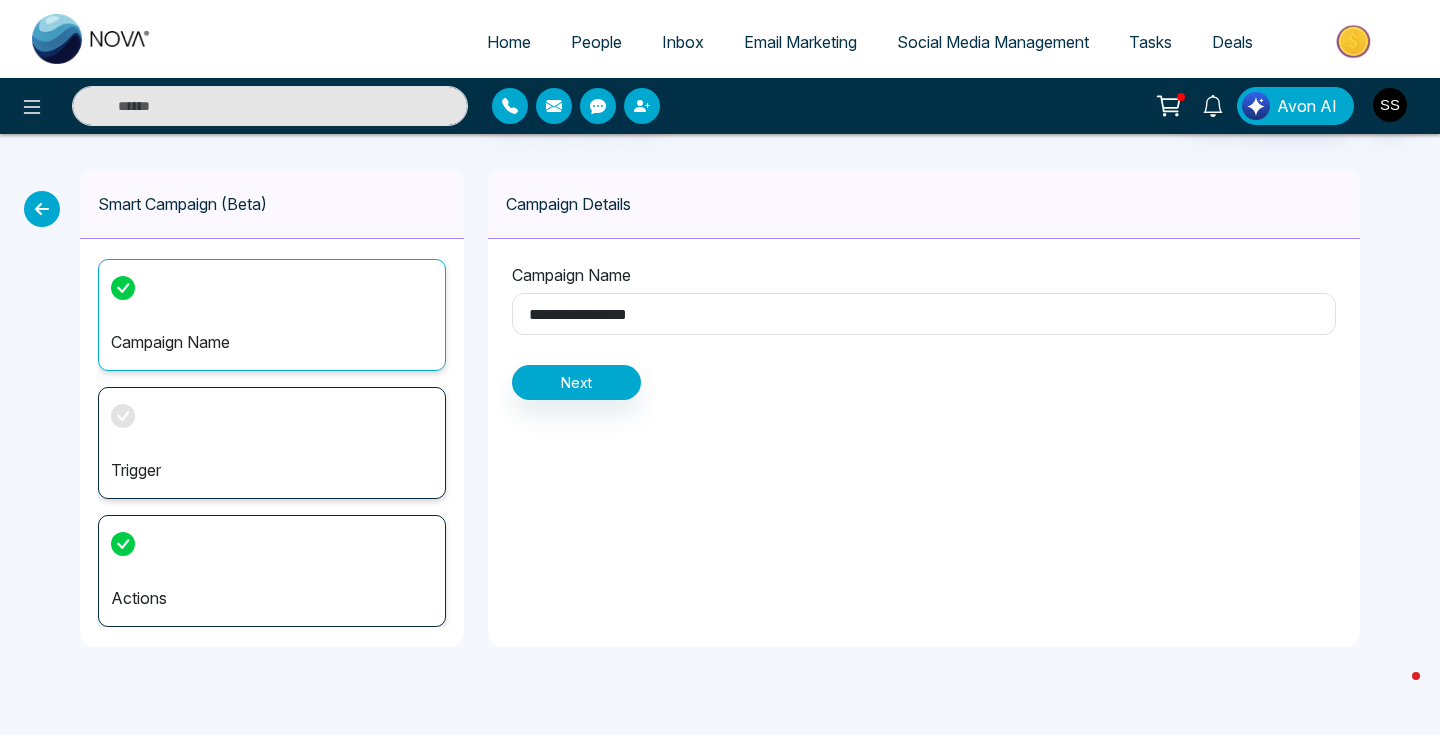click on "**********" at bounding box center [924, 314] 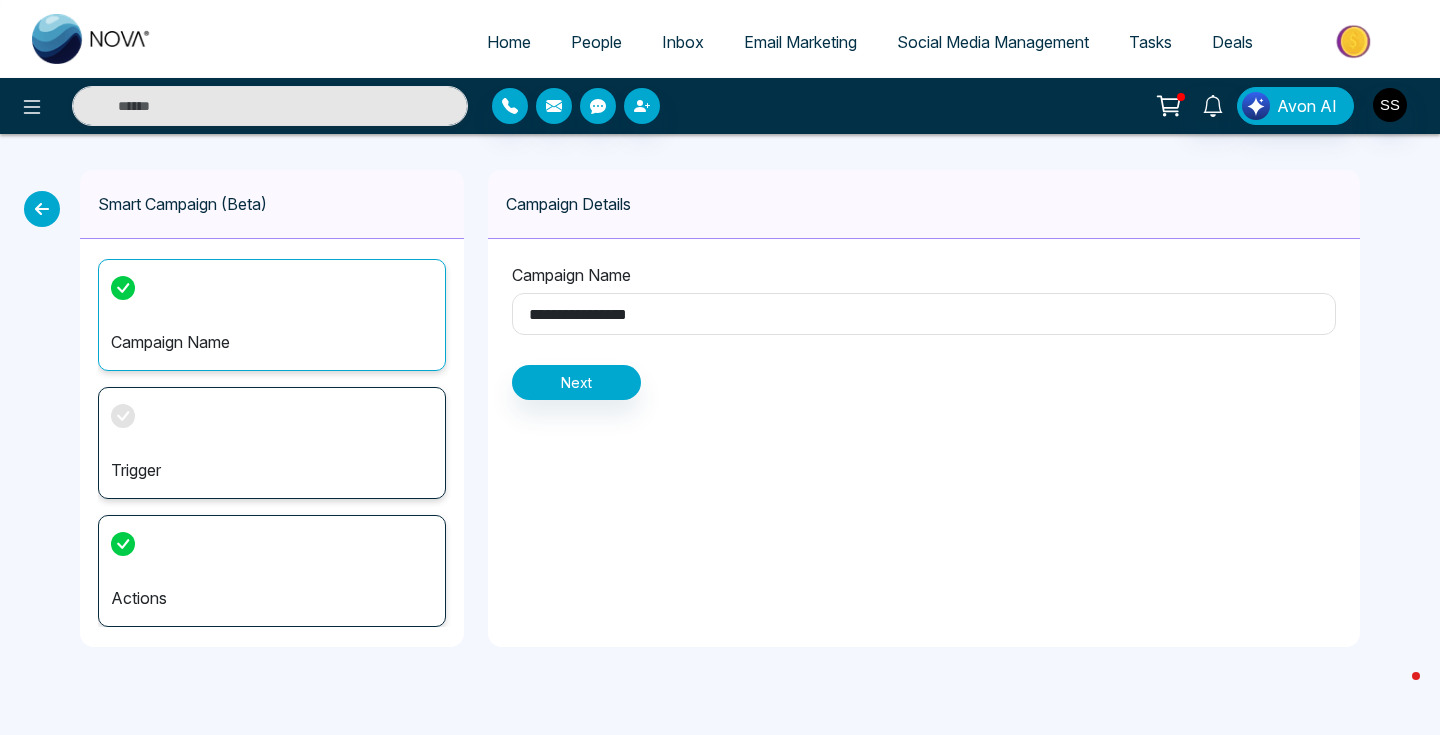 drag, startPoint x: 684, startPoint y: 321, endPoint x: 617, endPoint y: 316, distance: 67.18631 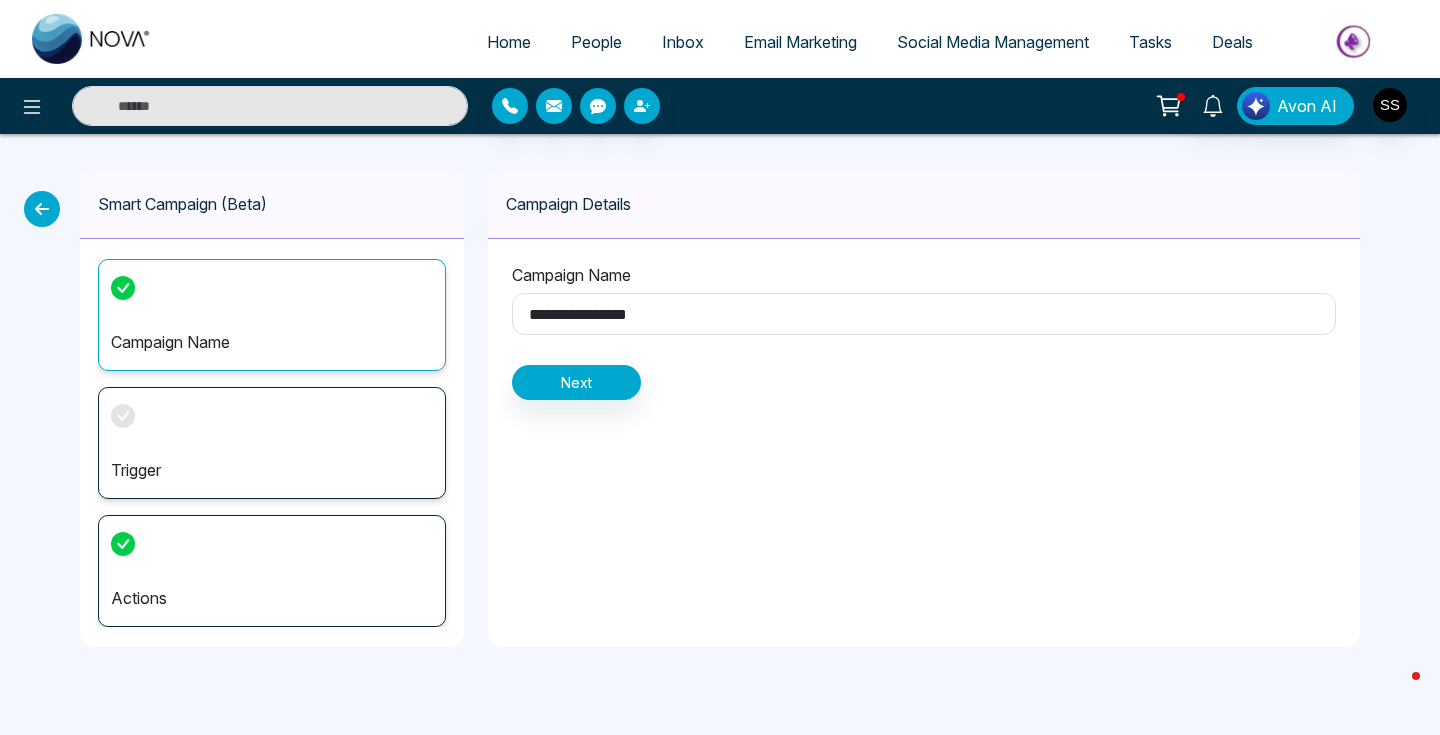 click on "**********" at bounding box center [924, 314] 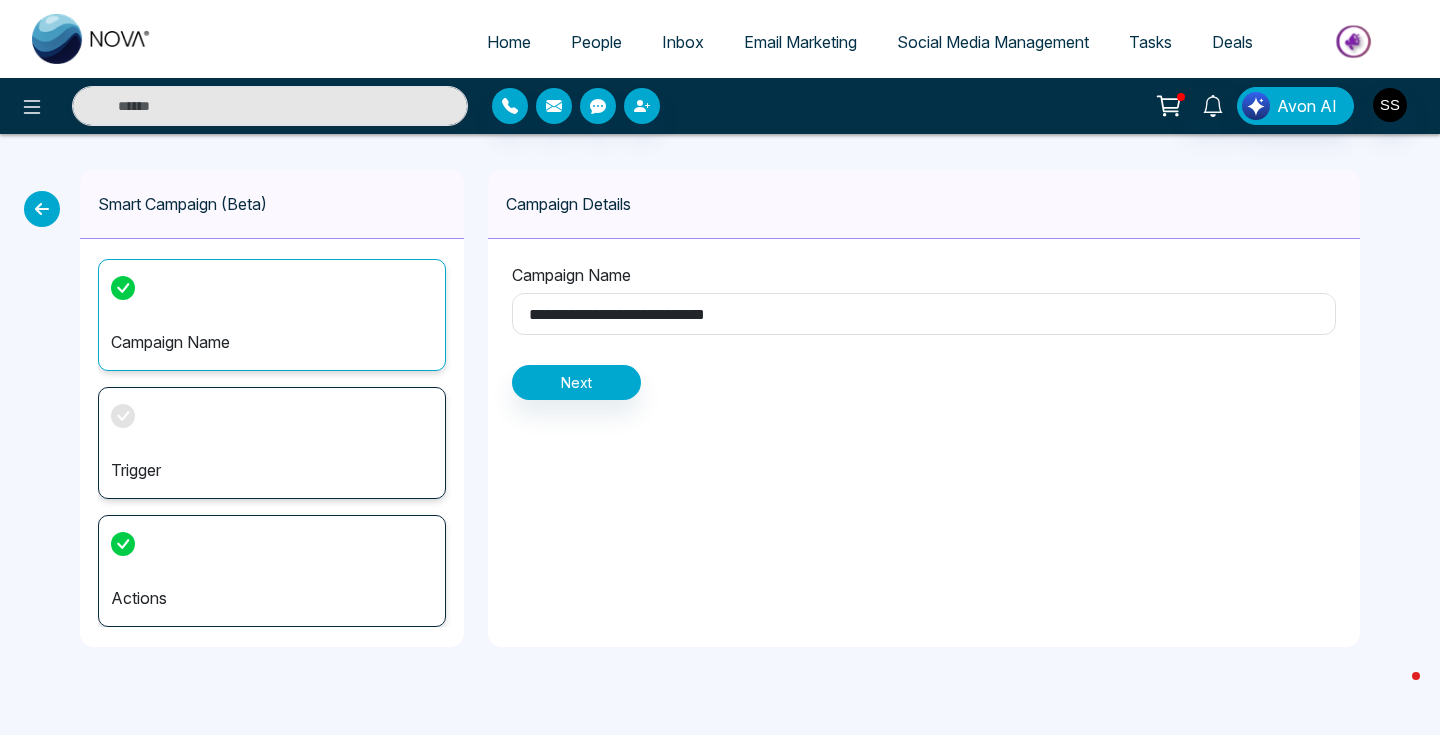 type on "**********" 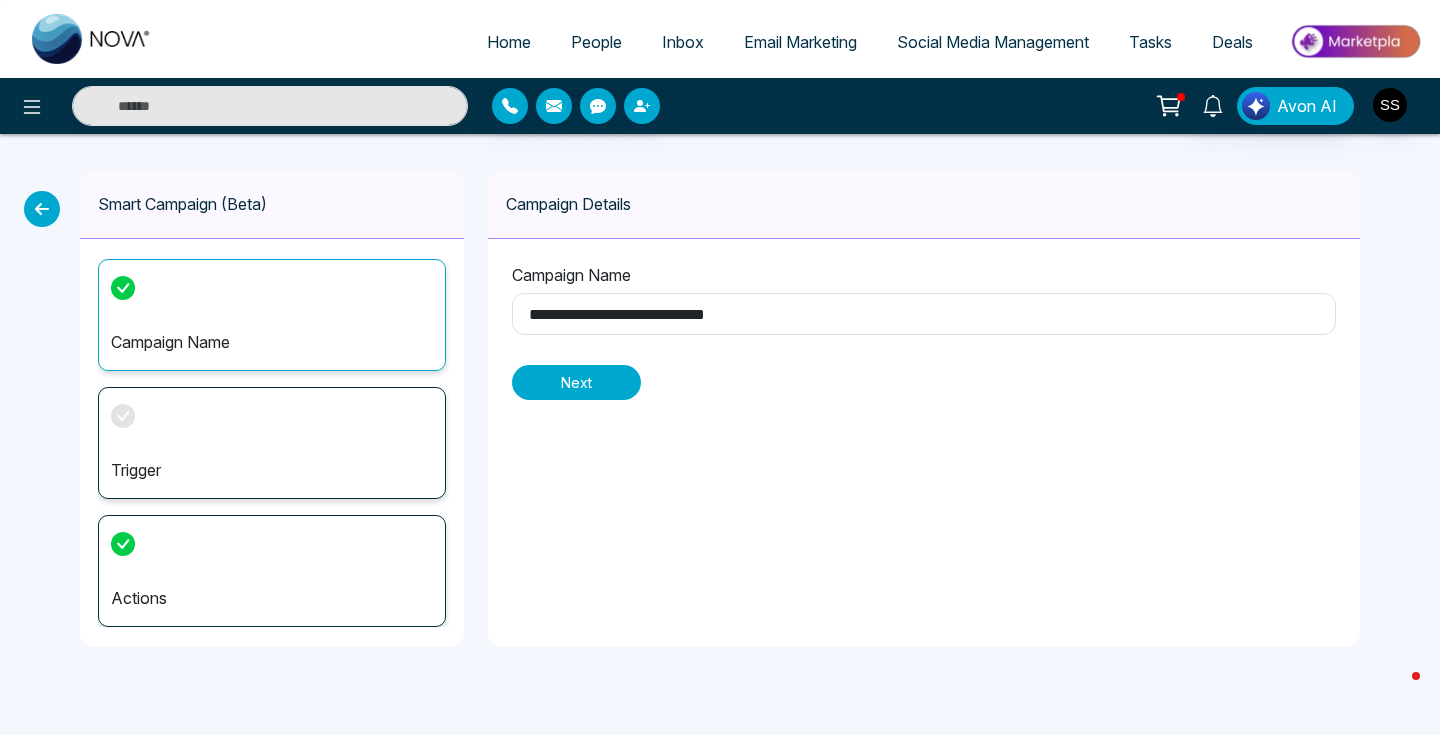 click on "Next" at bounding box center (576, 382) 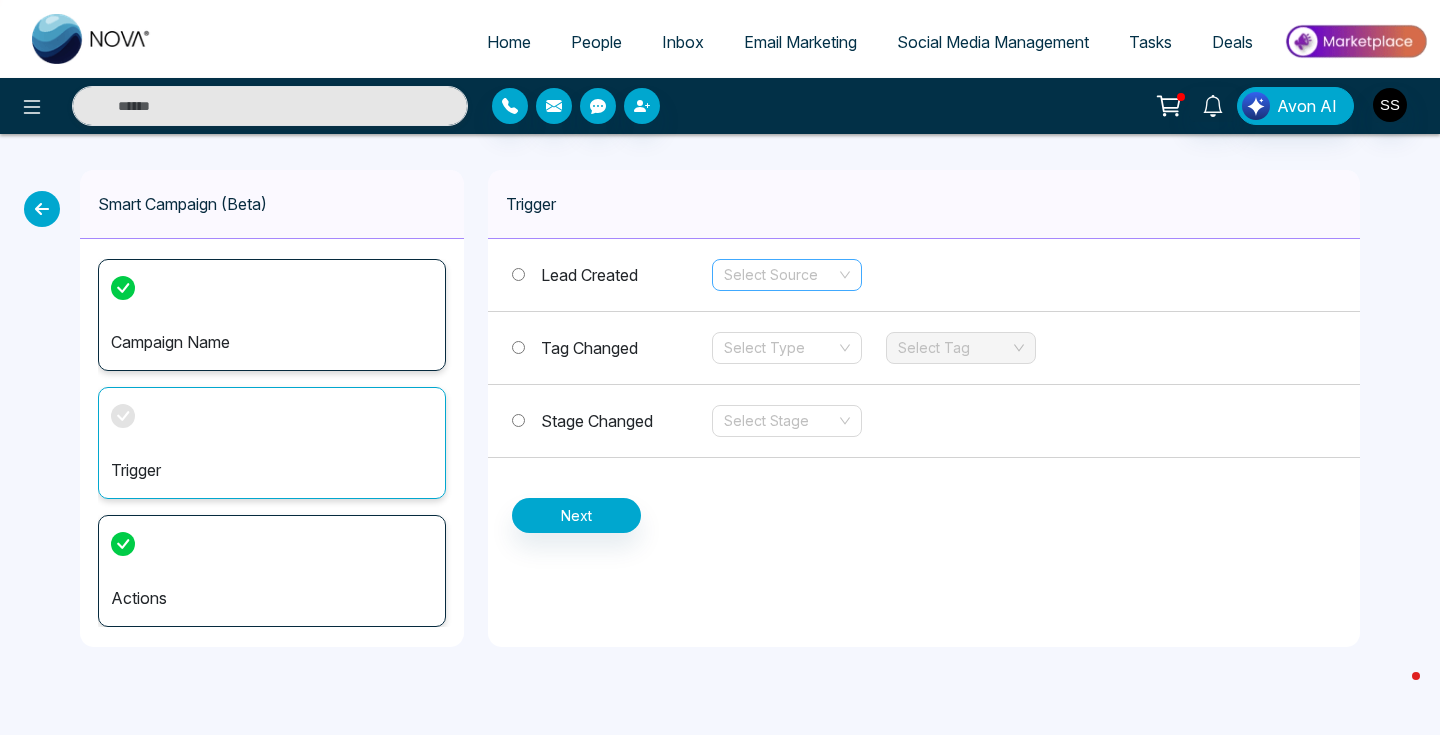 click at bounding box center (780, 275) 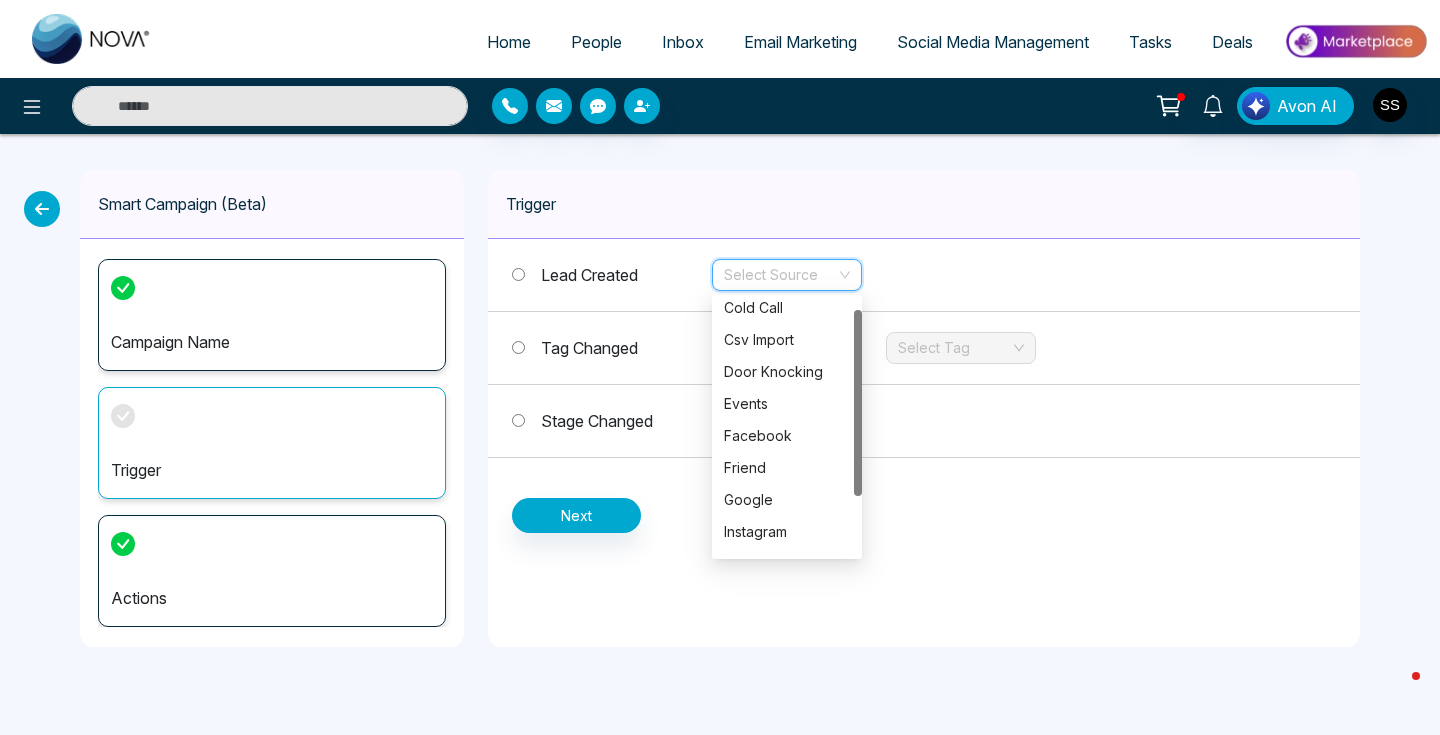 scroll, scrollTop: 0, scrollLeft: 0, axis: both 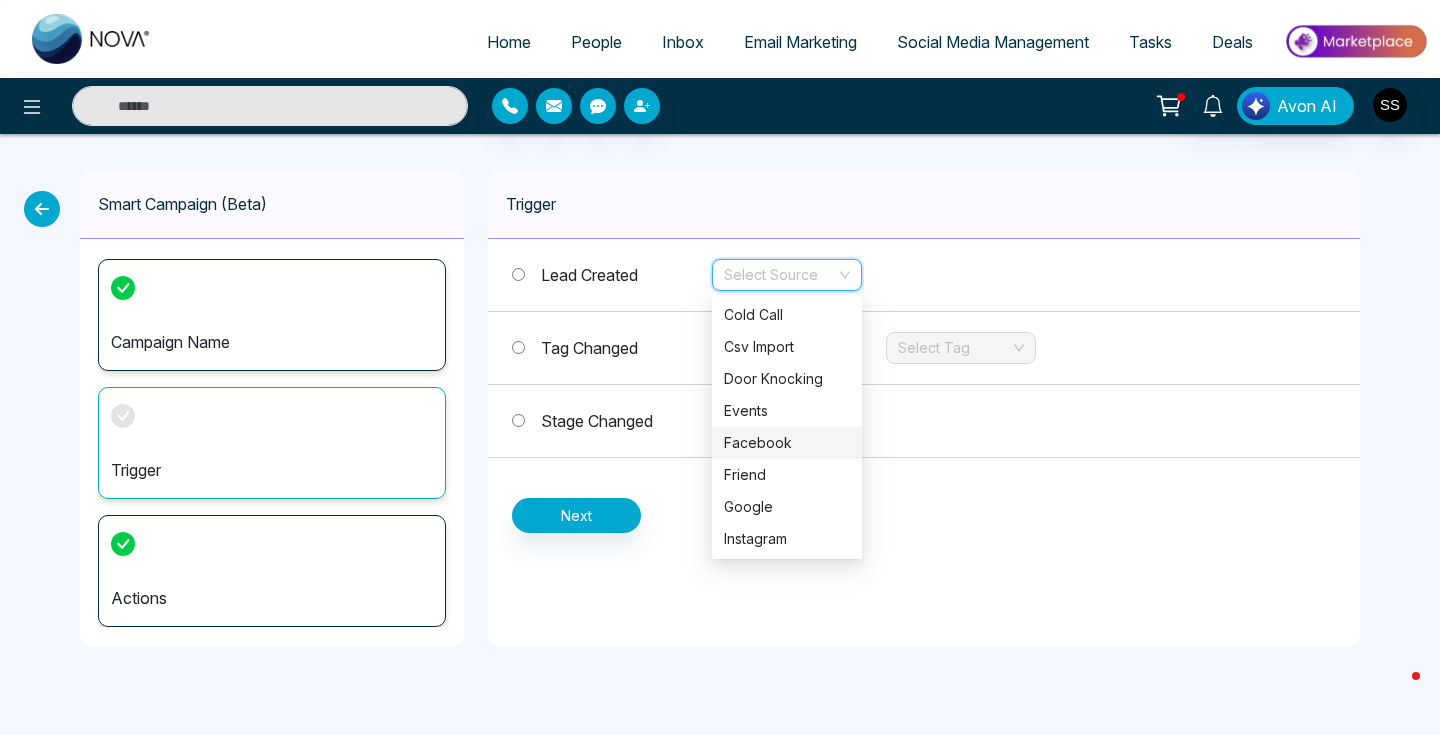 click on "Facebook" at bounding box center (787, 443) 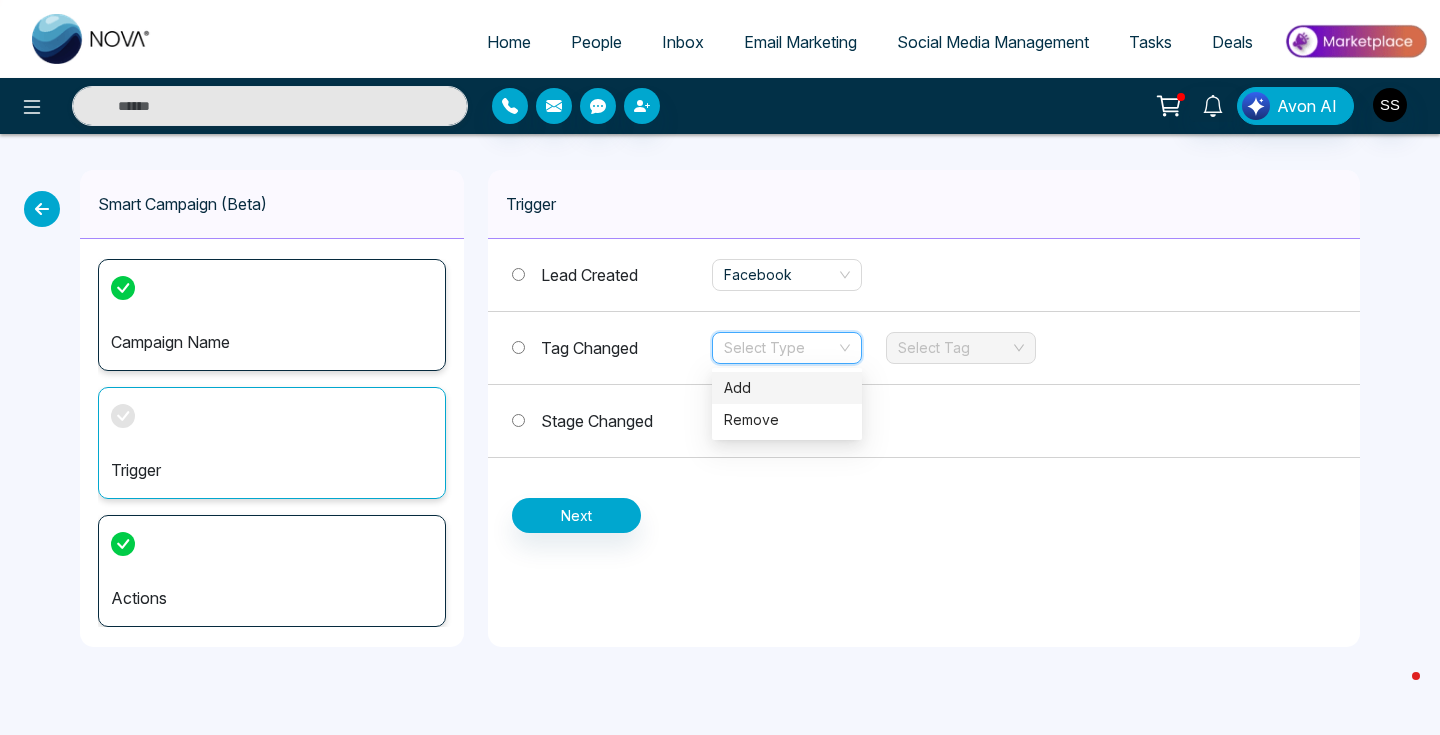 click at bounding box center [780, 348] 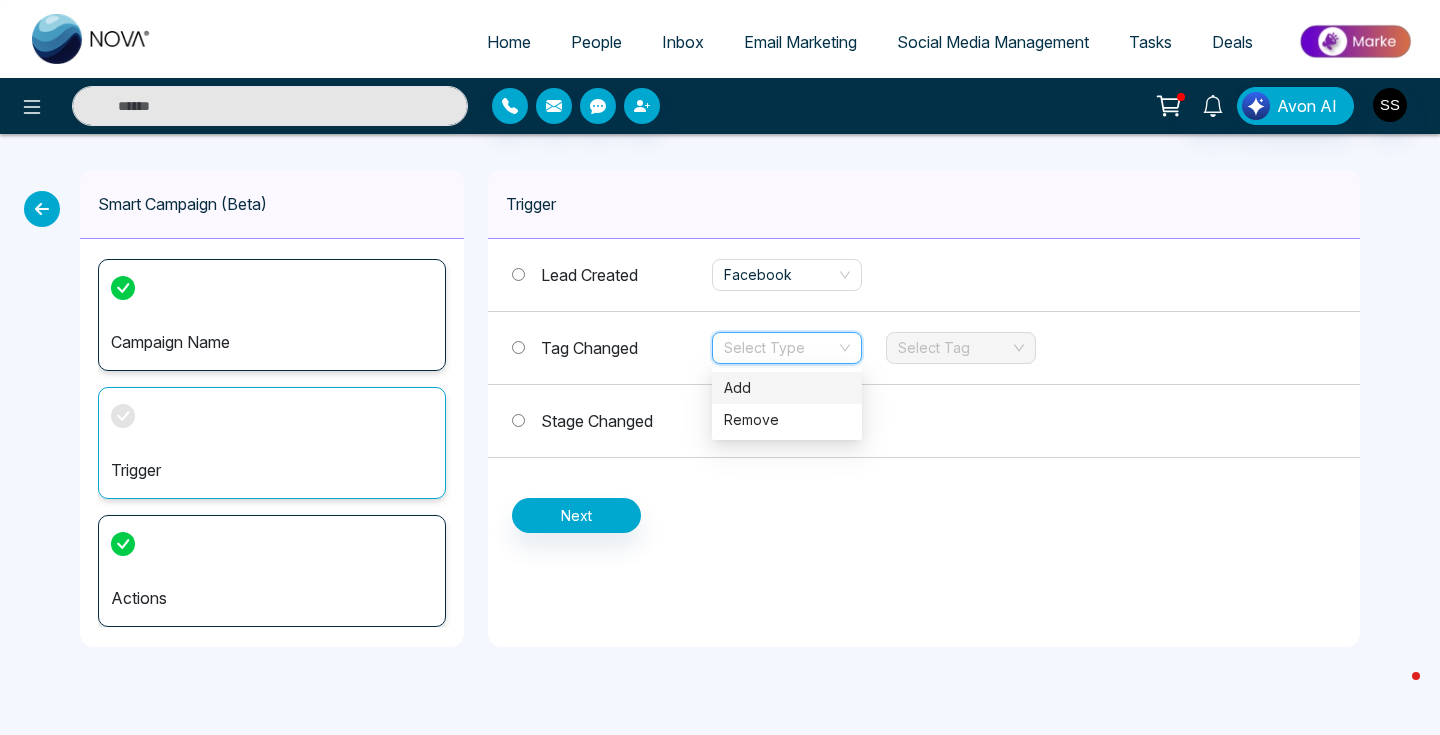 click on "Add" at bounding box center [787, 388] 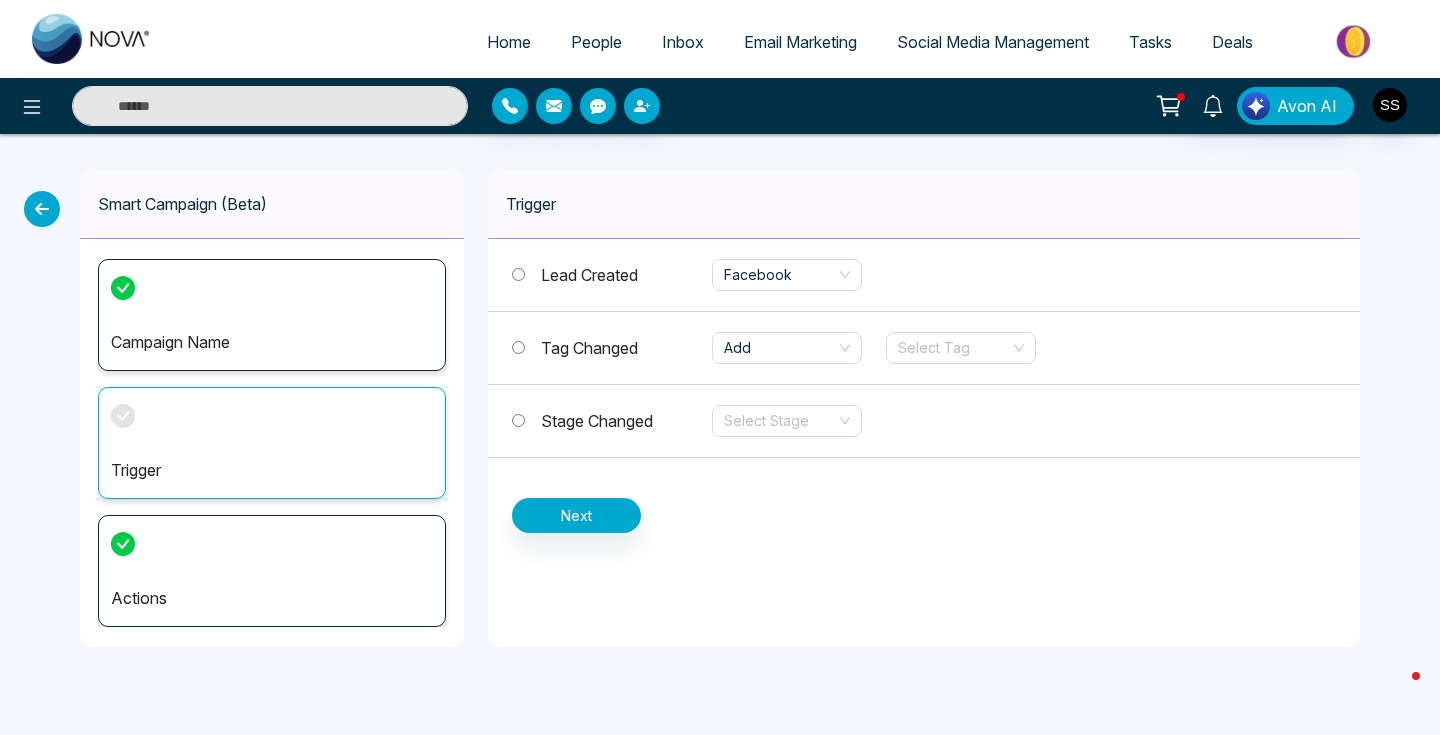 click on "Tag Changed" at bounding box center (612, 348) 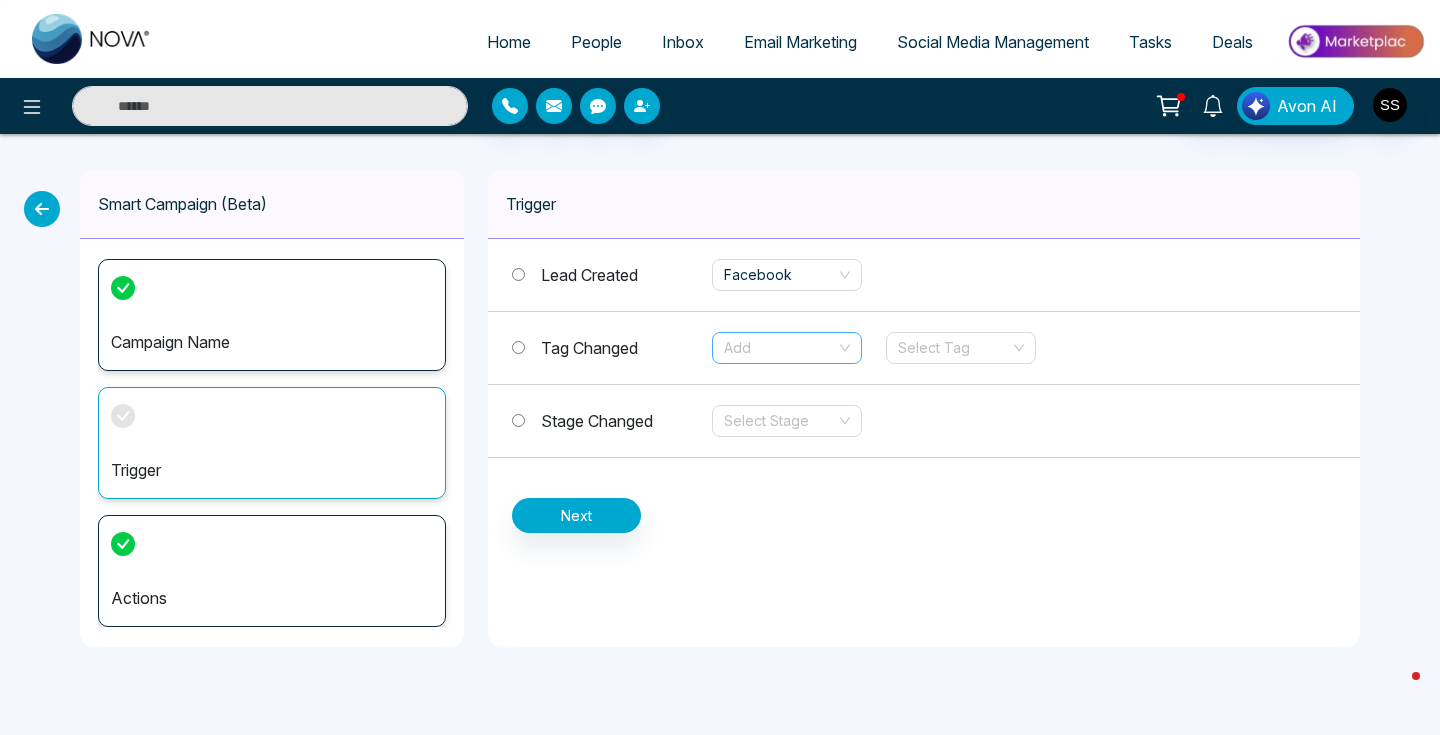 click on "Add" at bounding box center [787, 348] 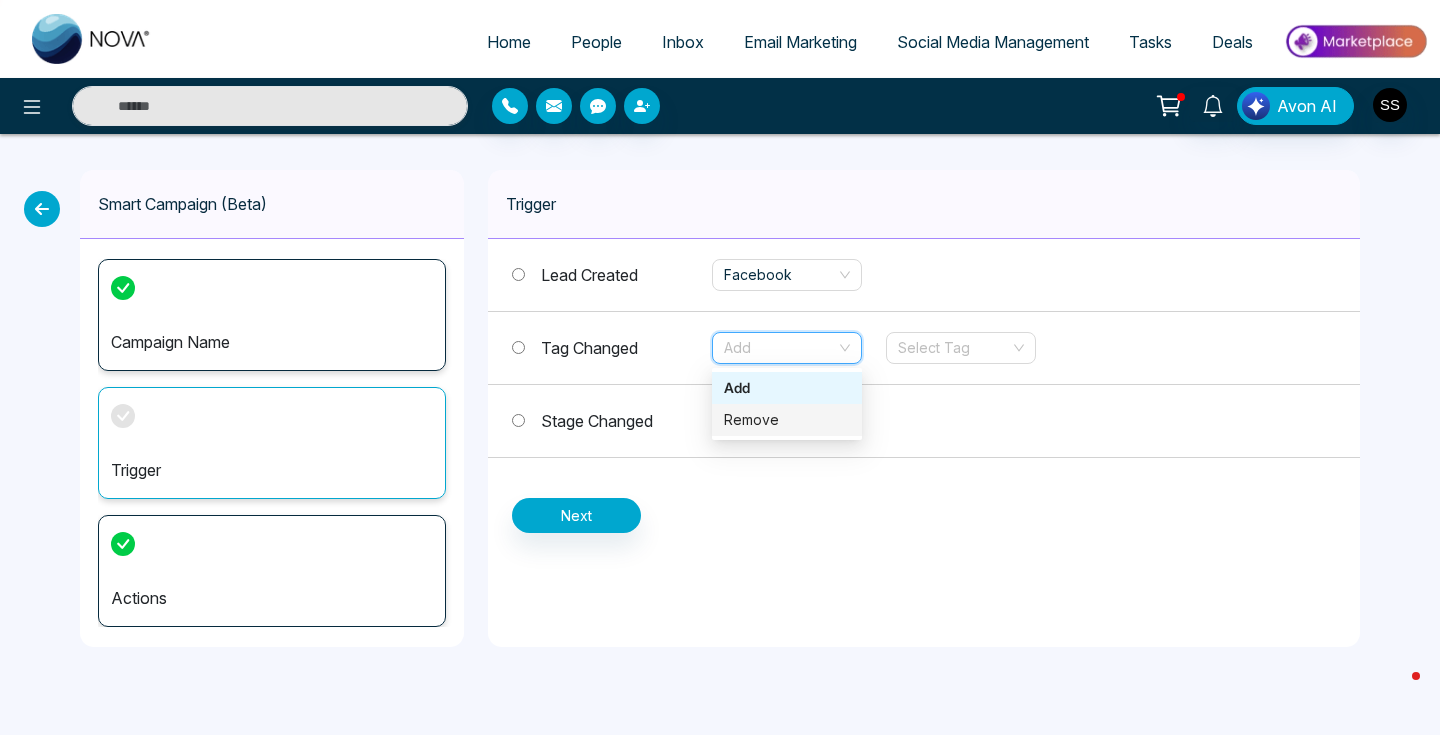click on "Remove" at bounding box center (787, 420) 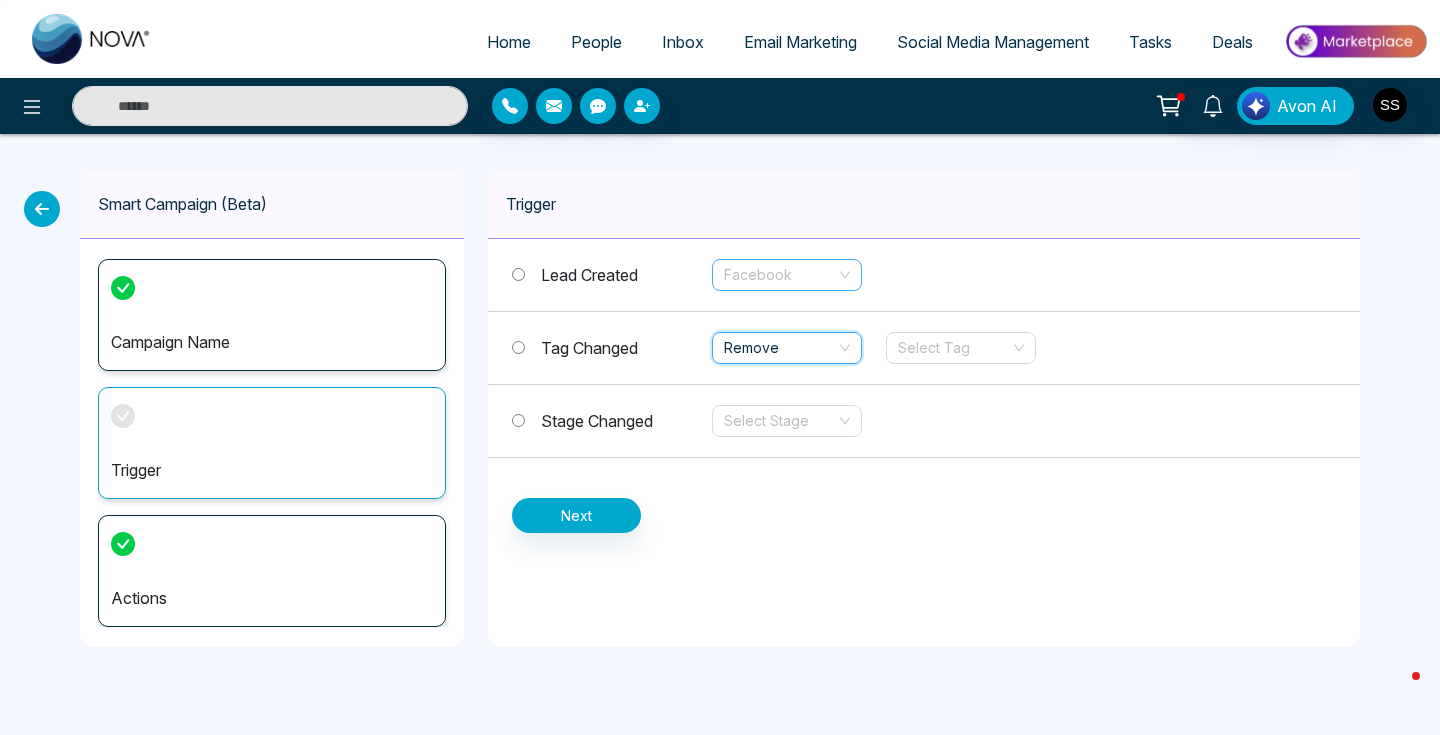 click on "Facebook" at bounding box center (787, 275) 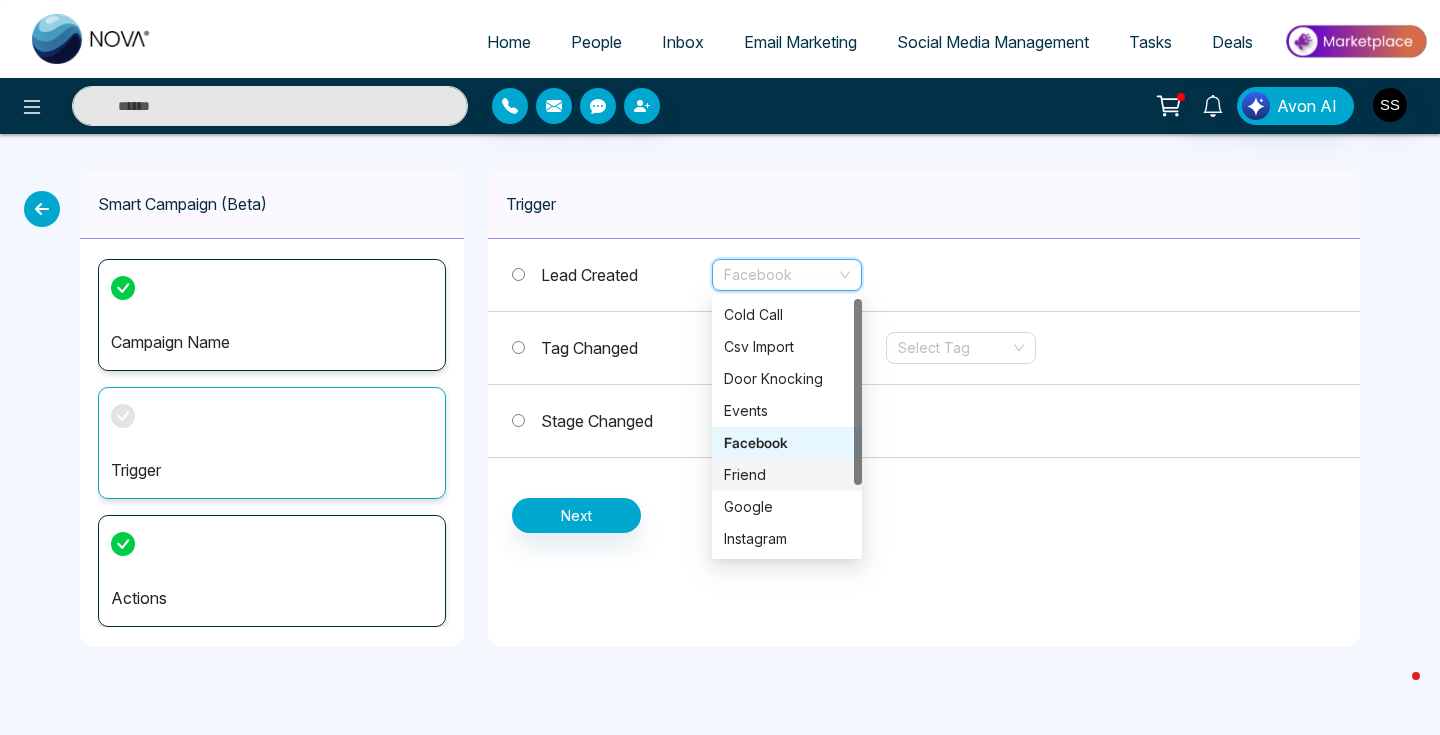 click on "Lead Created Facebook" at bounding box center [924, 275] 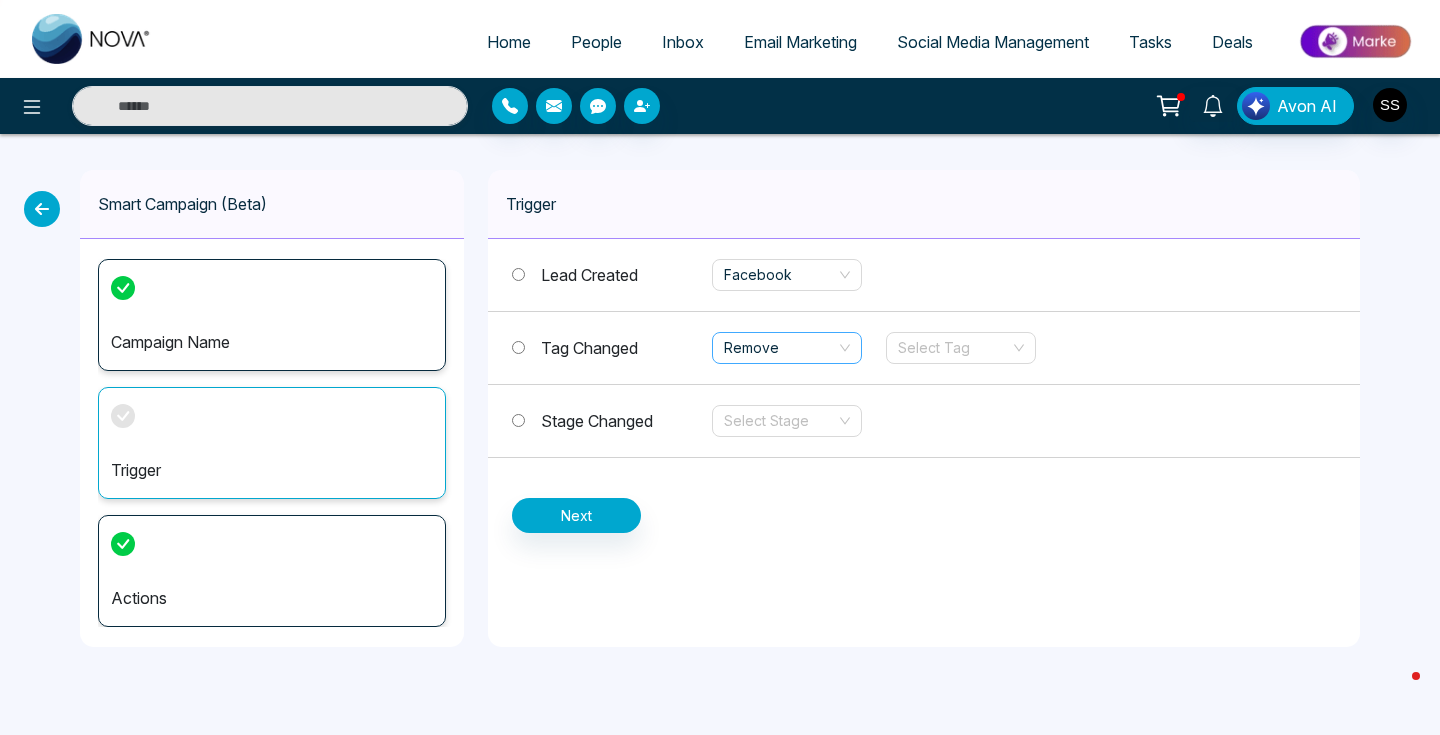 click on "Remove" at bounding box center (787, 348) 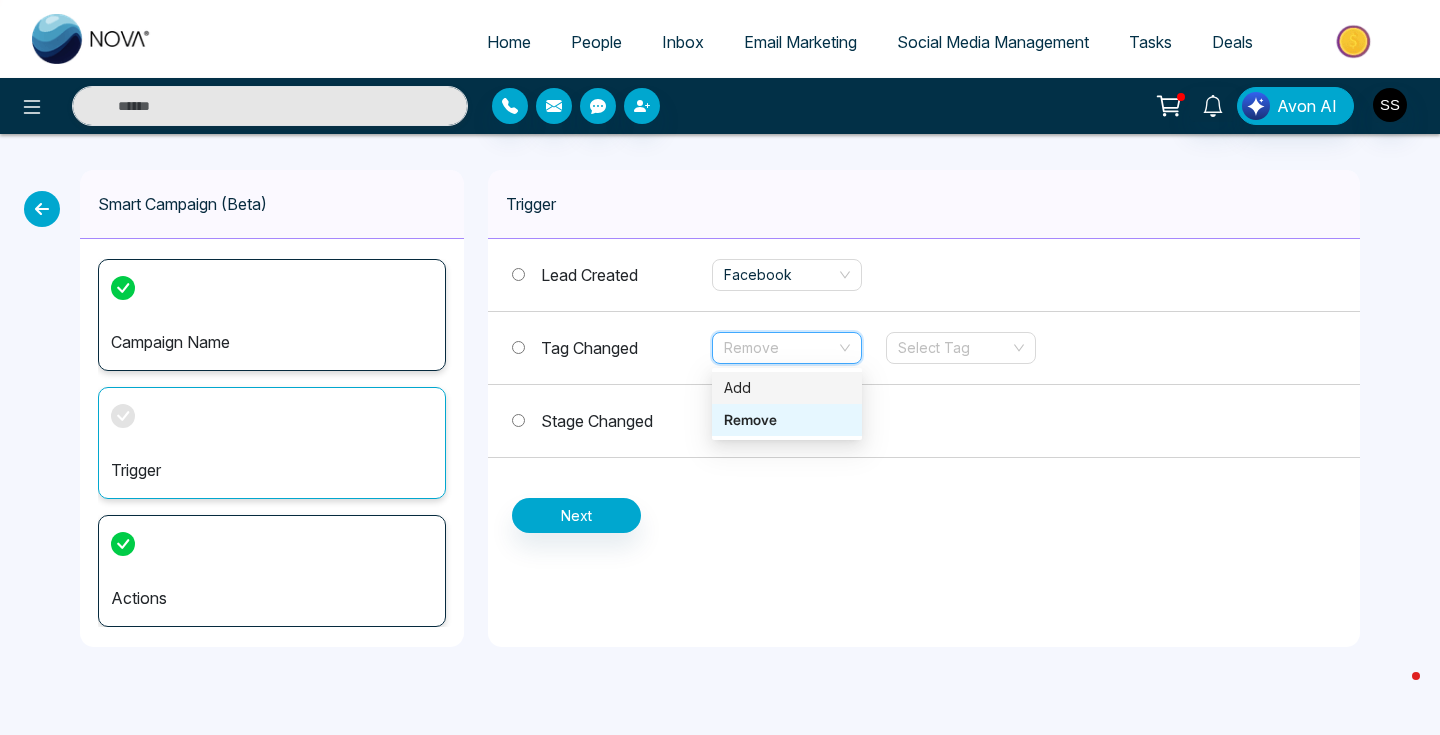 click on "Add" at bounding box center (787, 388) 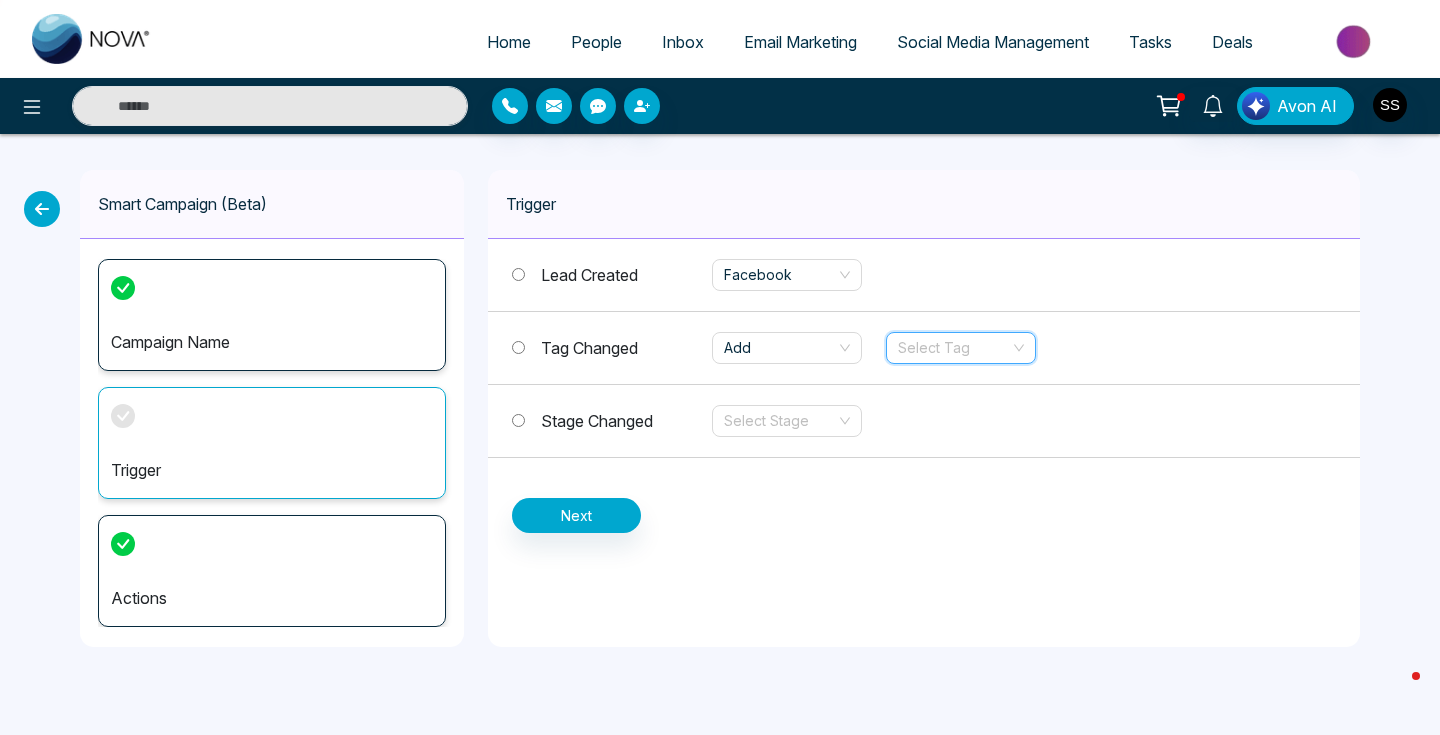 click at bounding box center (954, 348) 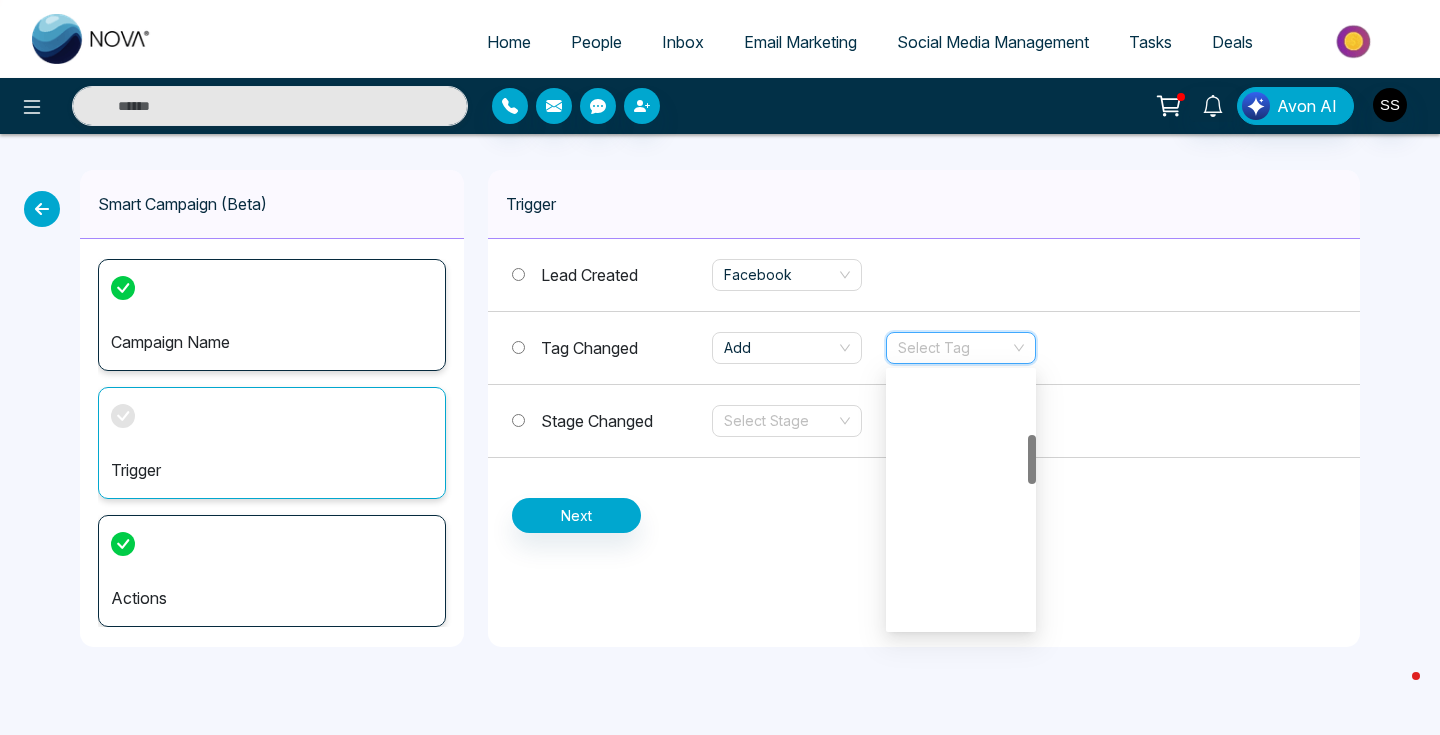scroll, scrollTop: 1056, scrollLeft: 0, axis: vertical 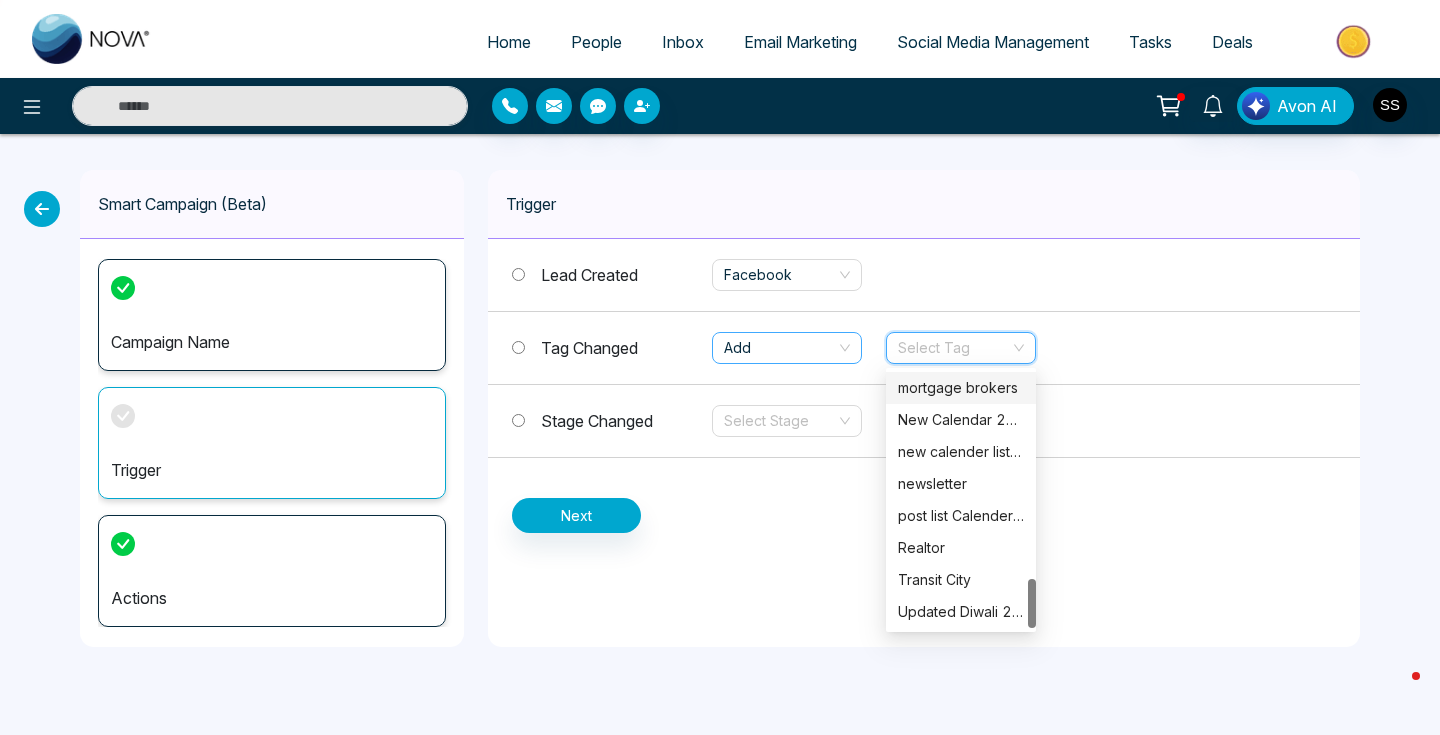 click on "Add" at bounding box center (787, 348) 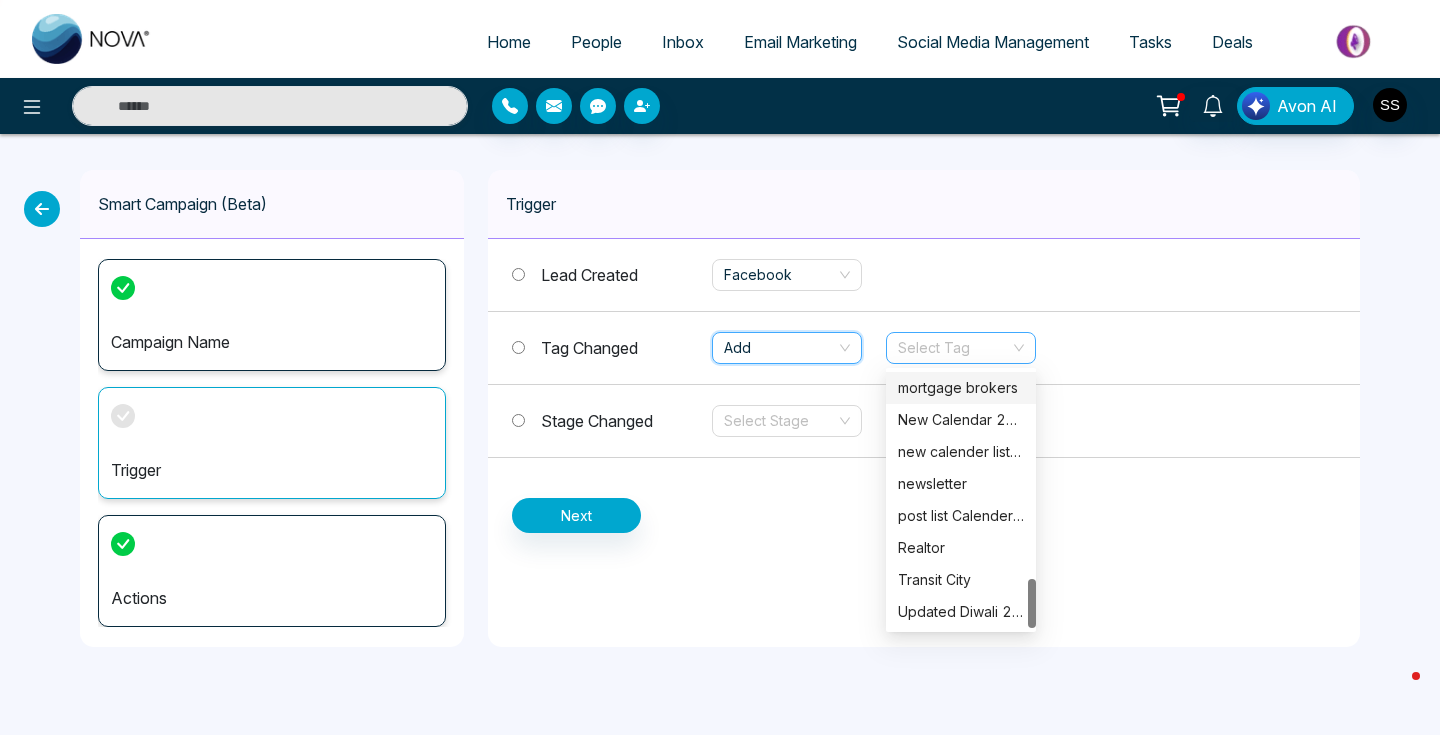 click on "Select Tag" at bounding box center [961, 348] 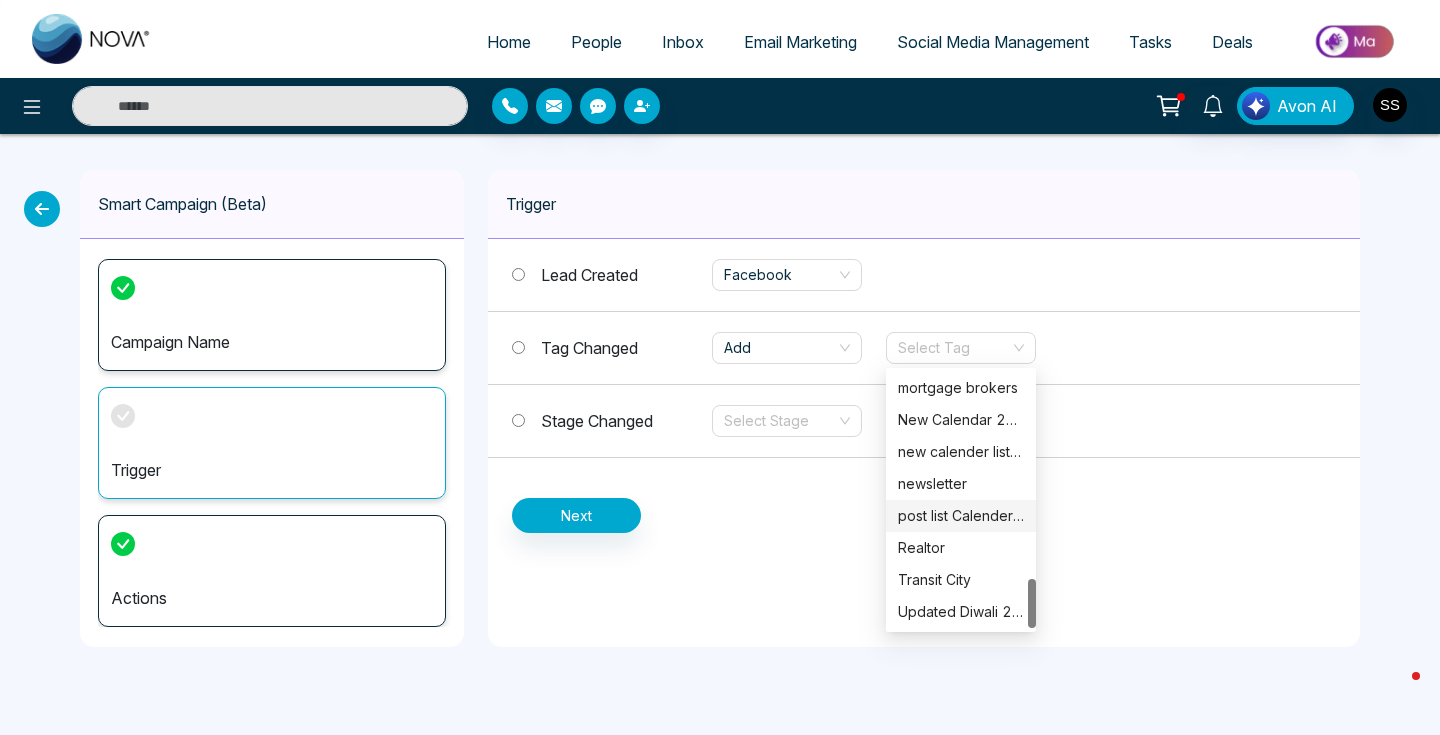click on "Trigger Lead Created Facebook Tag Changed Add Select Tag Stage Changed Select Stage Next" at bounding box center [924, 408] 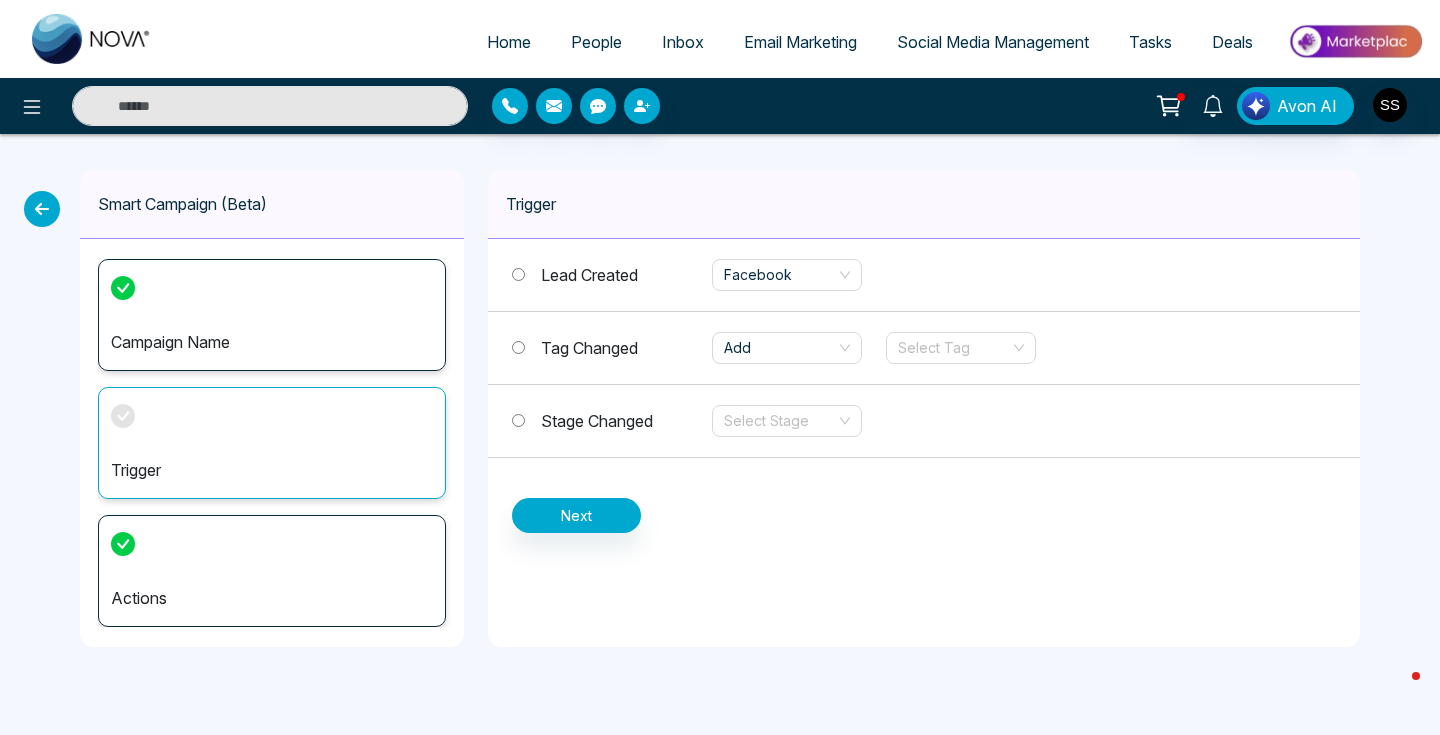 click on "Stage Changed" at bounding box center [597, 421] 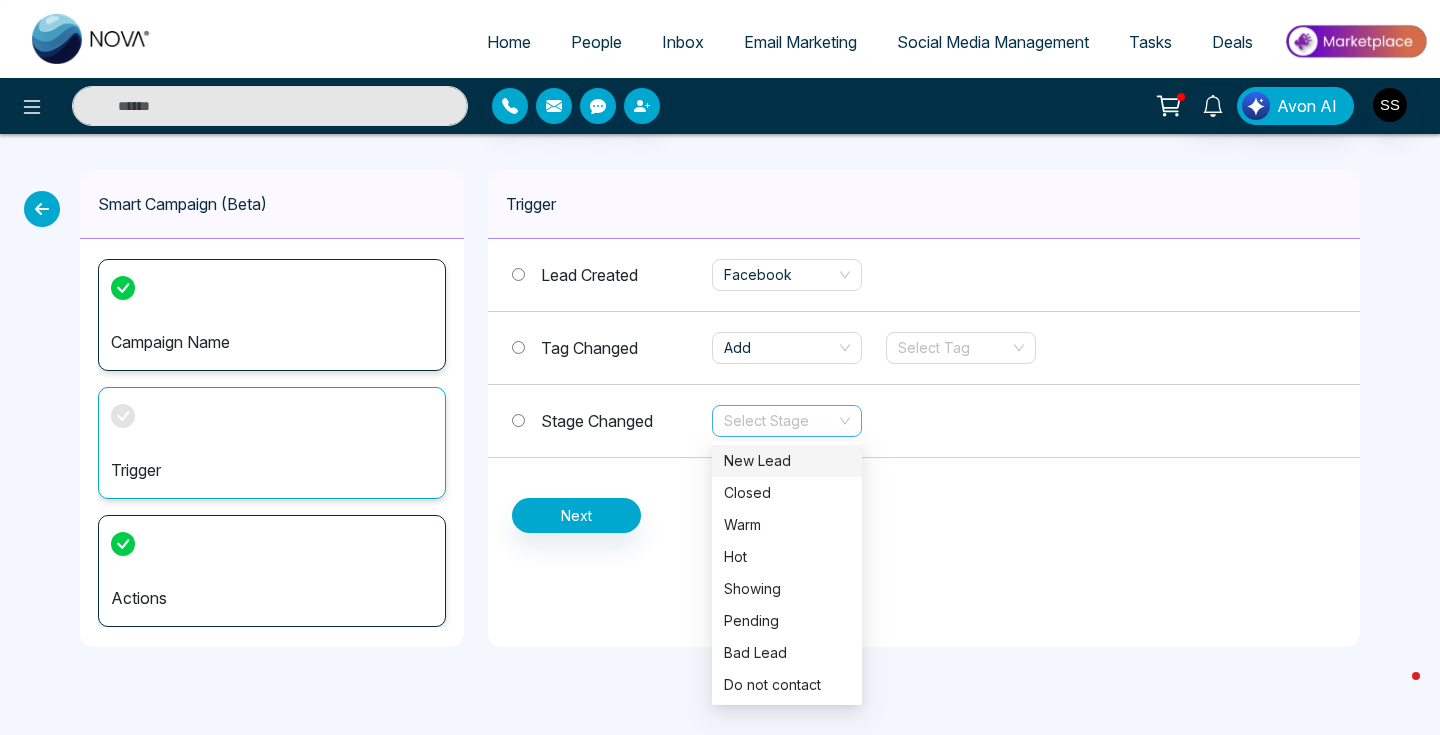 click on "Select Stage" at bounding box center [787, 421] 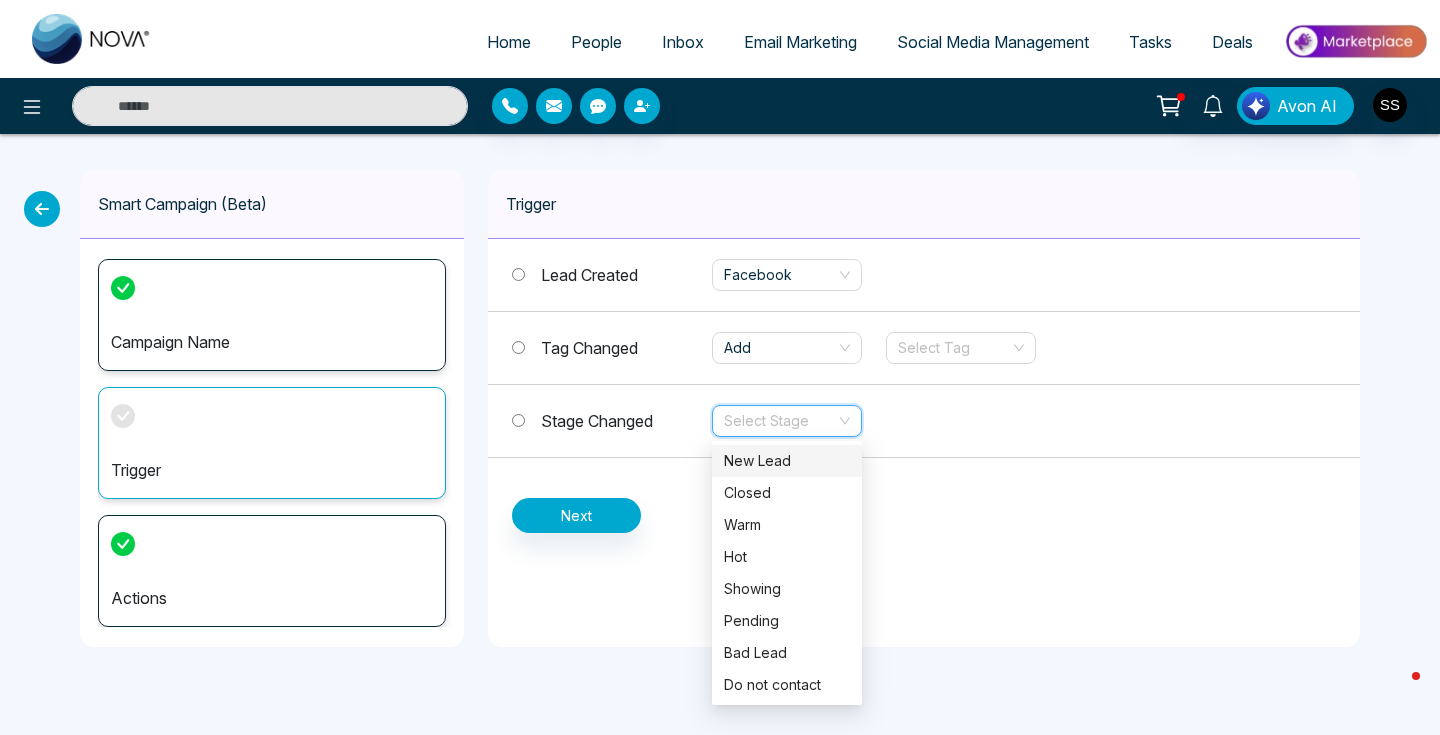 click on "Lead Created" at bounding box center (589, 275) 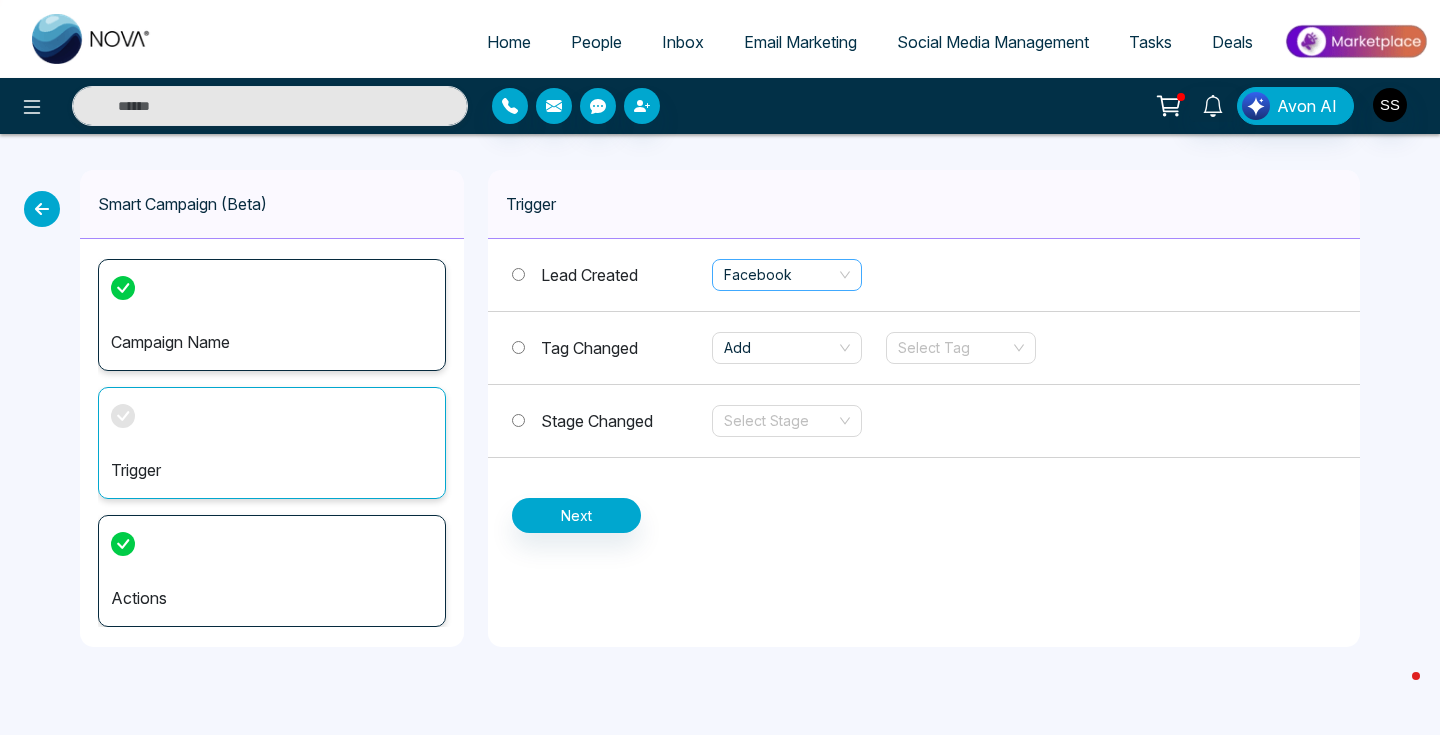 click on "Facebook" at bounding box center (787, 275) 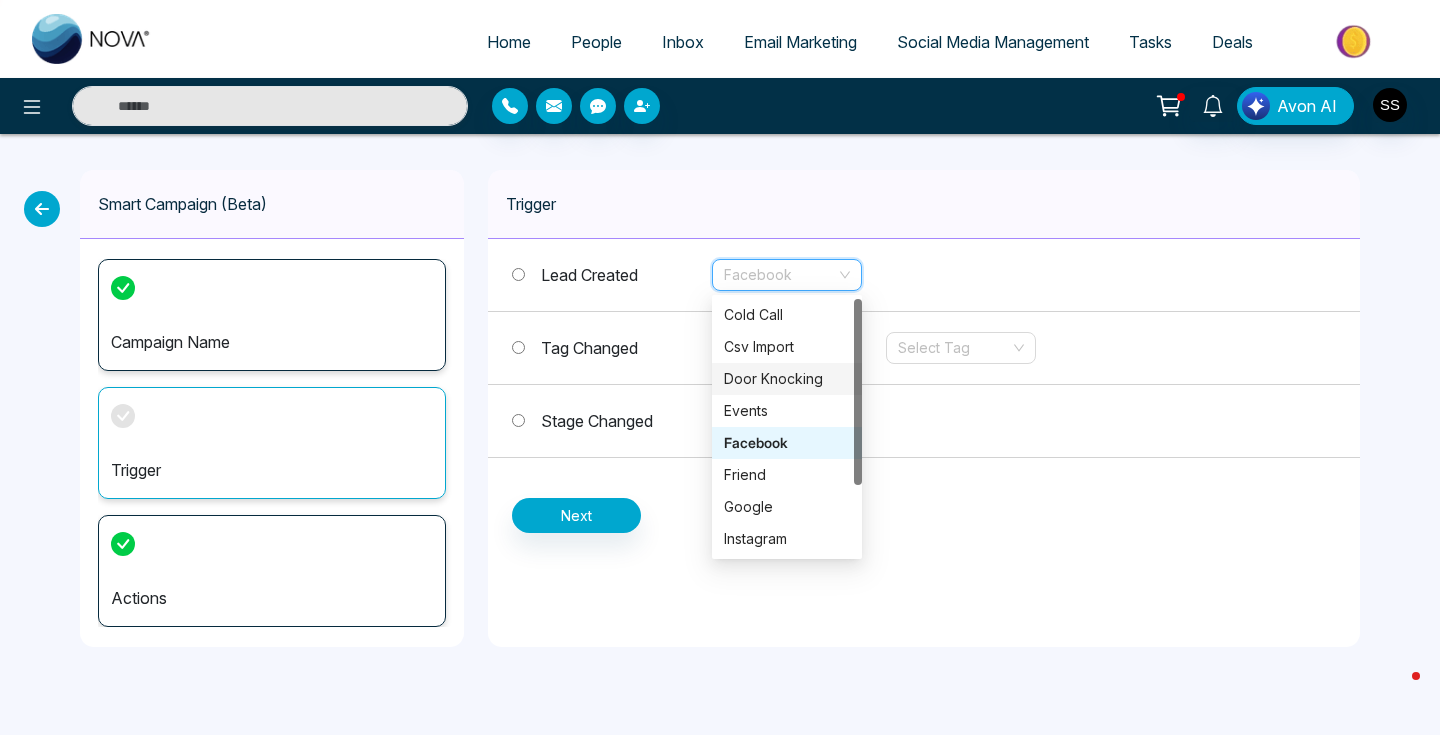 scroll, scrollTop: 96, scrollLeft: 0, axis: vertical 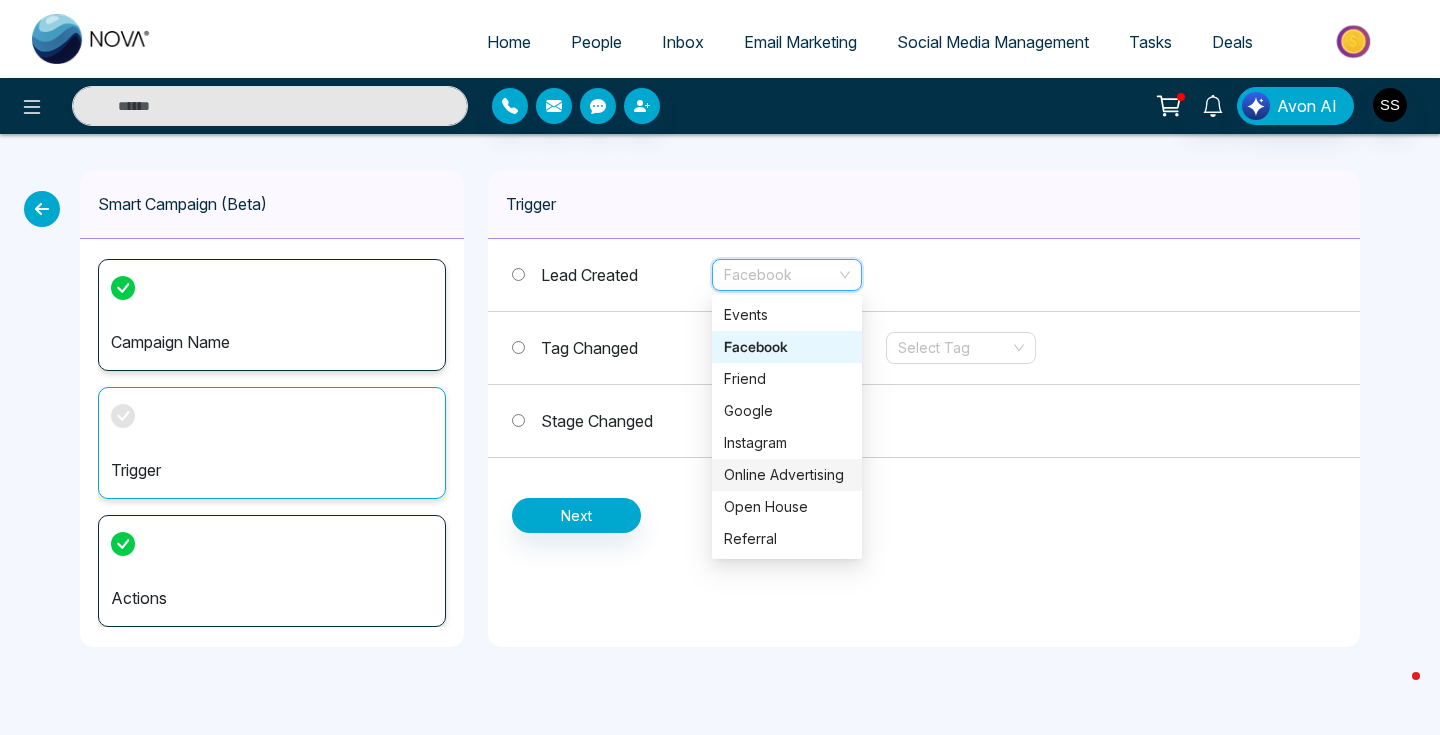 click on "Lead Created Facebook Tag Changed Add Select Tag Stage Changed Select Stage Next" at bounding box center [924, 386] 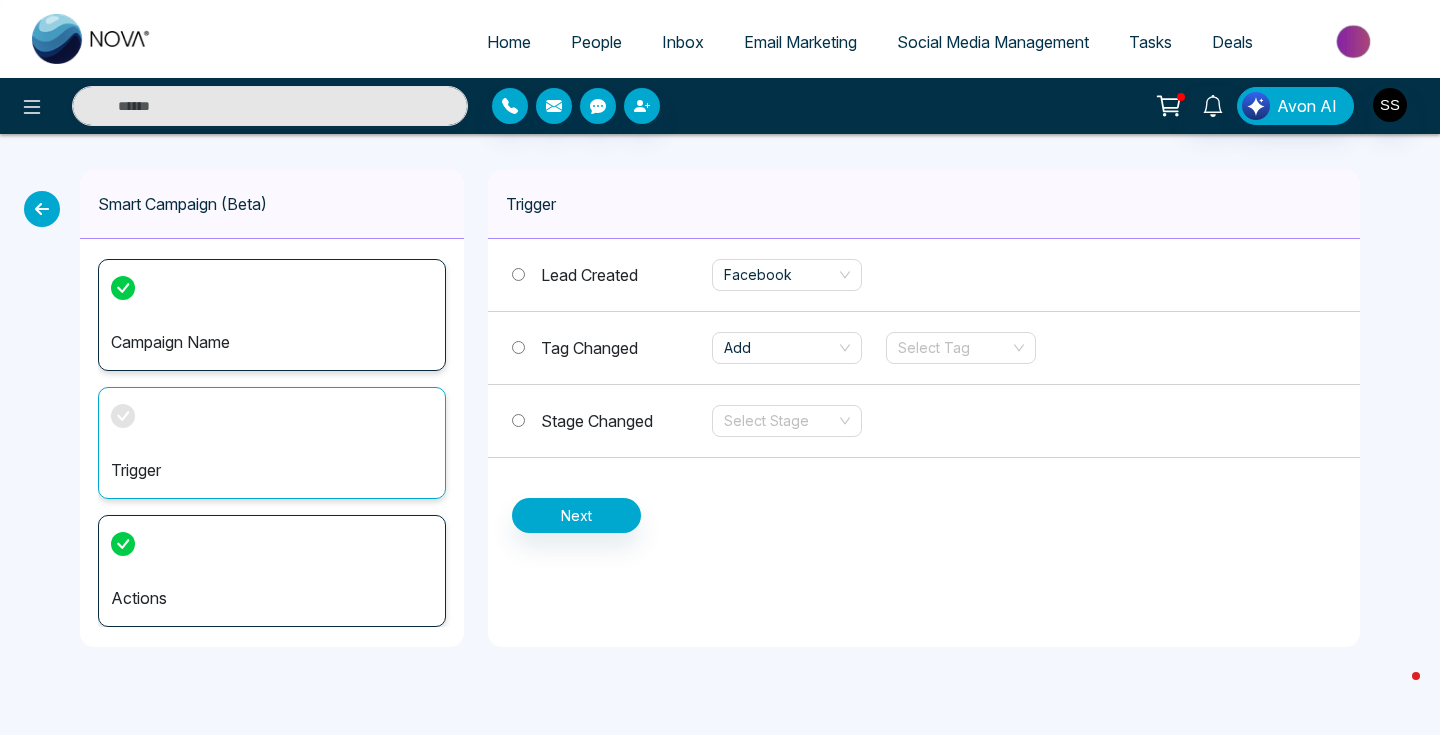 click on "Tag Changed" at bounding box center [589, 348] 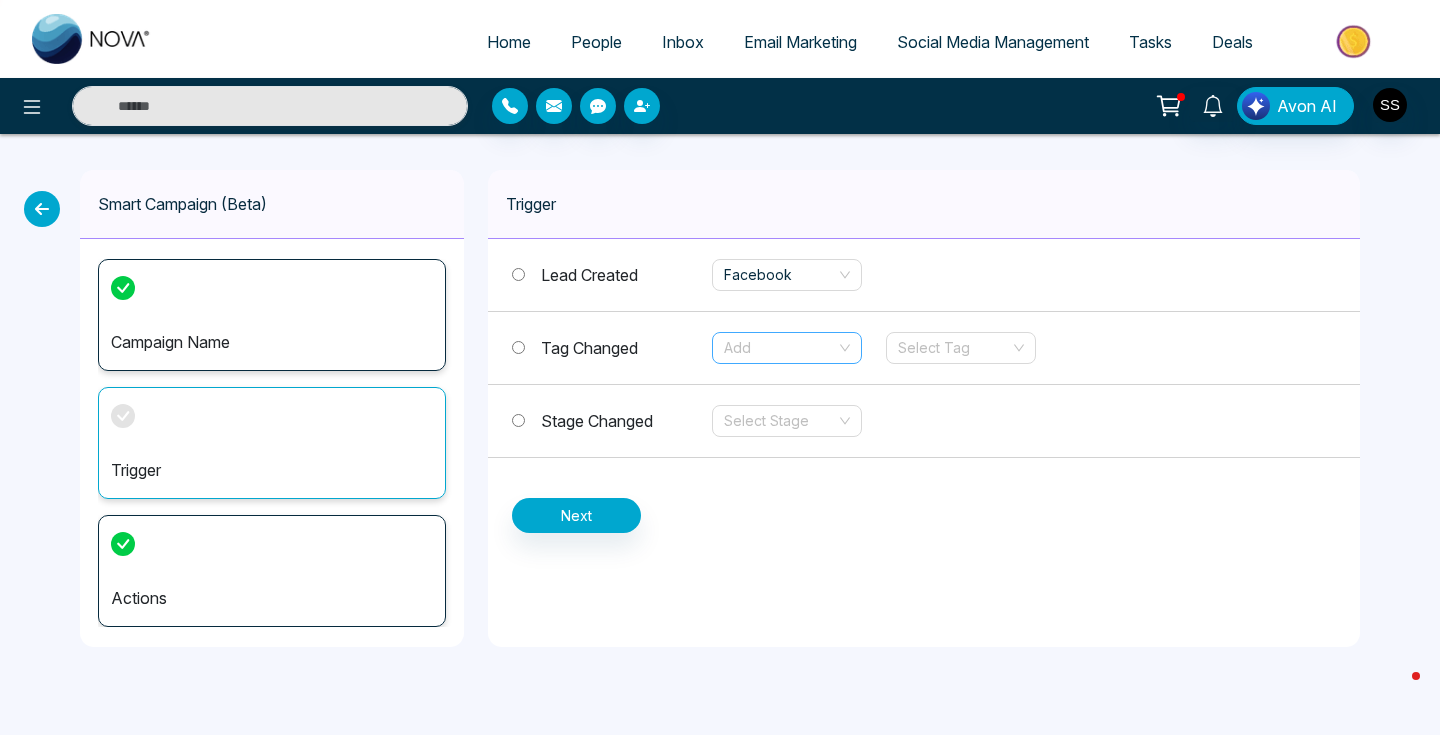 click on "Add" at bounding box center [787, 348] 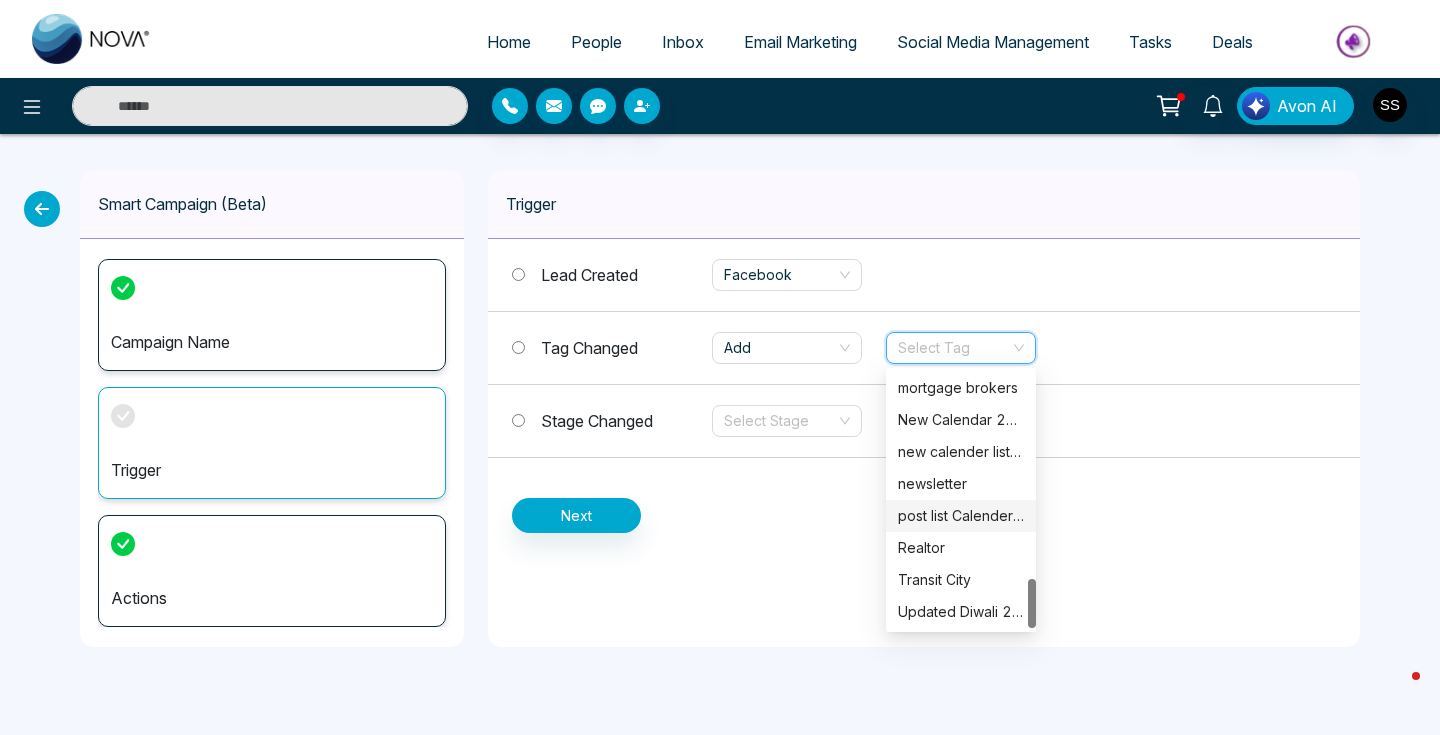click at bounding box center [954, 348] 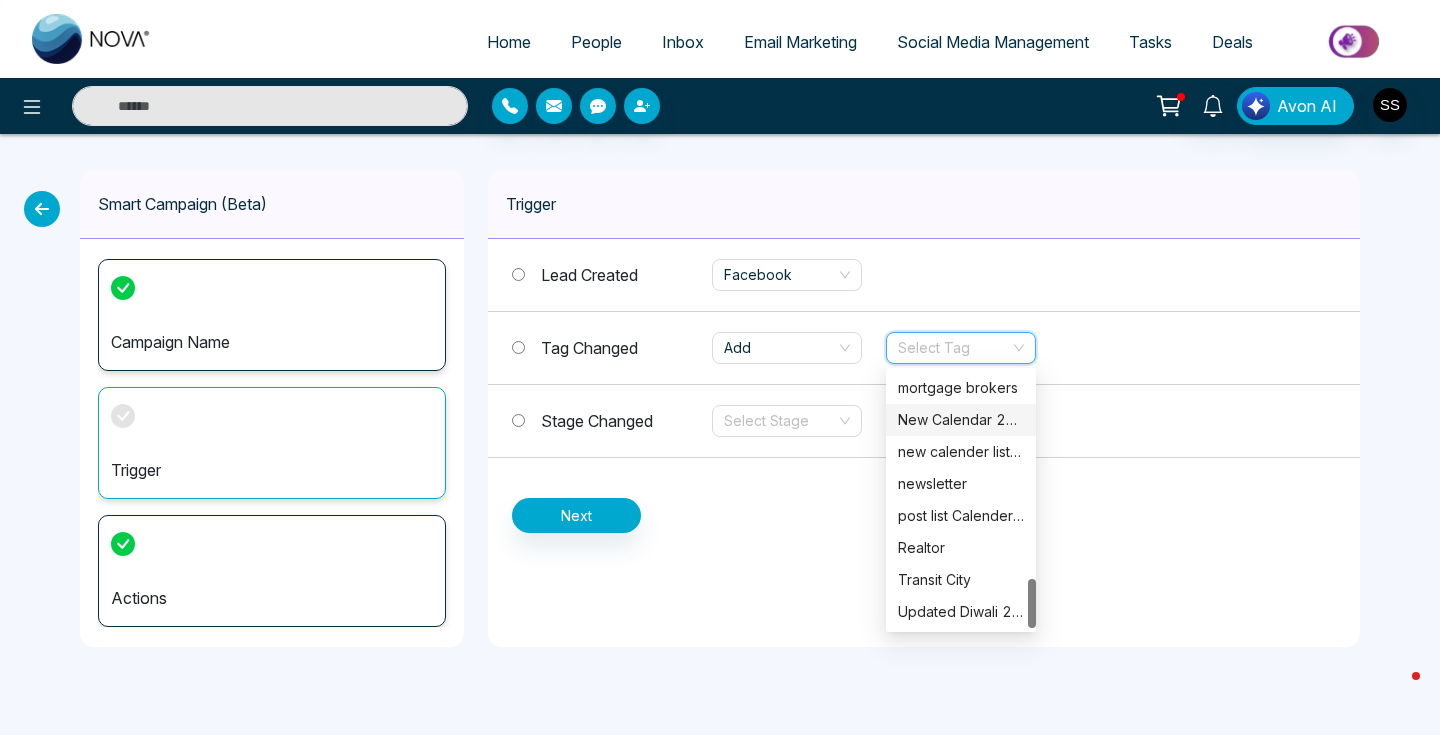 click on "Lead Created Facebook Tag Changed Add Select Tag Stage Changed Select Stage Next" at bounding box center [924, 386] 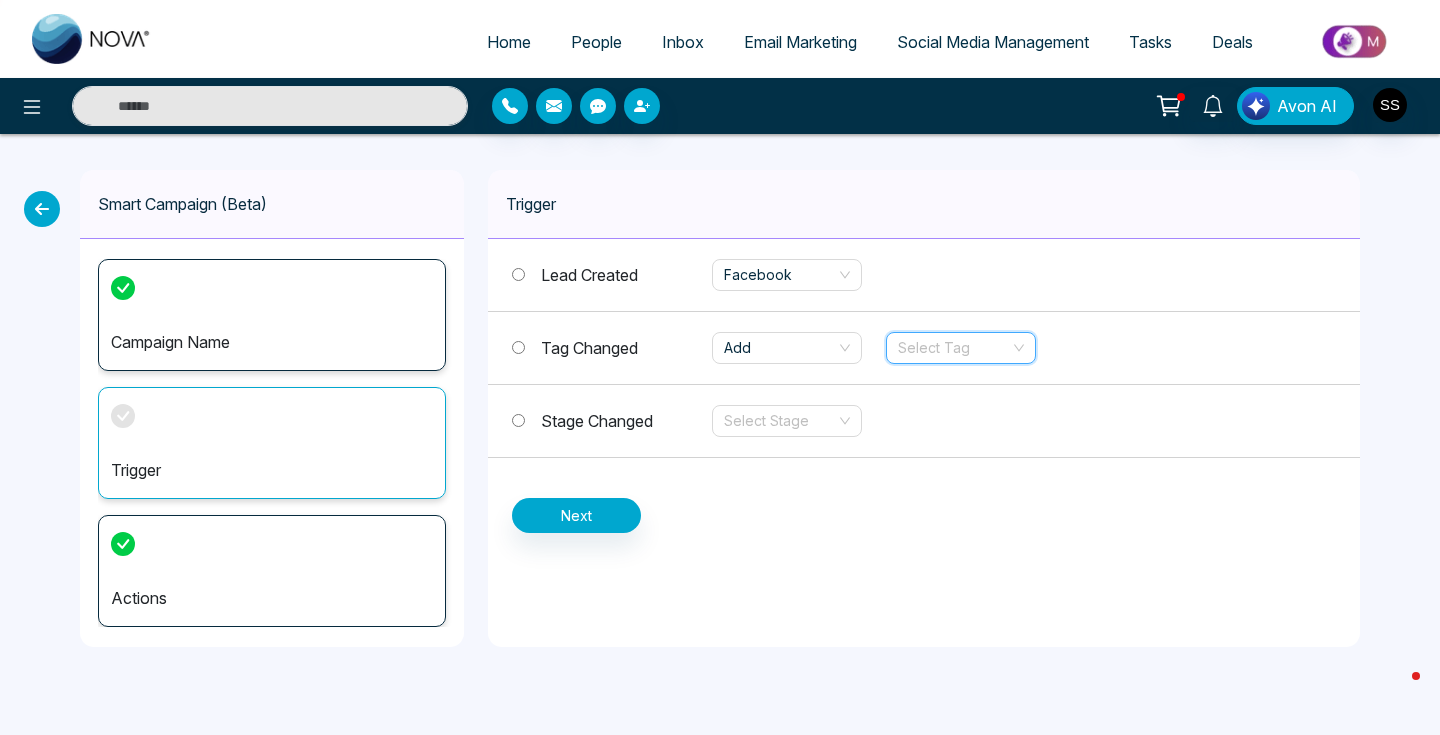 click at bounding box center [954, 348] 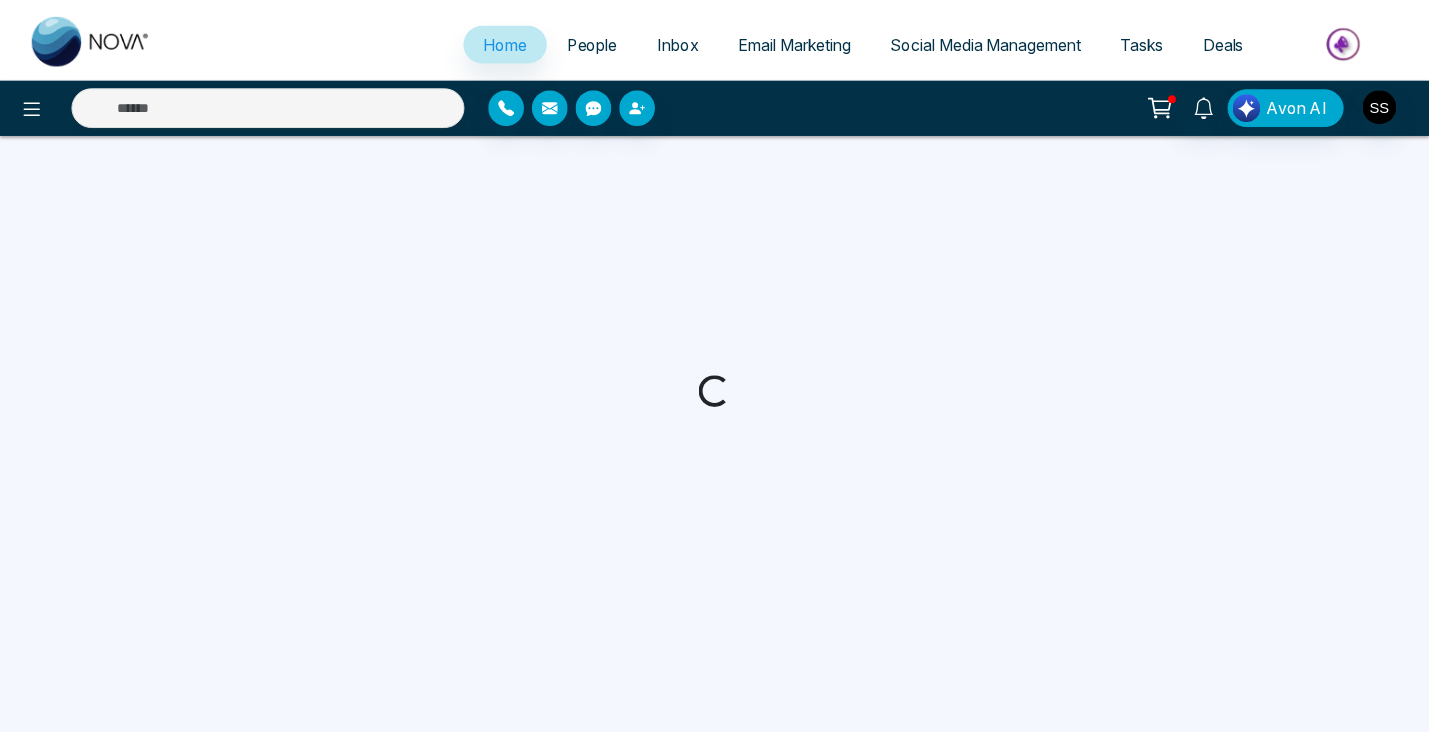 scroll, scrollTop: 0, scrollLeft: 0, axis: both 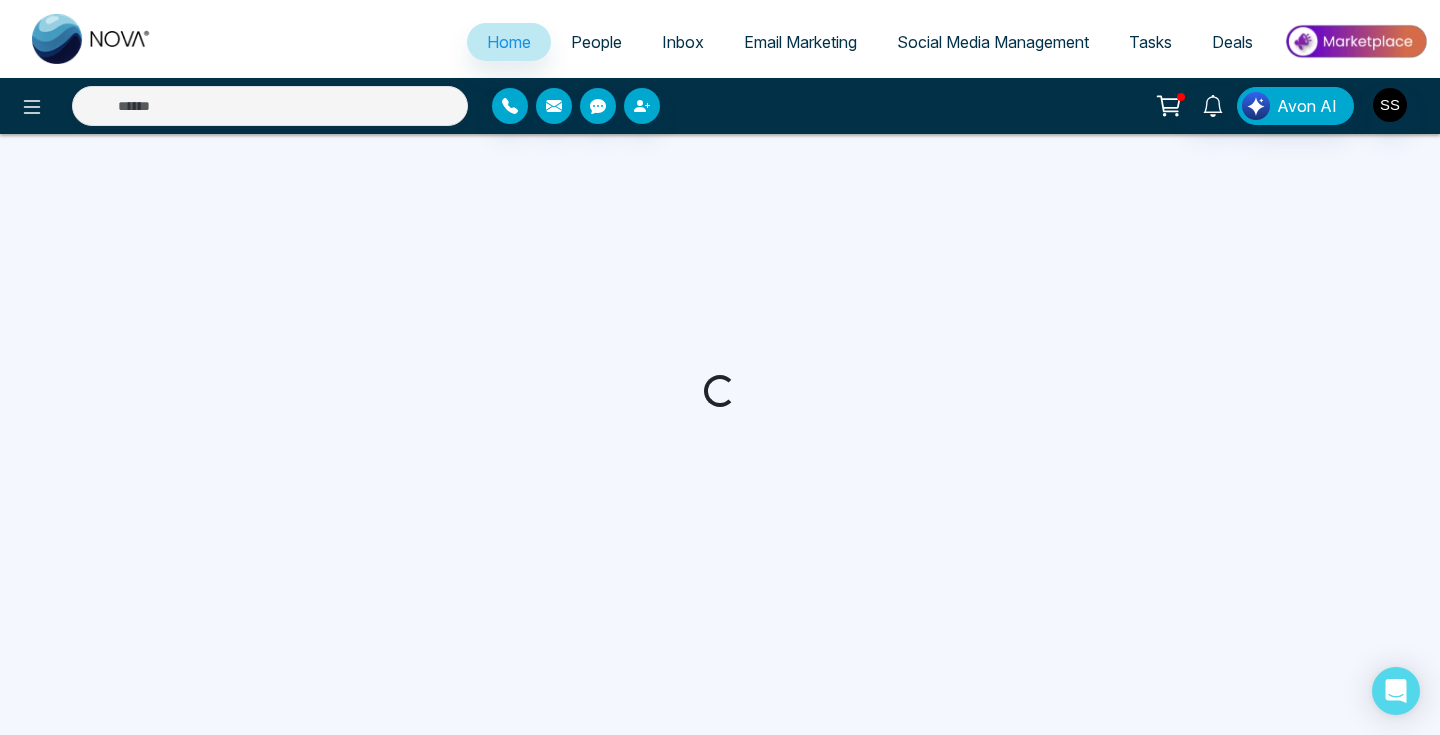 click on "People" at bounding box center (596, 42) 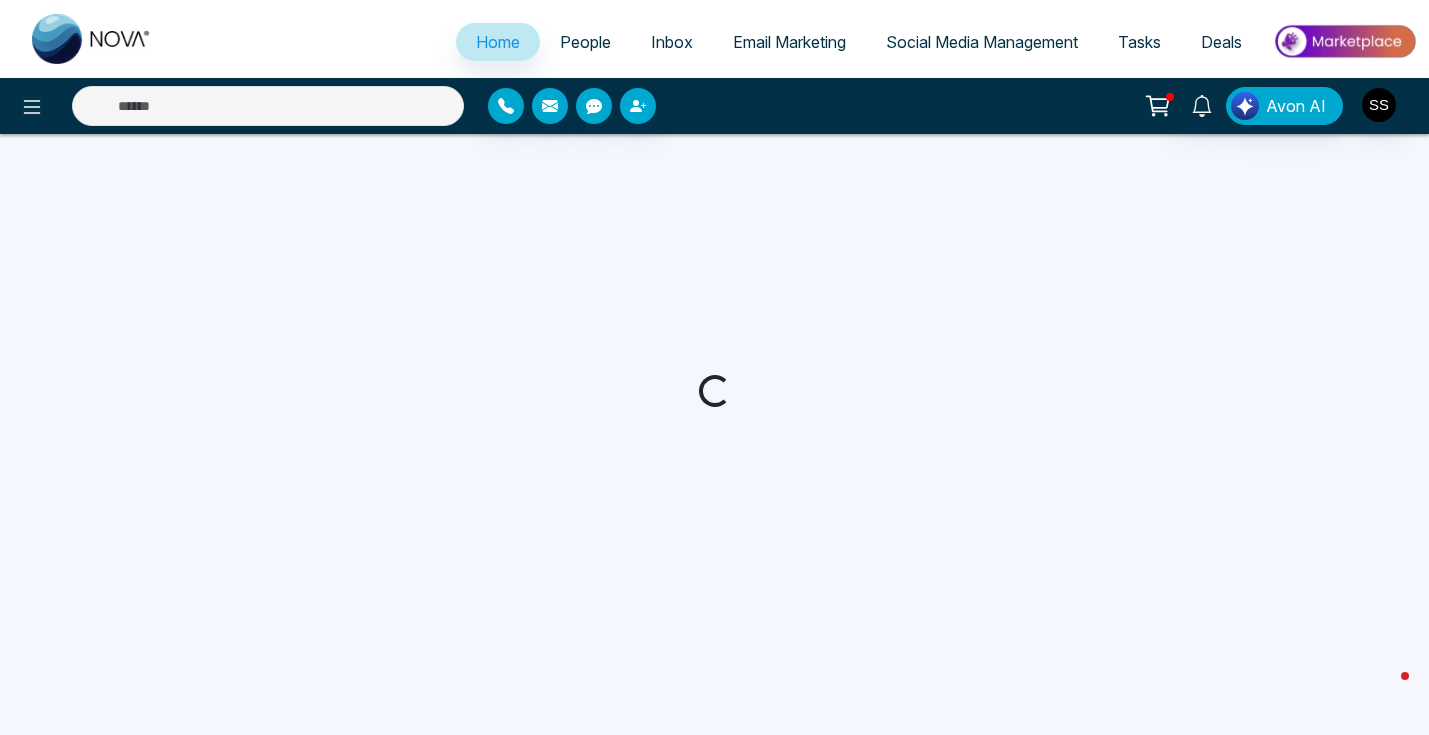 select on "*" 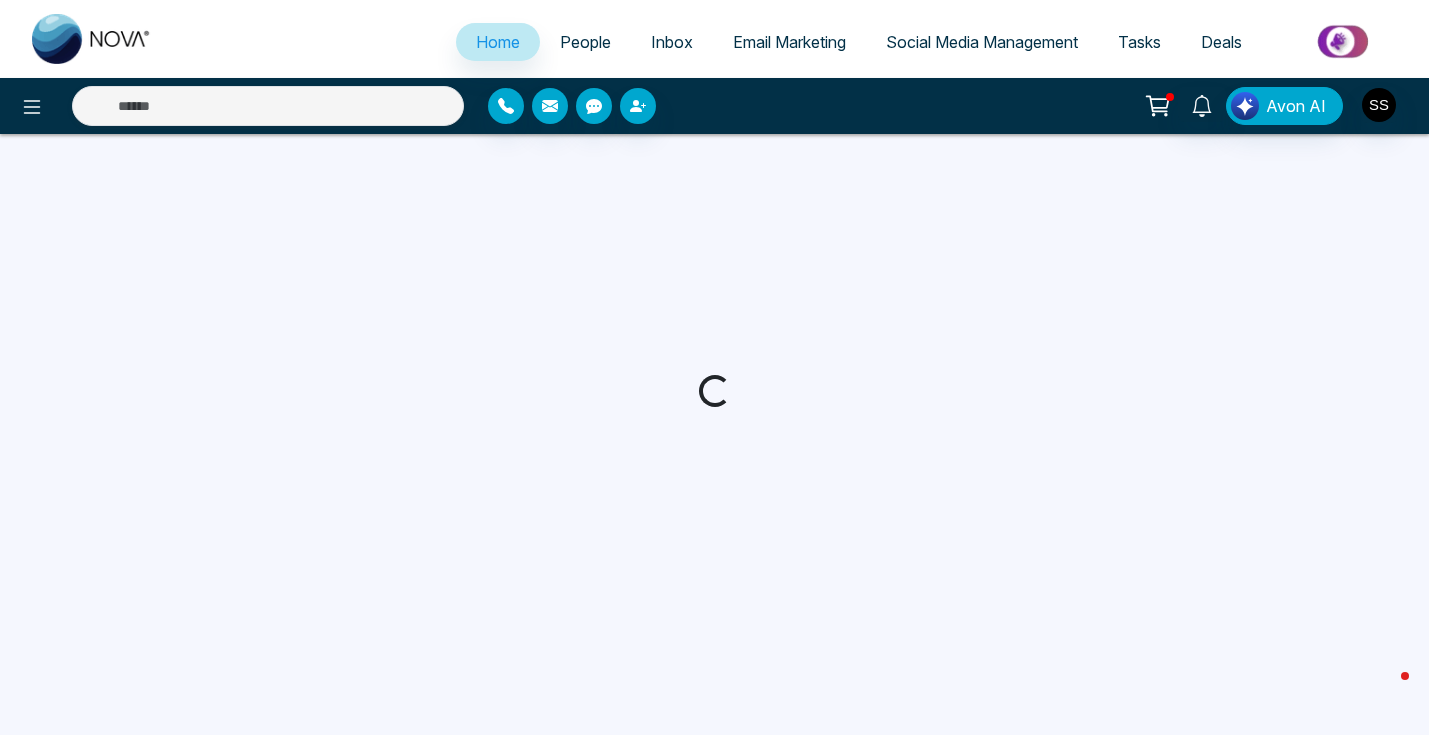 select on "*" 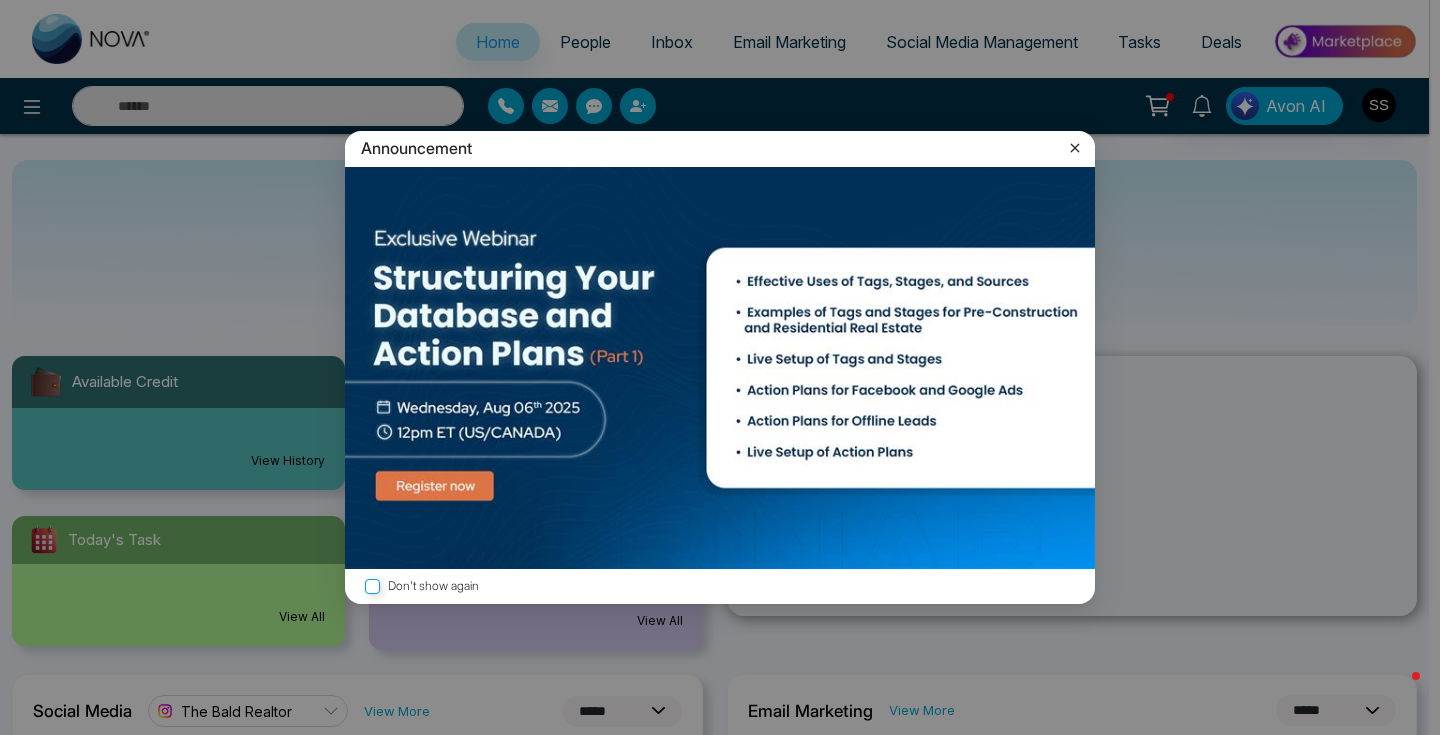 click 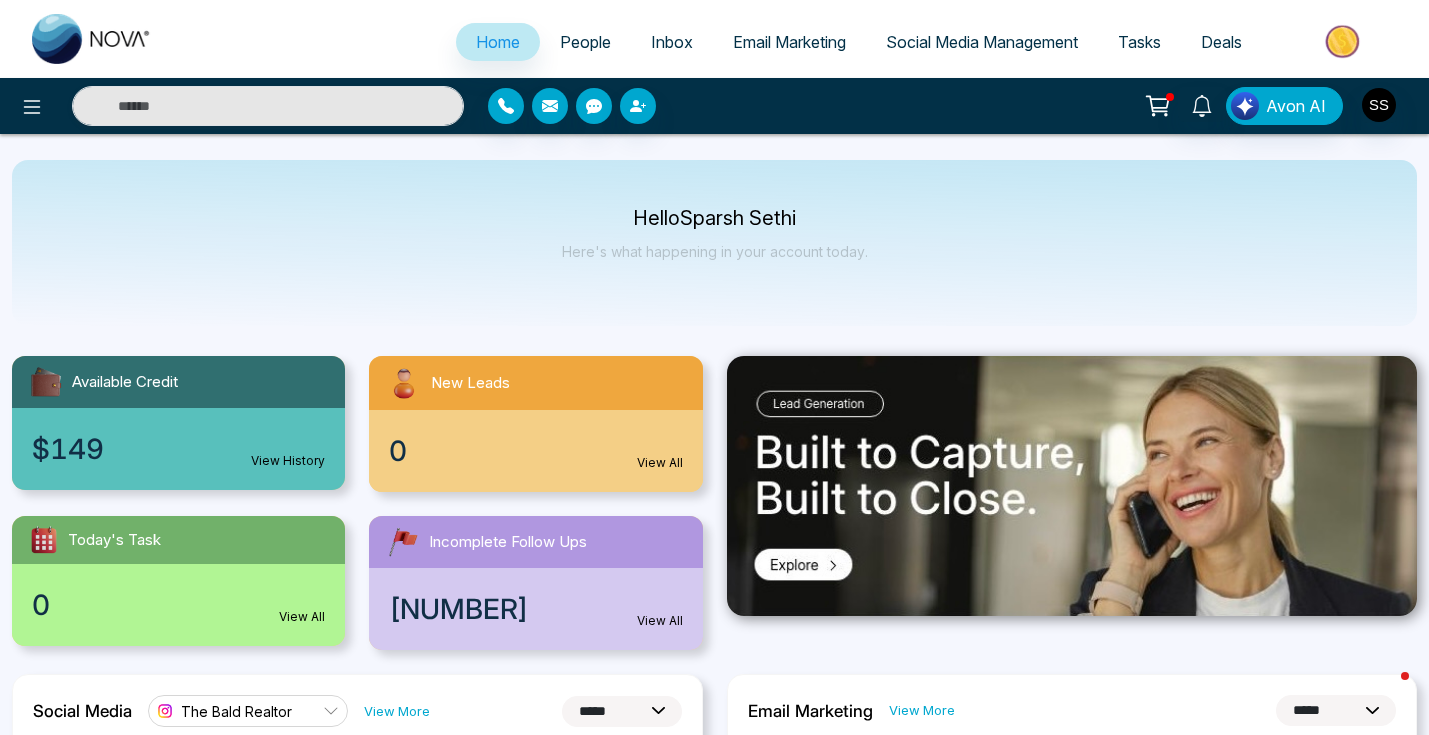 click on "People" at bounding box center (585, 42) 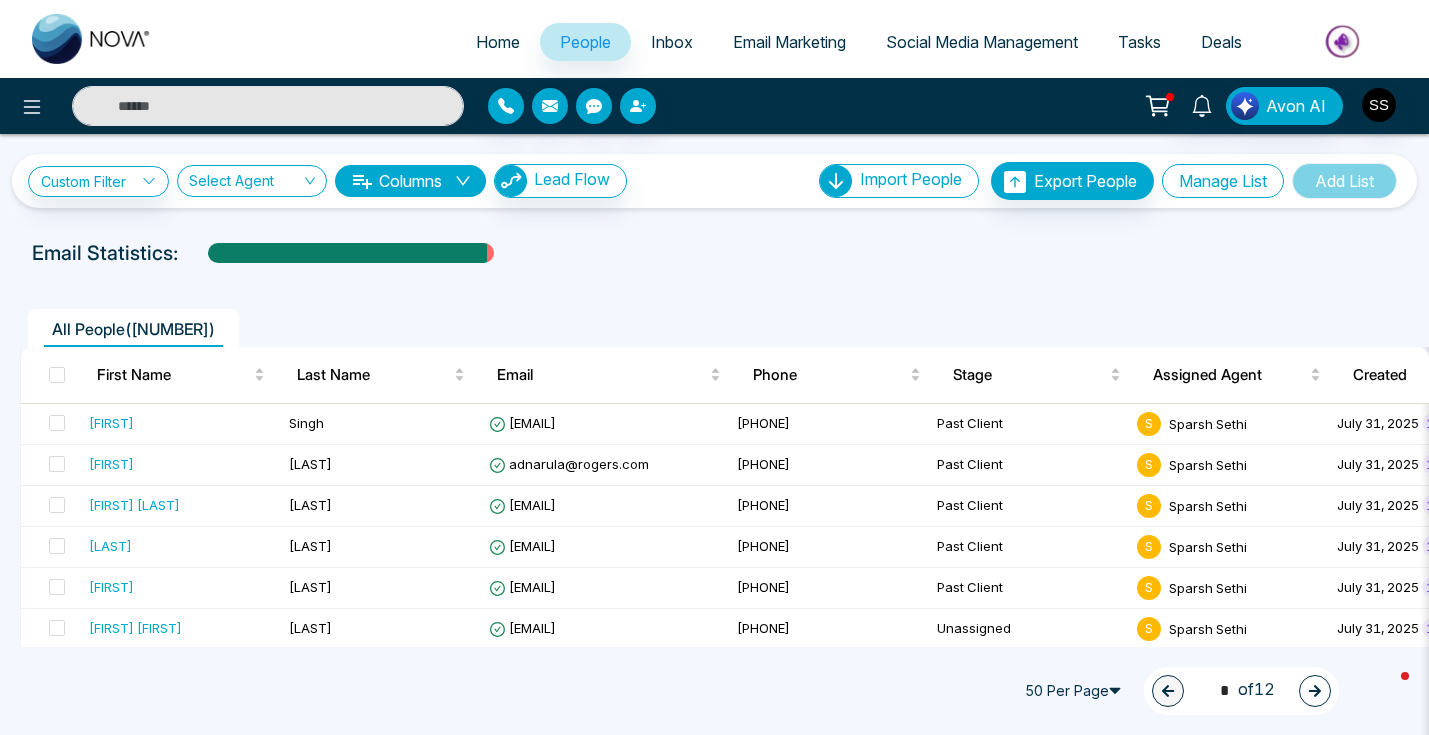 click on "Manage List" at bounding box center (1223, 181) 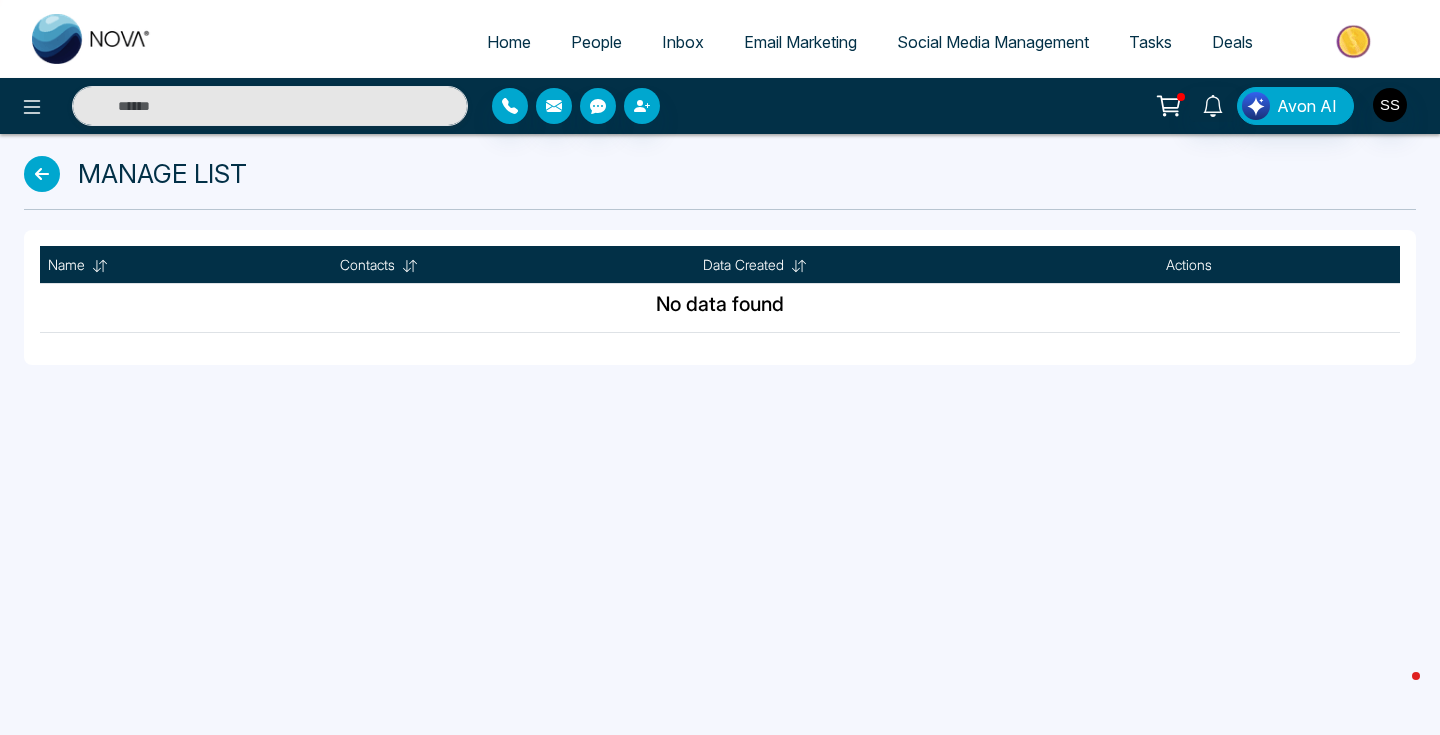 click at bounding box center (42, 174) 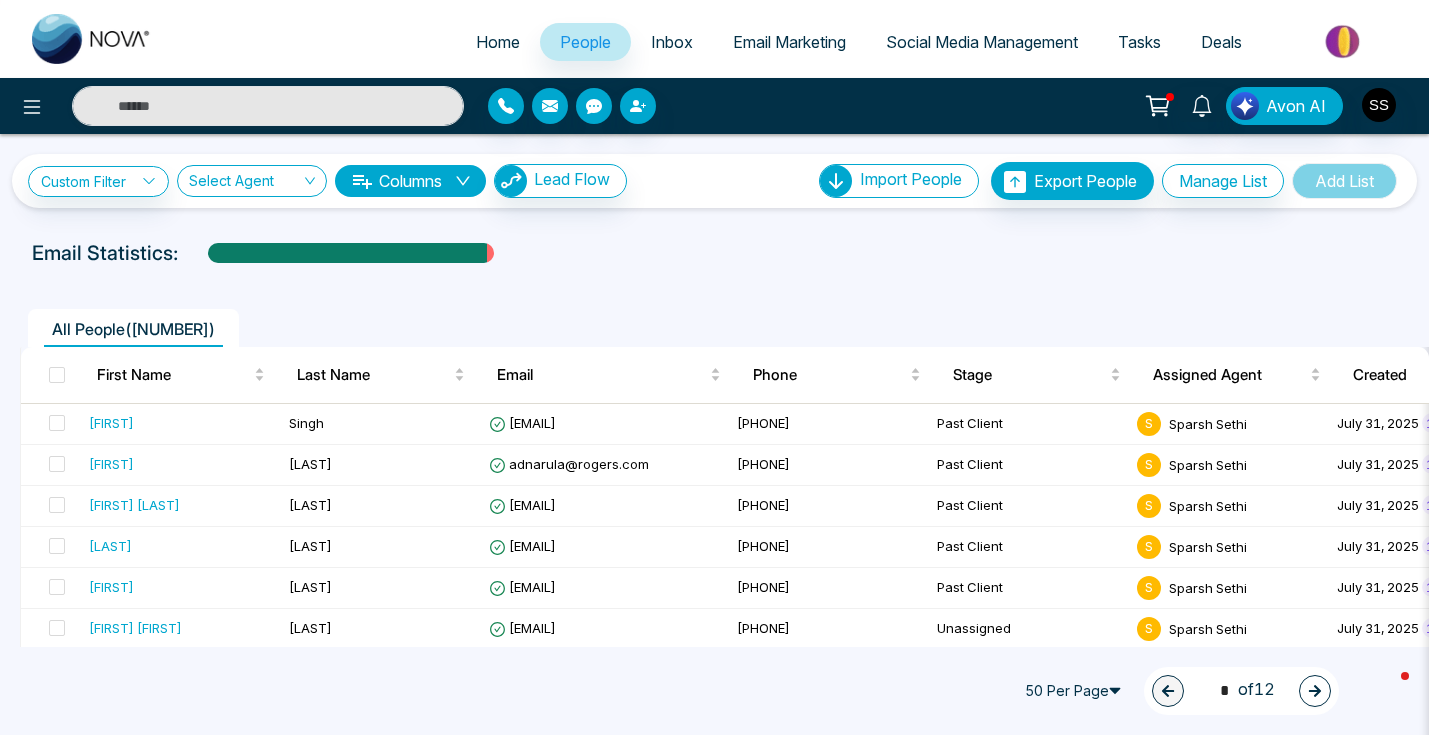 click at bounding box center (57, 375) 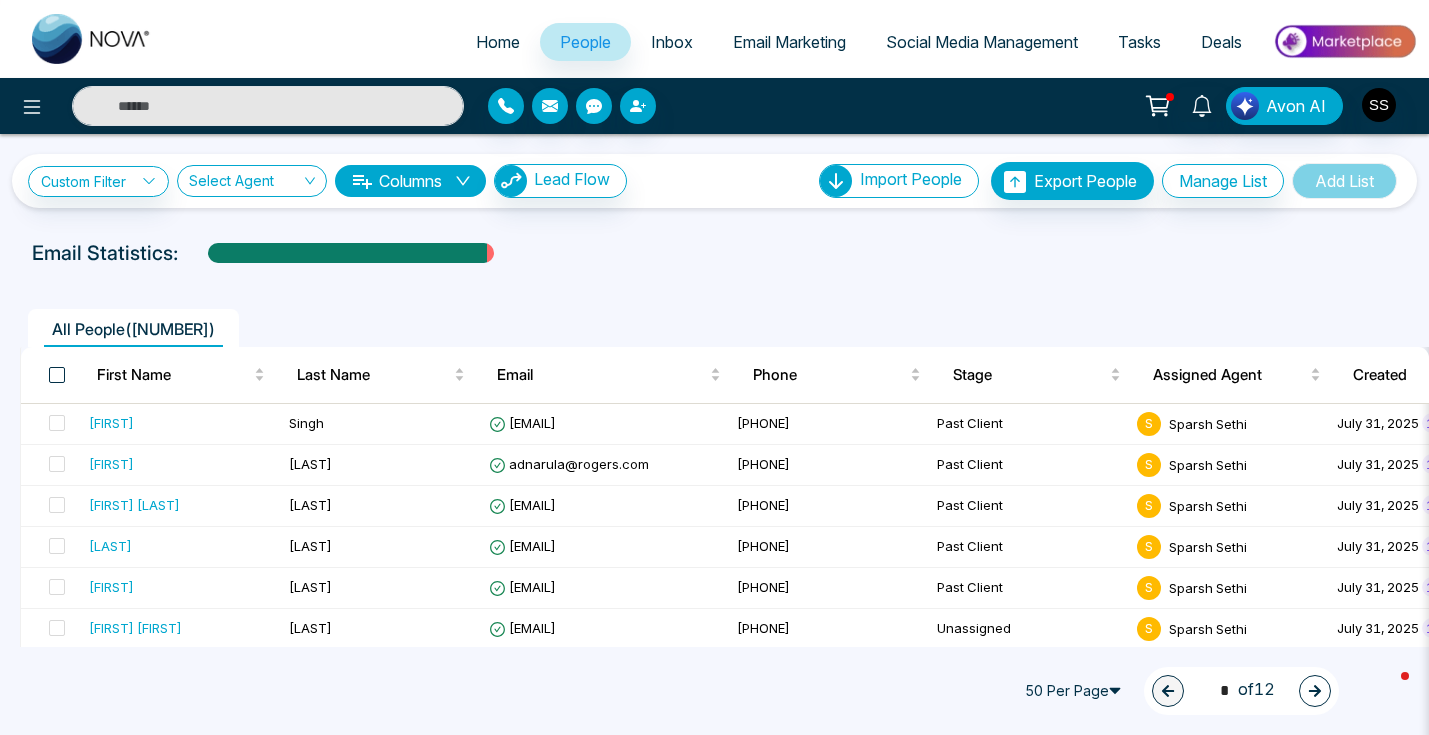 click at bounding box center (57, 375) 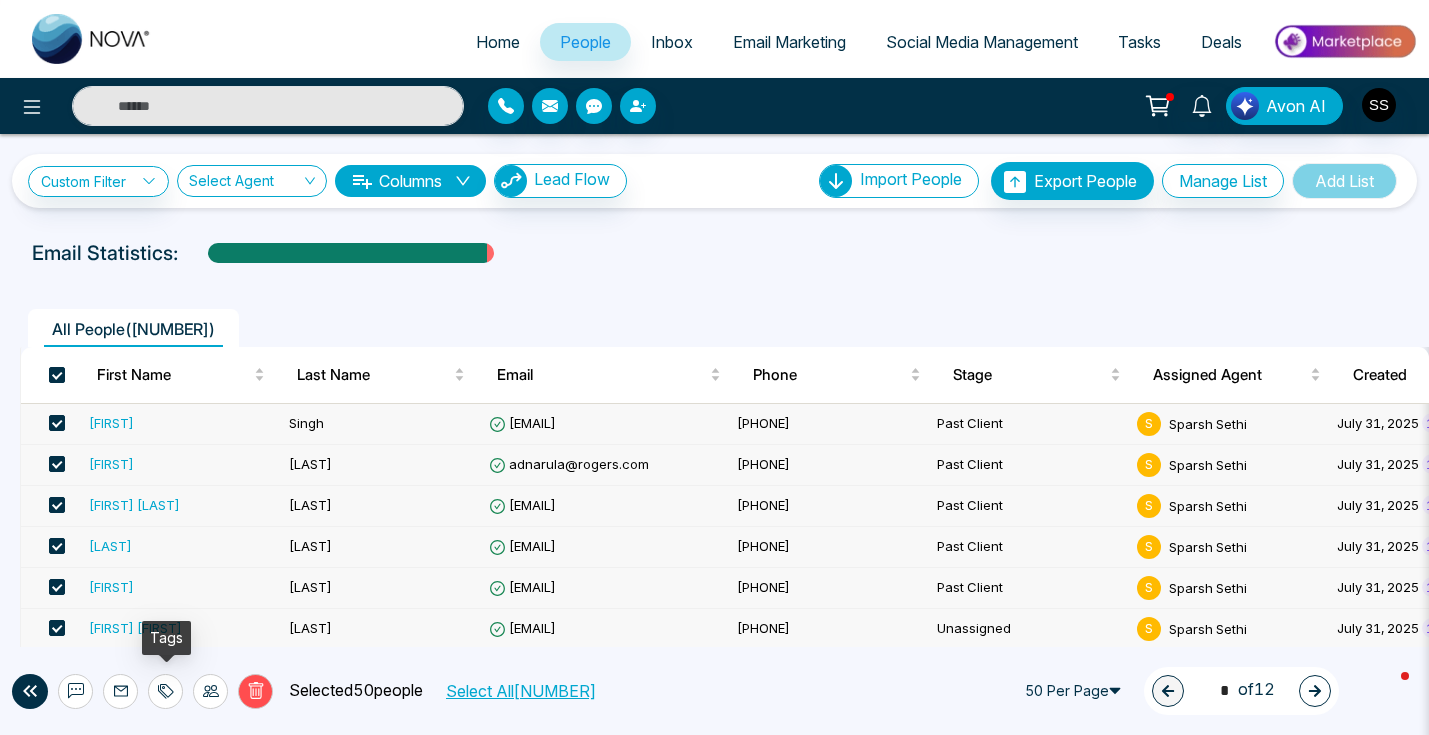 click 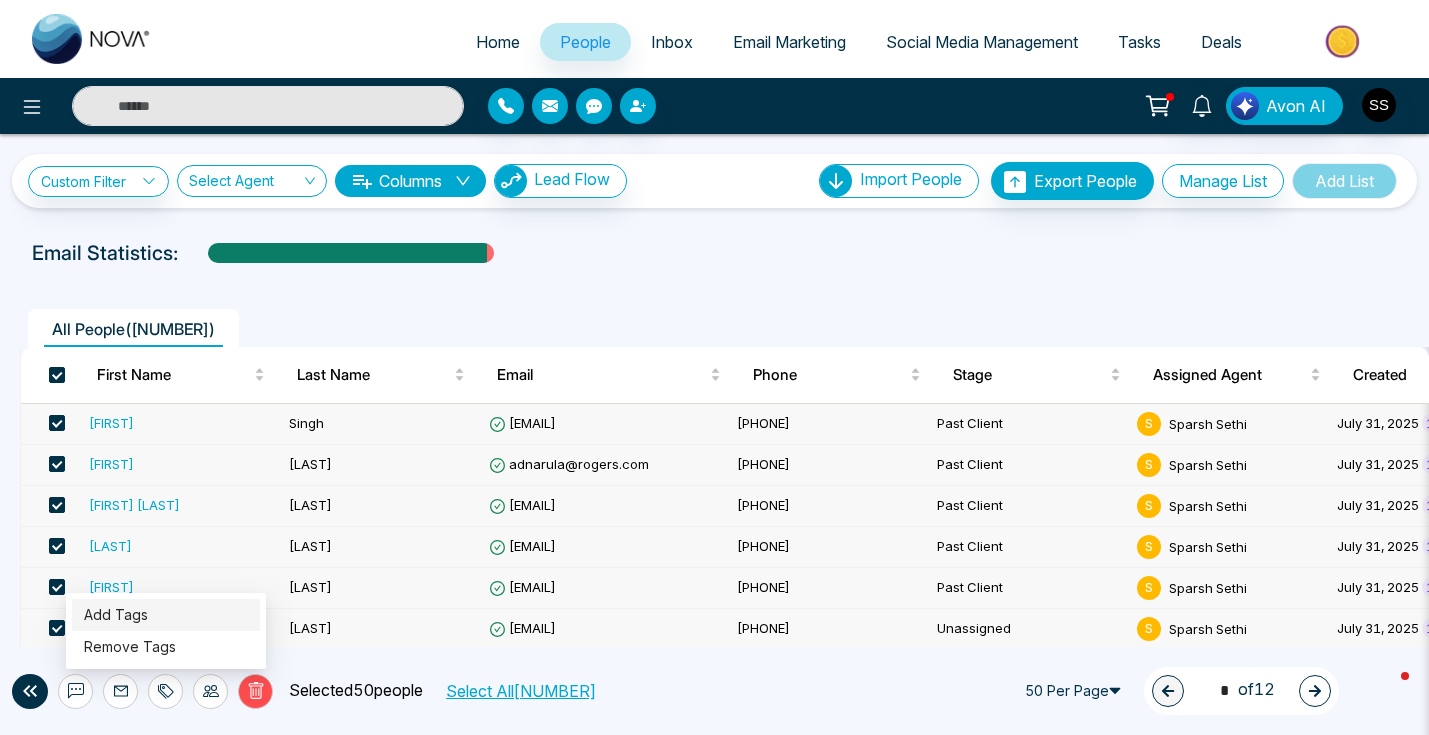 click on "Add Tags" at bounding box center (116, 614) 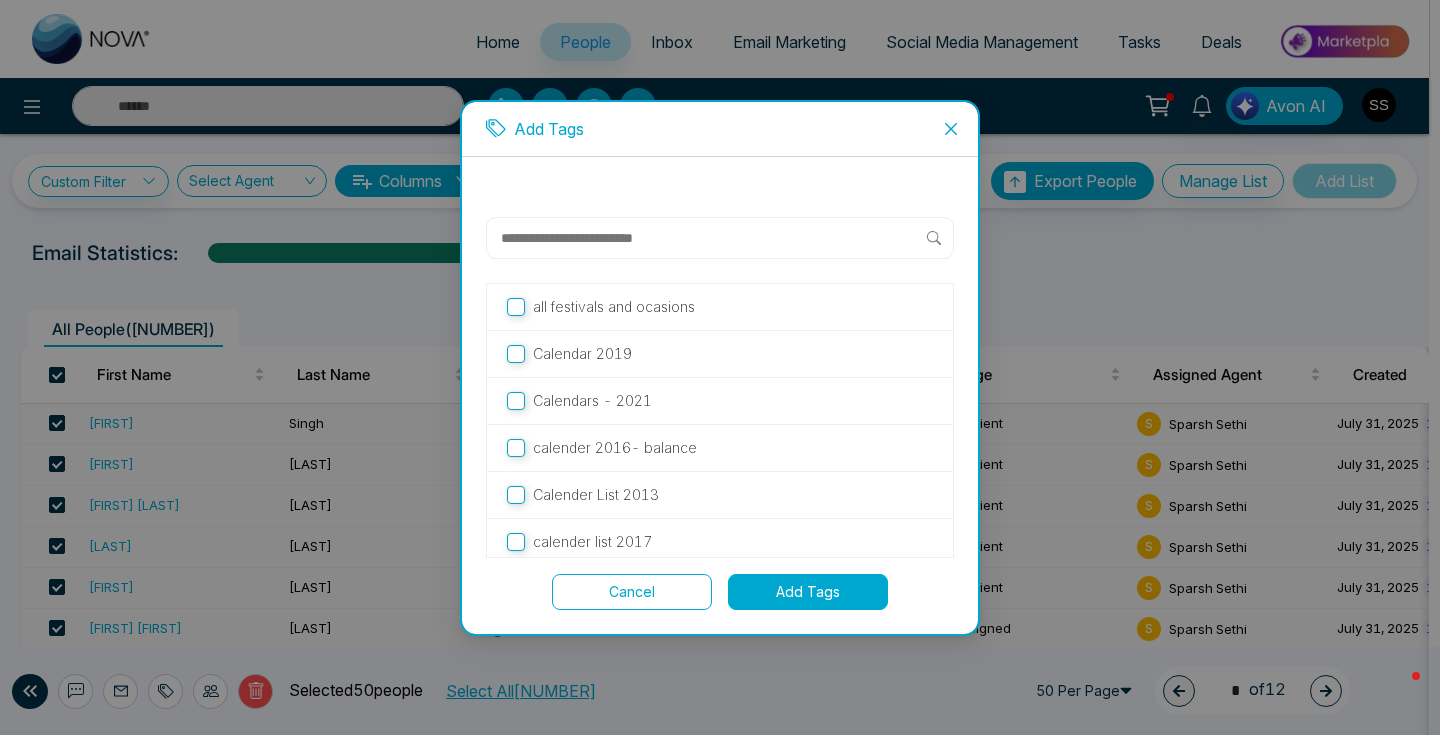 click at bounding box center (720, 238) 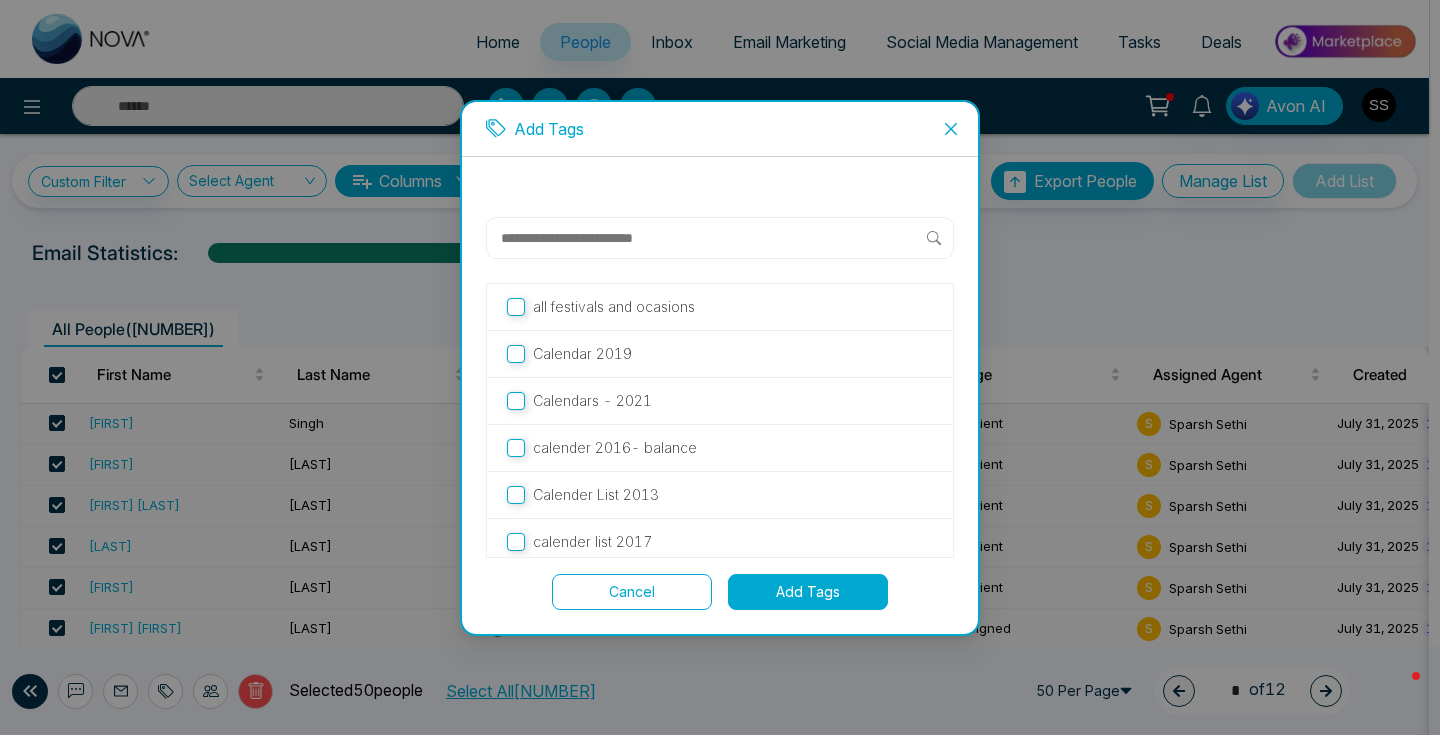 click at bounding box center (713, 238) 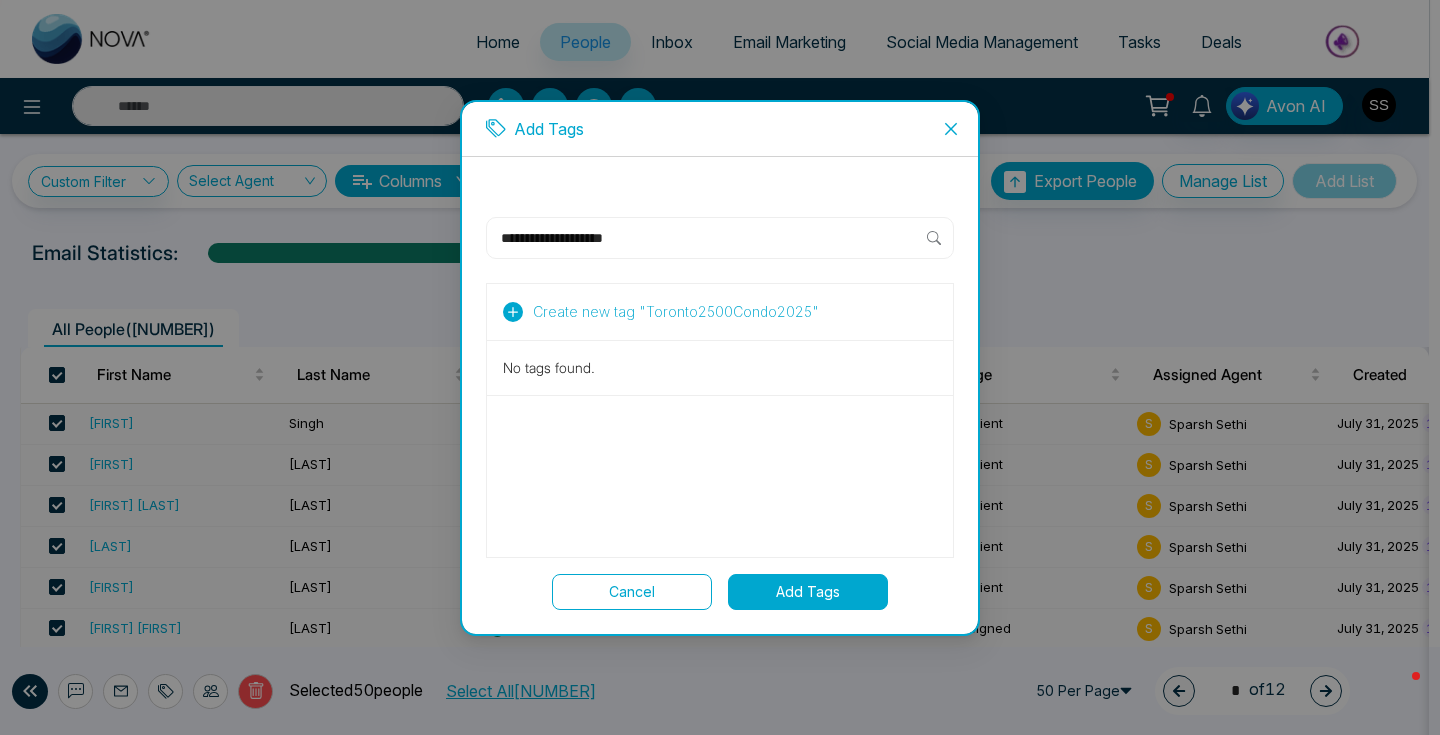 drag, startPoint x: 584, startPoint y: 239, endPoint x: 550, endPoint y: 239, distance: 34 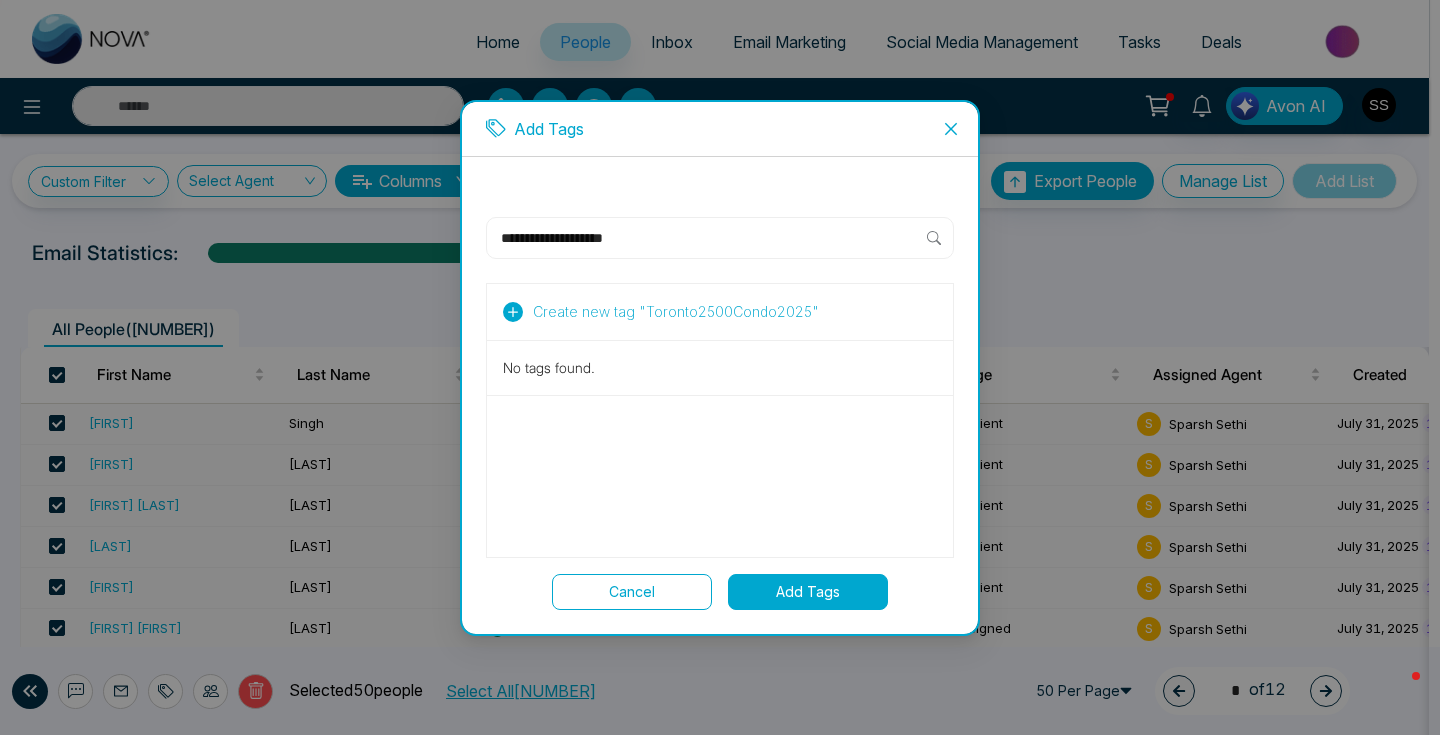 click on "**********" at bounding box center (713, 238) 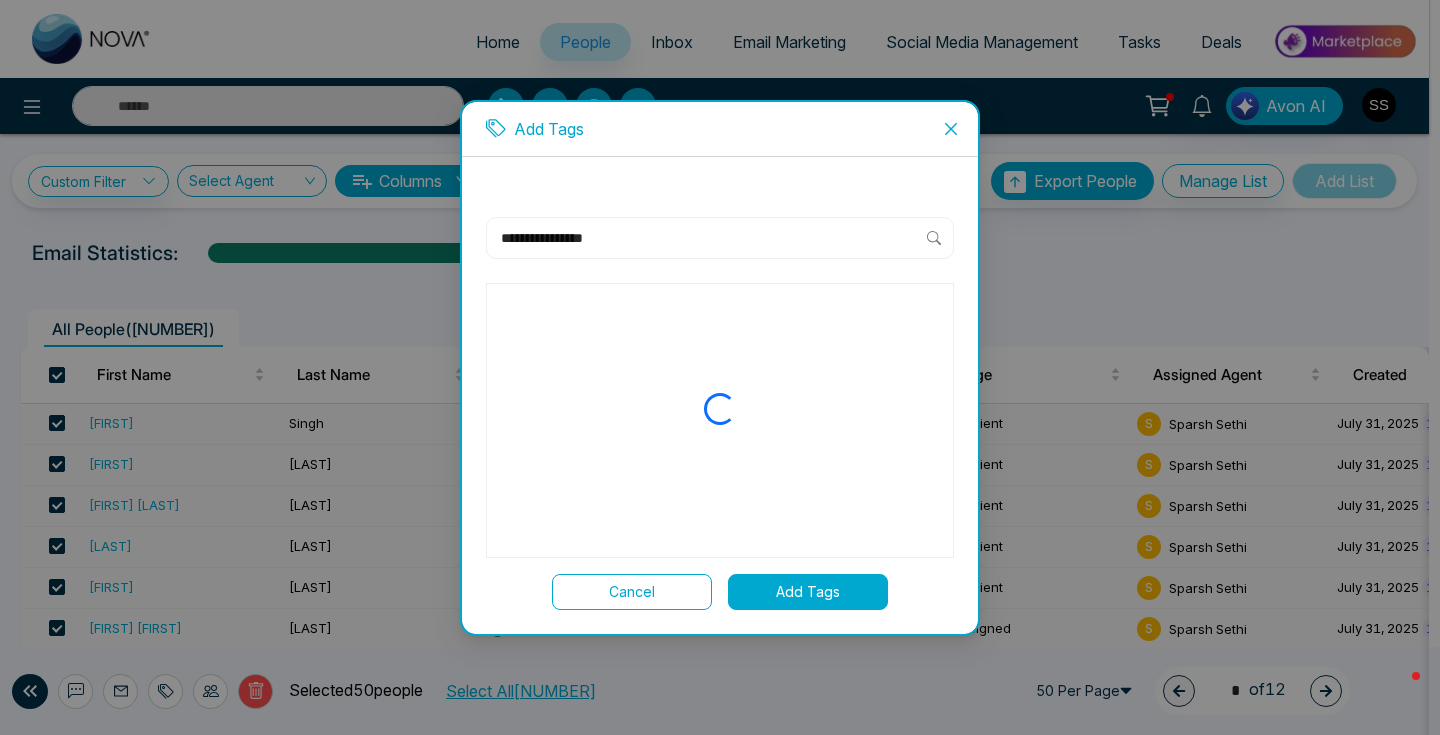click on "**********" at bounding box center (713, 238) 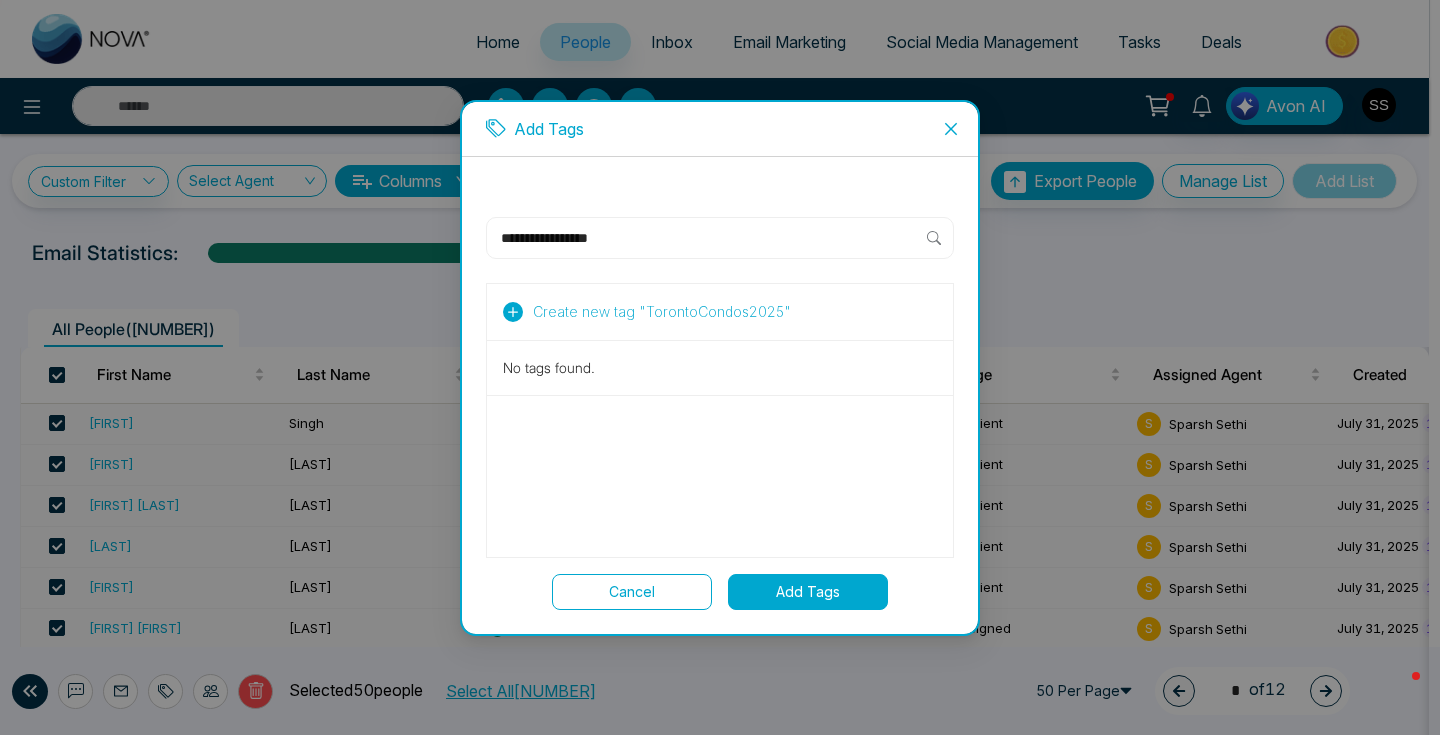 type on "**********" 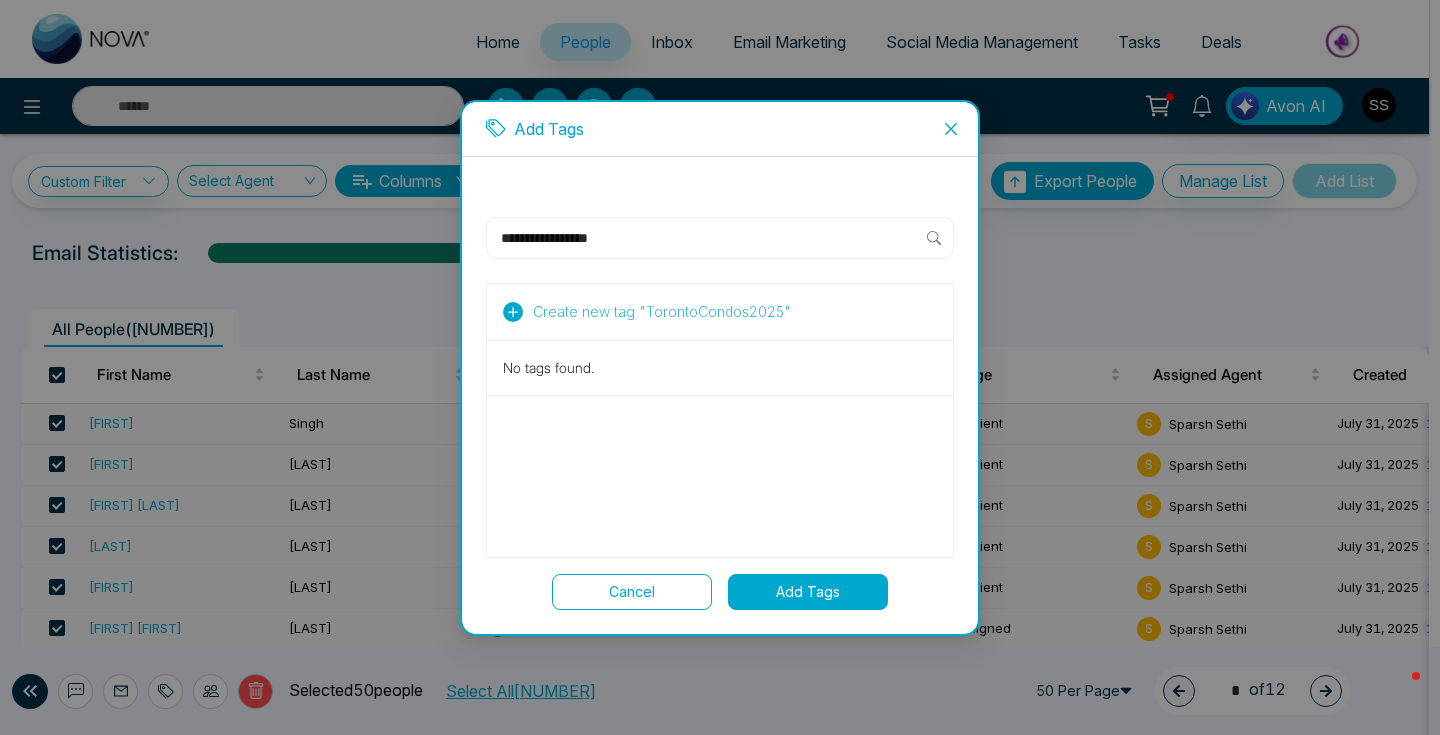 click on "Add Tags" at bounding box center (808, 592) 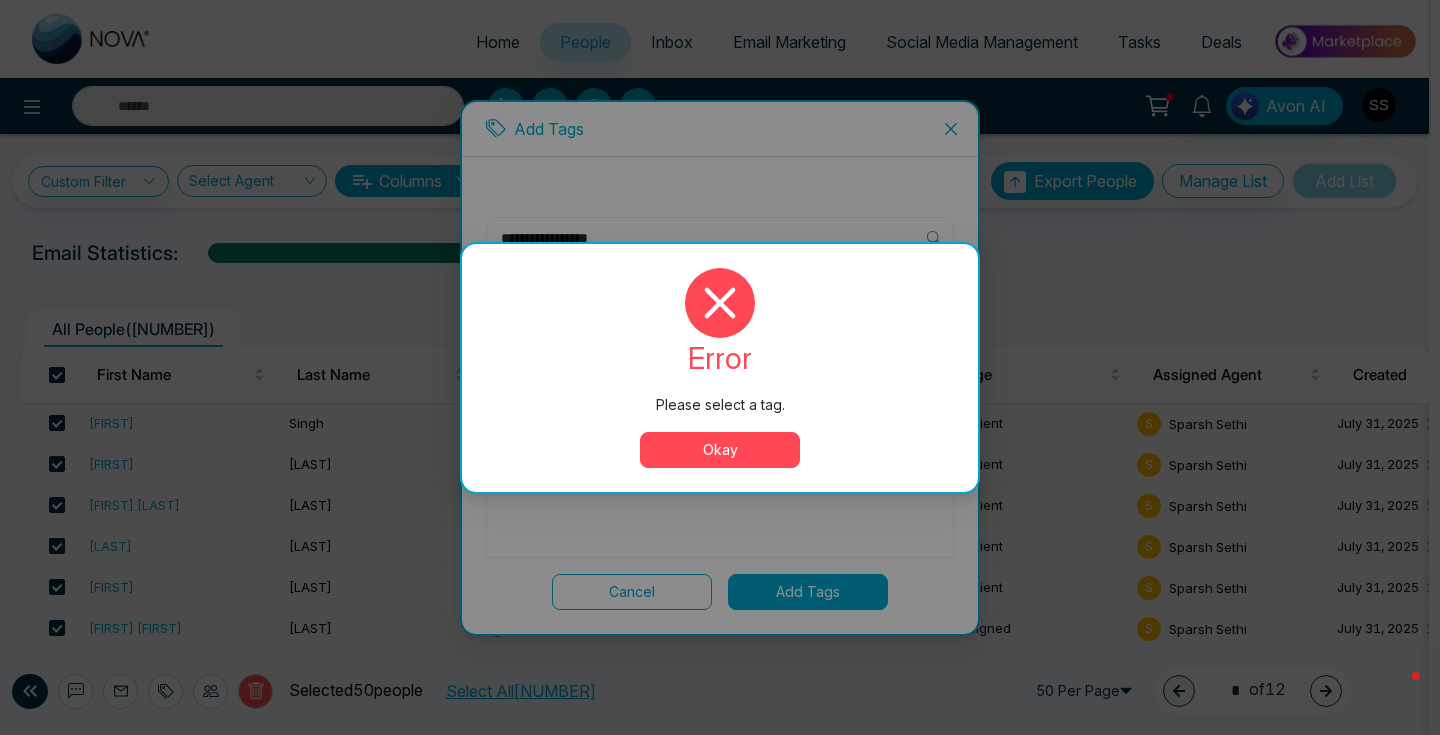 click on "Okay" at bounding box center (720, 450) 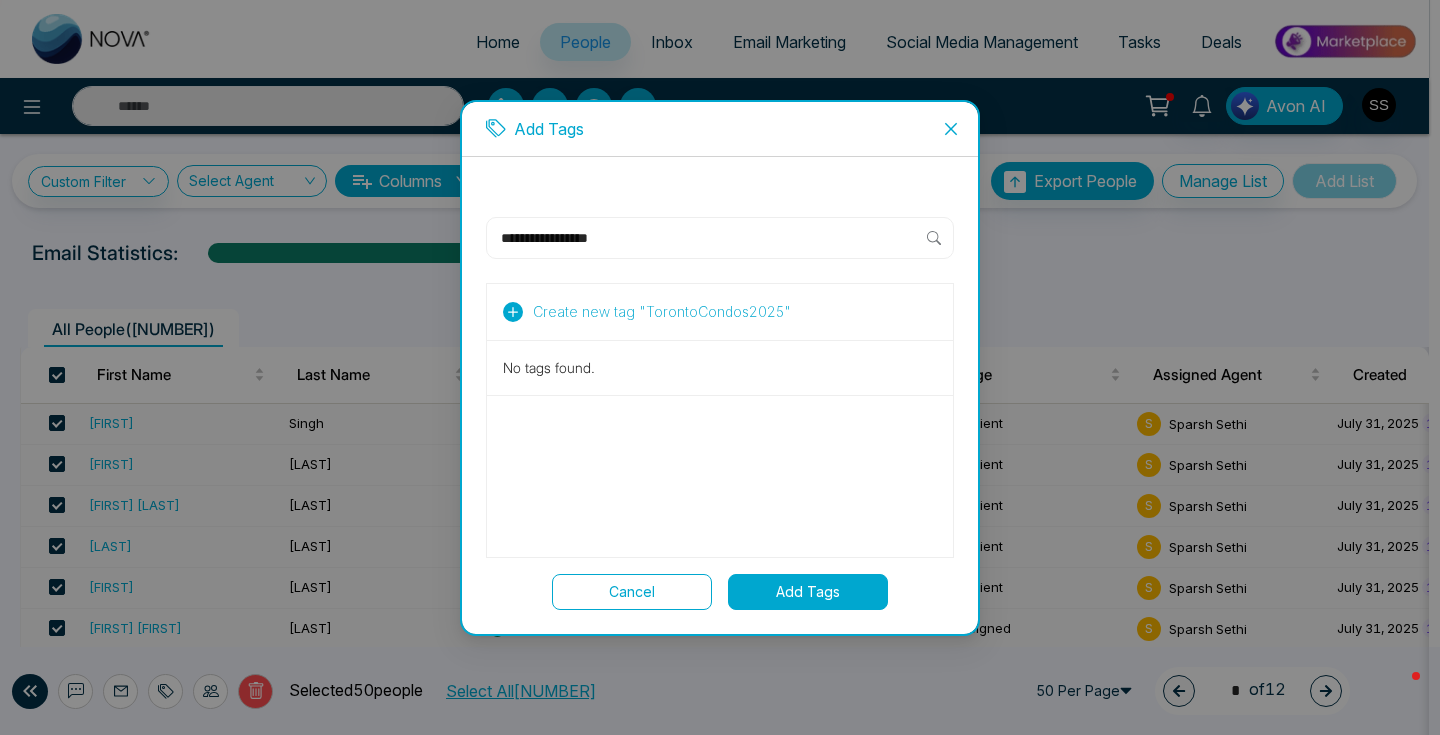 click on "Create new tag " TorontoCondos2025 "" at bounding box center (662, 312) 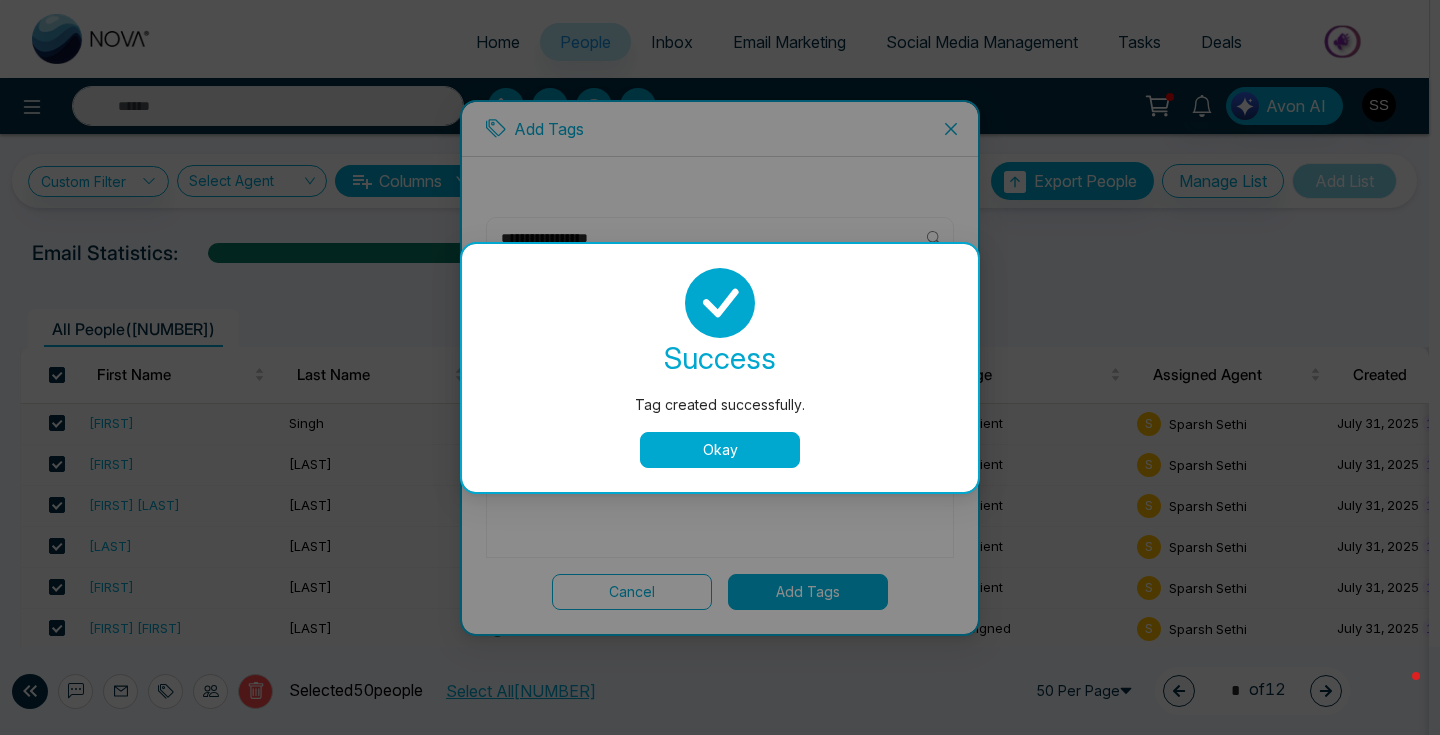 click on "Okay" at bounding box center (720, 450) 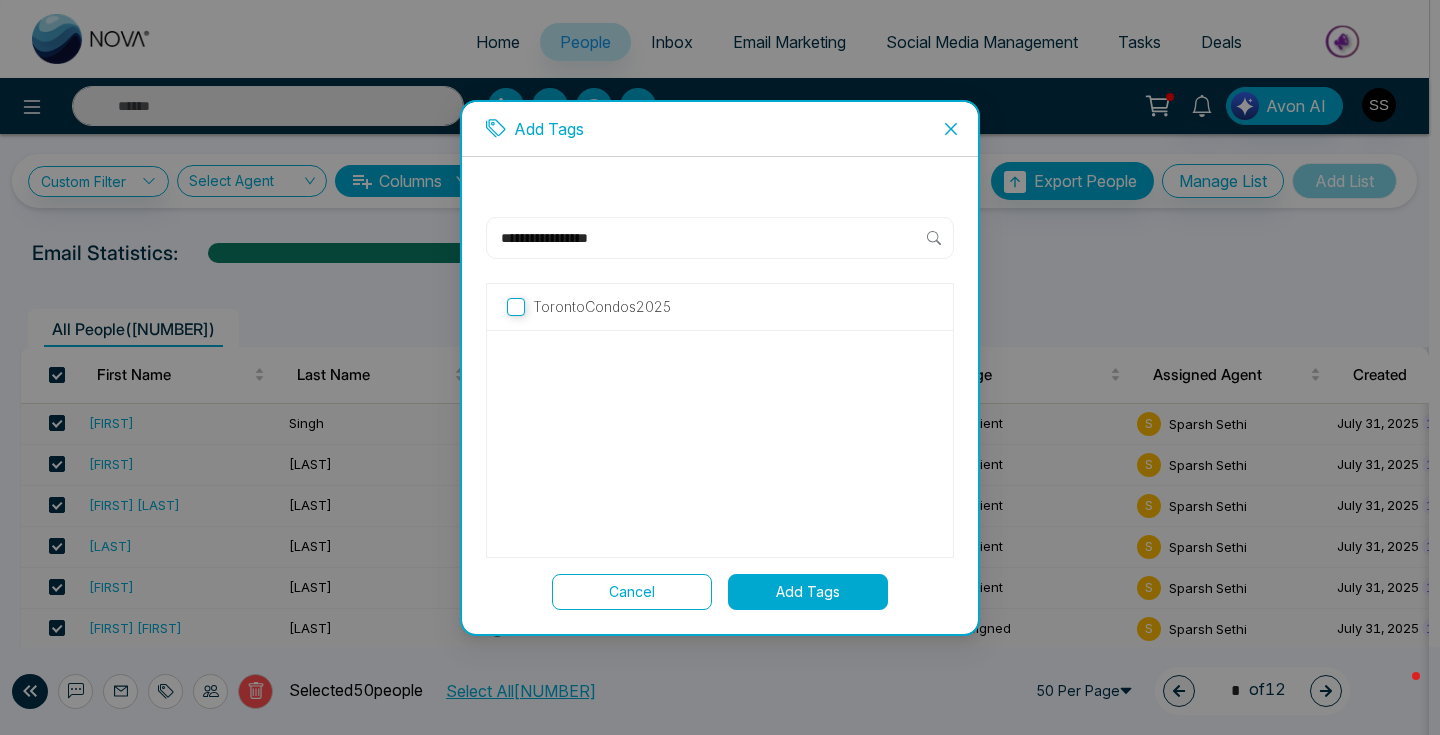 click 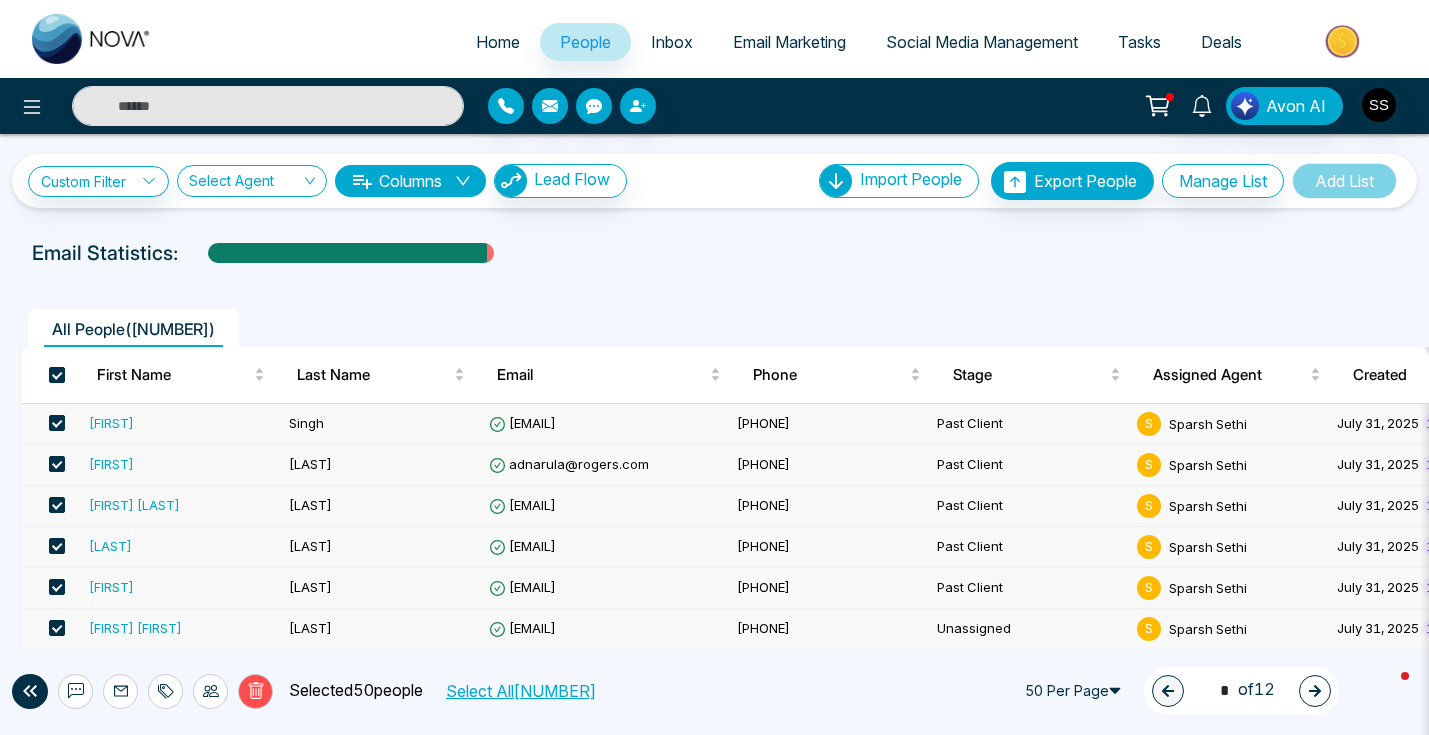 click on "50 Per Page" at bounding box center (1076, 691) 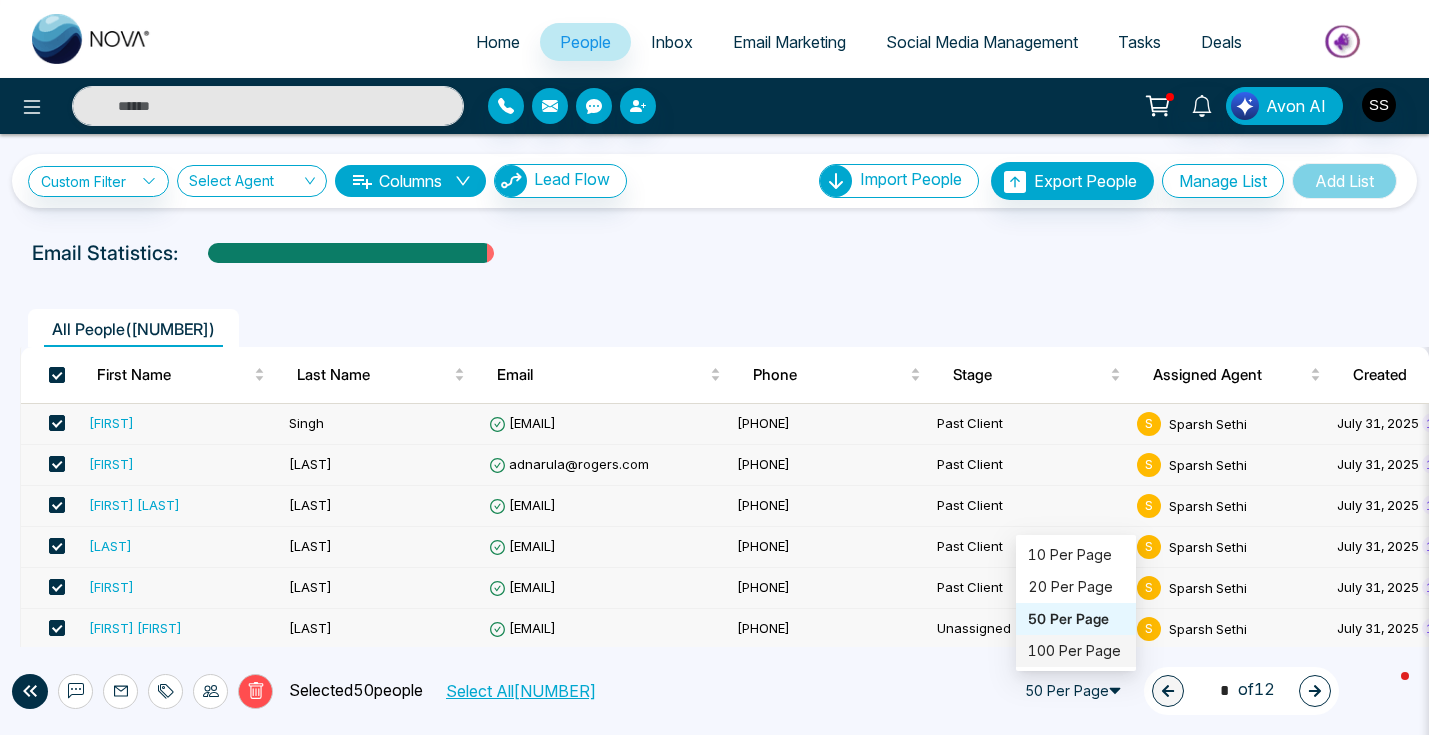 click on "100 Per Page" at bounding box center [1076, 651] 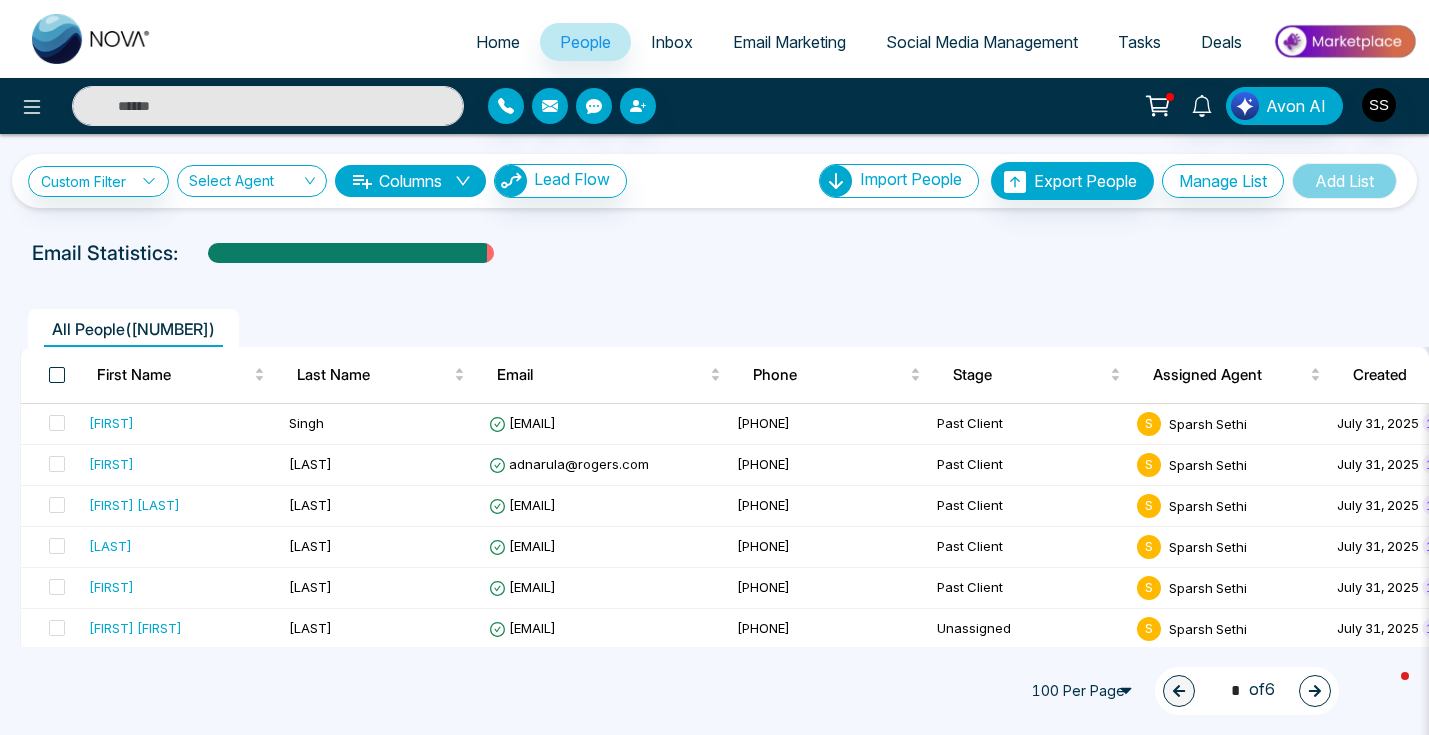 click at bounding box center (57, 375) 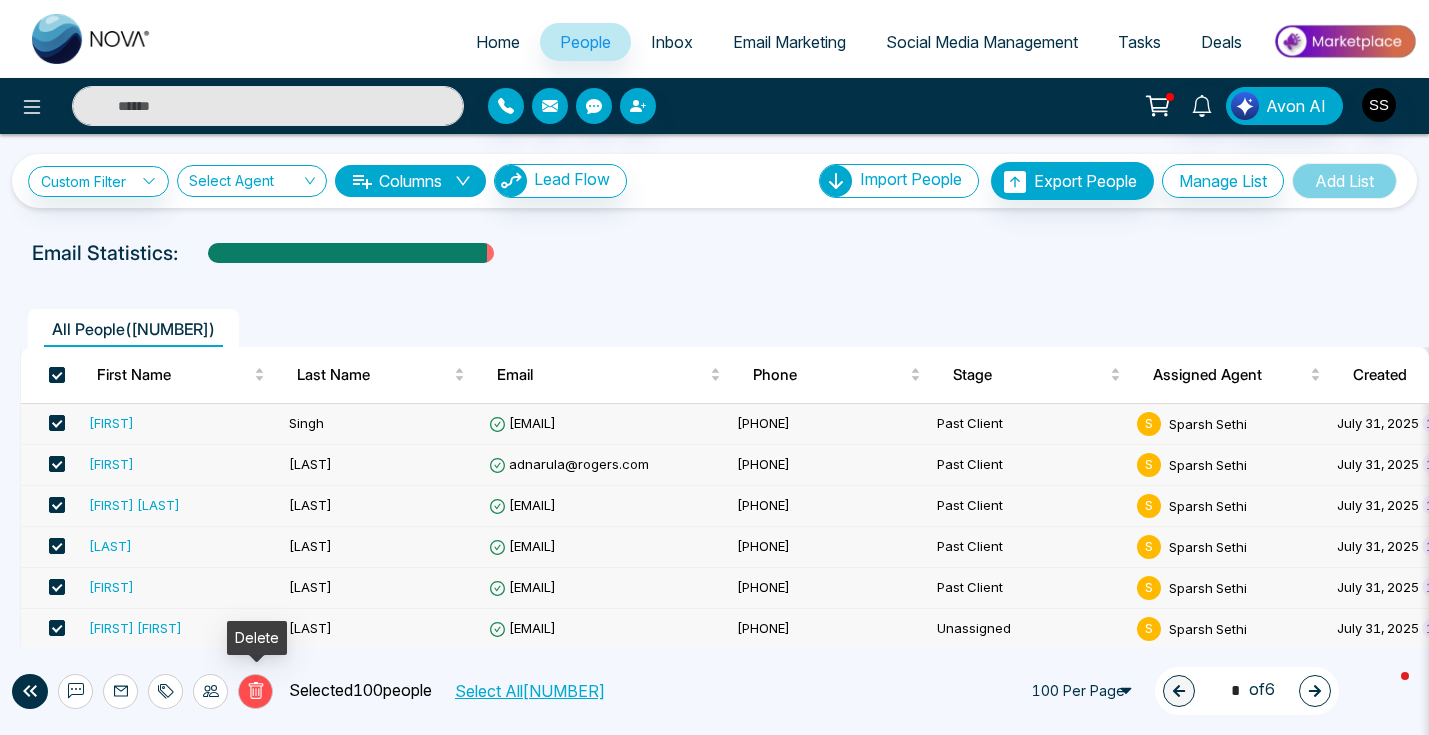 click 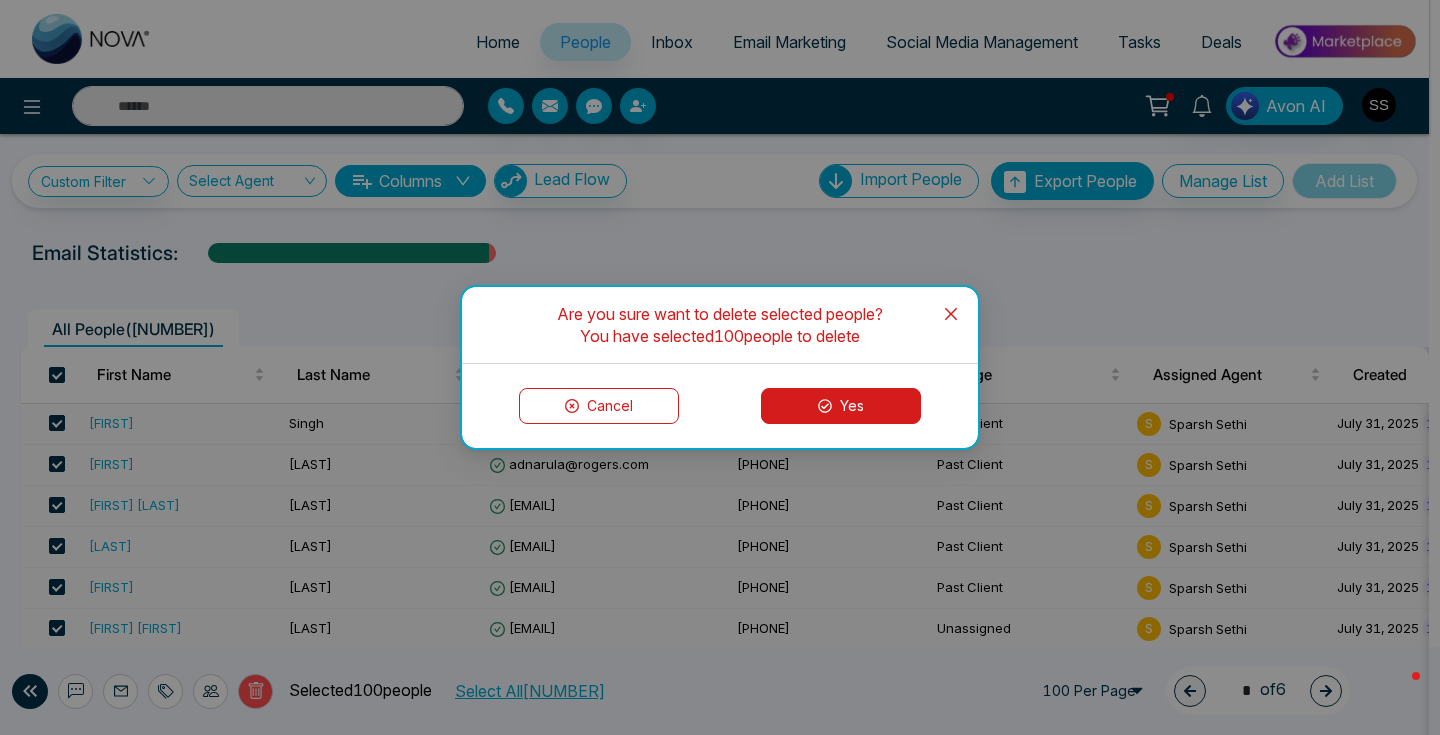 click on "Yes" at bounding box center [841, 406] 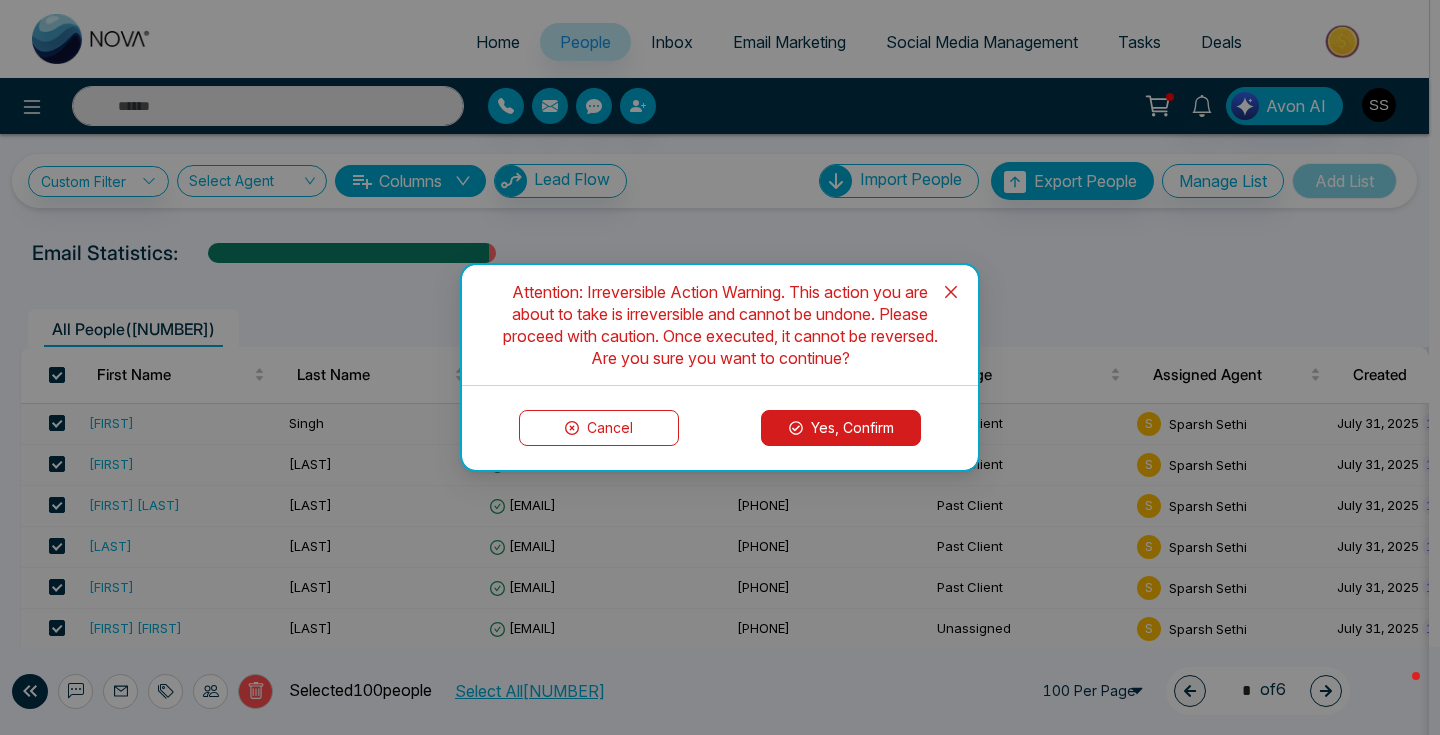 click on "Yes, Confirm" at bounding box center [841, 428] 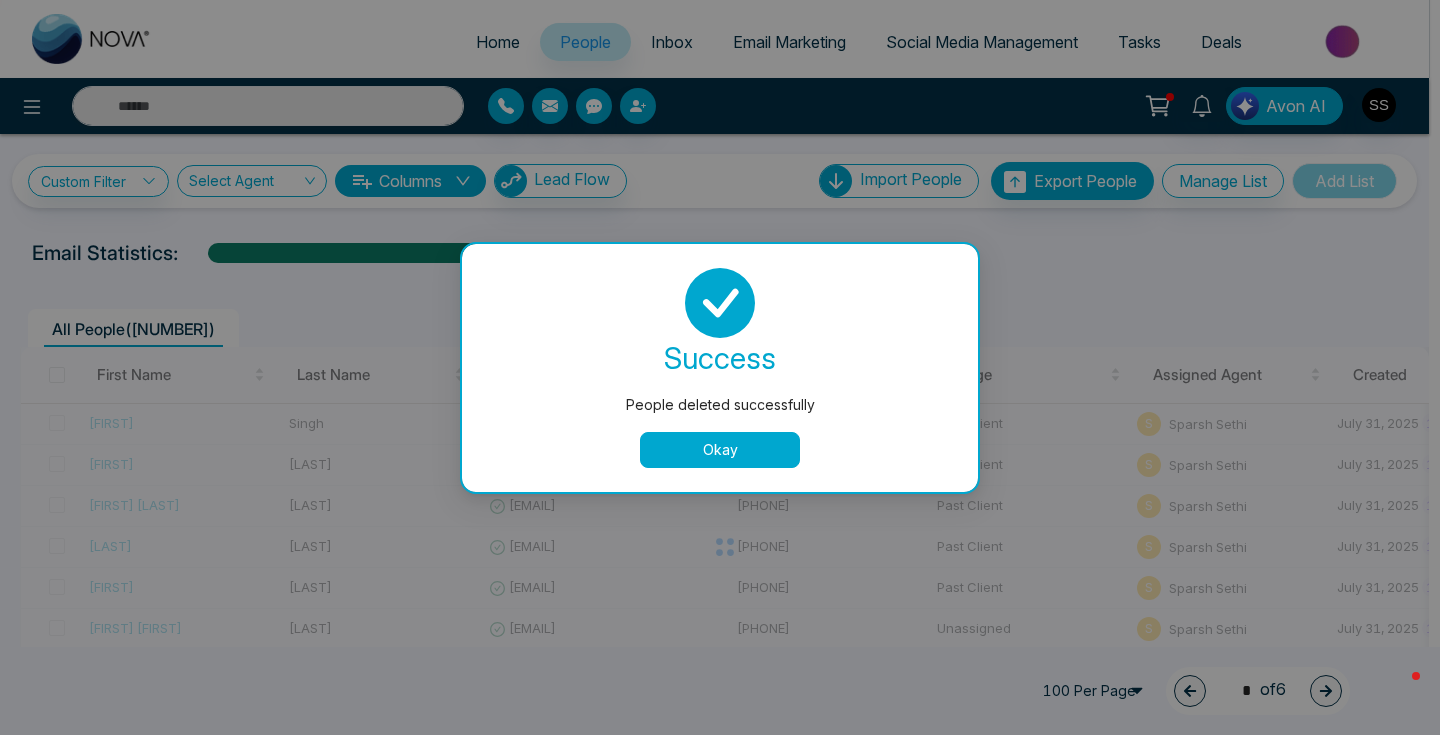 click on "Okay" at bounding box center (720, 450) 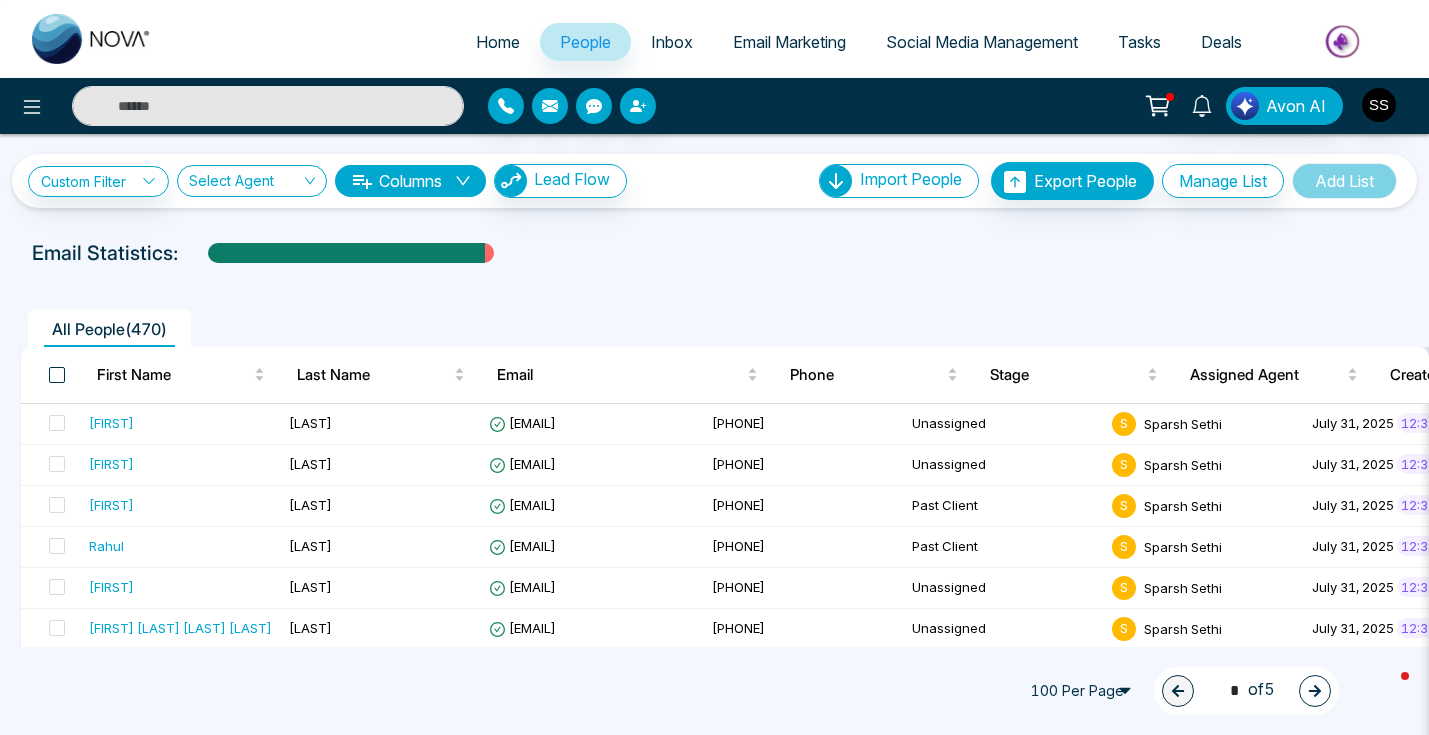 click at bounding box center [57, 375] 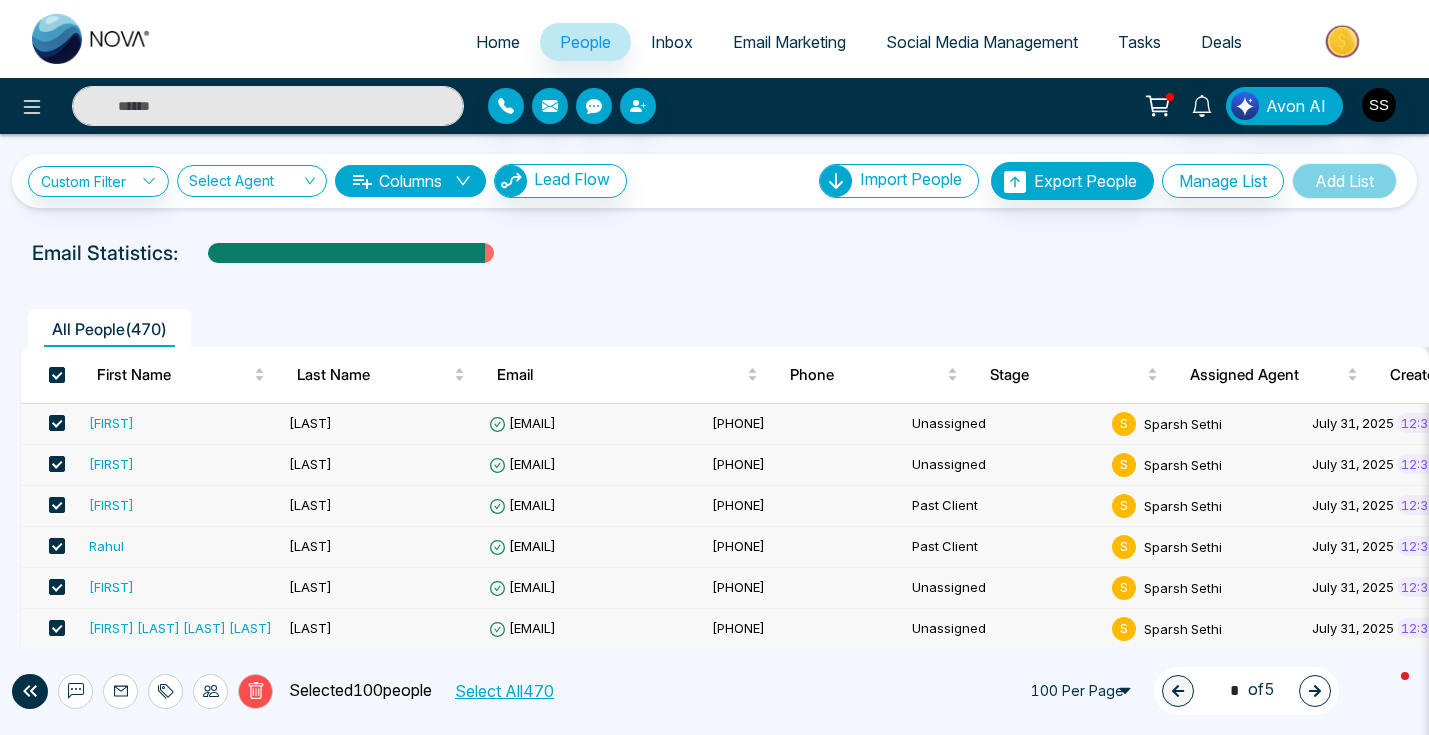 click 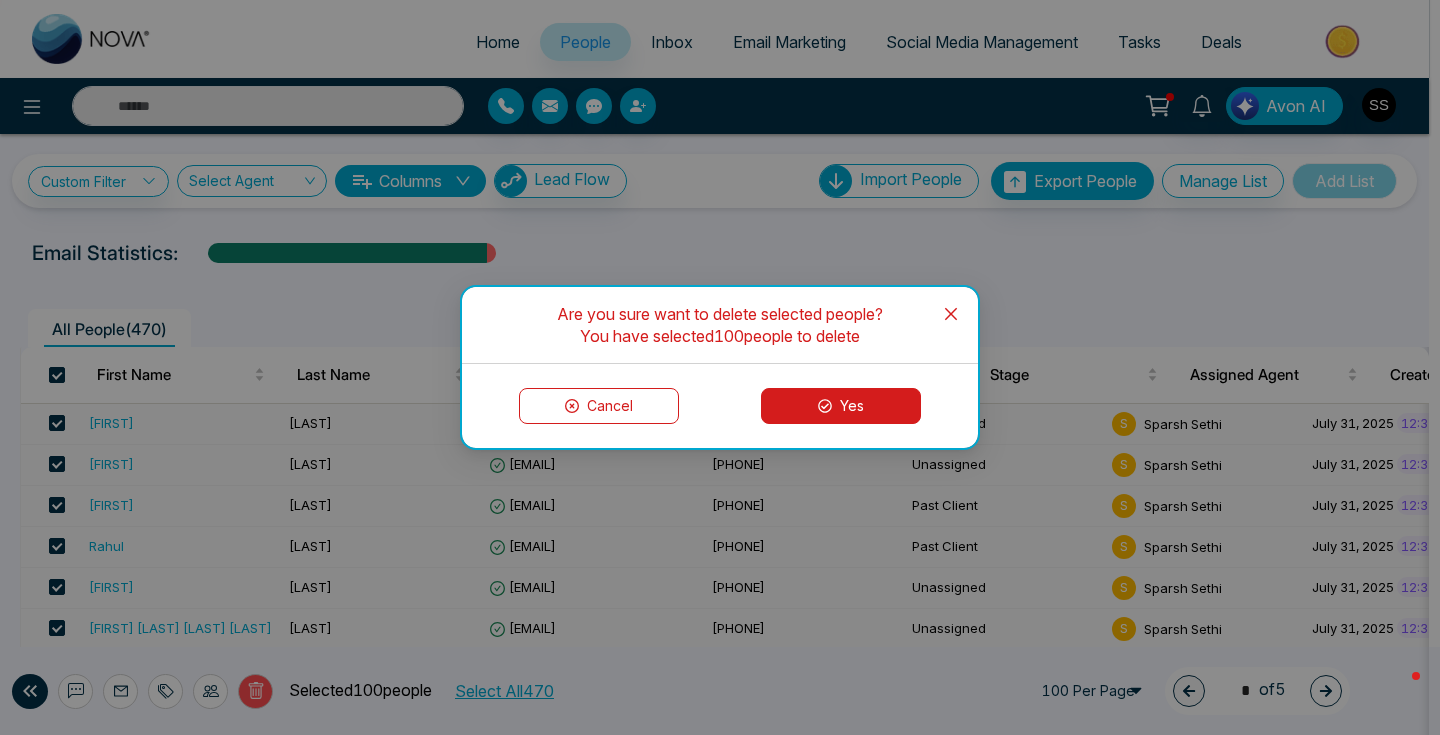 click on "Yes" at bounding box center (841, 406) 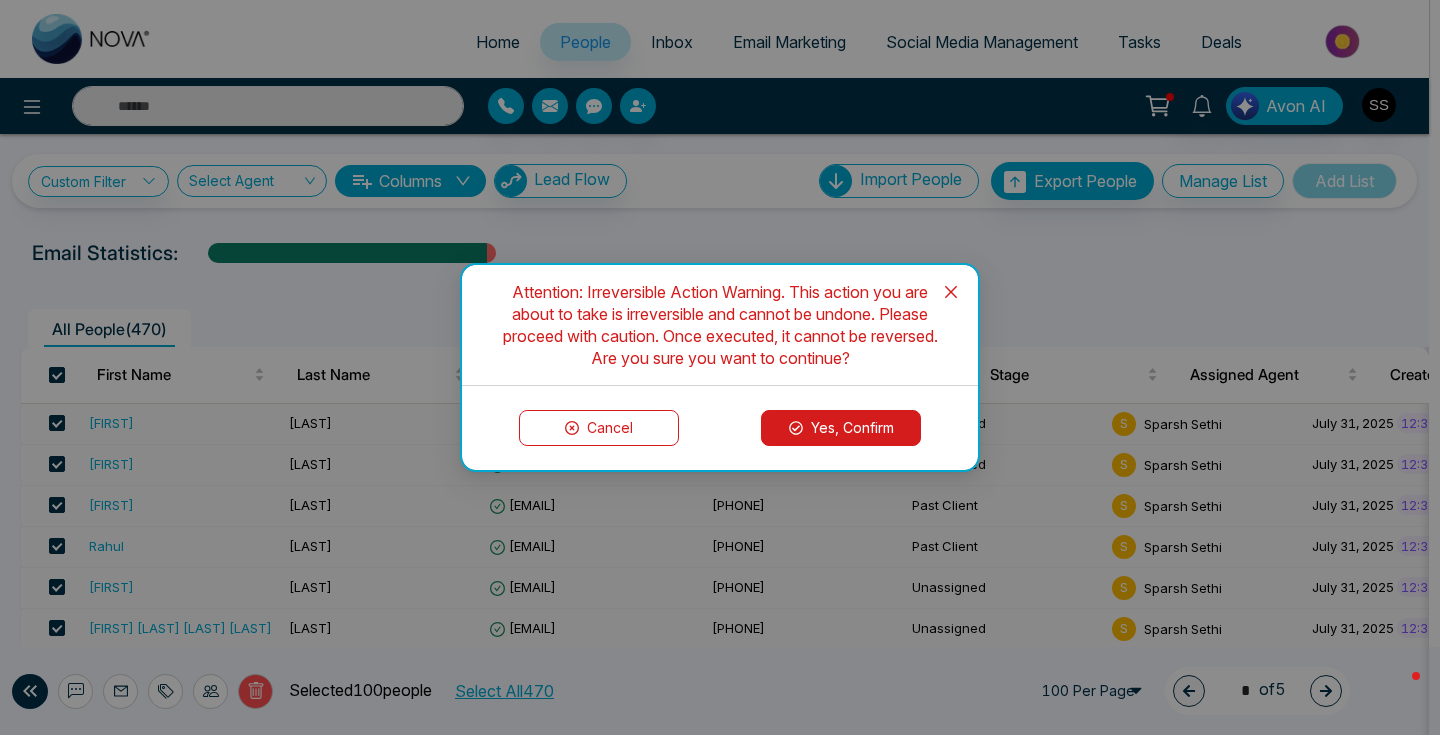 click on "Yes, Confirm" at bounding box center (841, 428) 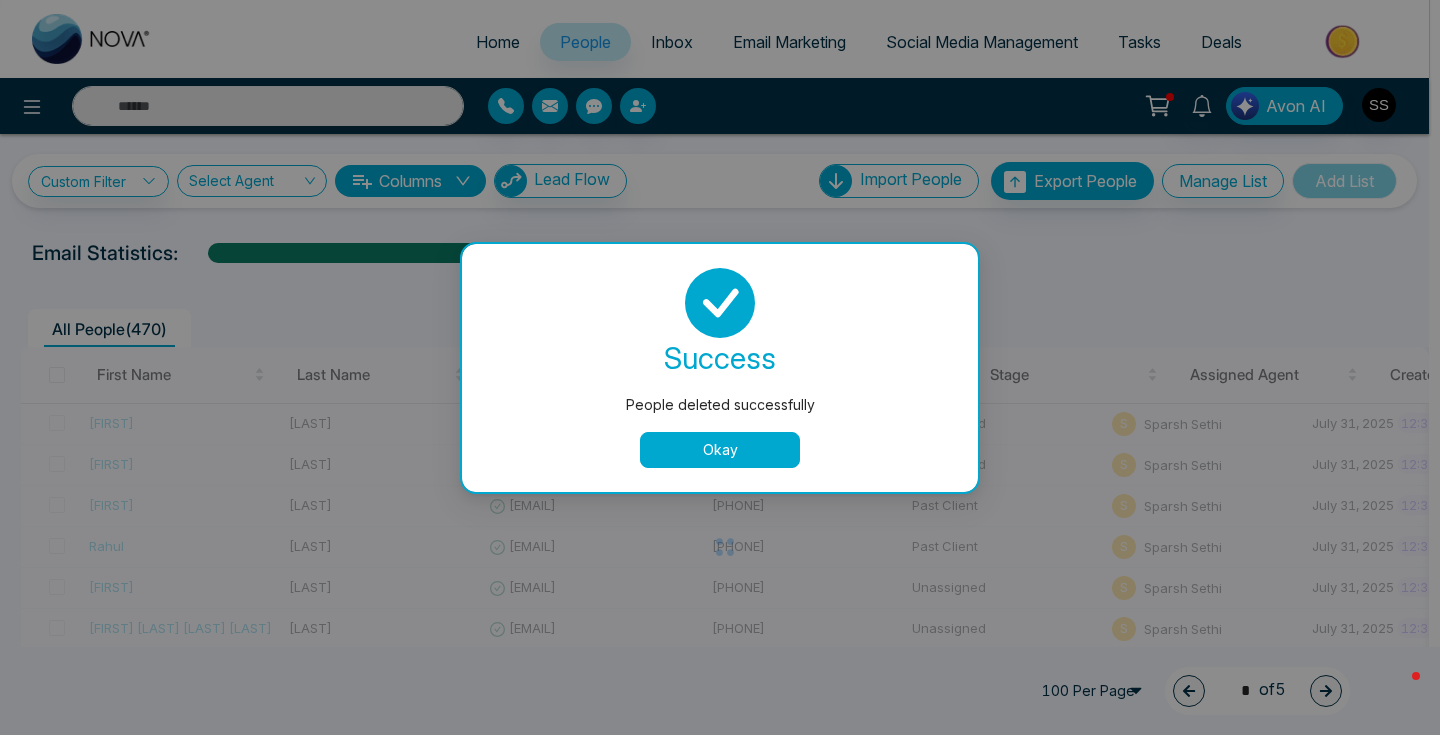 click on "Okay" at bounding box center [720, 450] 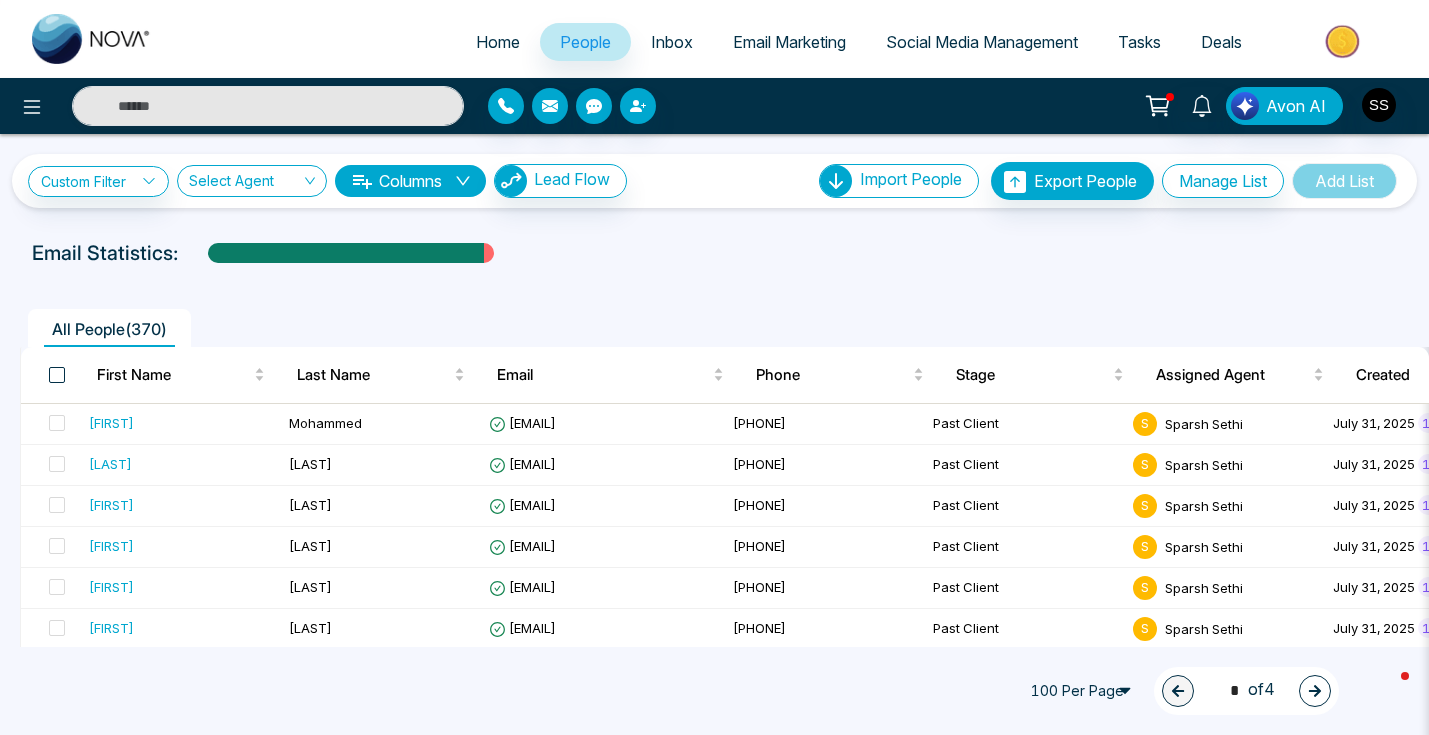 click at bounding box center [57, 375] 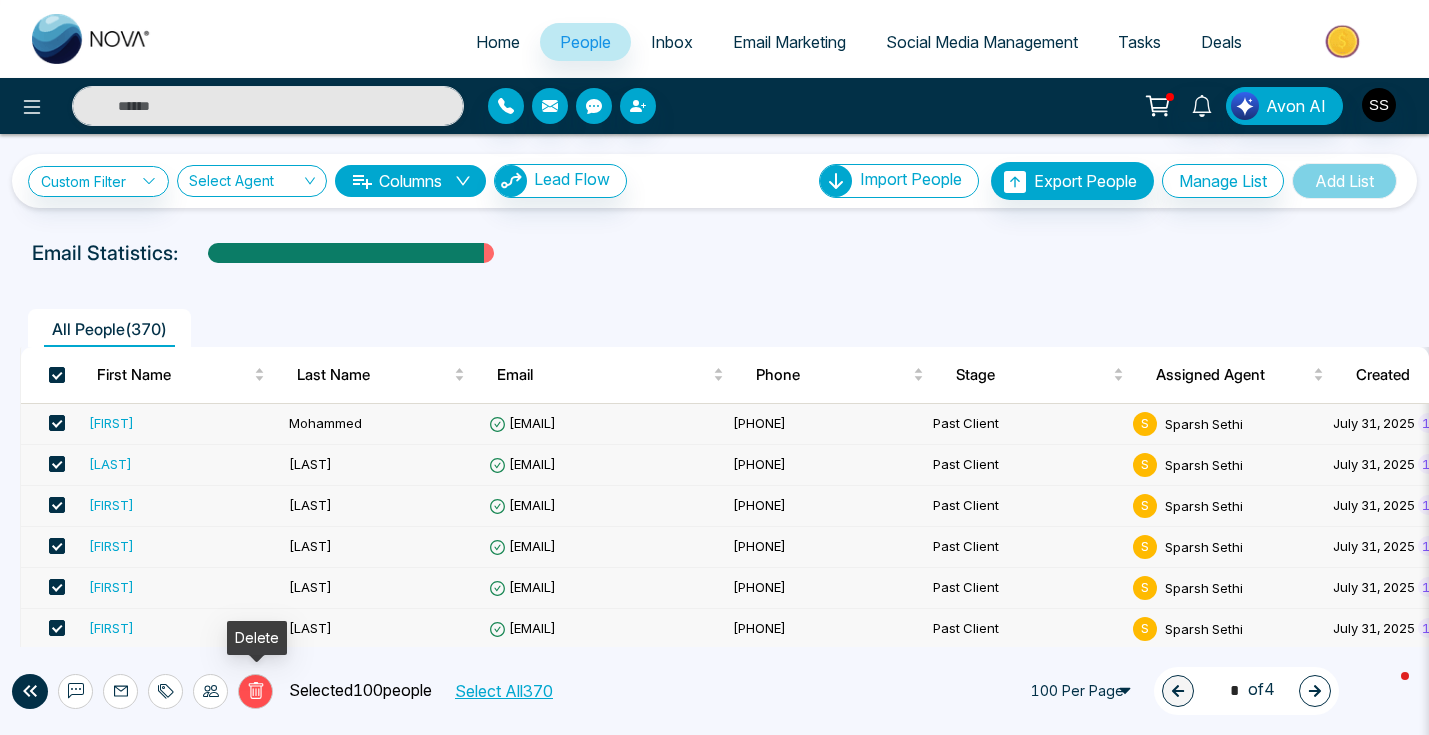 click 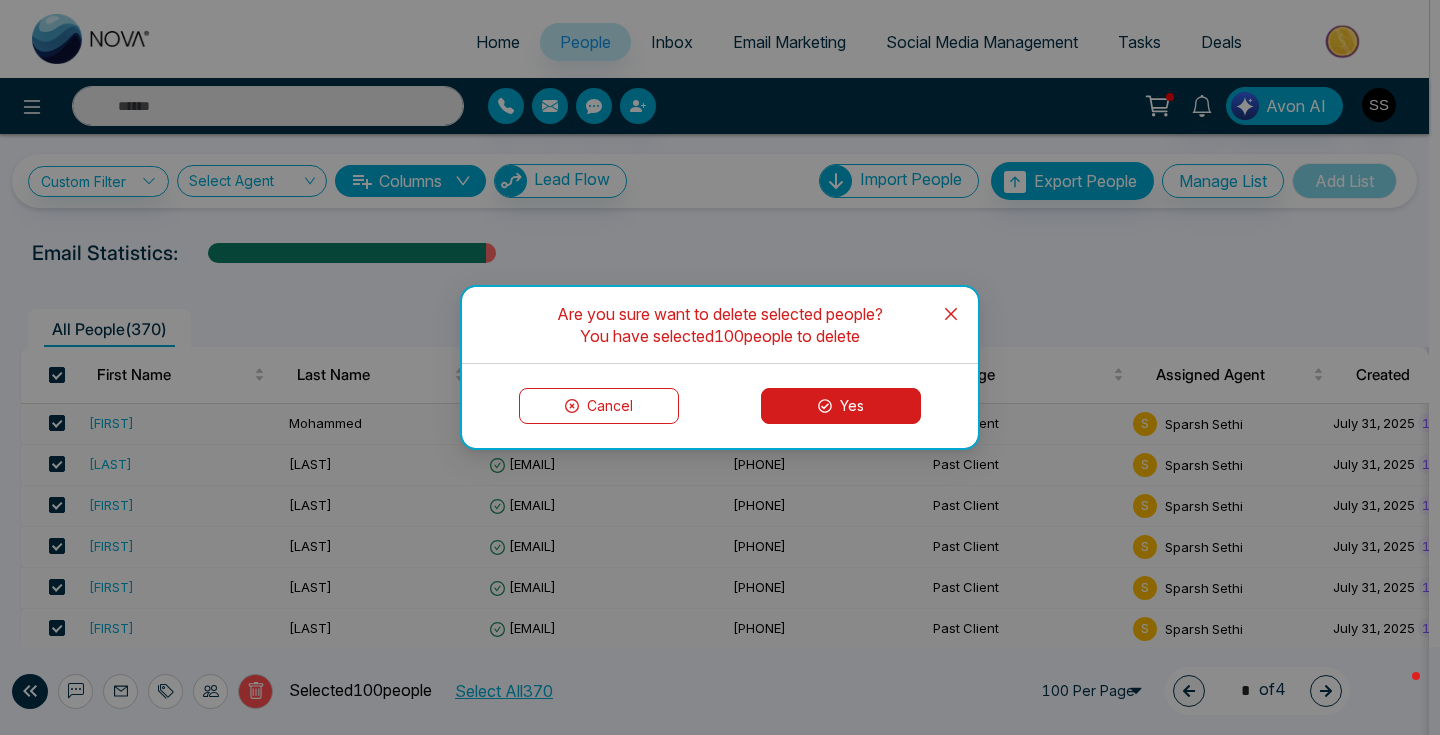 click on "Yes" at bounding box center [841, 406] 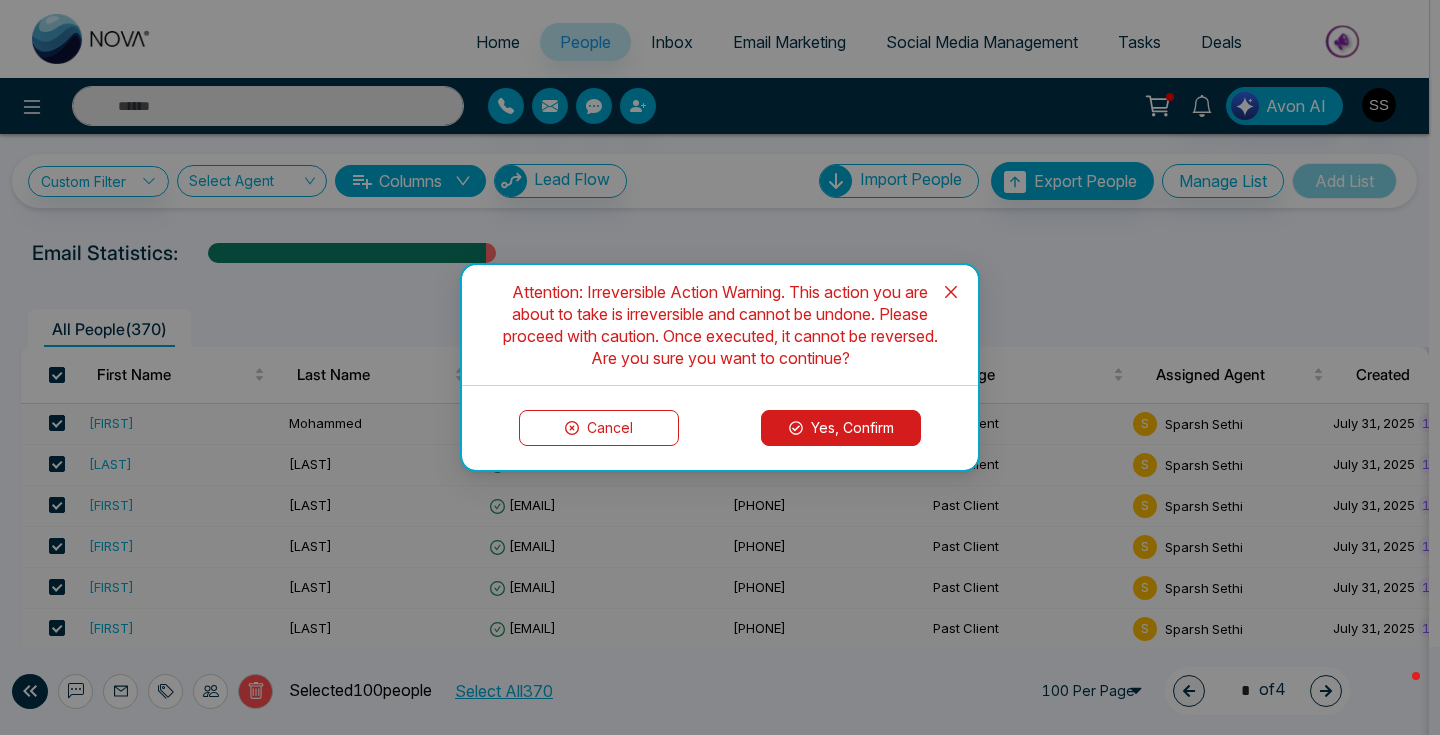 click on "Yes, Confirm" at bounding box center [841, 428] 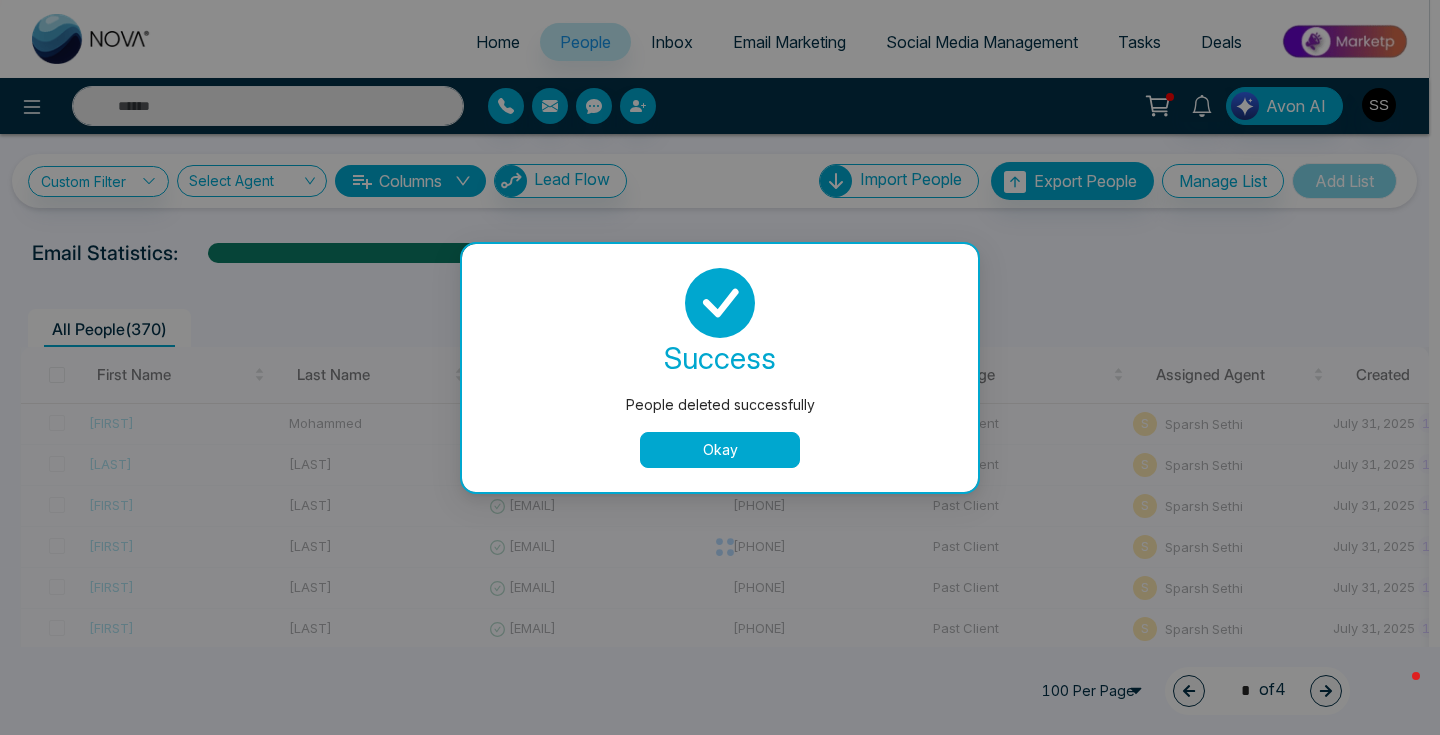 click on "Okay" at bounding box center (720, 450) 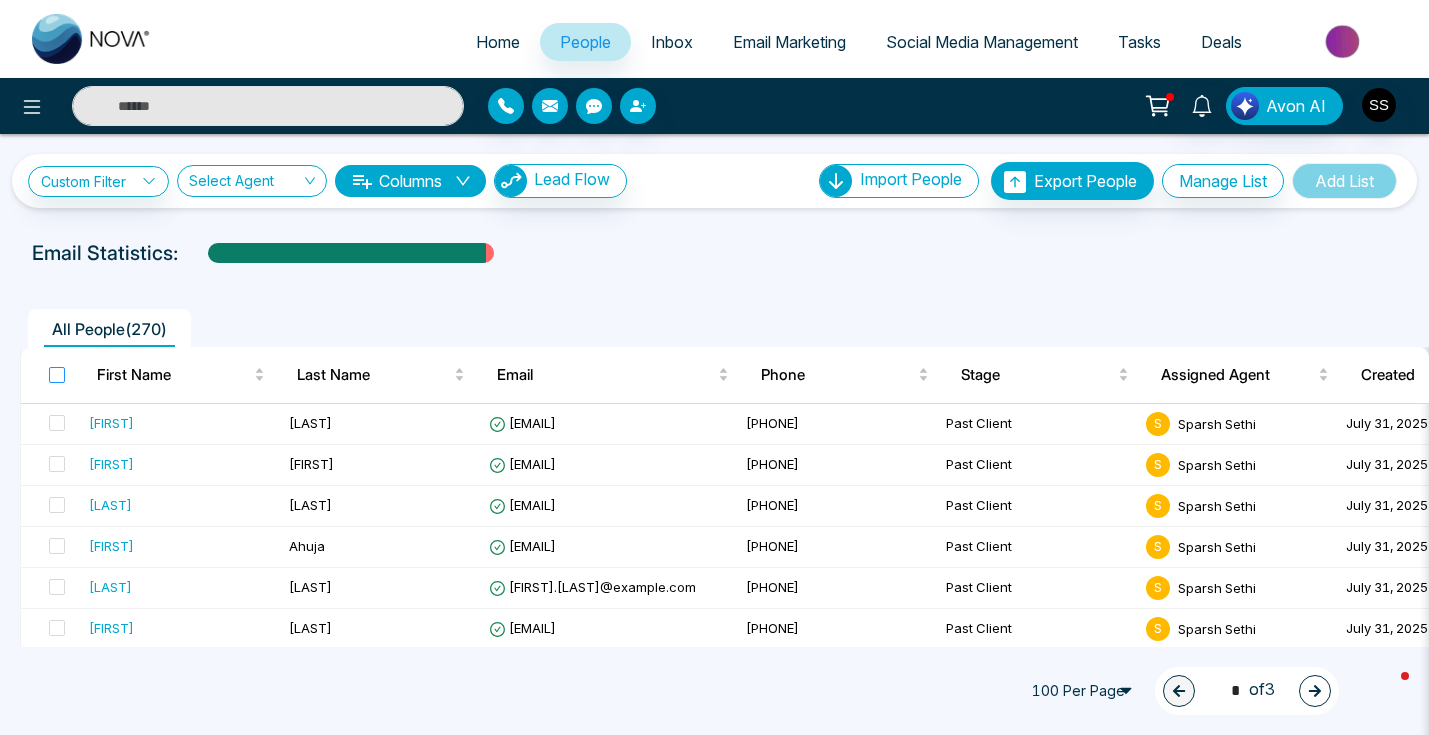 click at bounding box center (57, 375) 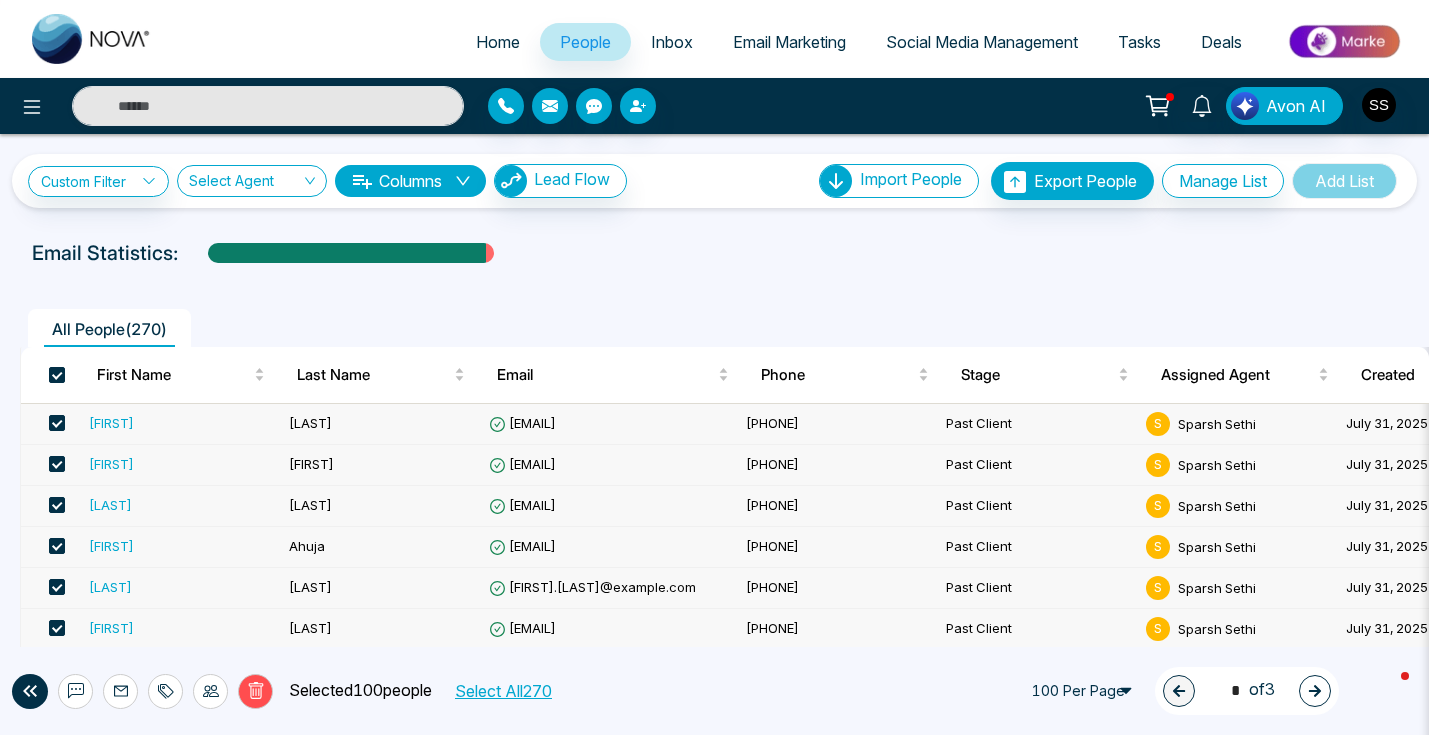 click on "Selected  100  people" at bounding box center [352, 691] 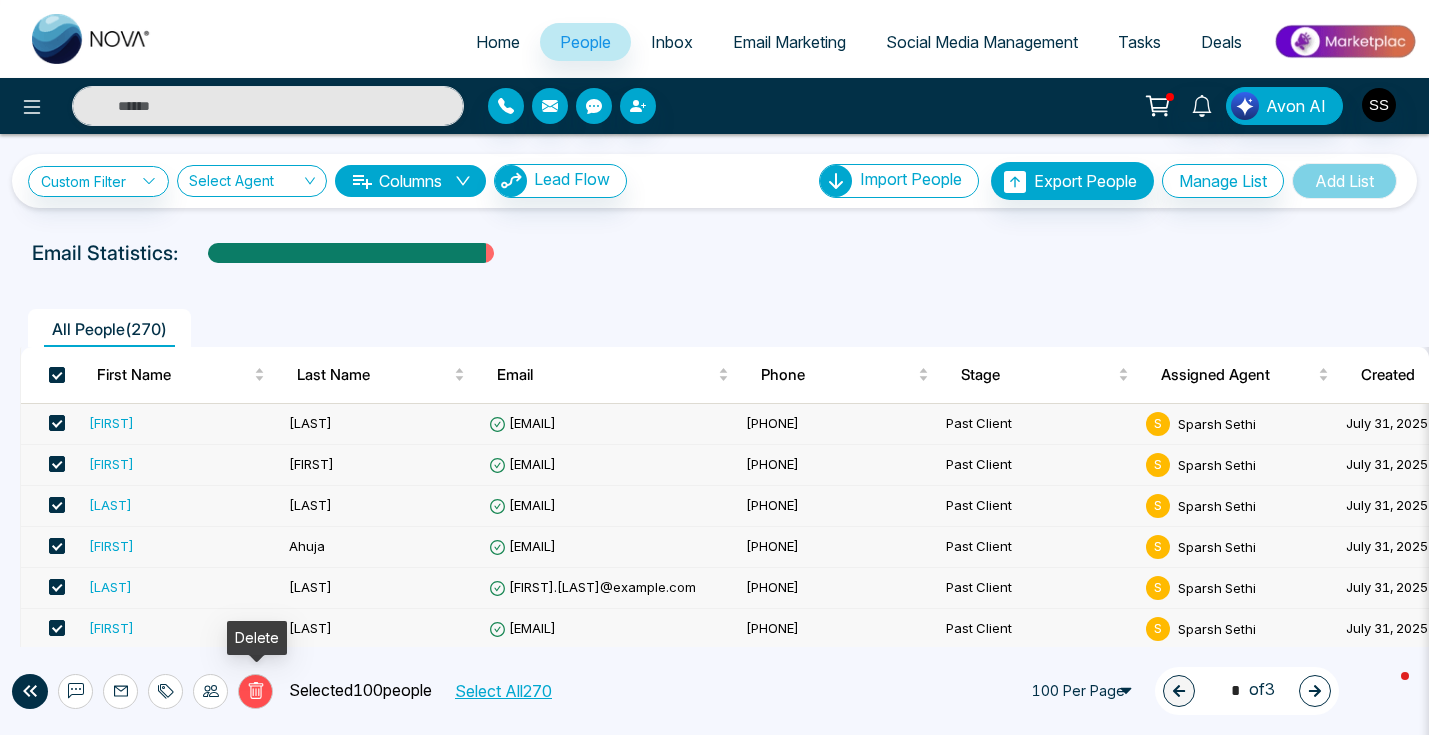 click 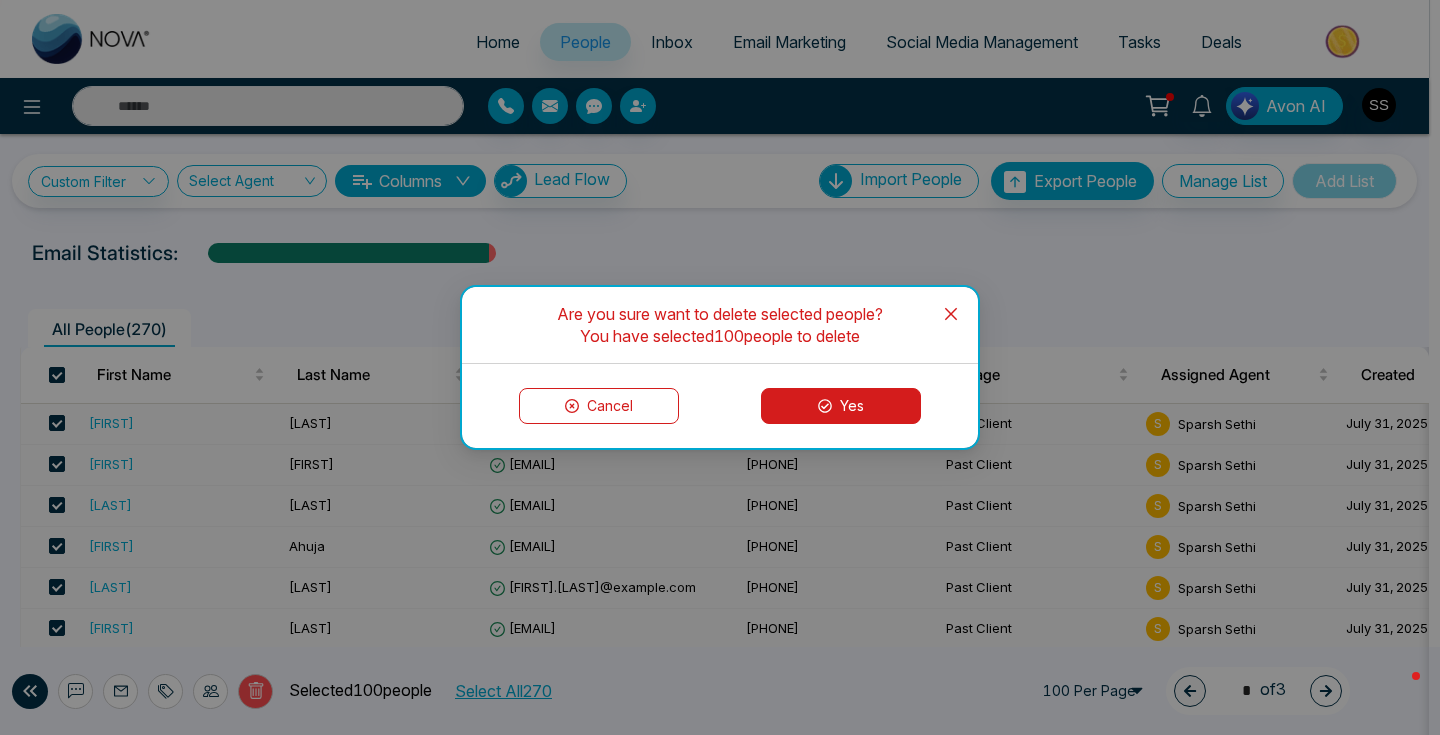 click on "Yes" at bounding box center [841, 406] 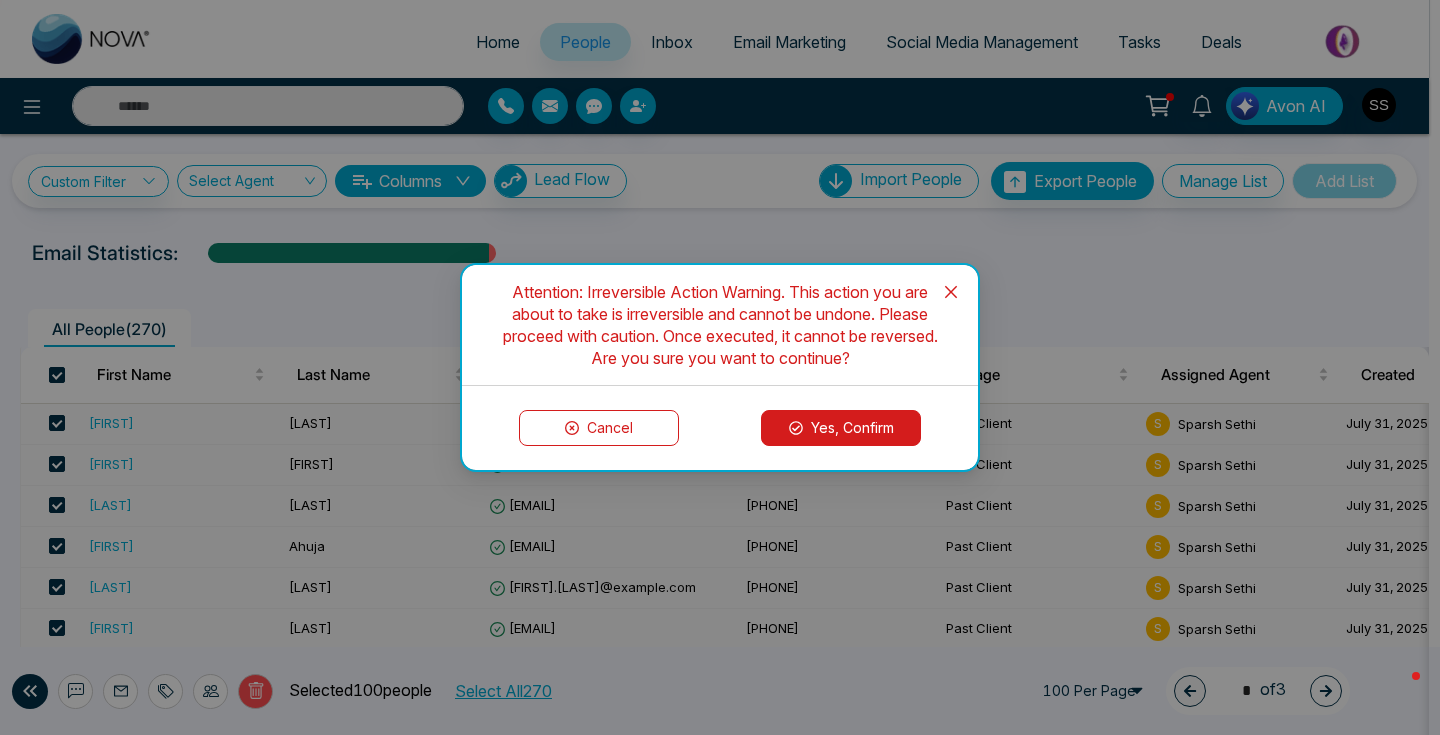 click on "Yes, Confirm" at bounding box center (841, 428) 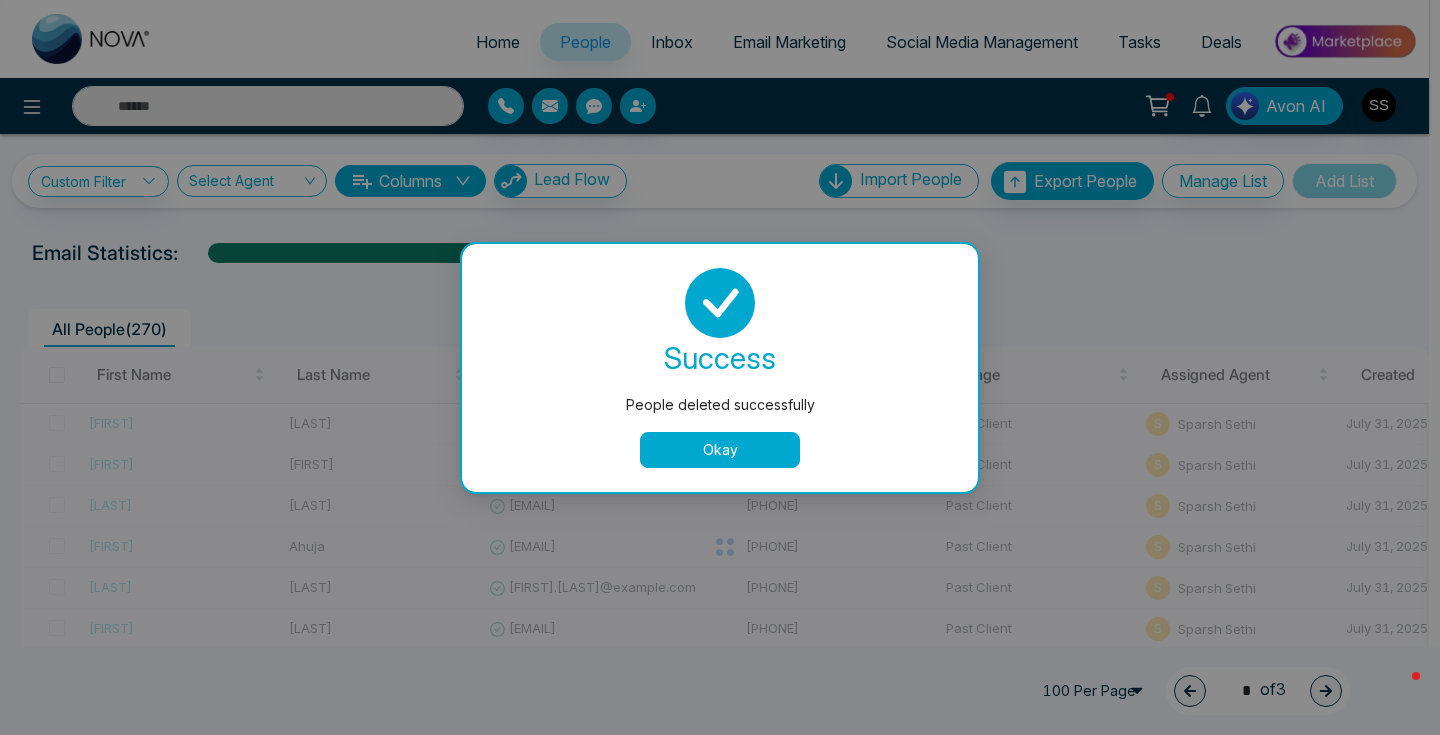 click on "Okay" at bounding box center [720, 450] 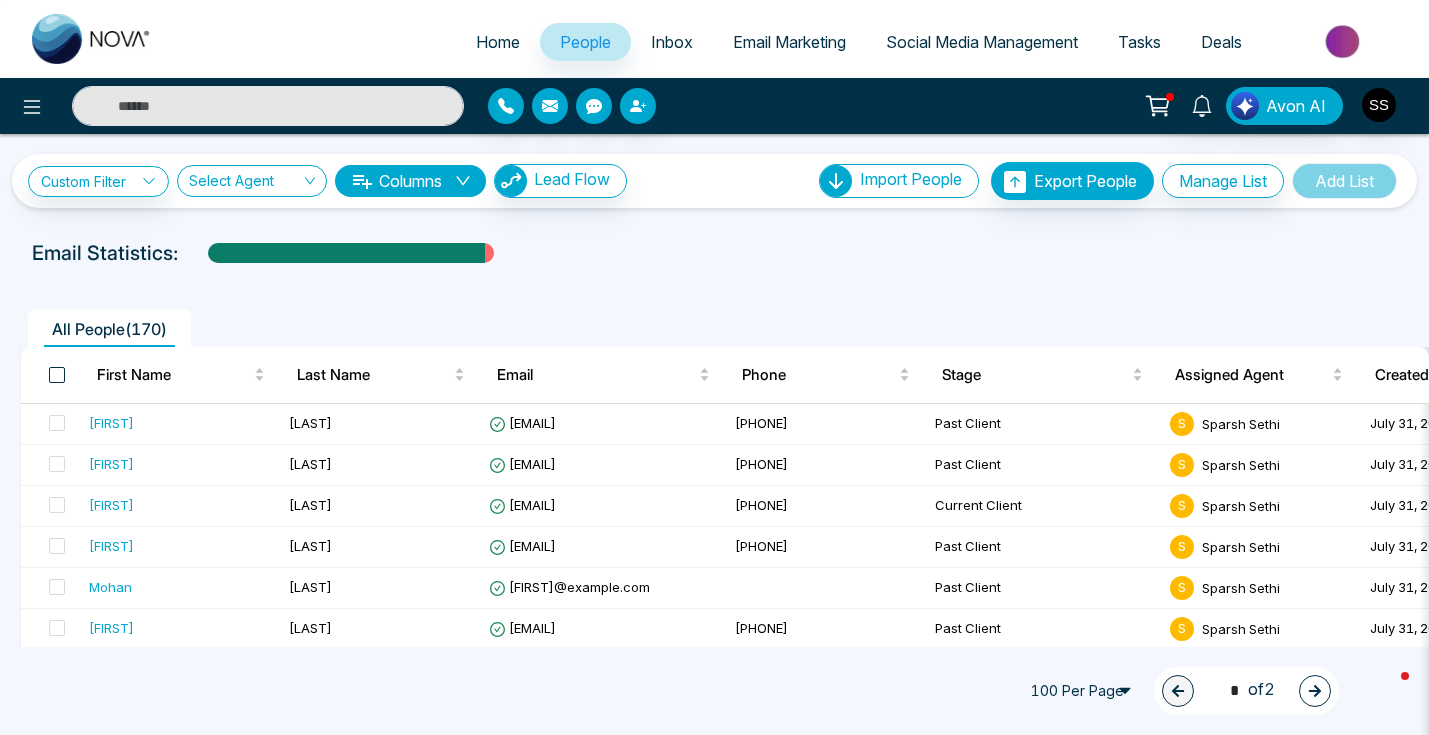click at bounding box center (57, 375) 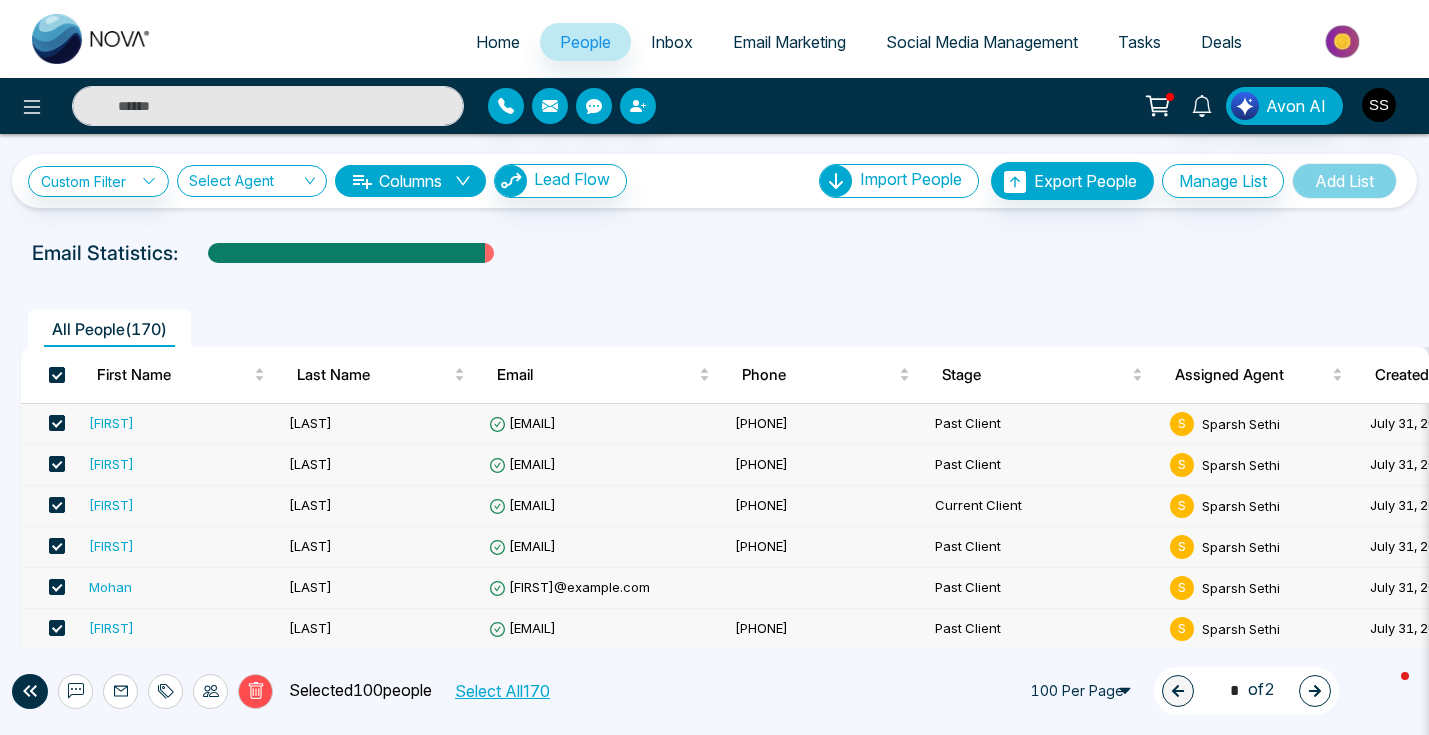 click on "Delete" at bounding box center [255, 691] 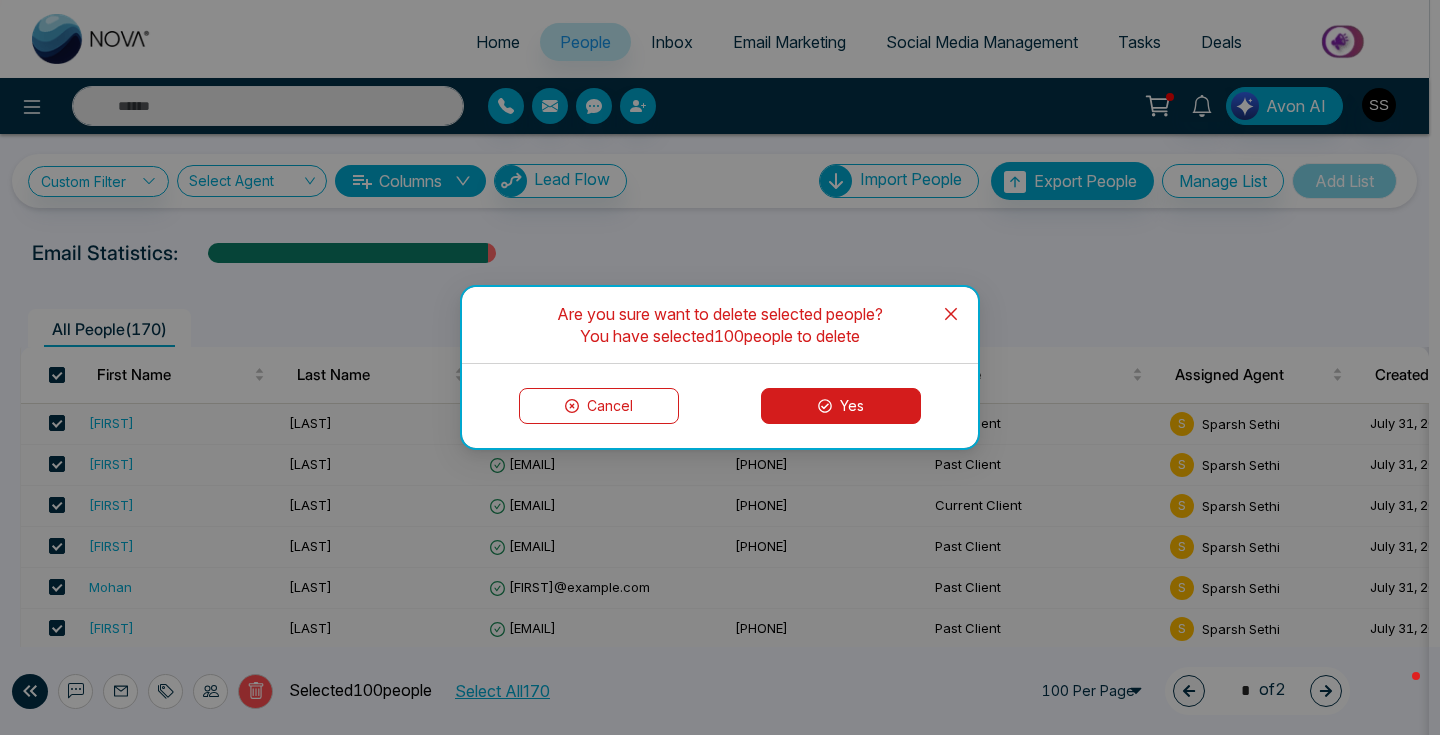 click on "Yes" at bounding box center (841, 406) 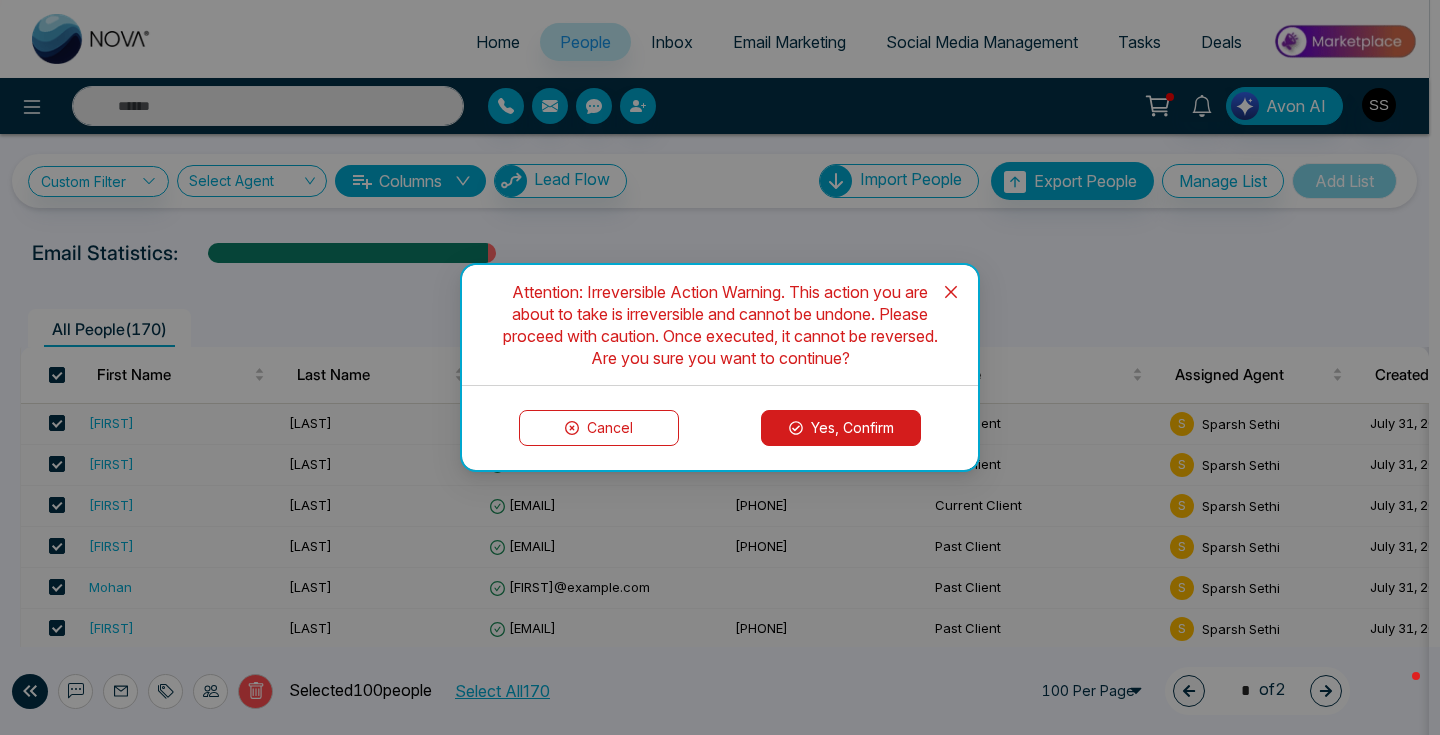 click on "Yes, Confirm" at bounding box center (841, 428) 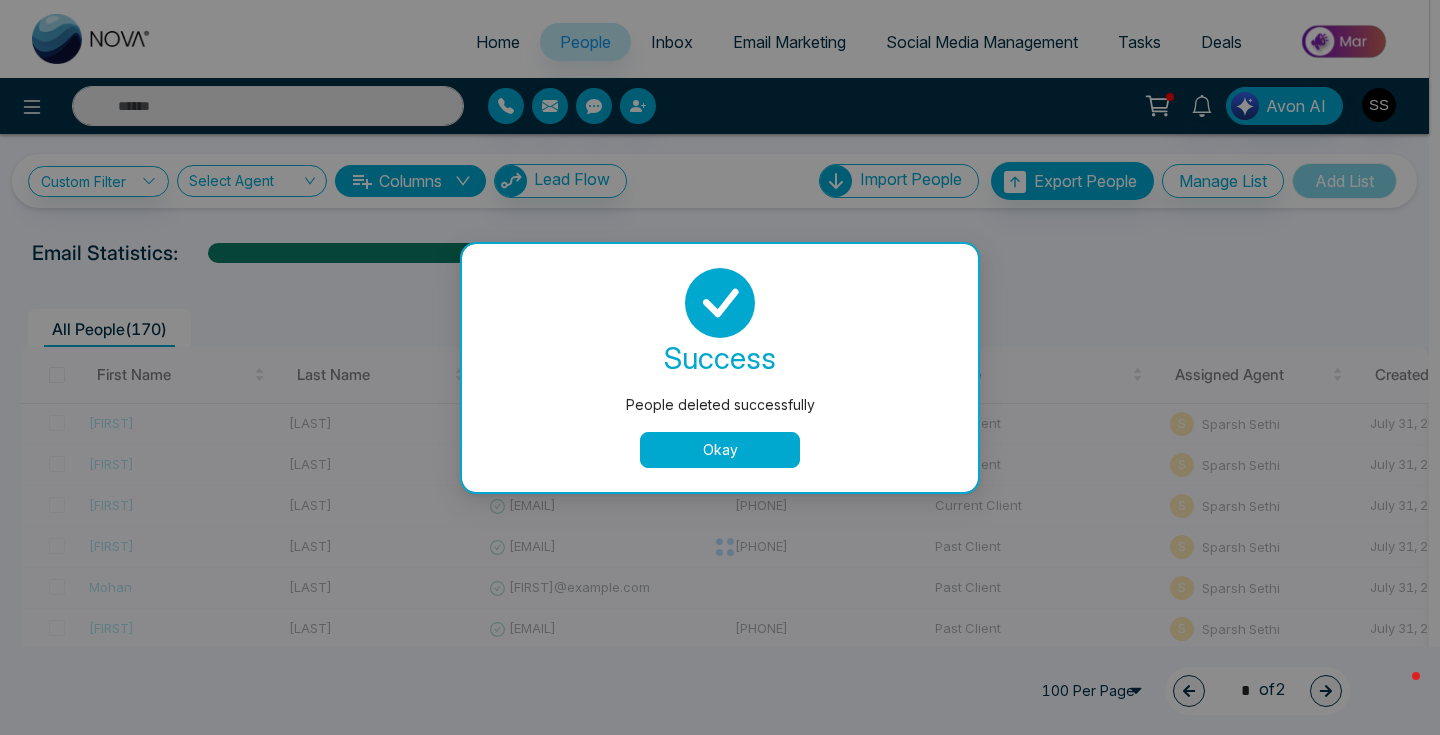 click on "Okay" at bounding box center [720, 450] 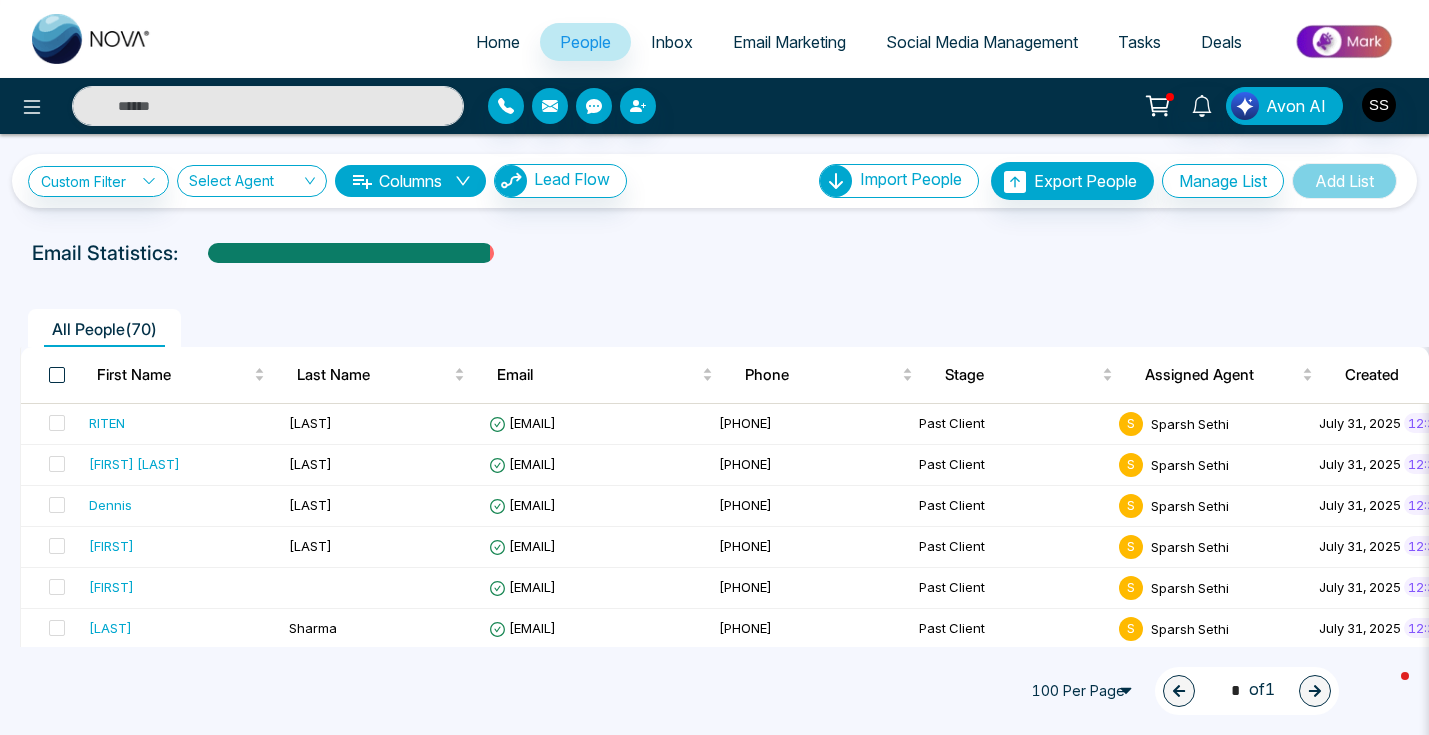 click at bounding box center (57, 375) 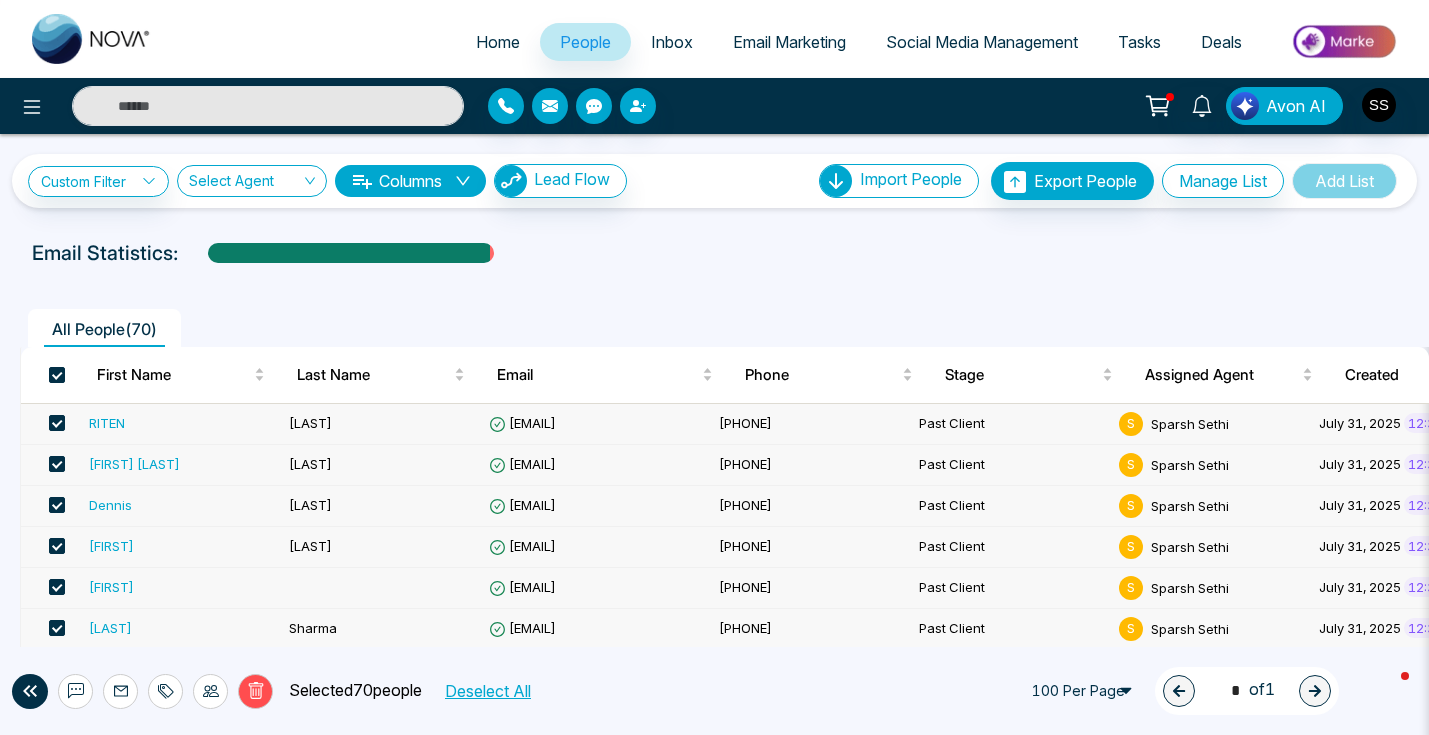 click on "Delete" at bounding box center (255, 691) 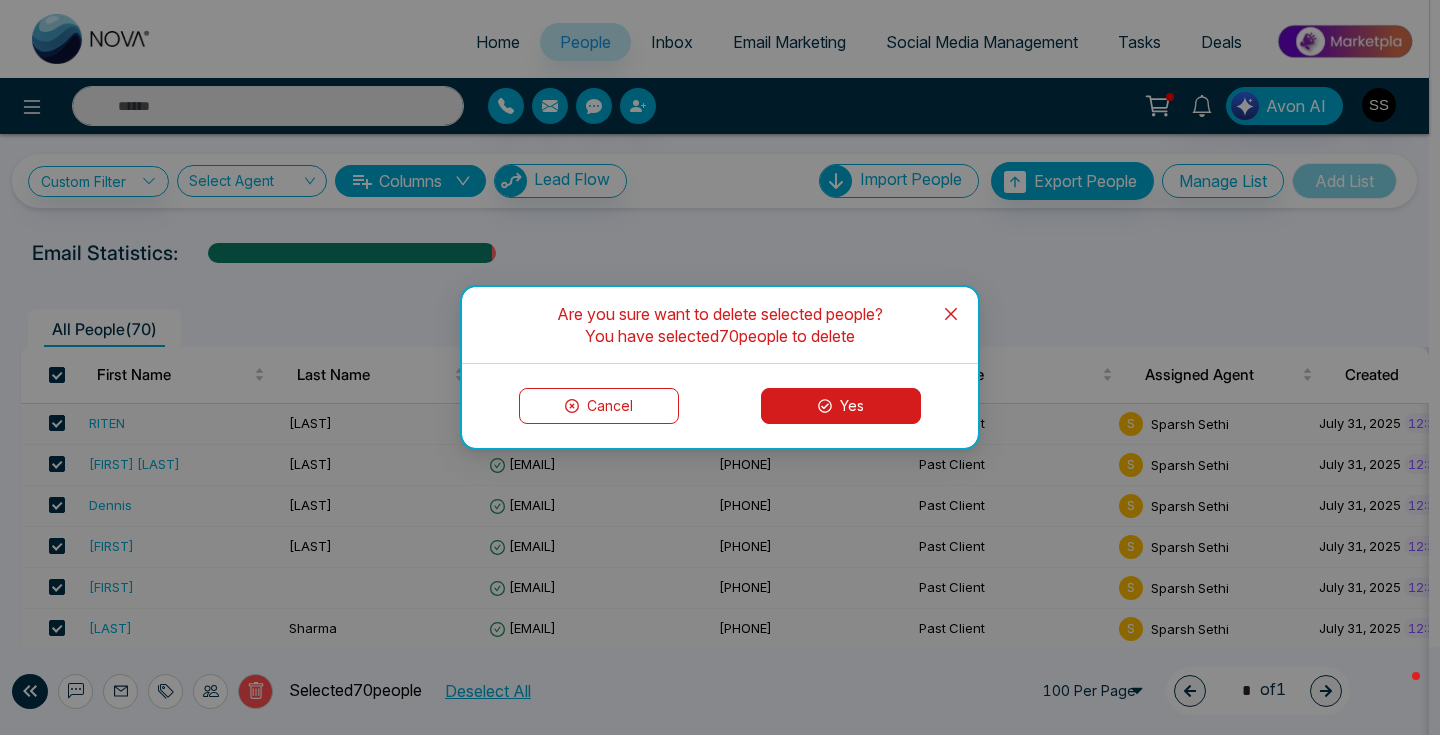click 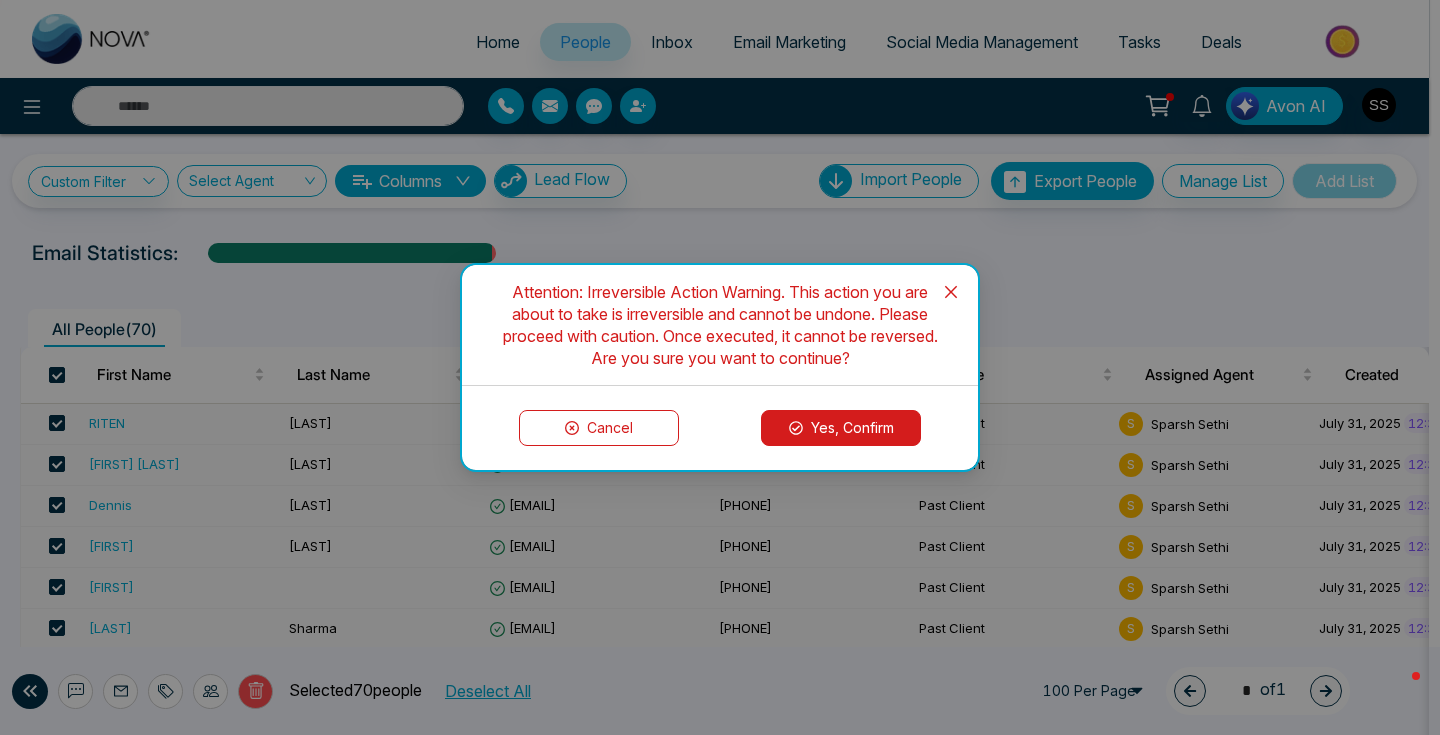 click on "Yes, Confirm" at bounding box center [841, 428] 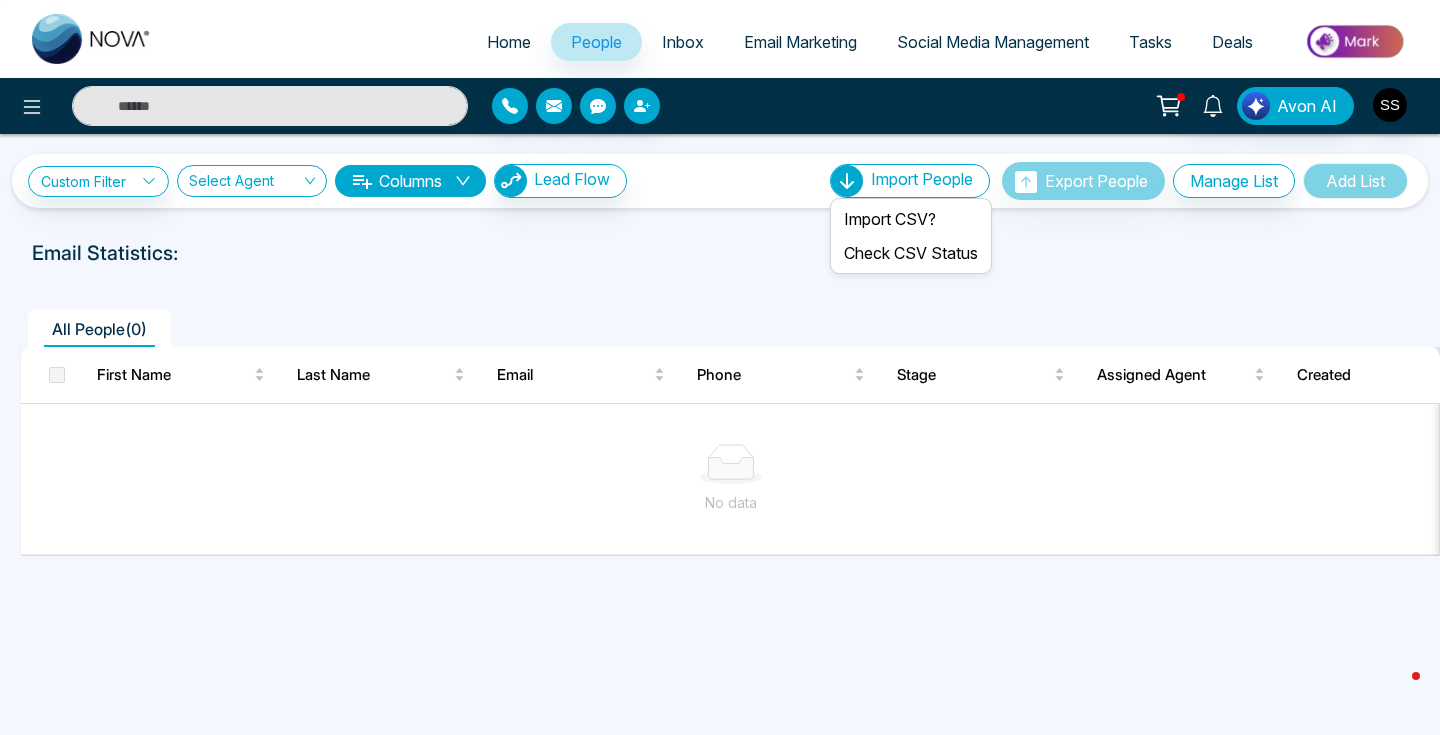 click on "Import People" at bounding box center (922, 179) 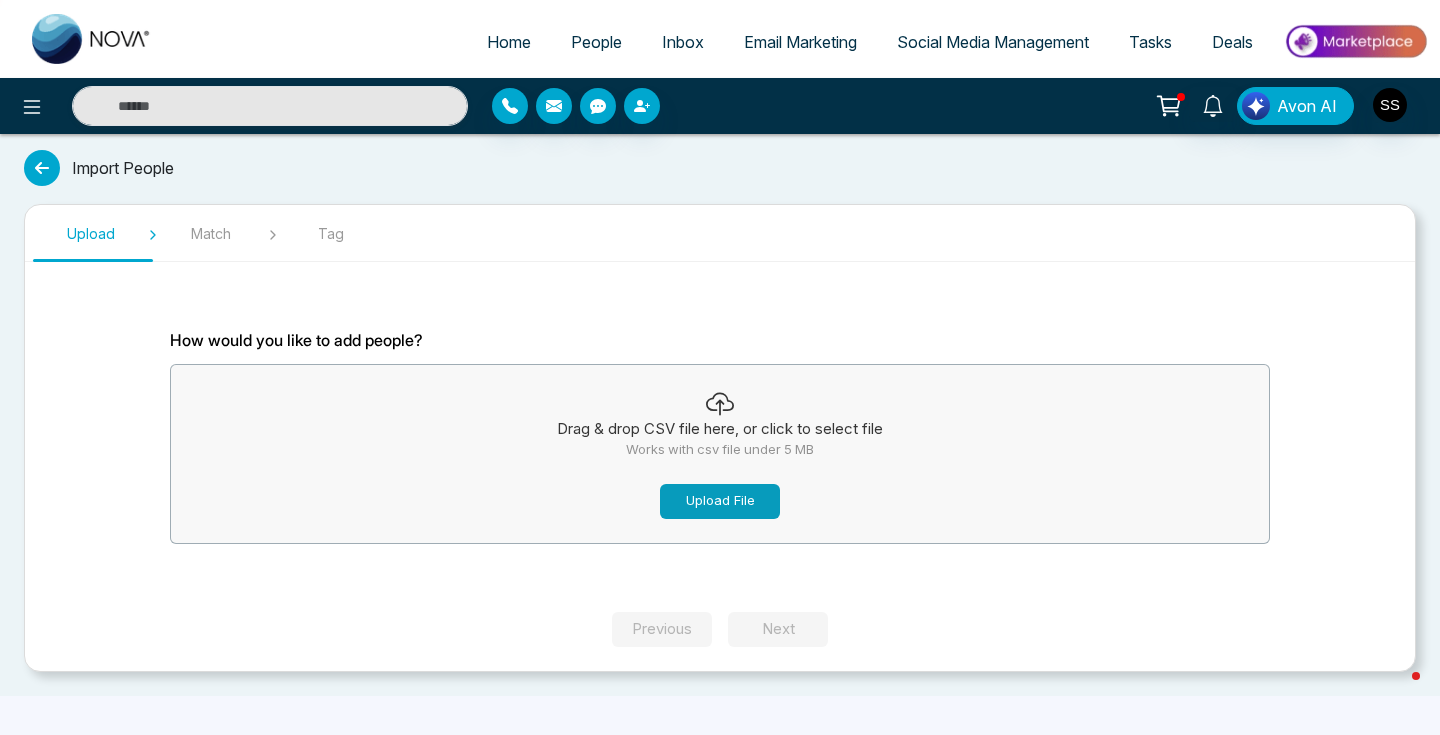 click on "Upload File" at bounding box center [720, 501] 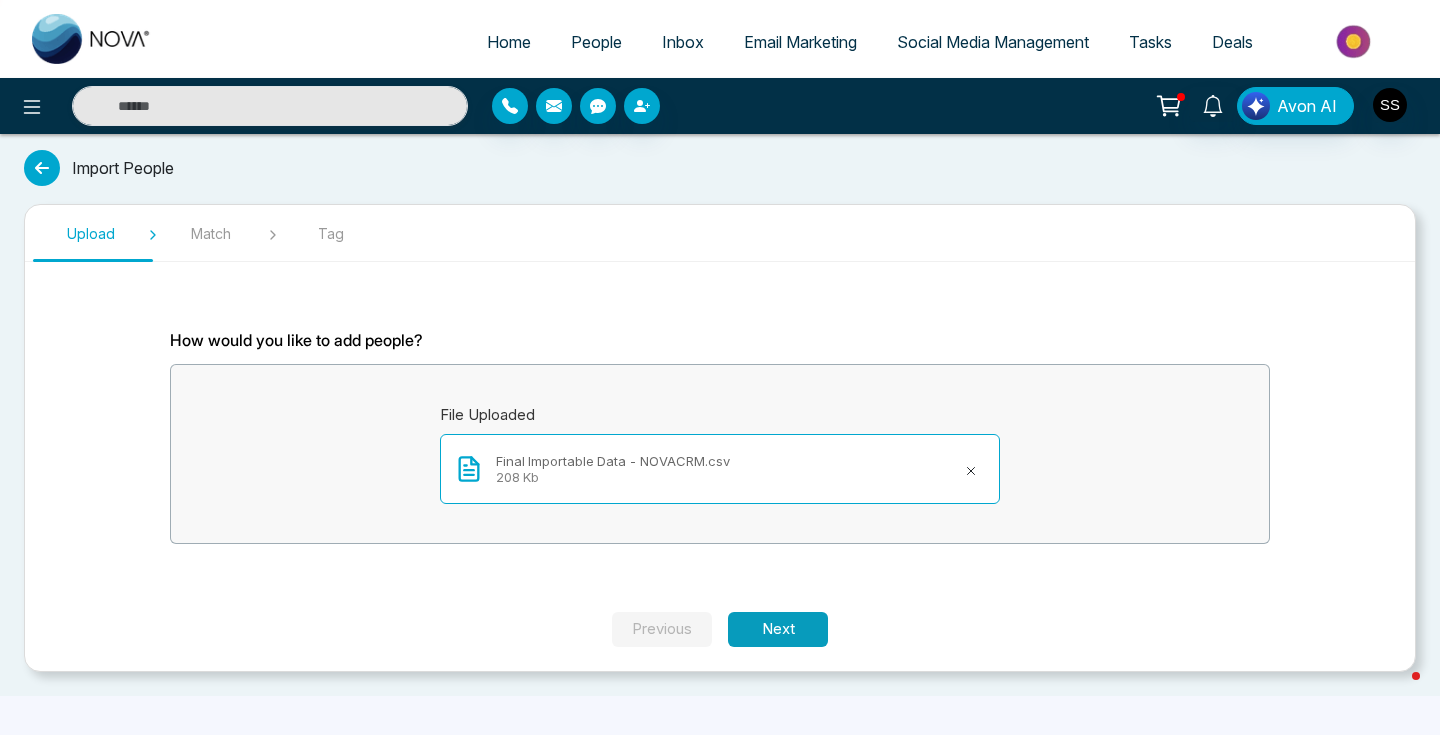 click on "Next" at bounding box center [778, 629] 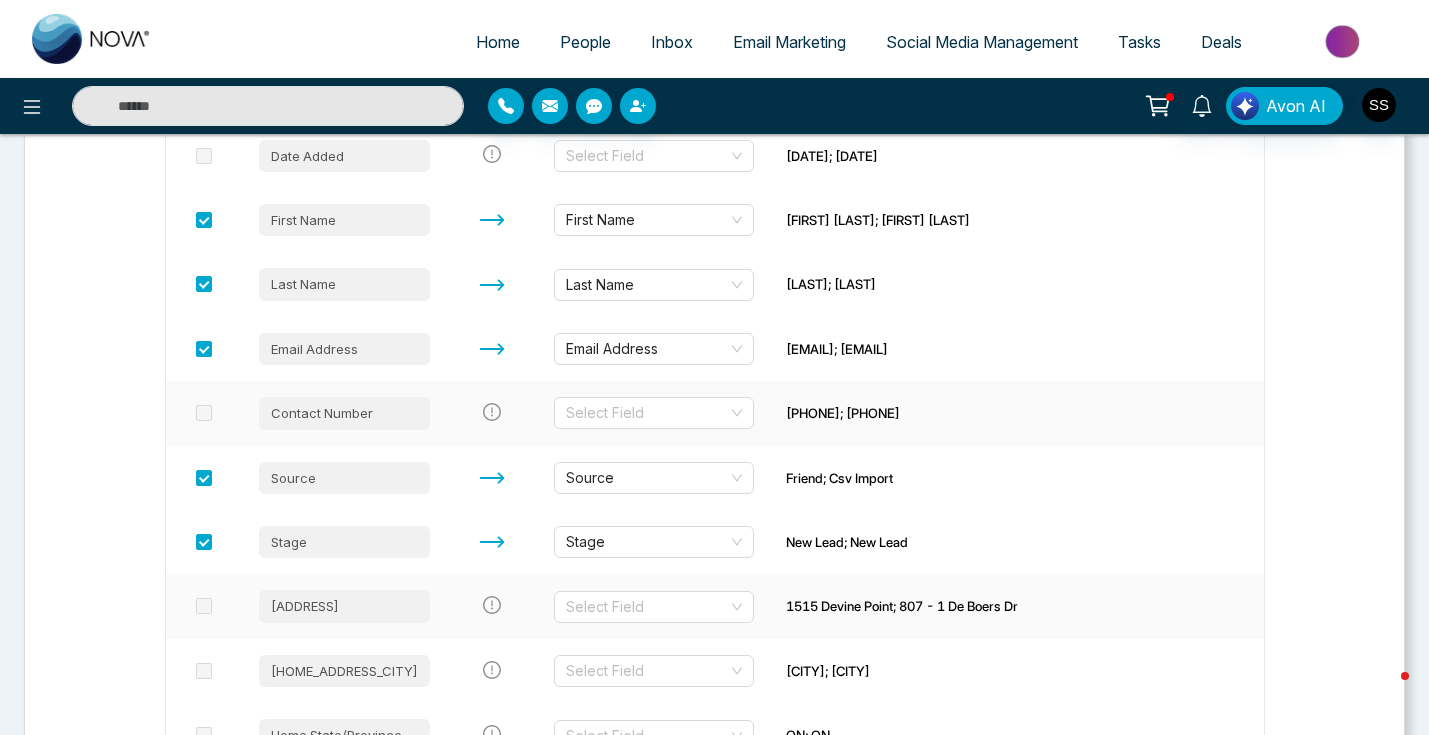 scroll, scrollTop: 348, scrollLeft: 0, axis: vertical 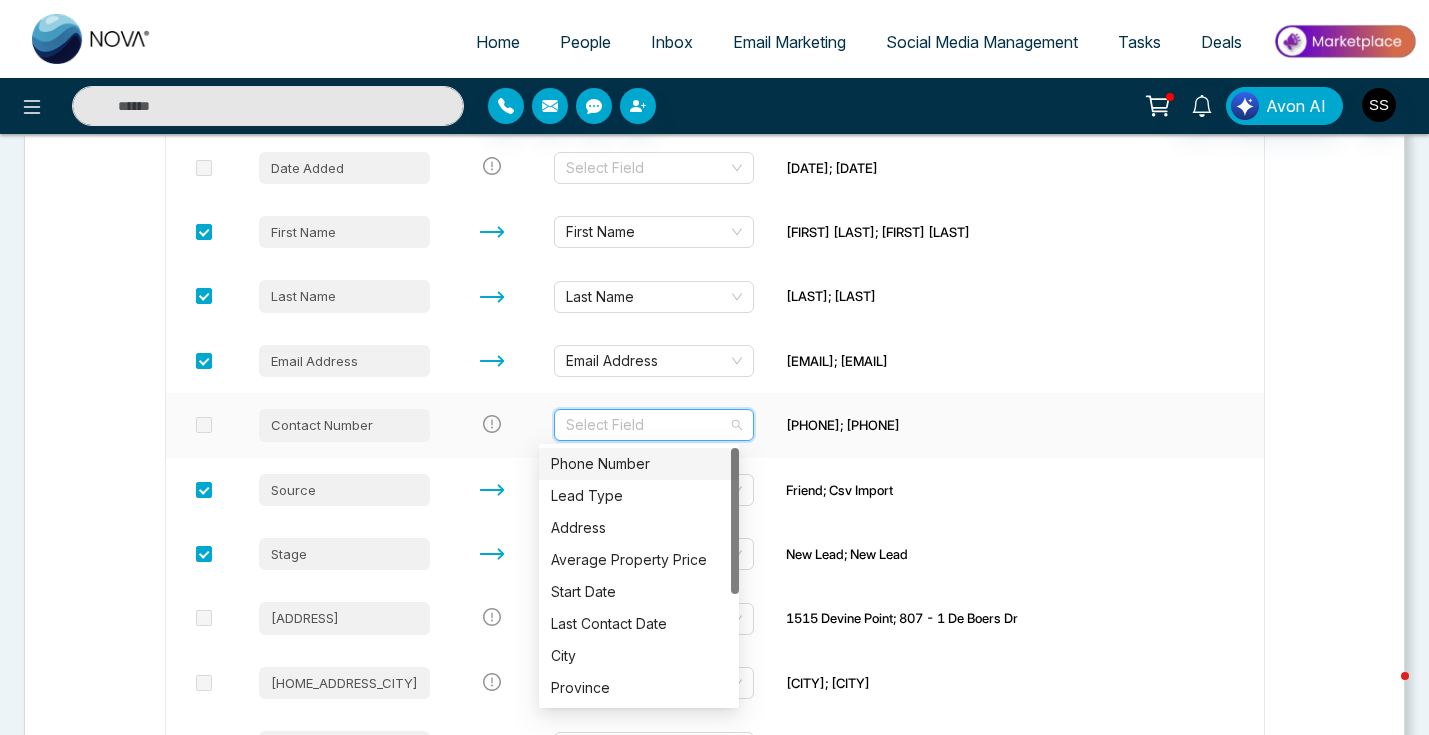 click at bounding box center (647, 425) 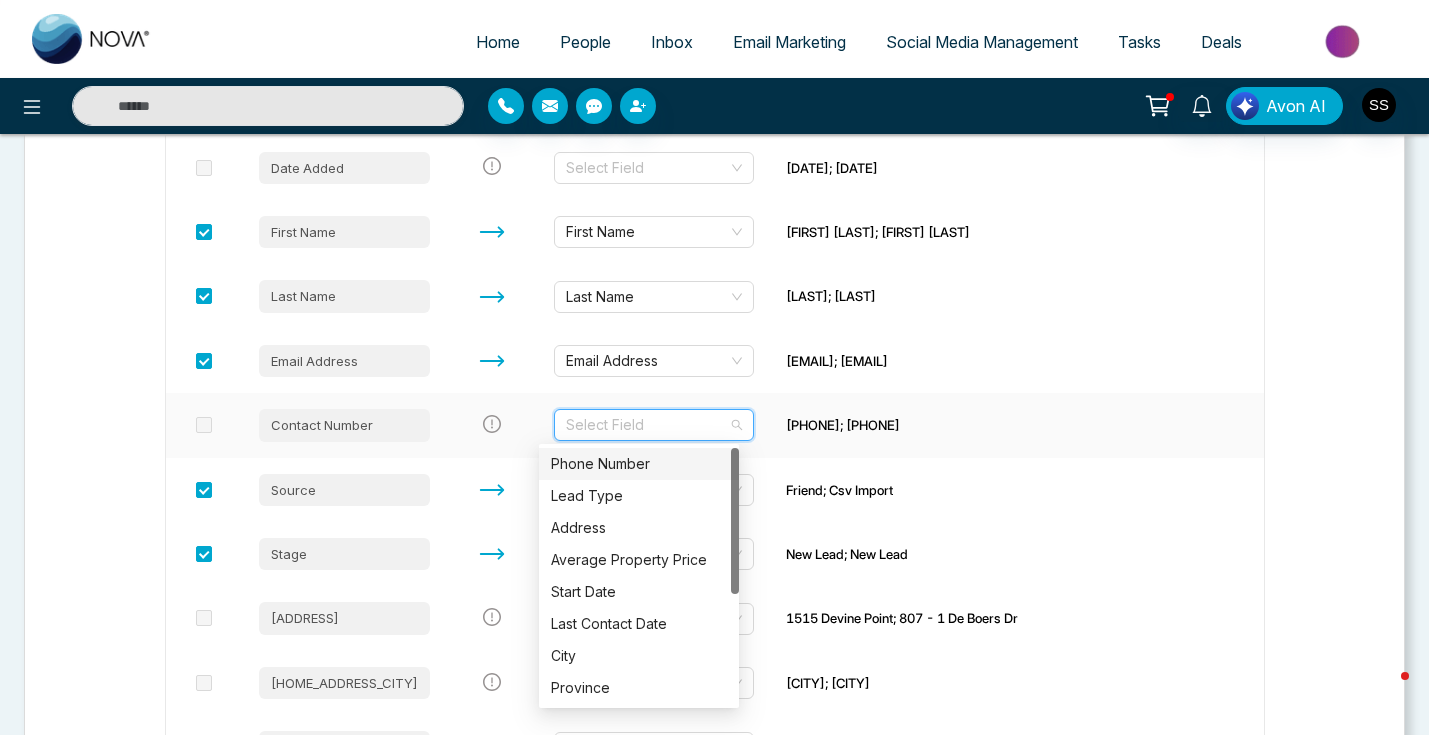 click on "Phone Number" at bounding box center (639, 464) 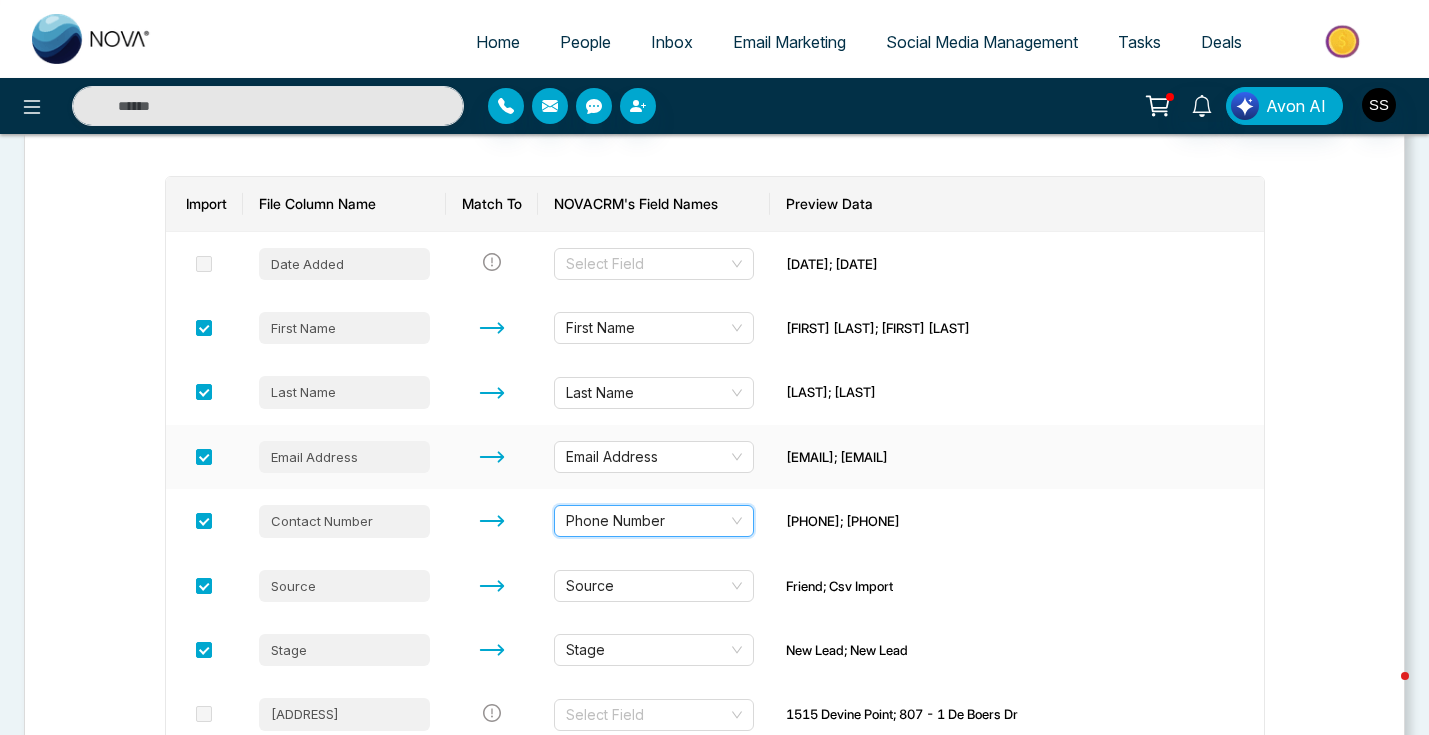 scroll, scrollTop: 84, scrollLeft: 0, axis: vertical 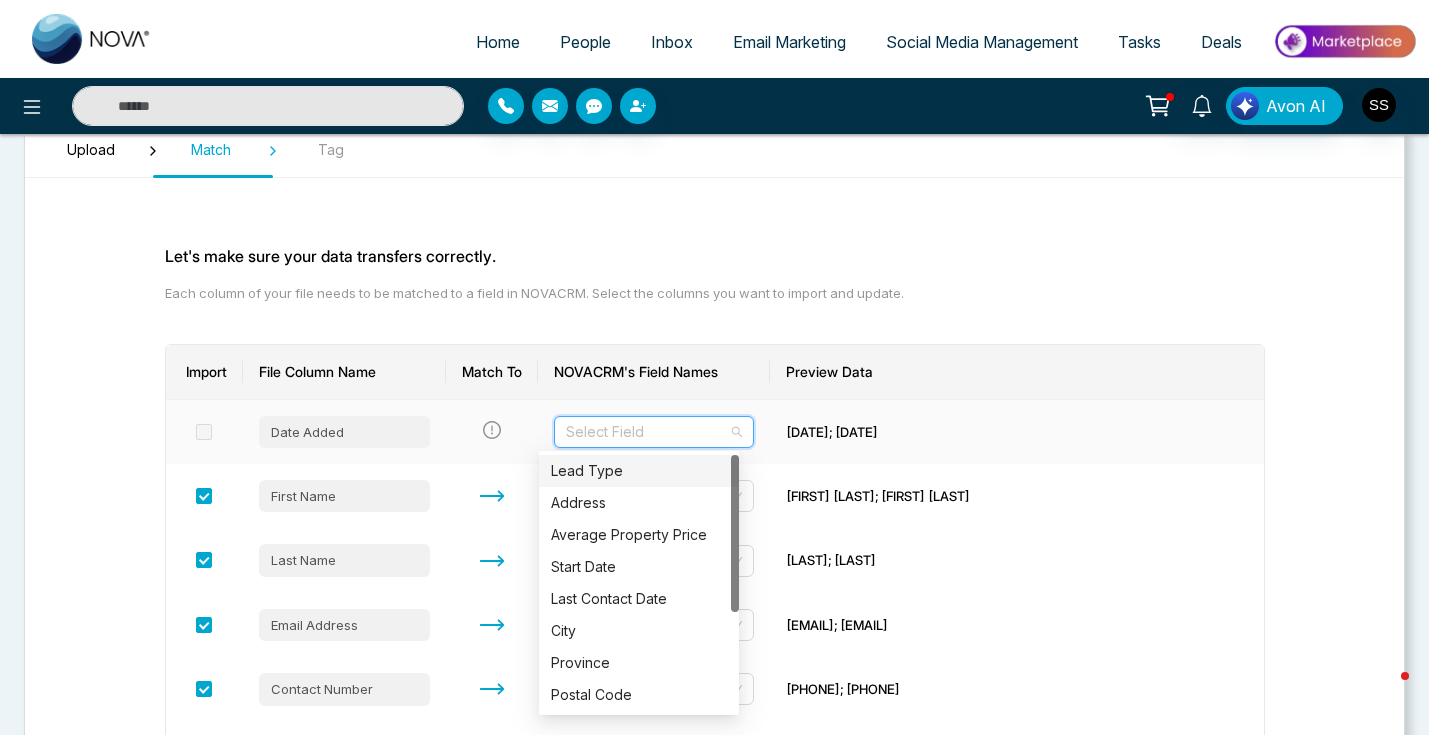 click at bounding box center [647, 432] 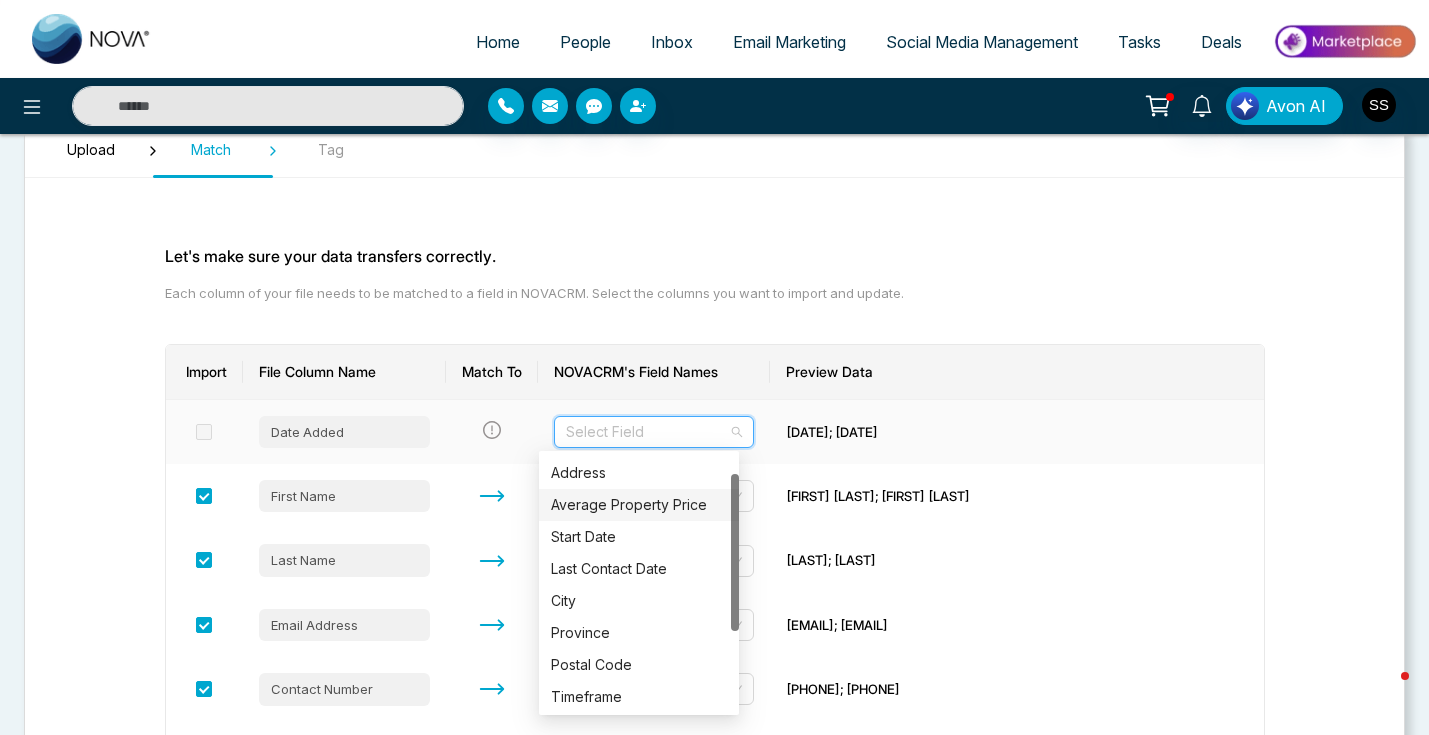 scroll, scrollTop: 31, scrollLeft: 0, axis: vertical 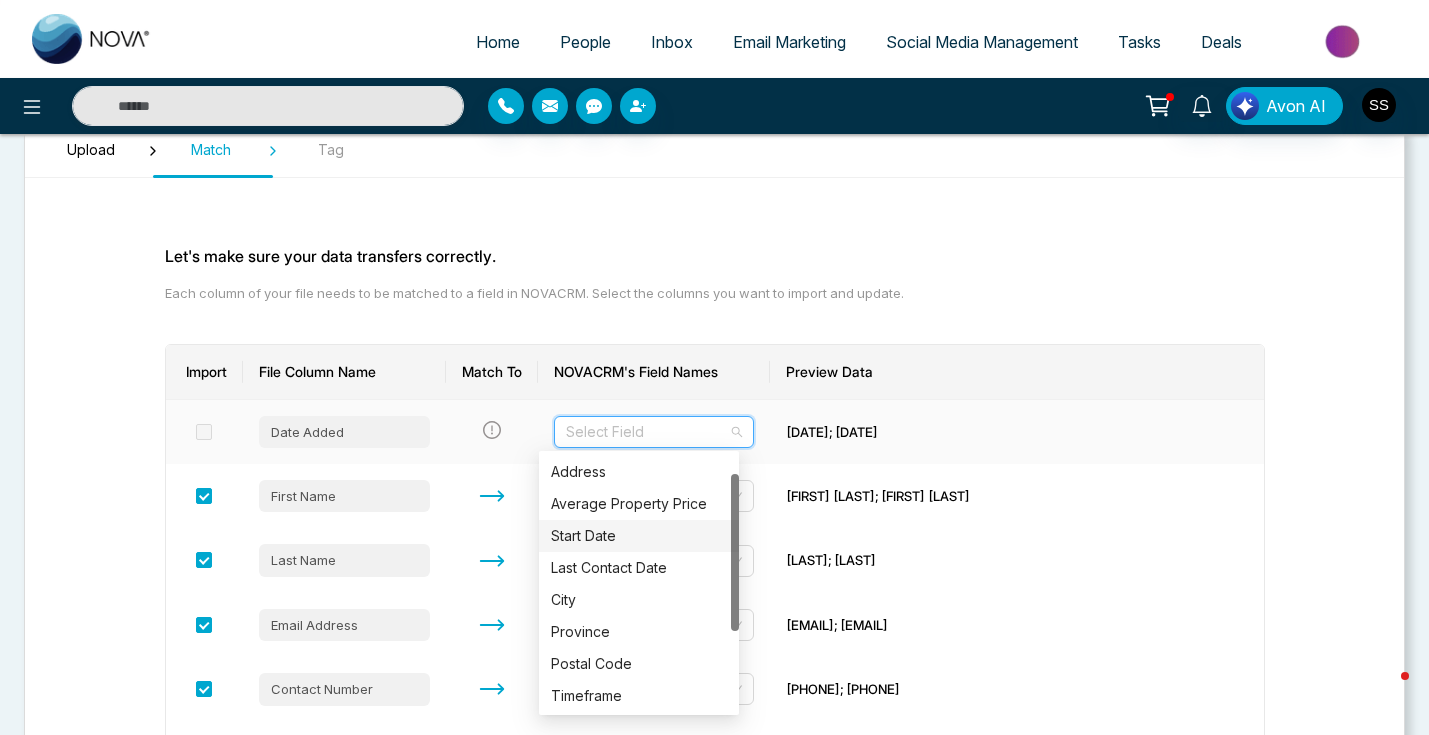 click on "Start Date" at bounding box center (639, 536) 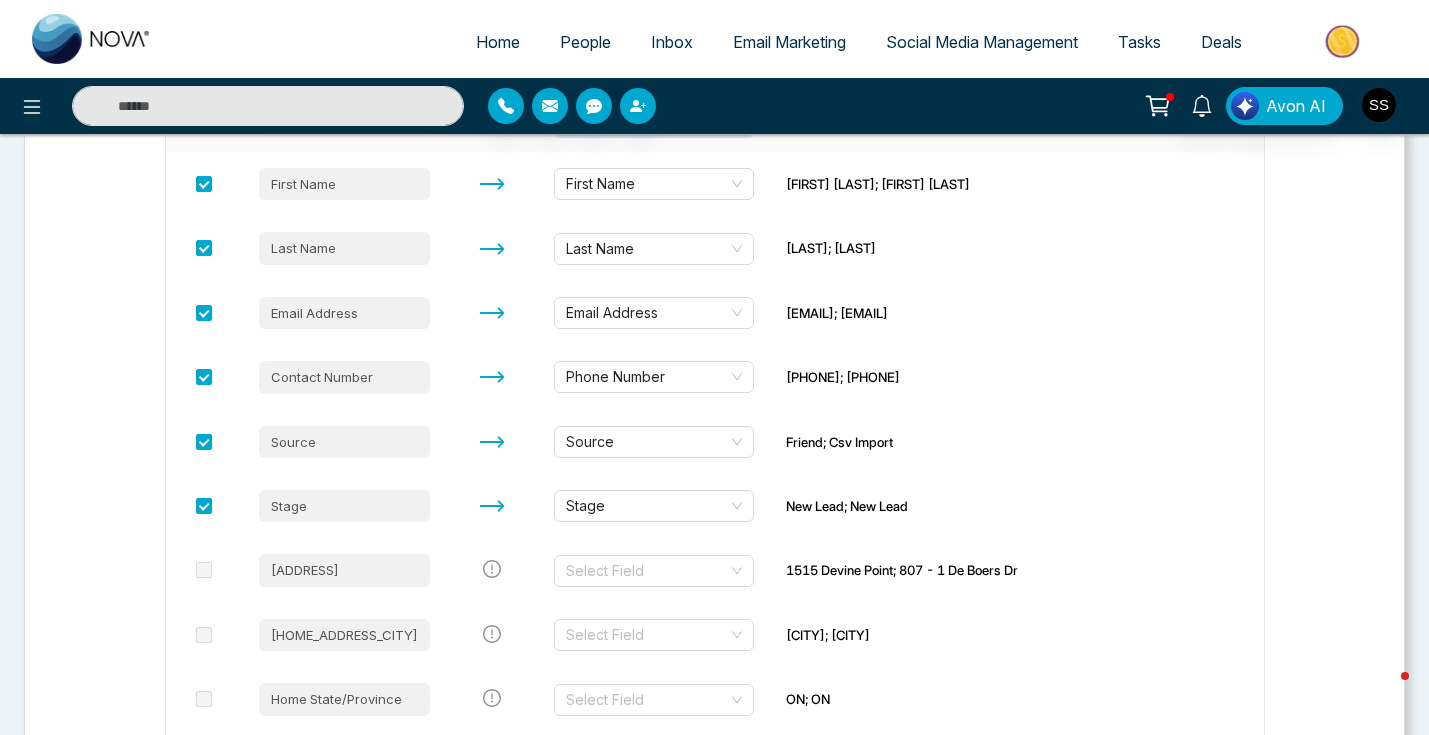 scroll, scrollTop: 618, scrollLeft: 0, axis: vertical 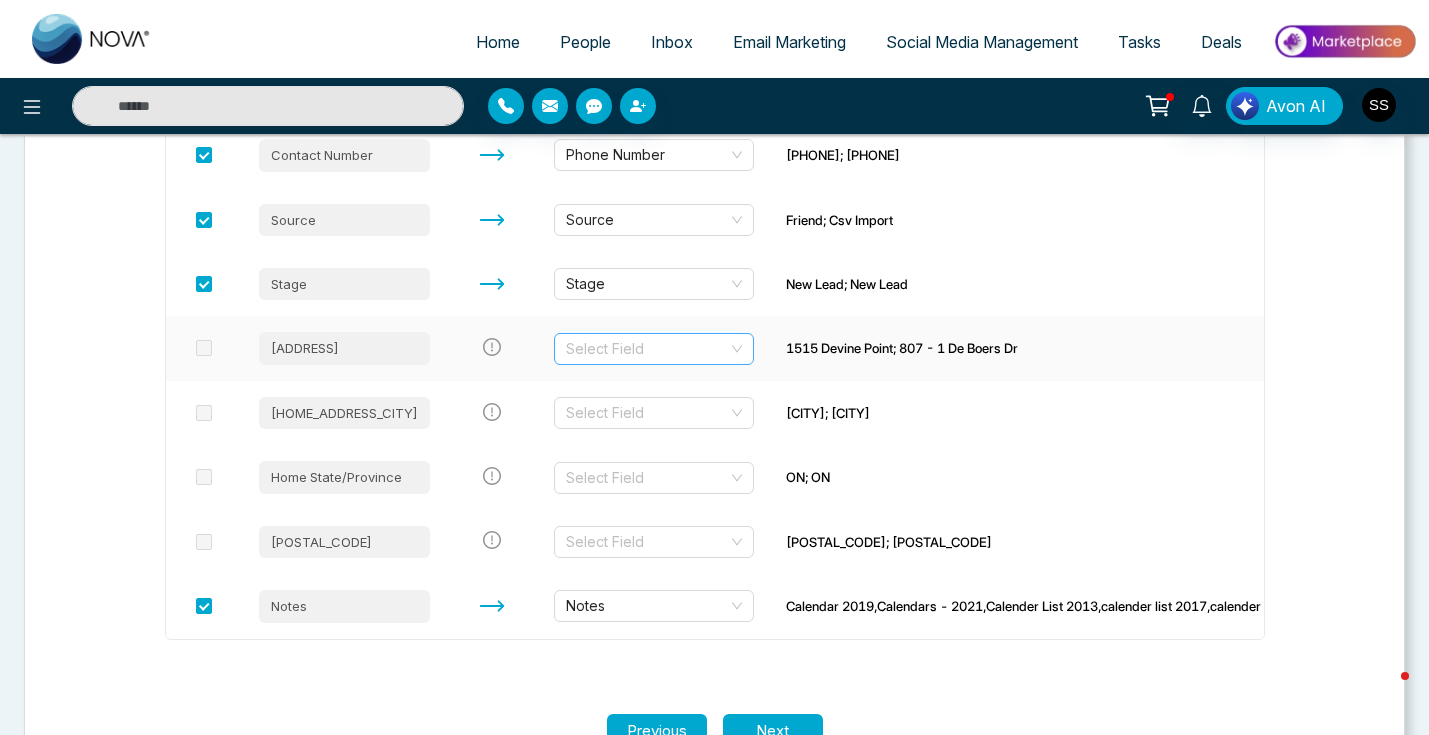 click at bounding box center [647, 349] 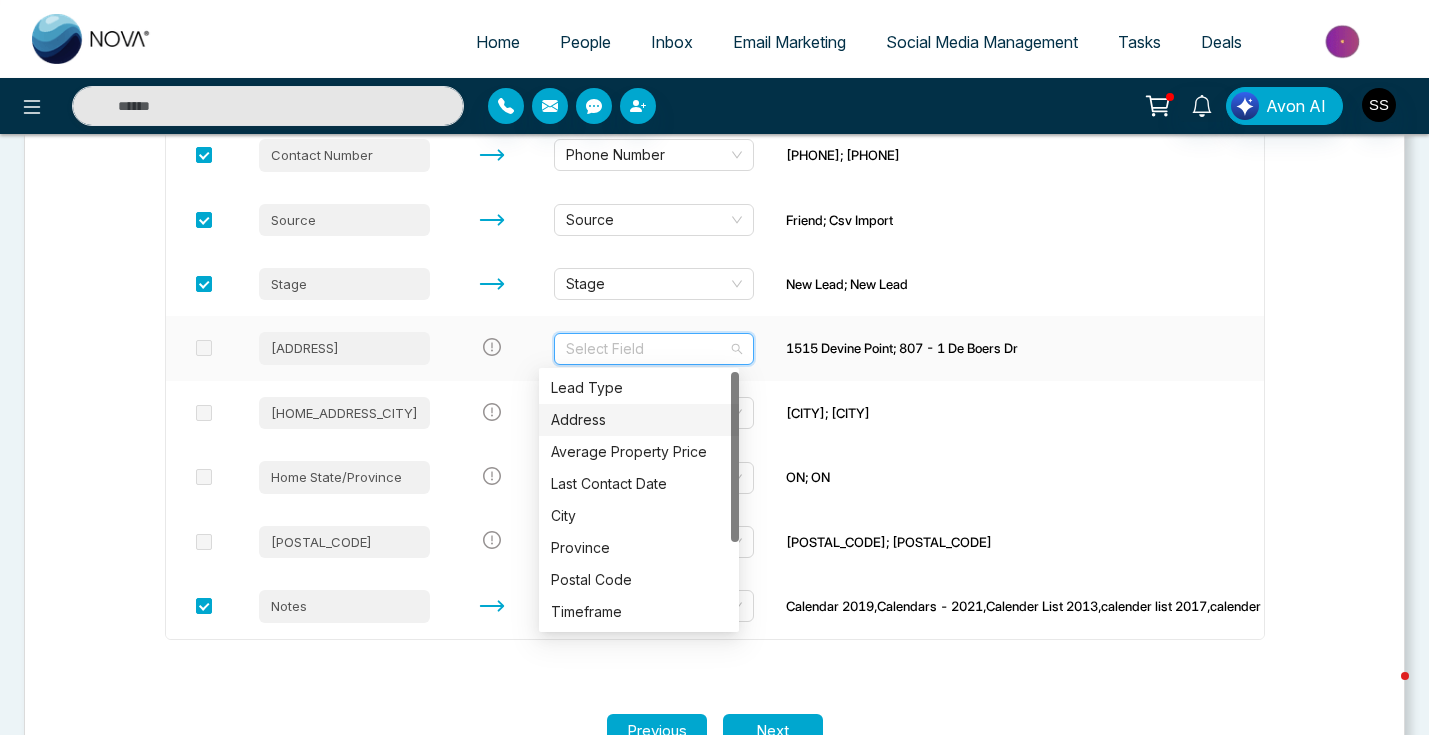 click on "Address" at bounding box center [639, 420] 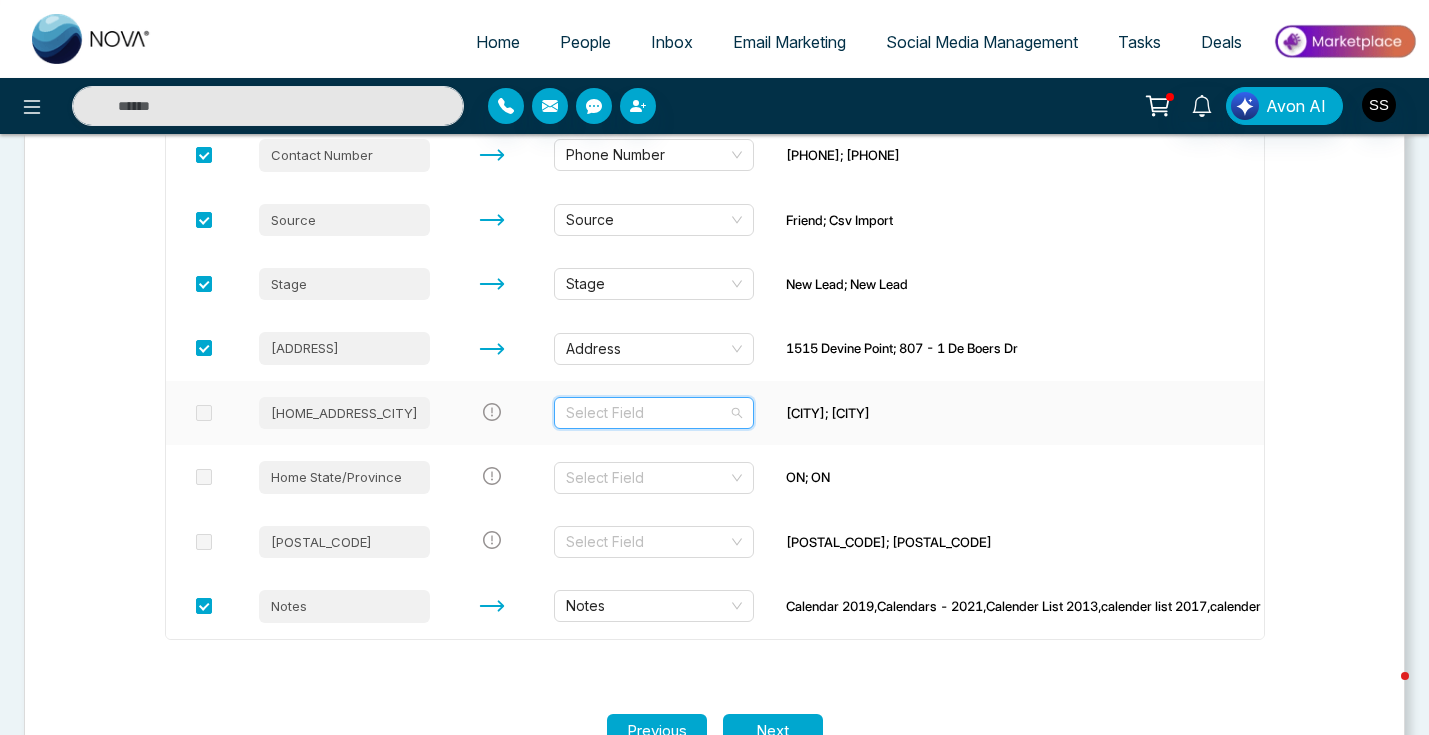click at bounding box center (647, 413) 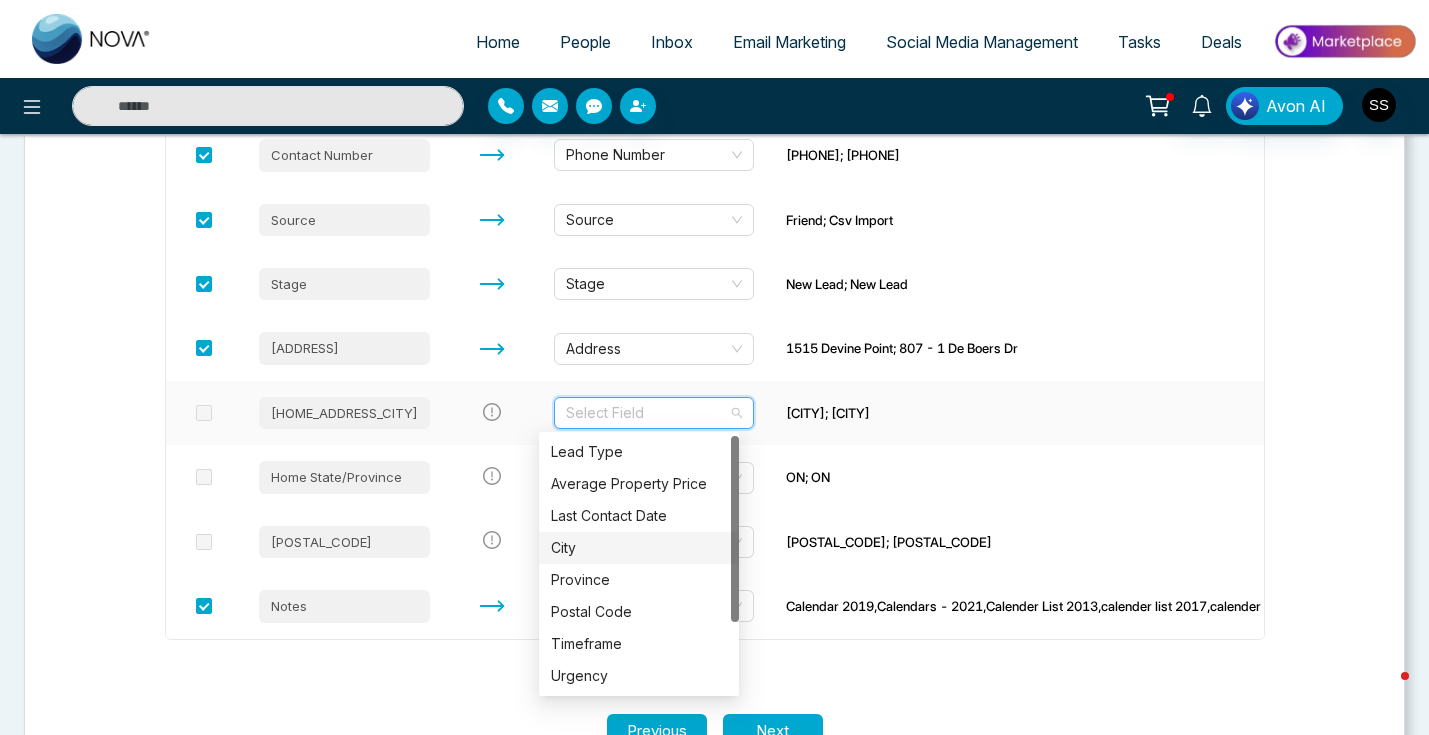click on "City" at bounding box center [639, 548] 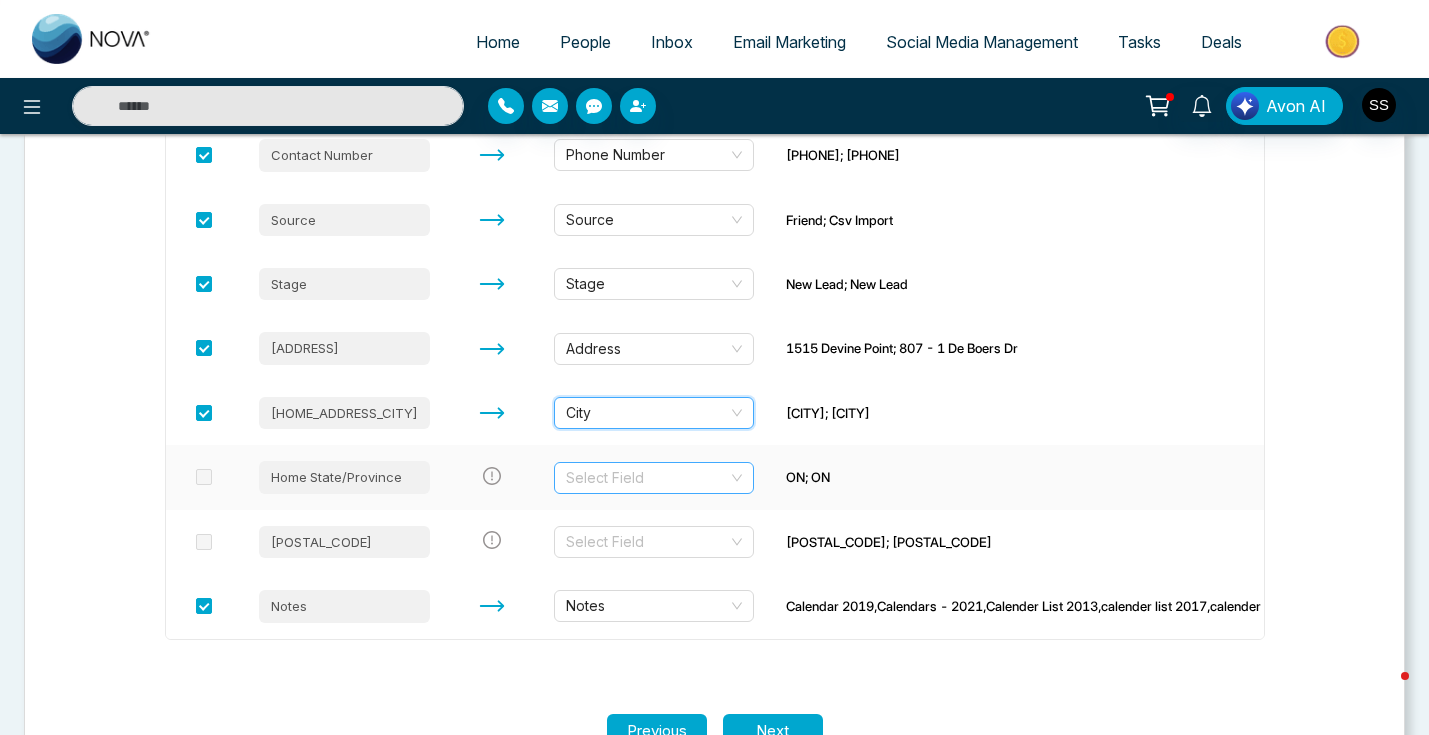 click at bounding box center [647, 478] 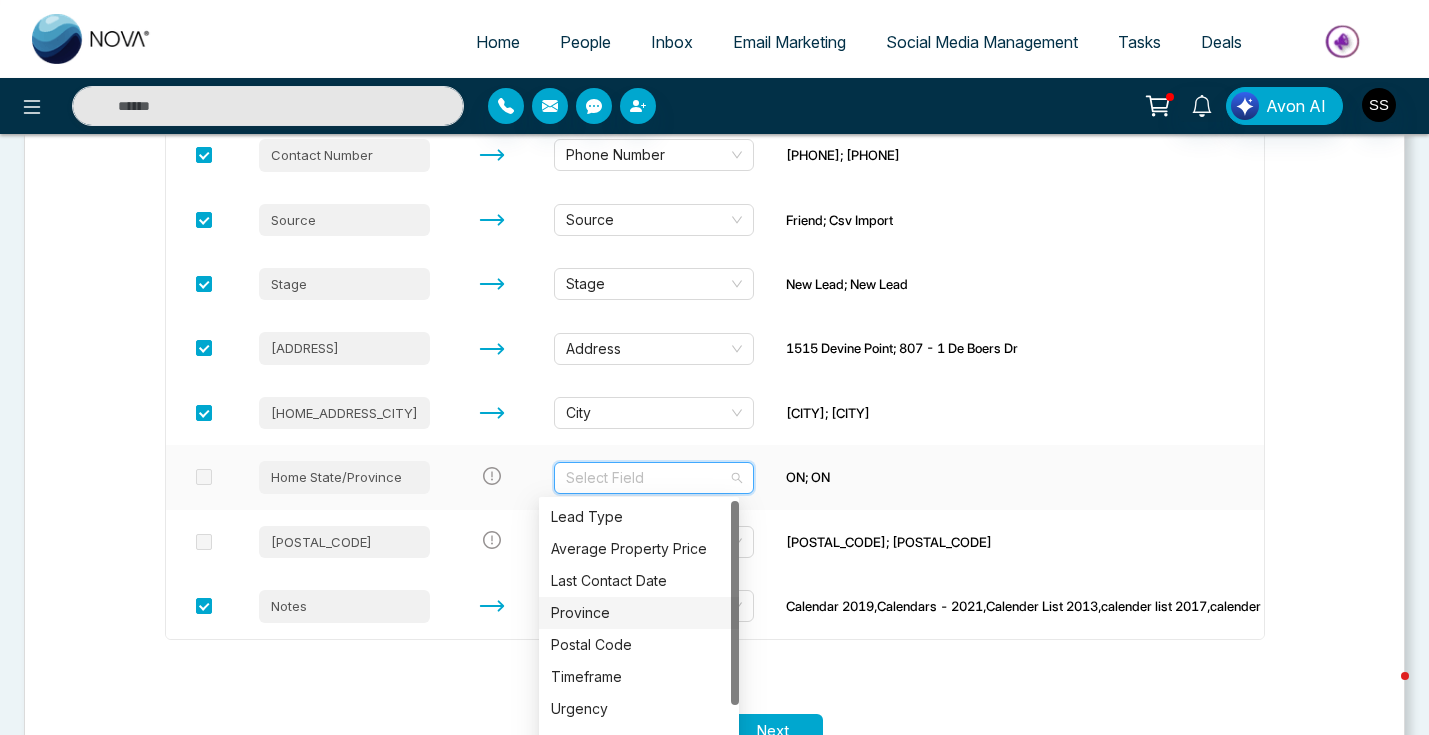 click on "Province" at bounding box center [639, 613] 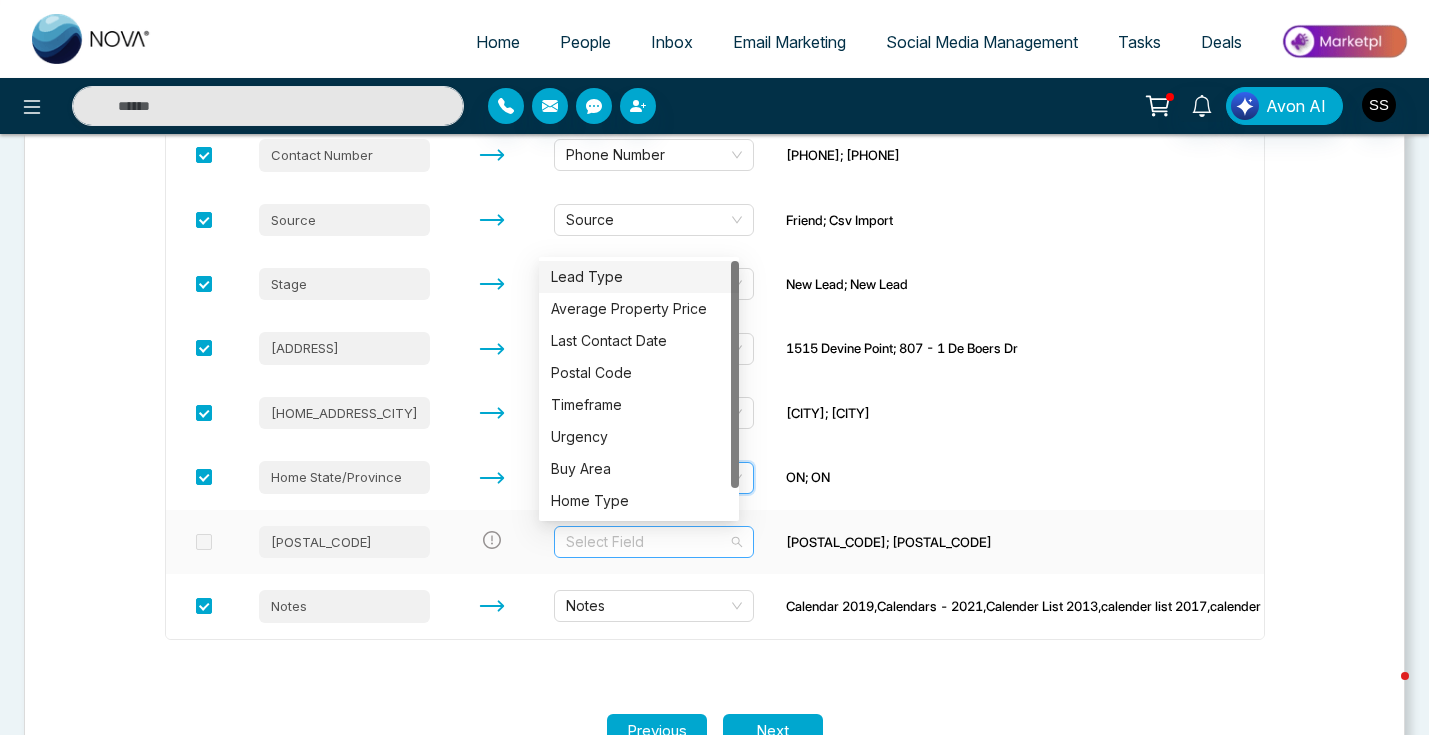 click on "Select Field" at bounding box center (654, 542) 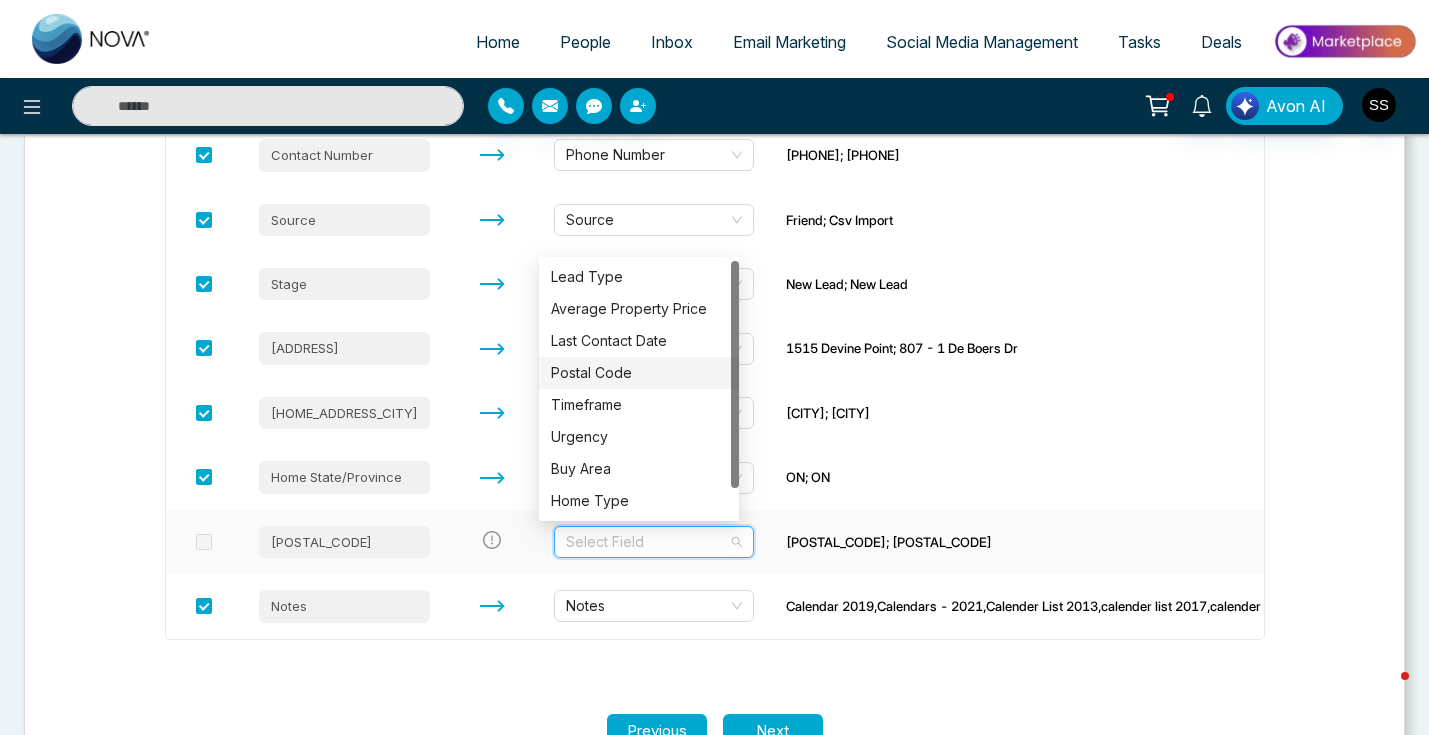 click on "Postal Code" at bounding box center (639, 373) 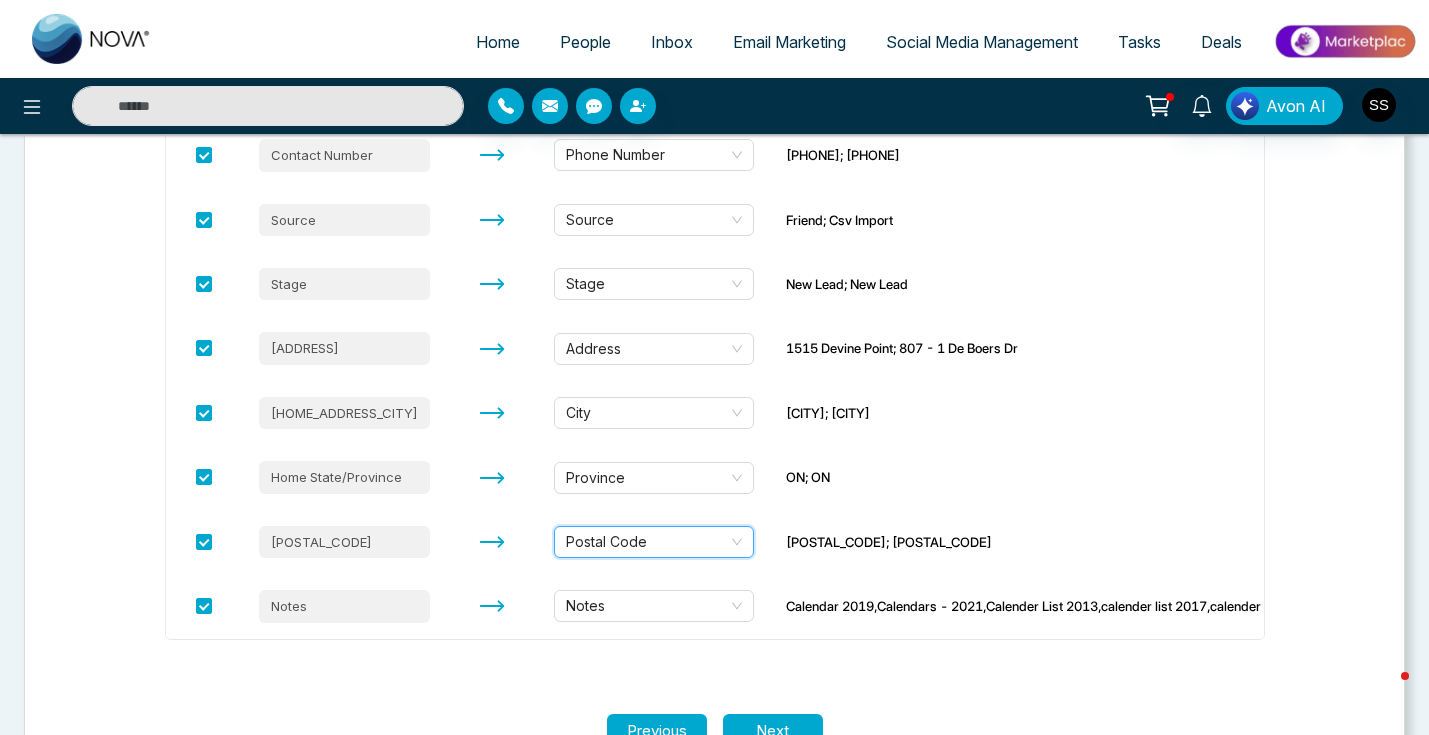scroll, scrollTop: 679, scrollLeft: 0, axis: vertical 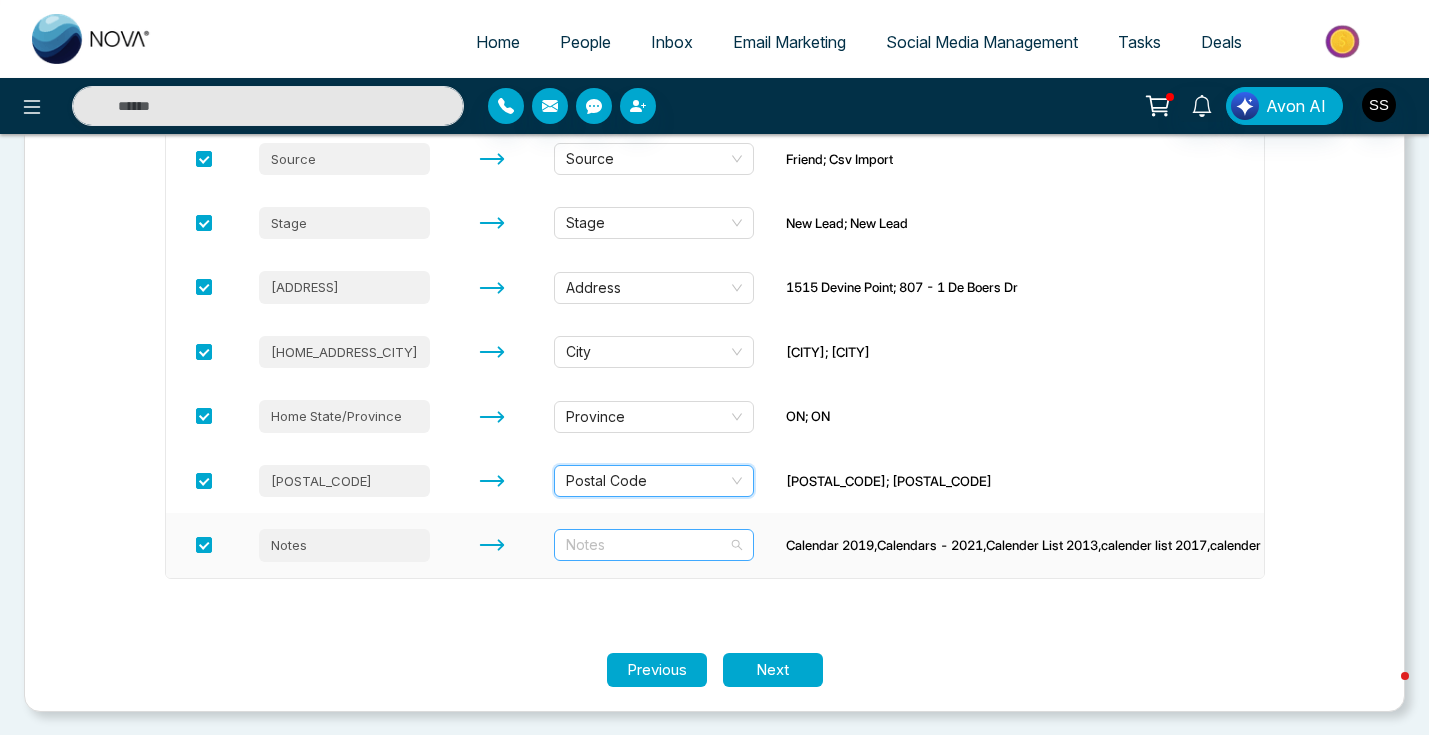 click on "Notes" at bounding box center [654, 545] 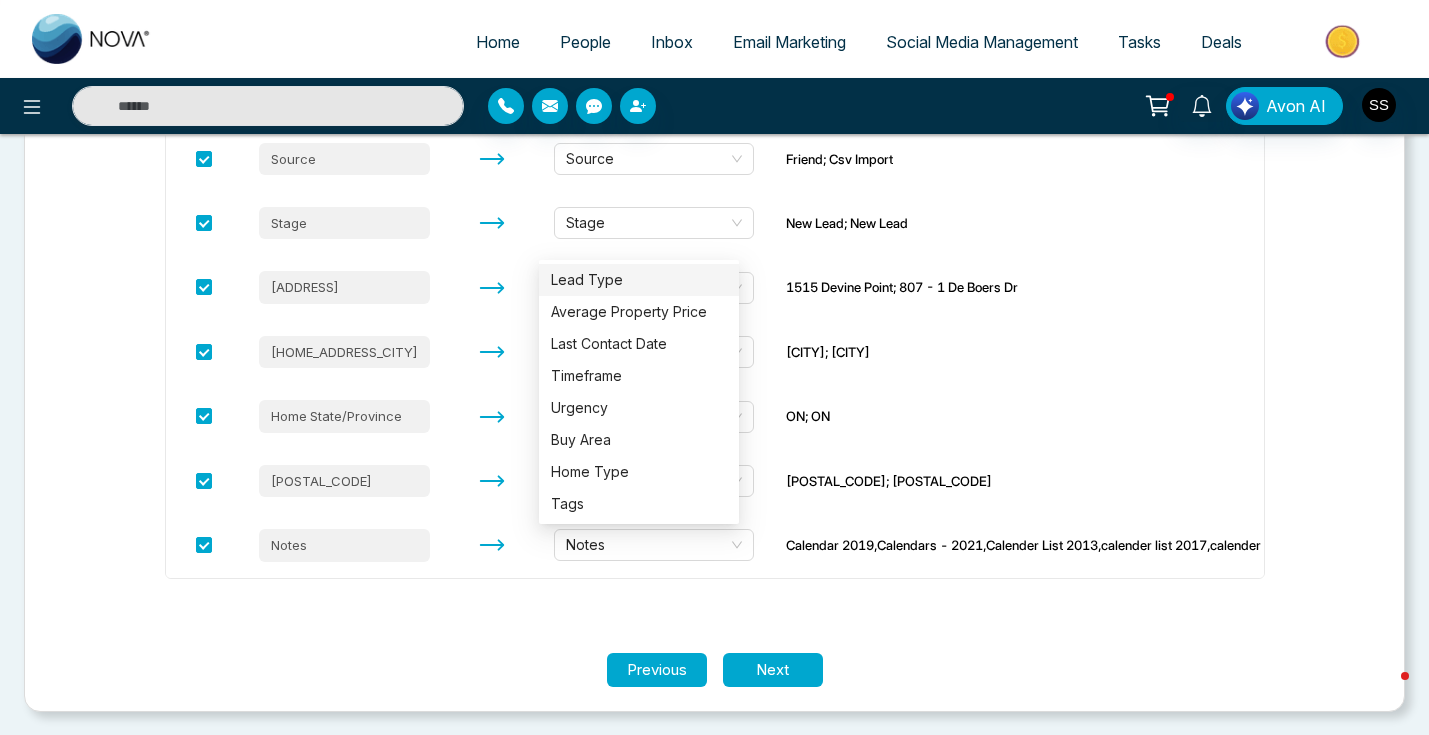 click on "Import File Column Name Match To NOVACRM's Field Names Preview Data Date Added Start Date 04-10-2012; 28-08-2018 First Name First Name [FIRST] [LAST]; [FIRST] [LAST] Last Name Last Name [LAST]; [LAST] Email Address Email Address [EMAIL]; [EMAIL] Contact Number Phone Number [PHONE]; [PHONE] Source Source Friend; Csv Import Stage Stage New Lead; New Lead Home Address1 Address [ADDRESS]; [NUMBER] - [NUMBER] [STREET] [HOME_ADDRESS_CITY]; [HOME_ADDRESS_CITY] Home State/Province Province [STATE]; [STATE] Home Zip/PostalCode Postal Code [POSTAL_CODE]; [POSTAL_CODE] Notes Notes" at bounding box center [715, 164] 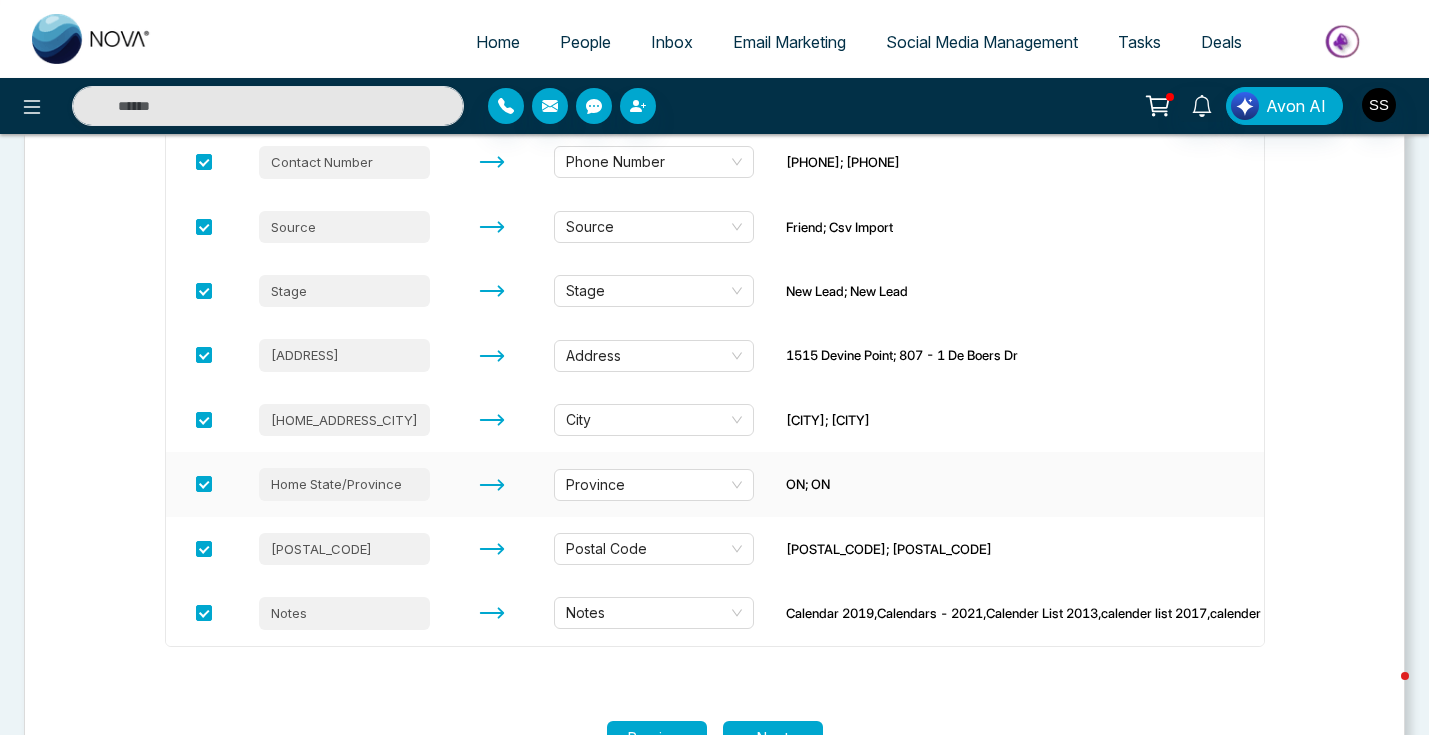 scroll, scrollTop: 607, scrollLeft: 0, axis: vertical 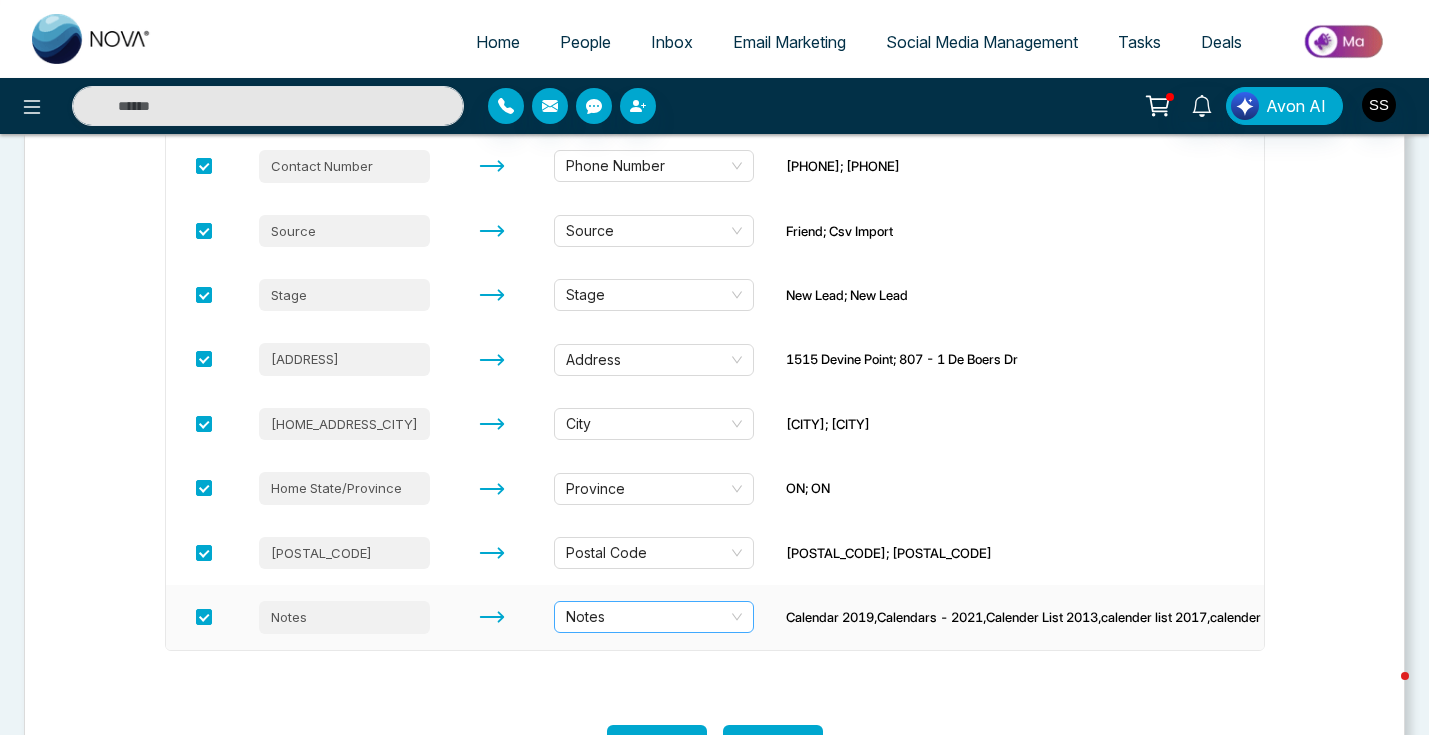 click on "Notes" at bounding box center [654, 617] 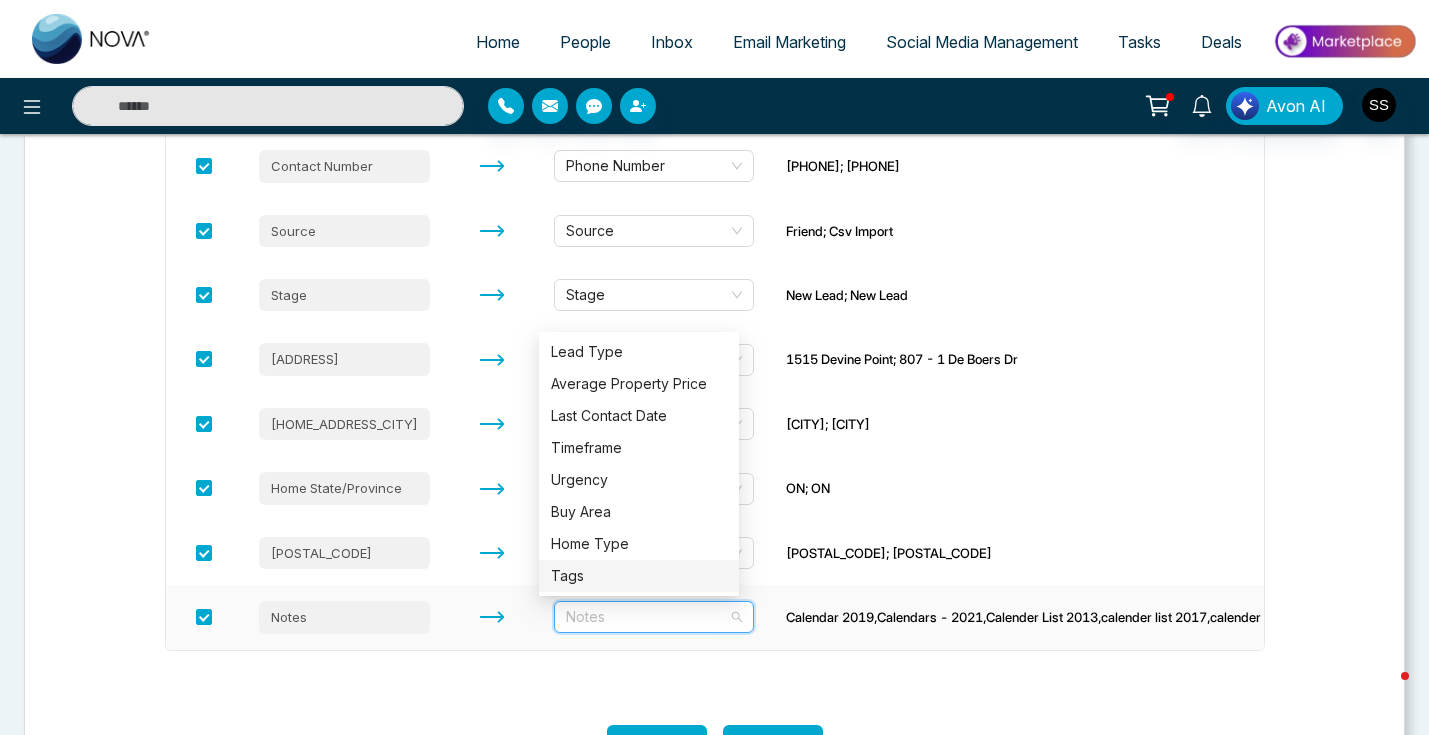 click on "Tags" at bounding box center [639, 576] 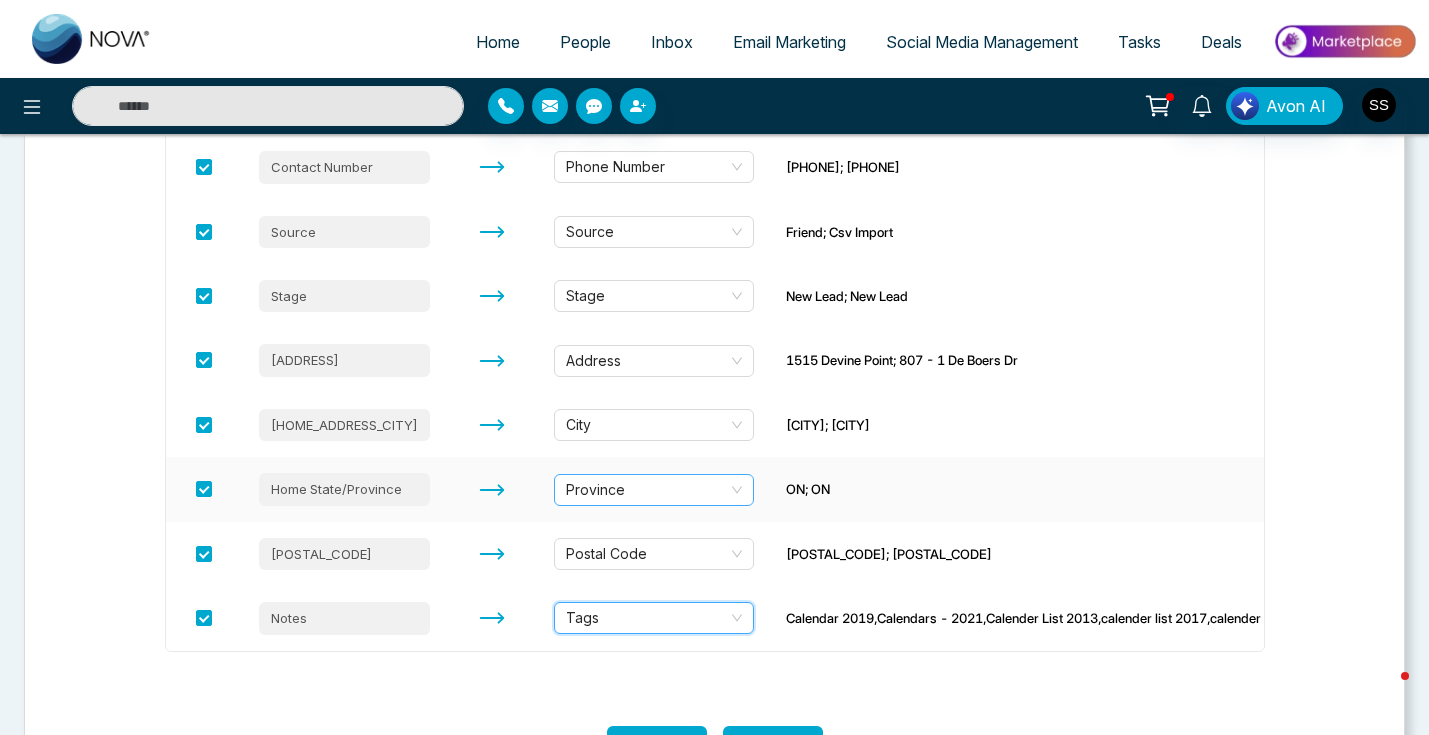 scroll, scrollTop: 679, scrollLeft: 0, axis: vertical 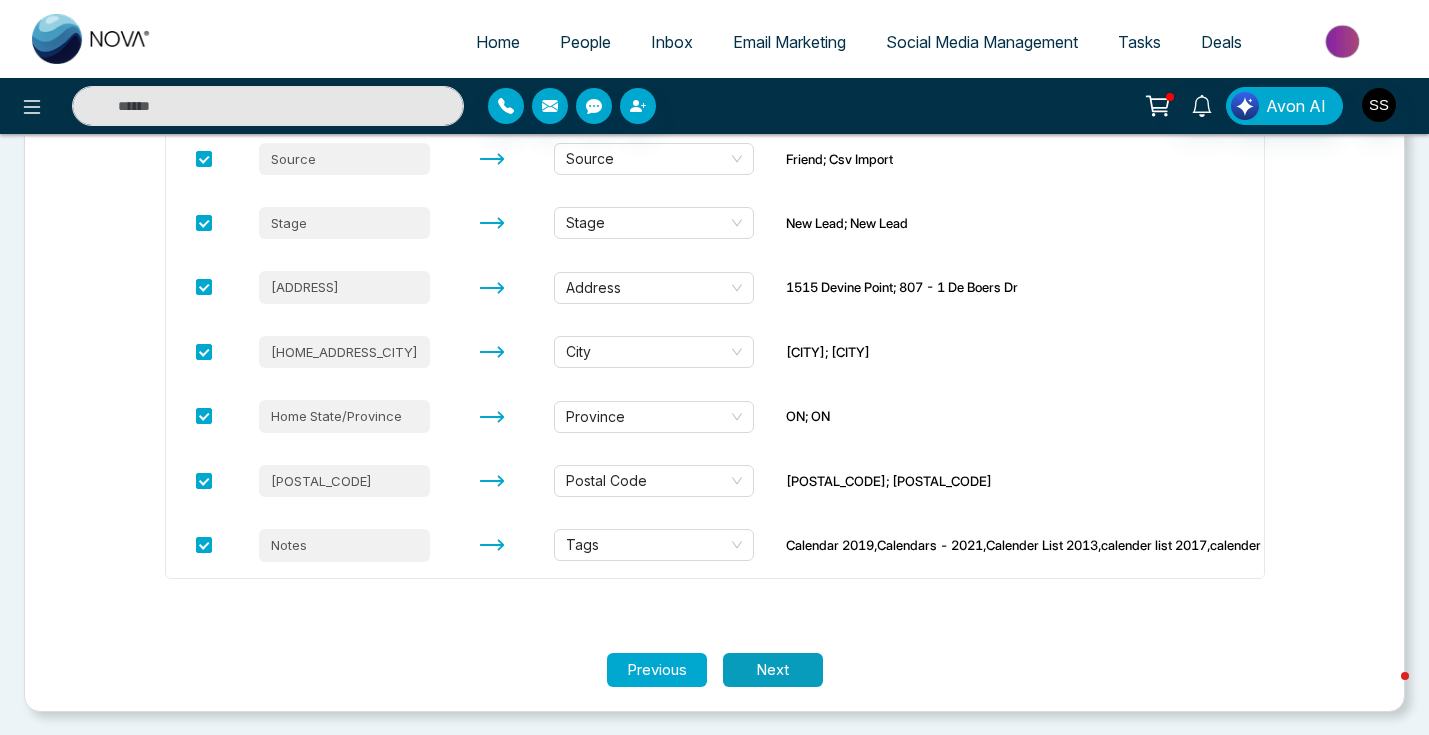 click on "Next" at bounding box center (773, 670) 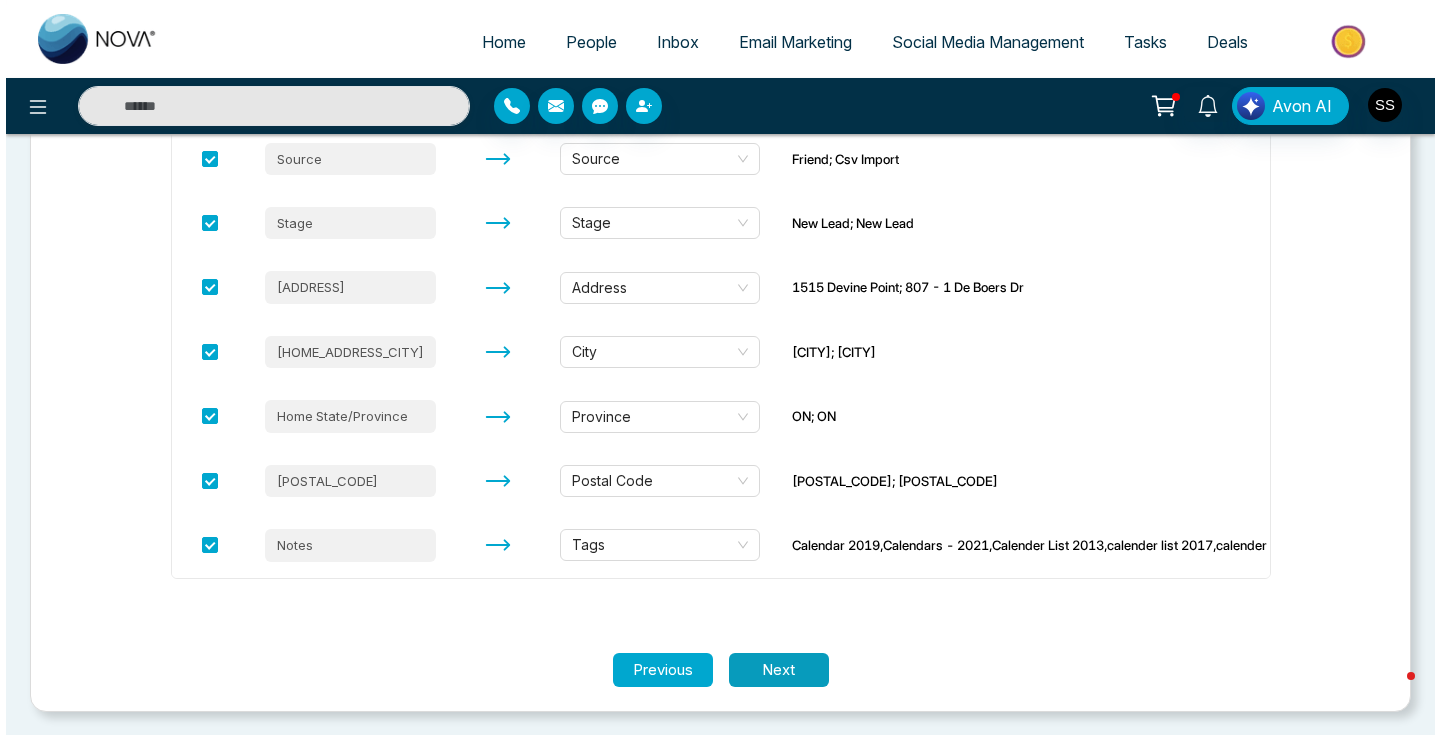 scroll, scrollTop: 0, scrollLeft: 0, axis: both 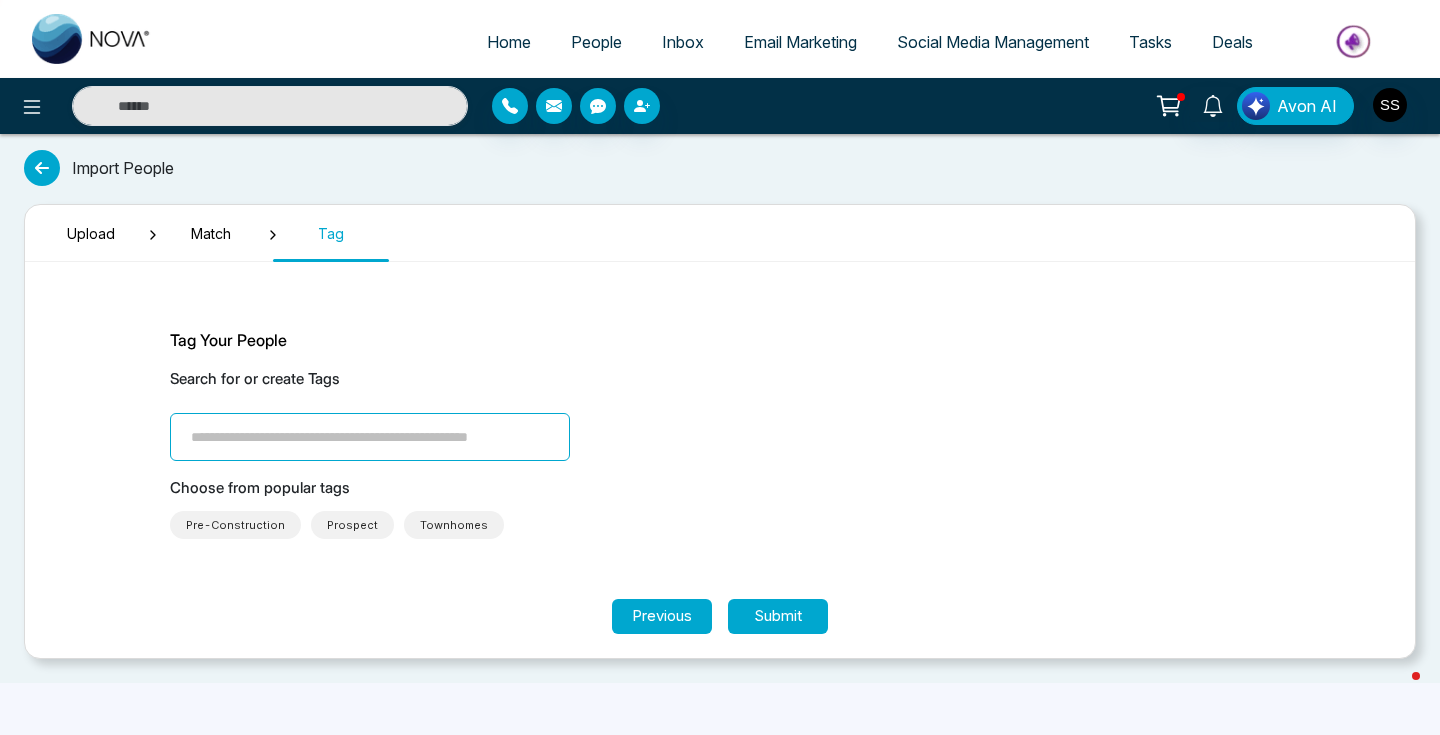 click at bounding box center (370, 437) 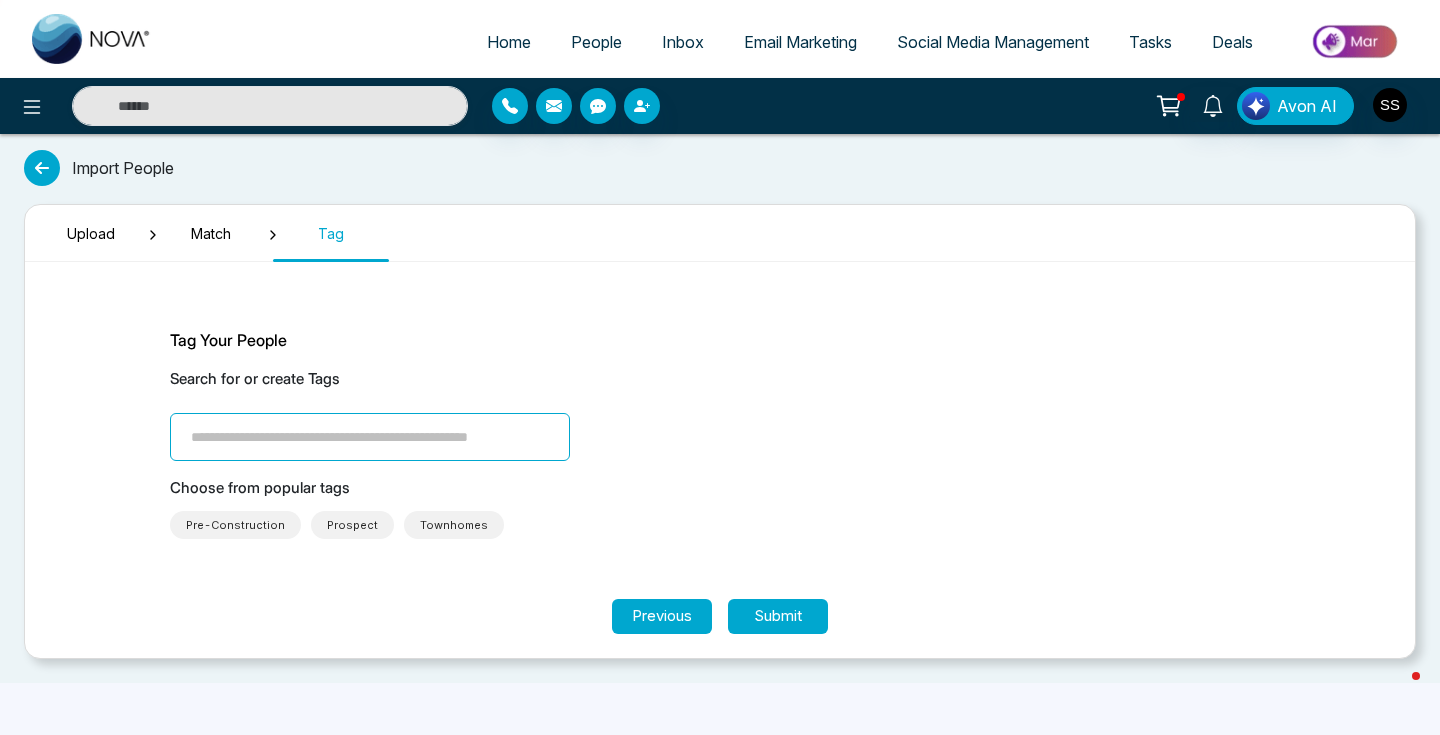 type on "*" 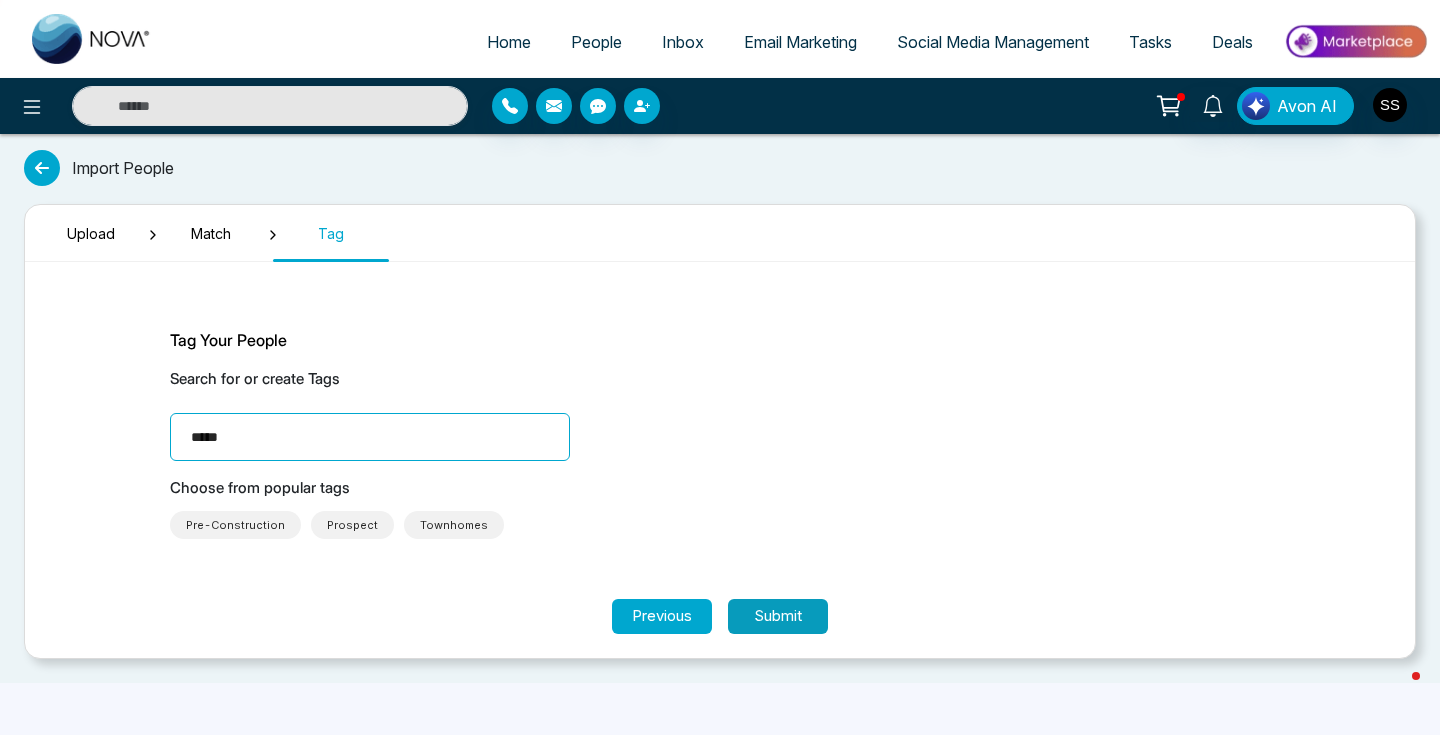 type on "*****" 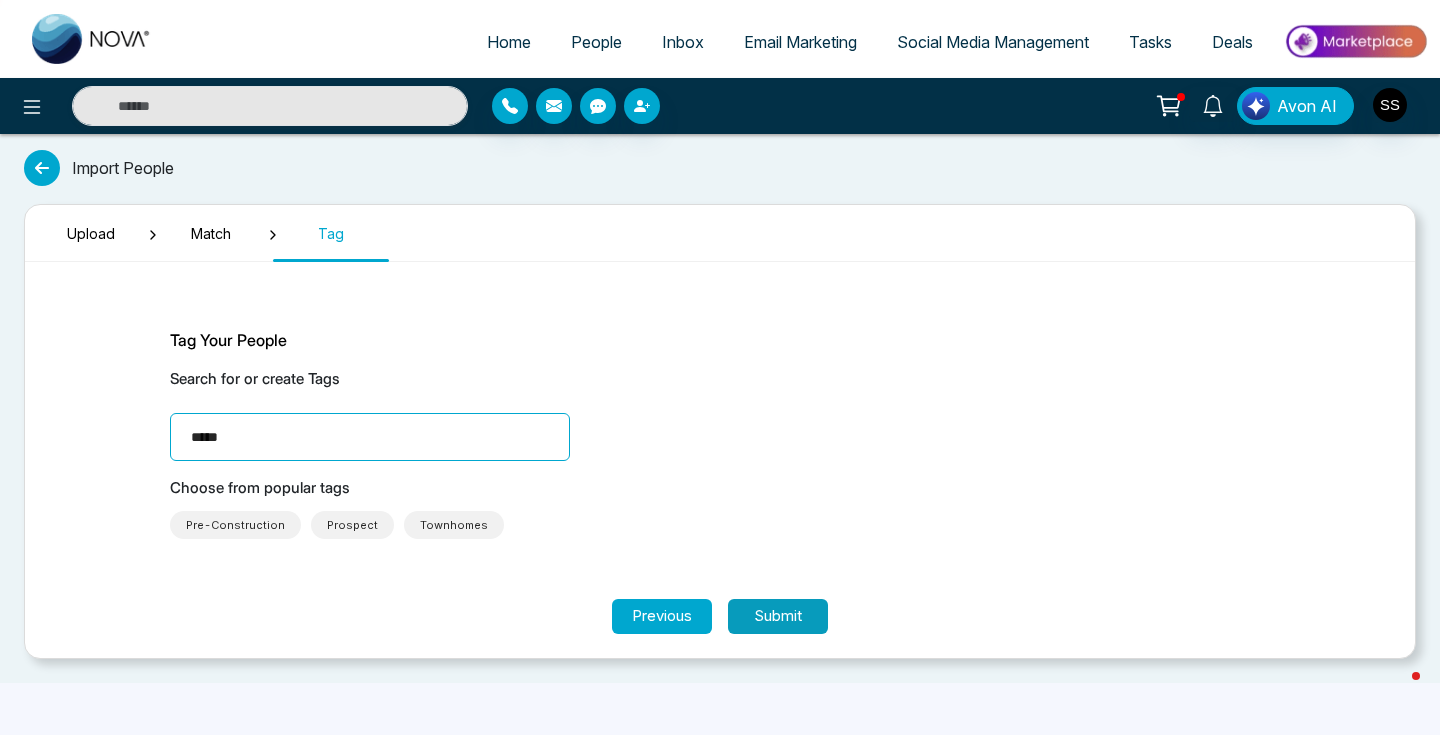 click on "Submit" at bounding box center [778, 616] 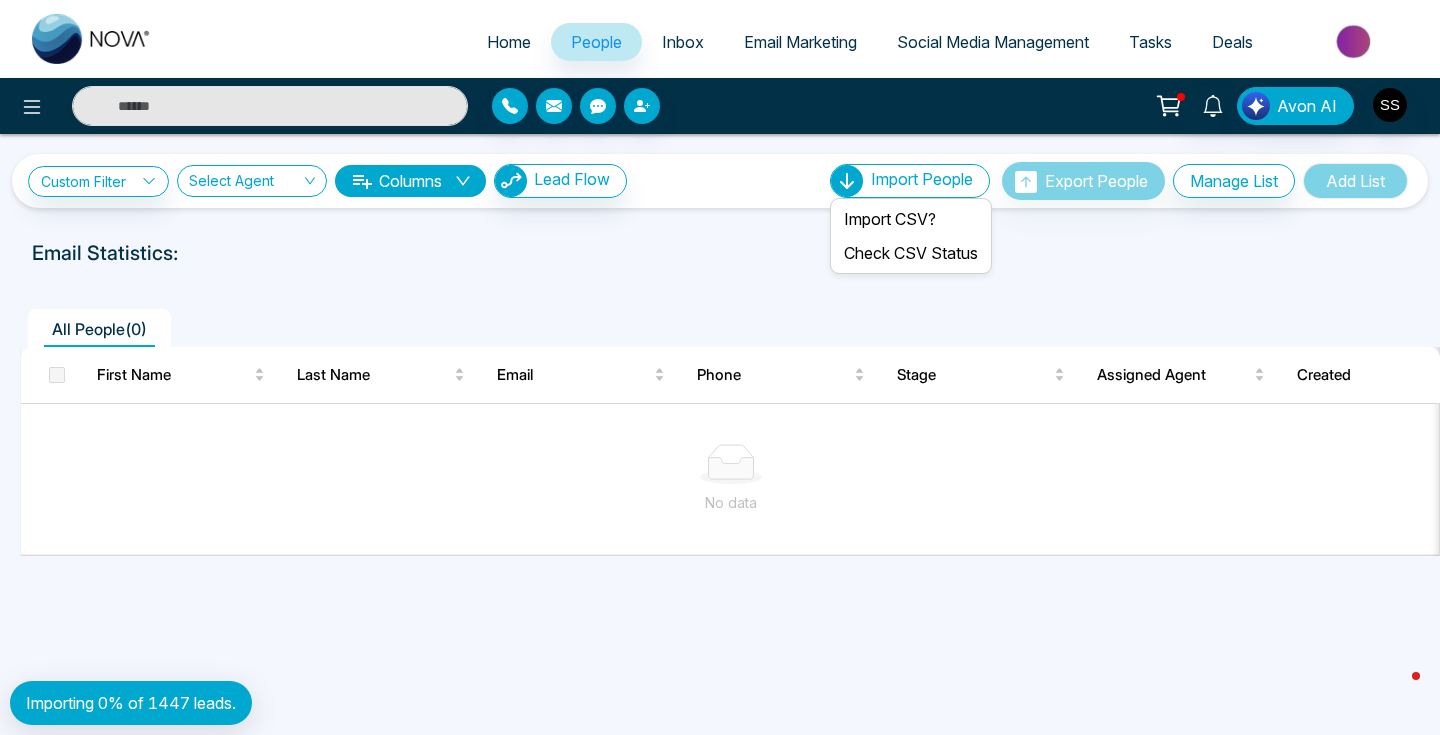 click on "Import People" at bounding box center (910, 181) 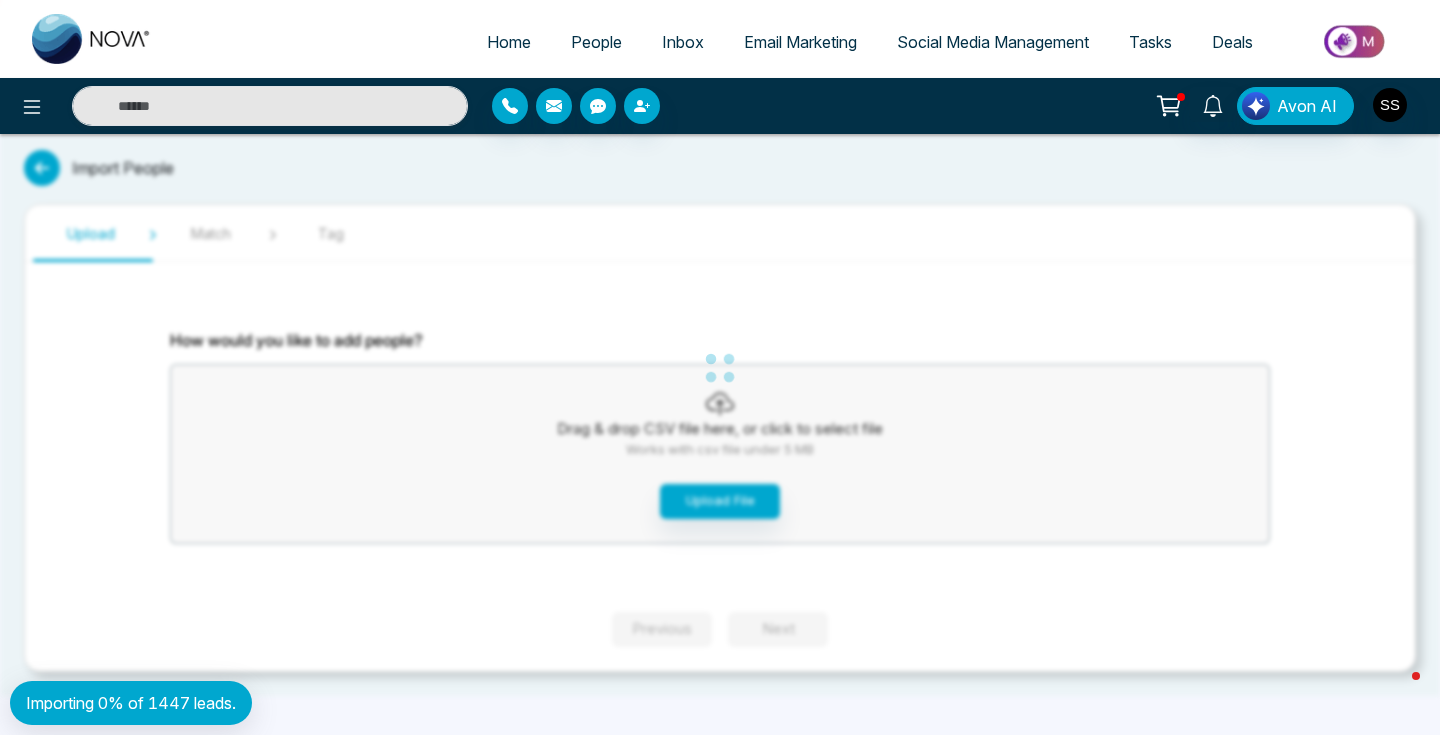 click on "Home People Inbox Email Marketing Social Media Management Tasks Deals Avon AI Import People Upload   Match   Tag   How would you like to add people? Drag & drop CSV file here, or click to select file Works with csv file under 5 MB Upload File Previous Next Importing 0% of 1447 leads." at bounding box center [720, 367] 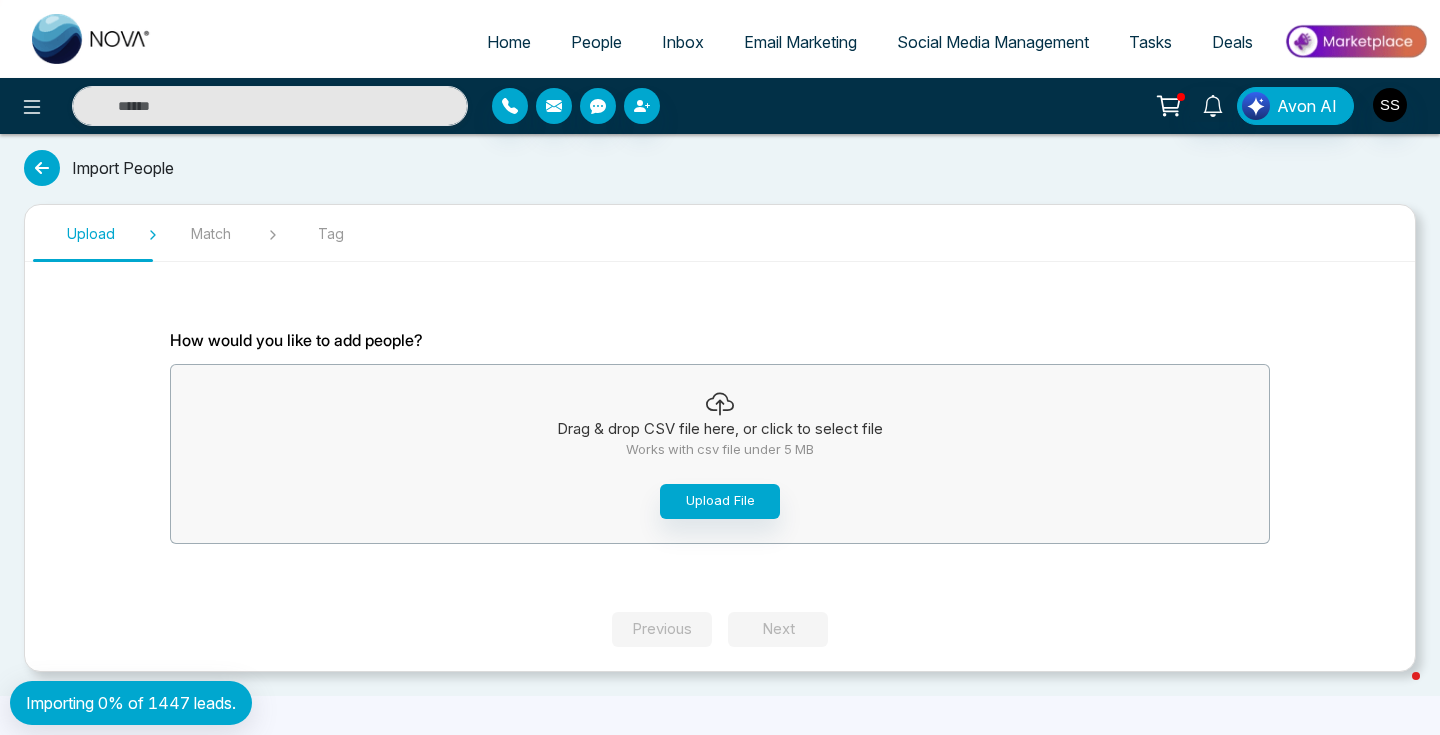 click at bounding box center (42, 168) 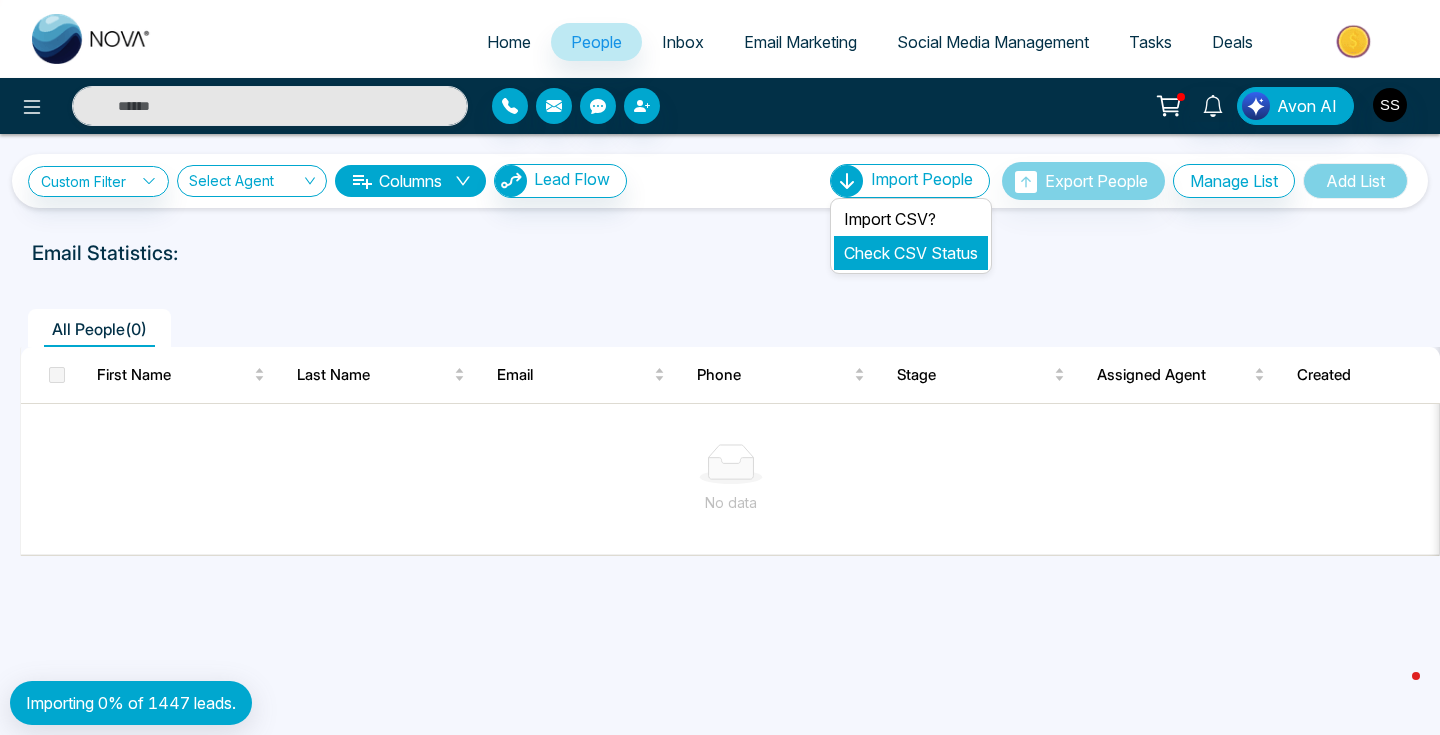 click on "Check CSV Status" at bounding box center (911, 253) 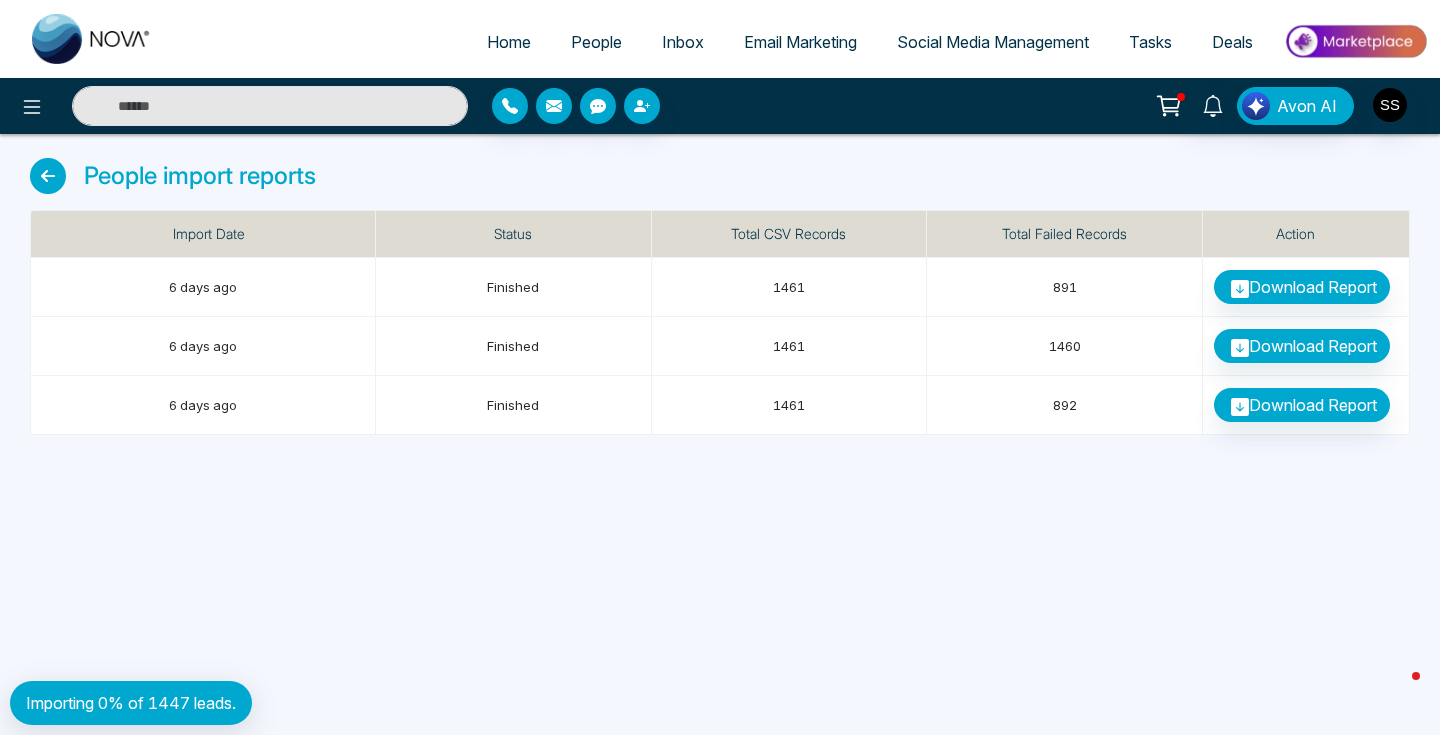 click on "Importing 0% of 1447 leads." at bounding box center (131, 703) 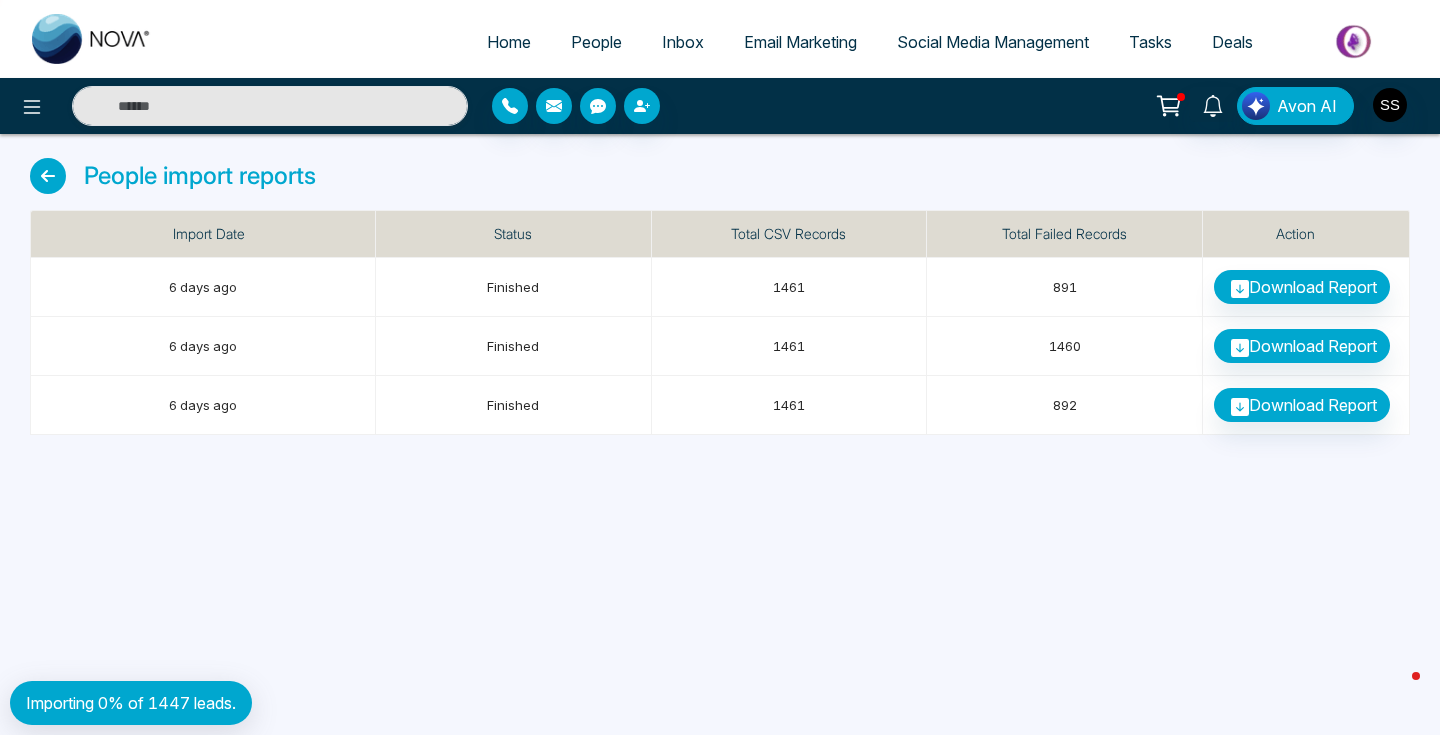 click at bounding box center (48, 176) 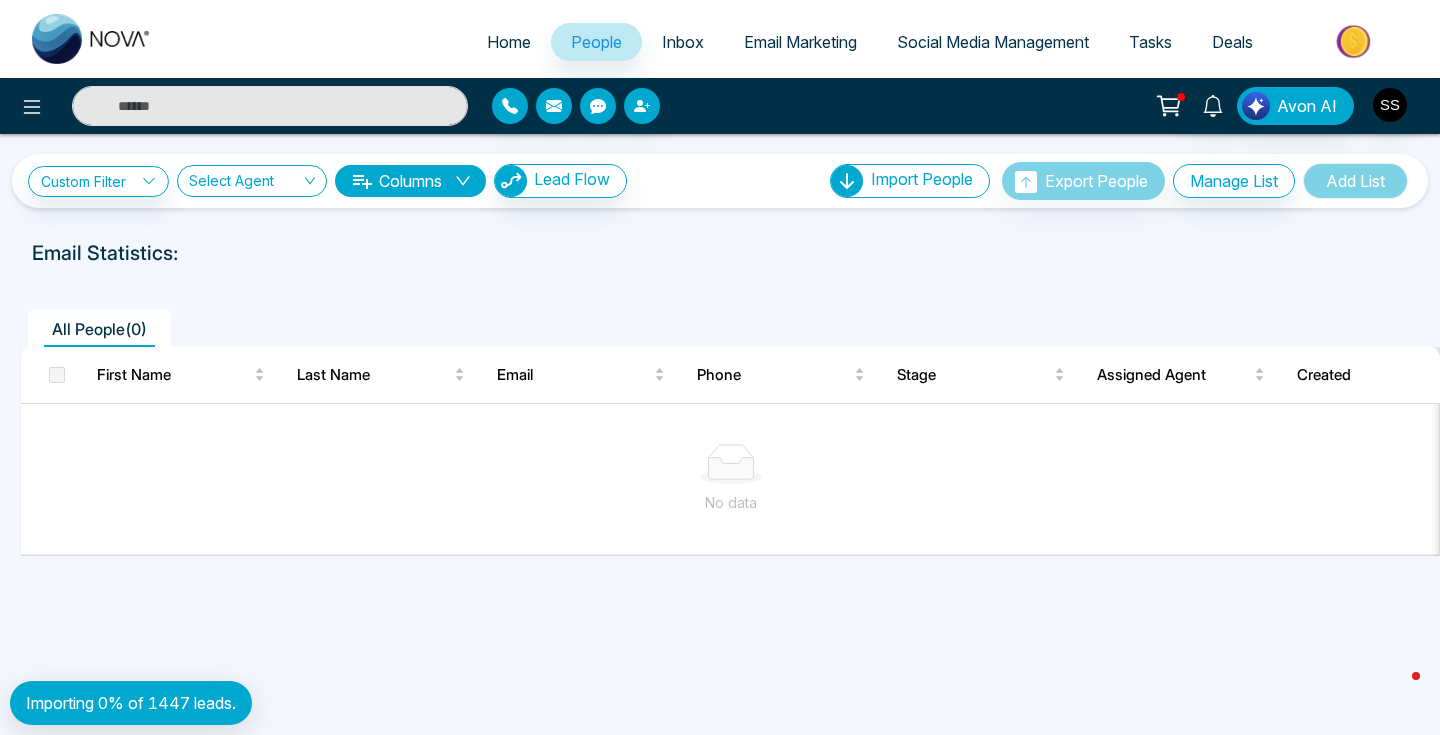 click on "Importing 0% of 1447 leads." at bounding box center (131, 703) 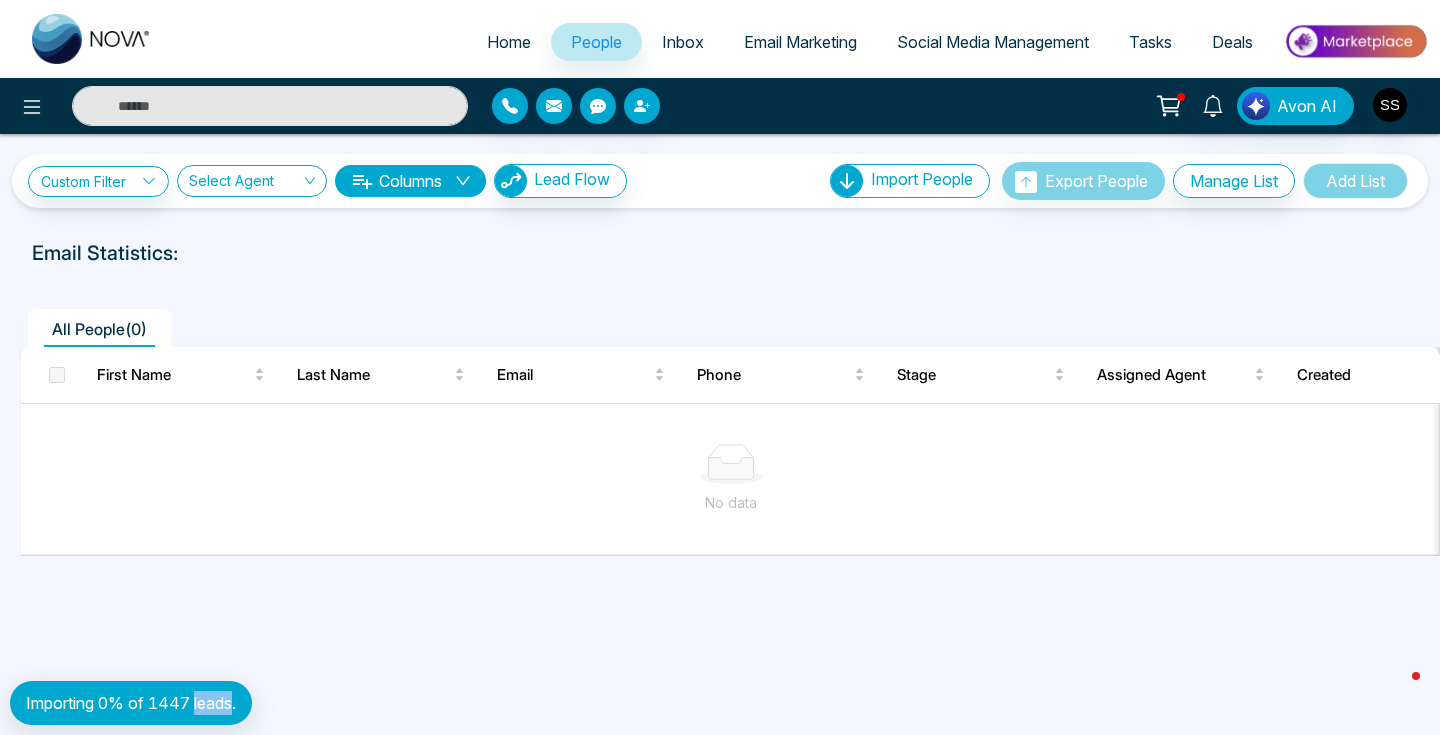 click on "Importing 0% of 1447 leads." at bounding box center [131, 703] 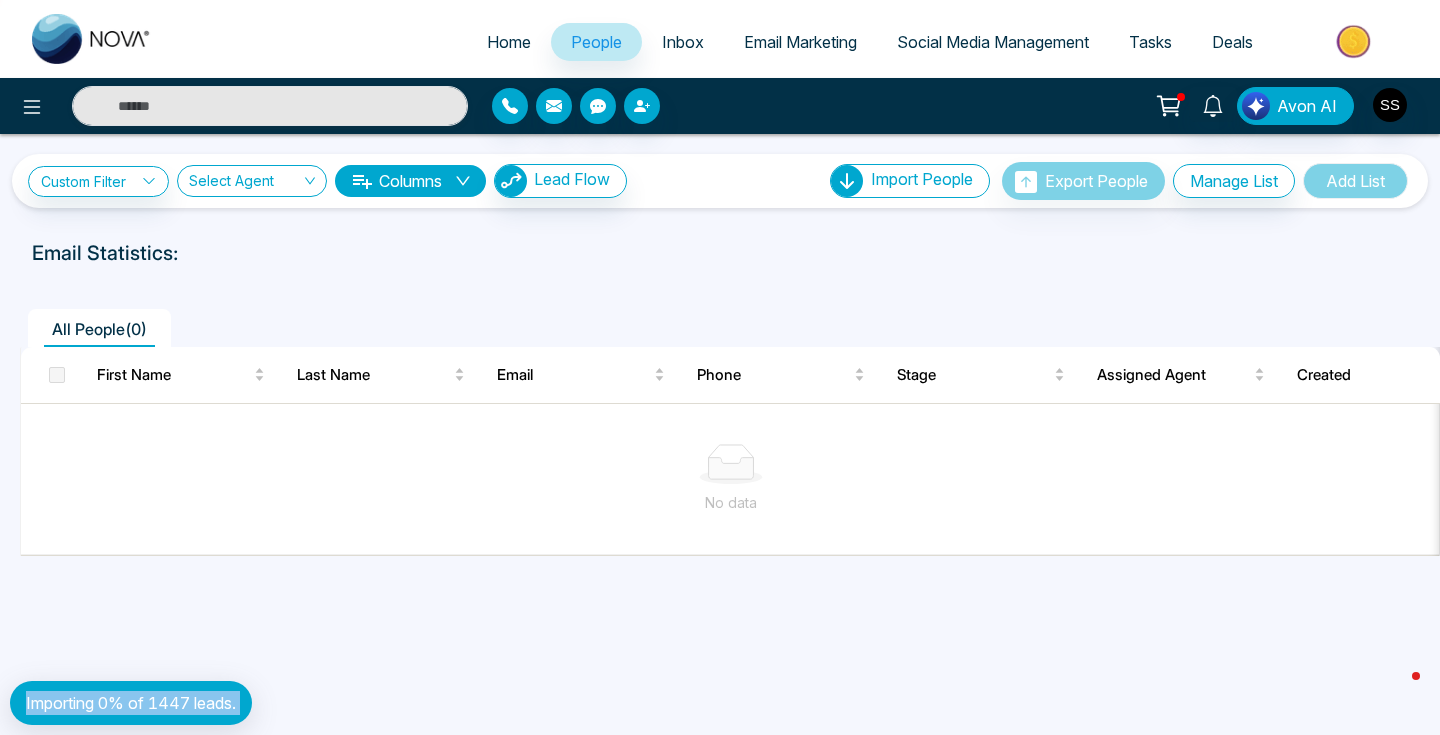 click on "Importing 0% of 1447 leads." at bounding box center (131, 703) 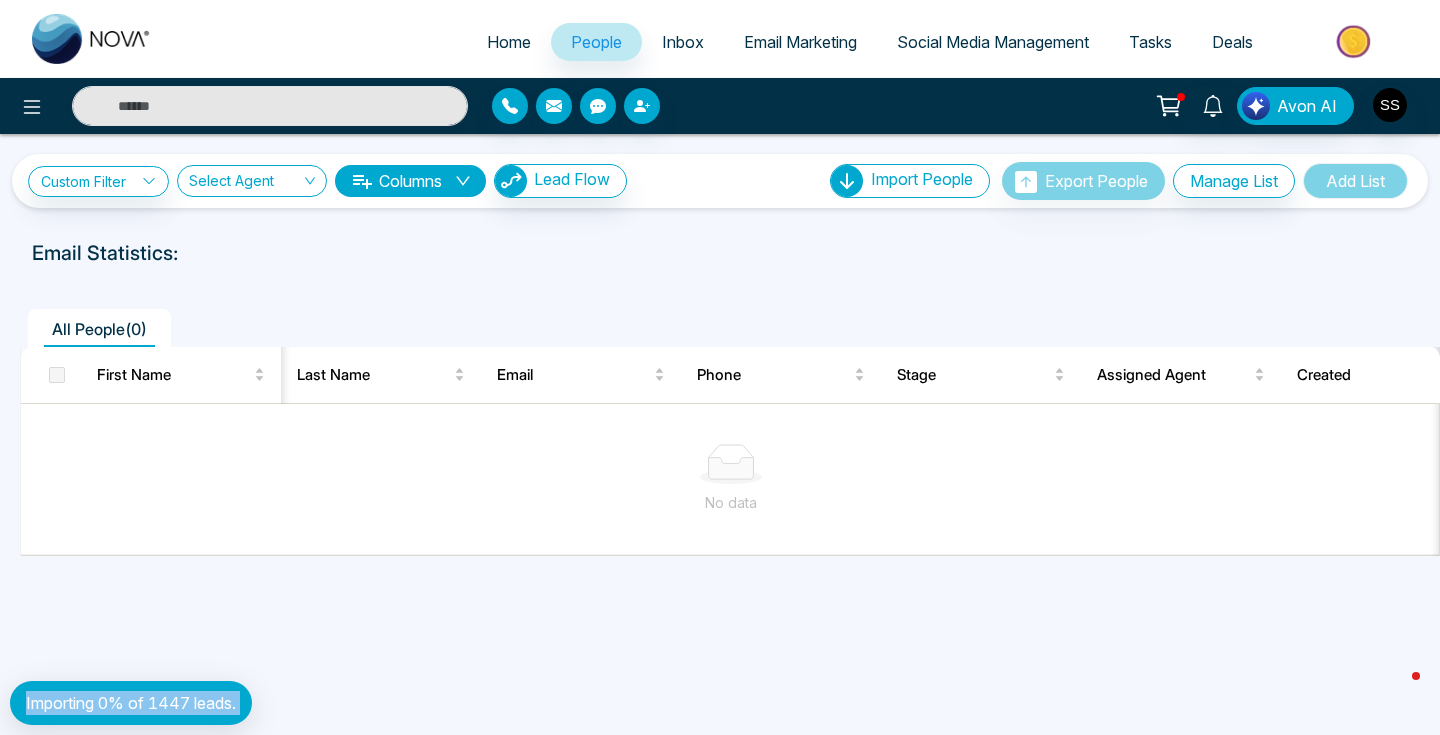 scroll, scrollTop: 0, scrollLeft: 1426, axis: horizontal 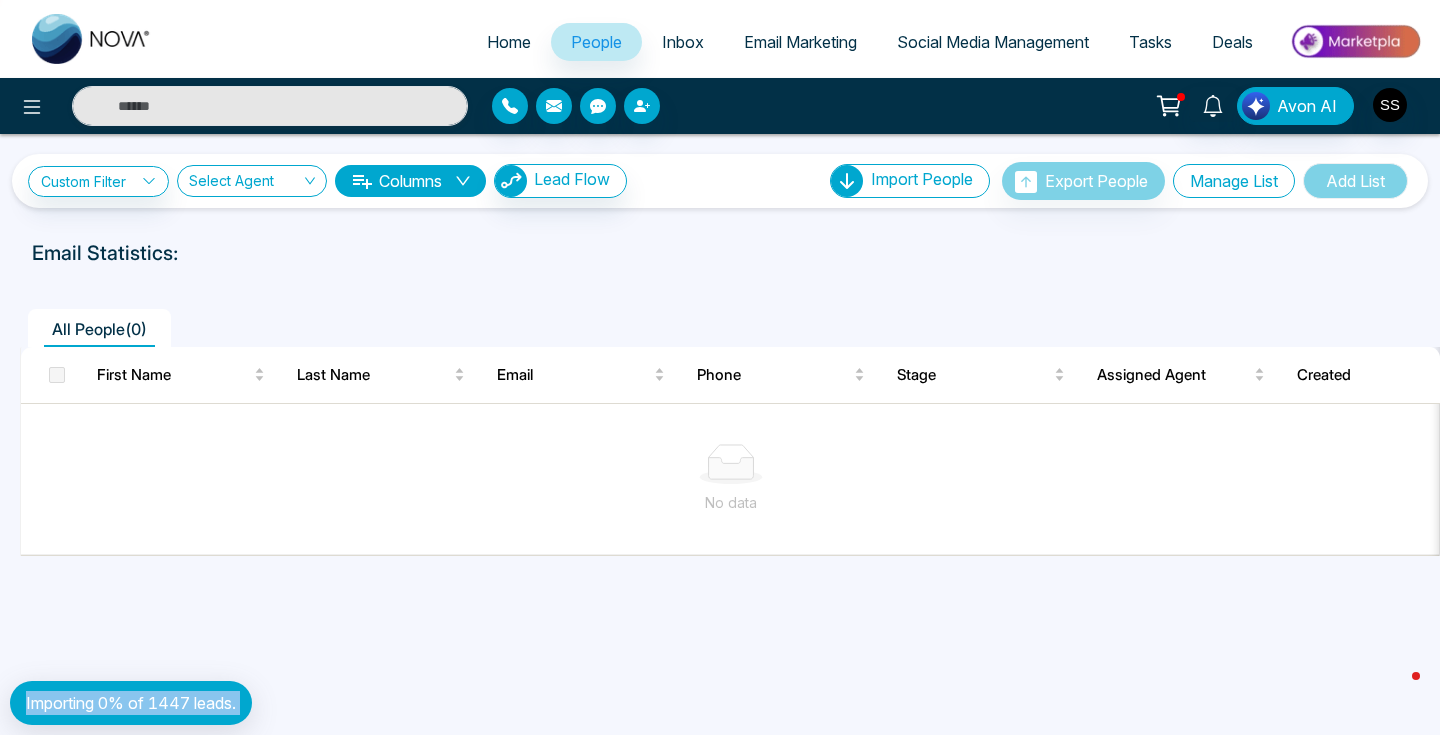 click on "Manage List" at bounding box center [1234, 181] 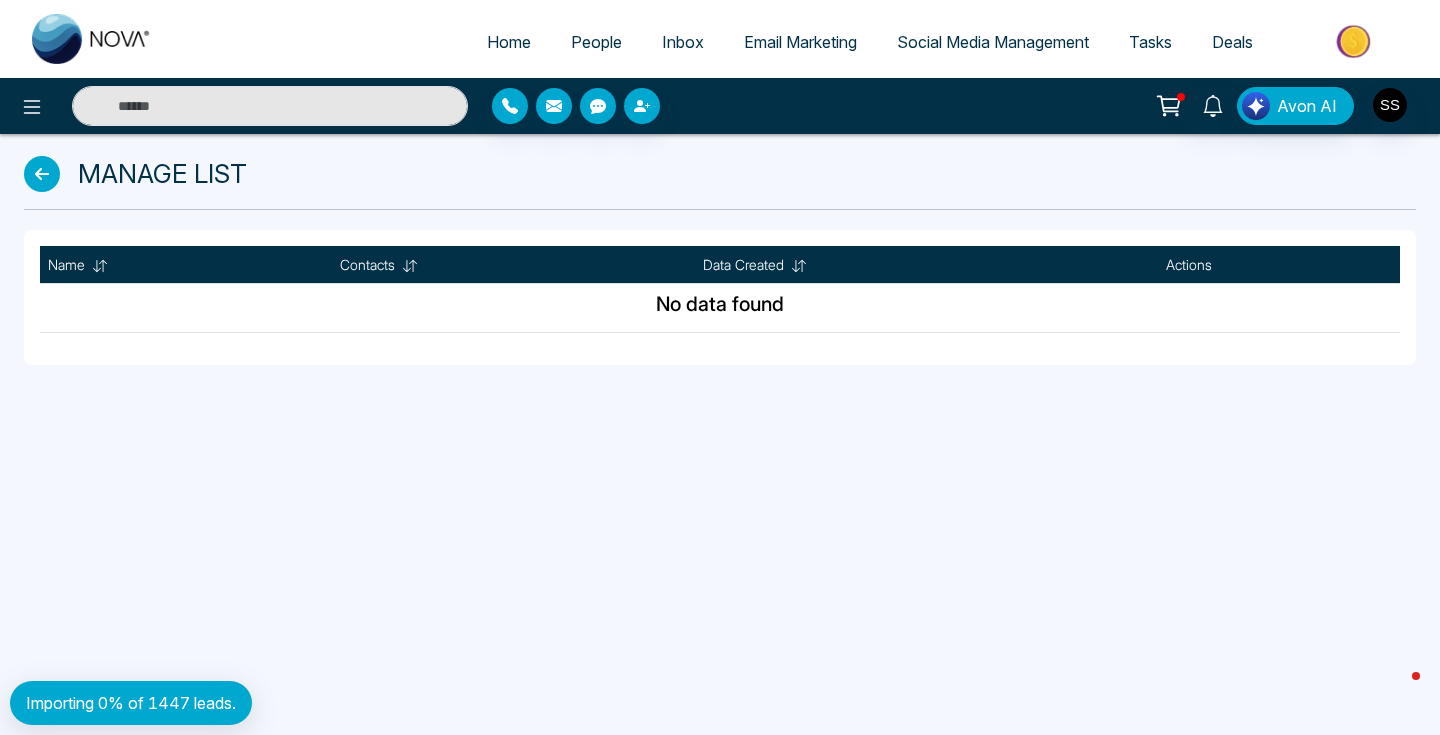 click on "Manage List" at bounding box center [720, 182] 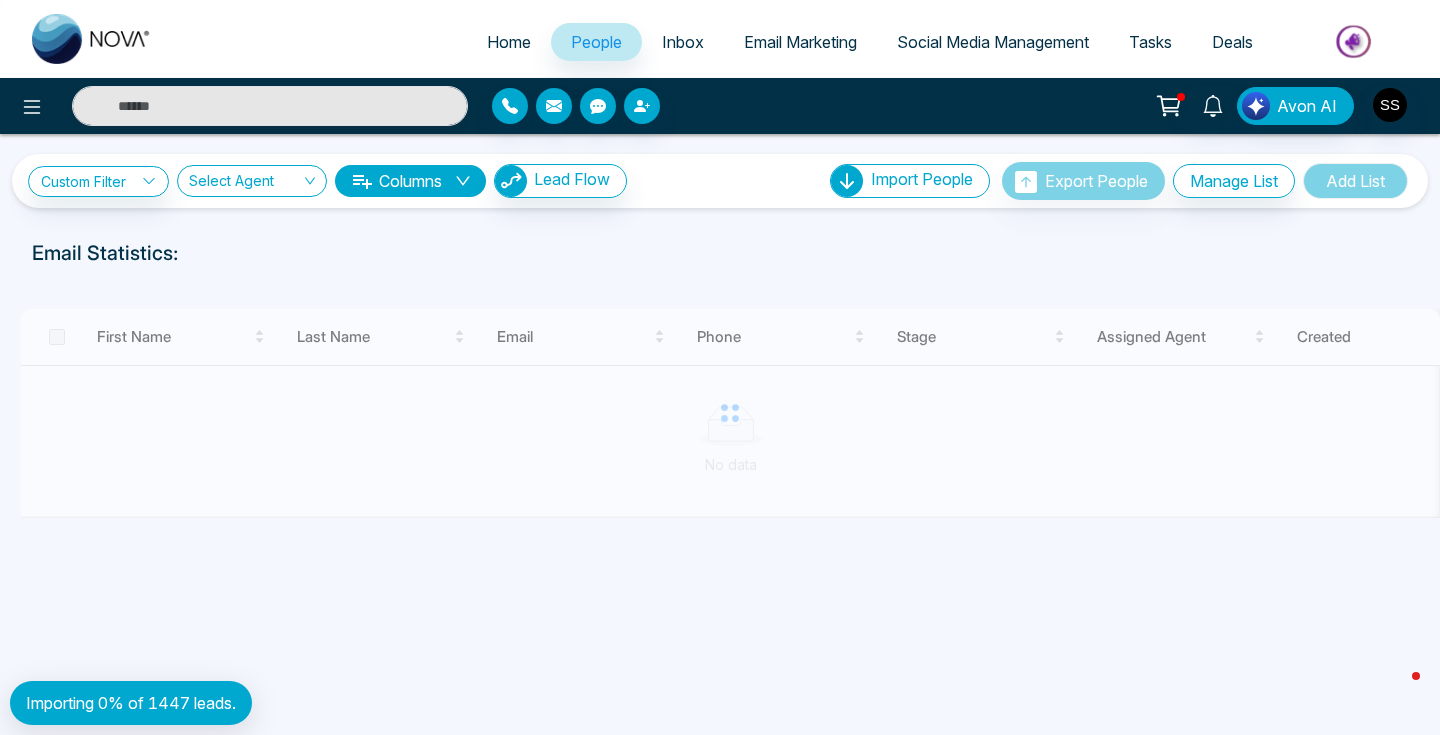 click on "Importing 0% of 1447 leads." at bounding box center (131, 703) 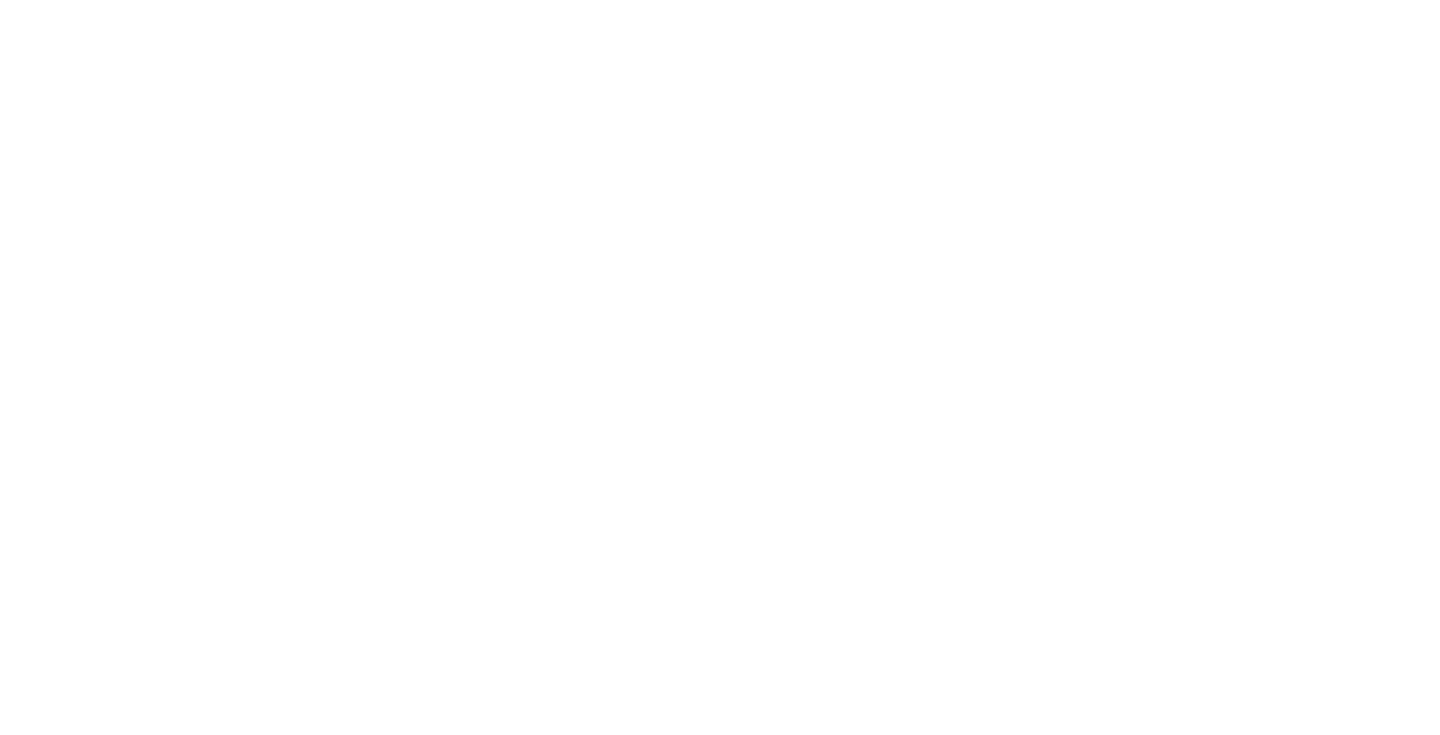 scroll, scrollTop: 0, scrollLeft: 0, axis: both 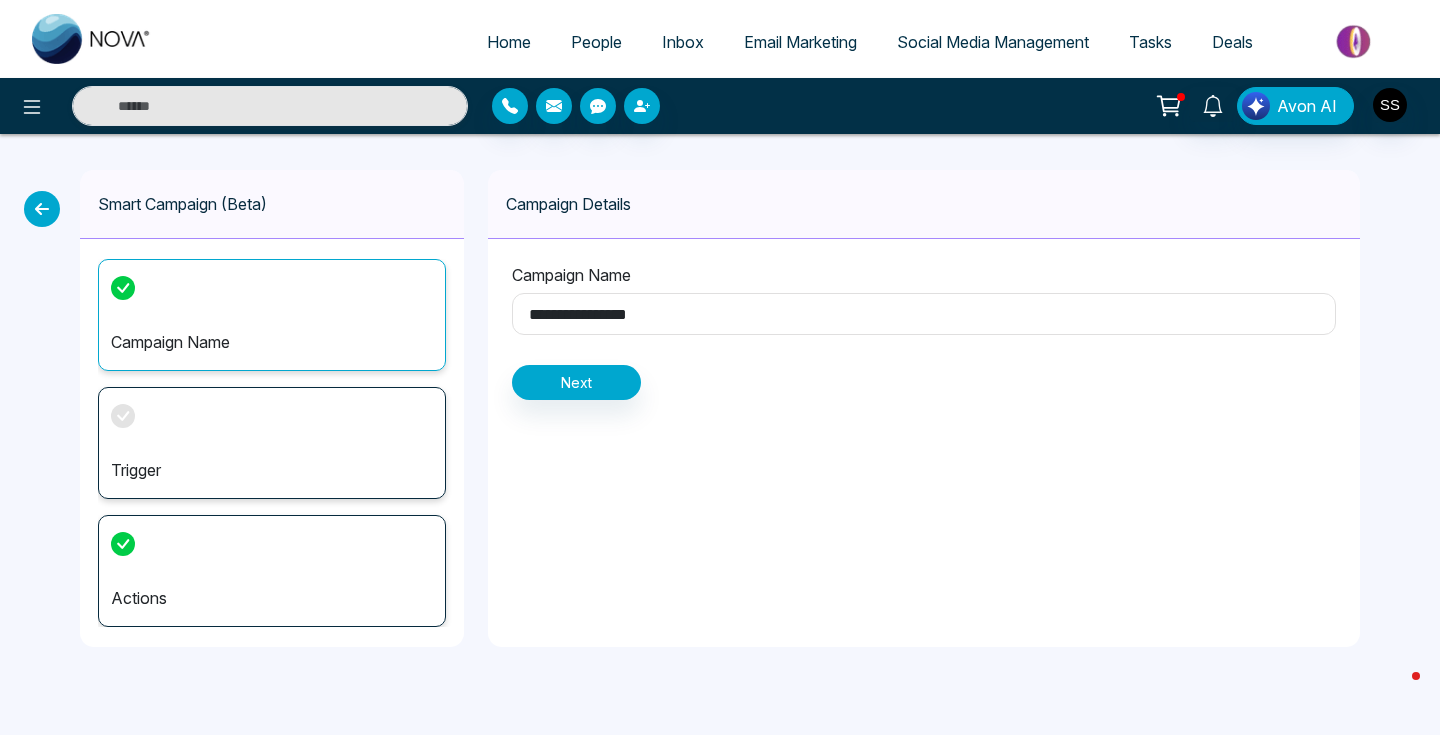 click on "**********" at bounding box center [924, 314] 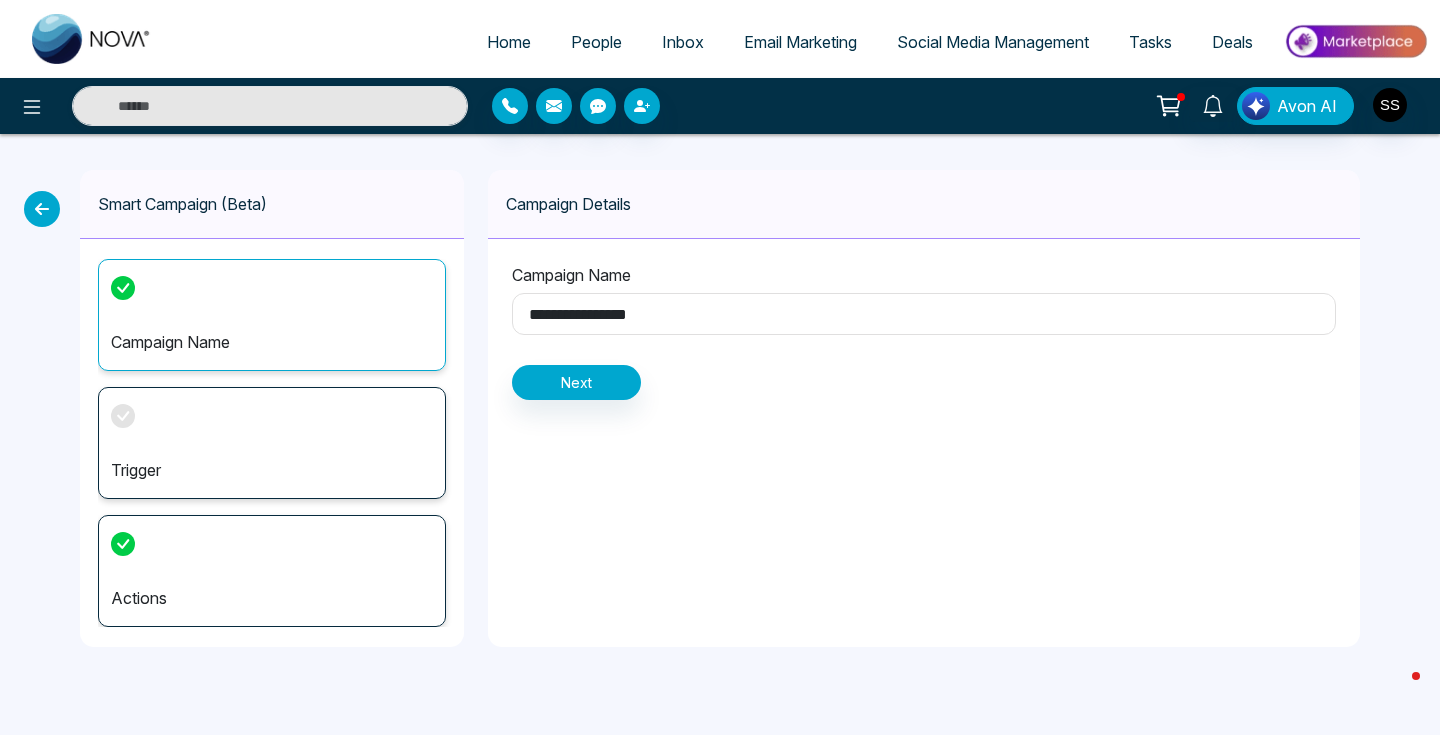 click on "**********" at bounding box center (924, 314) 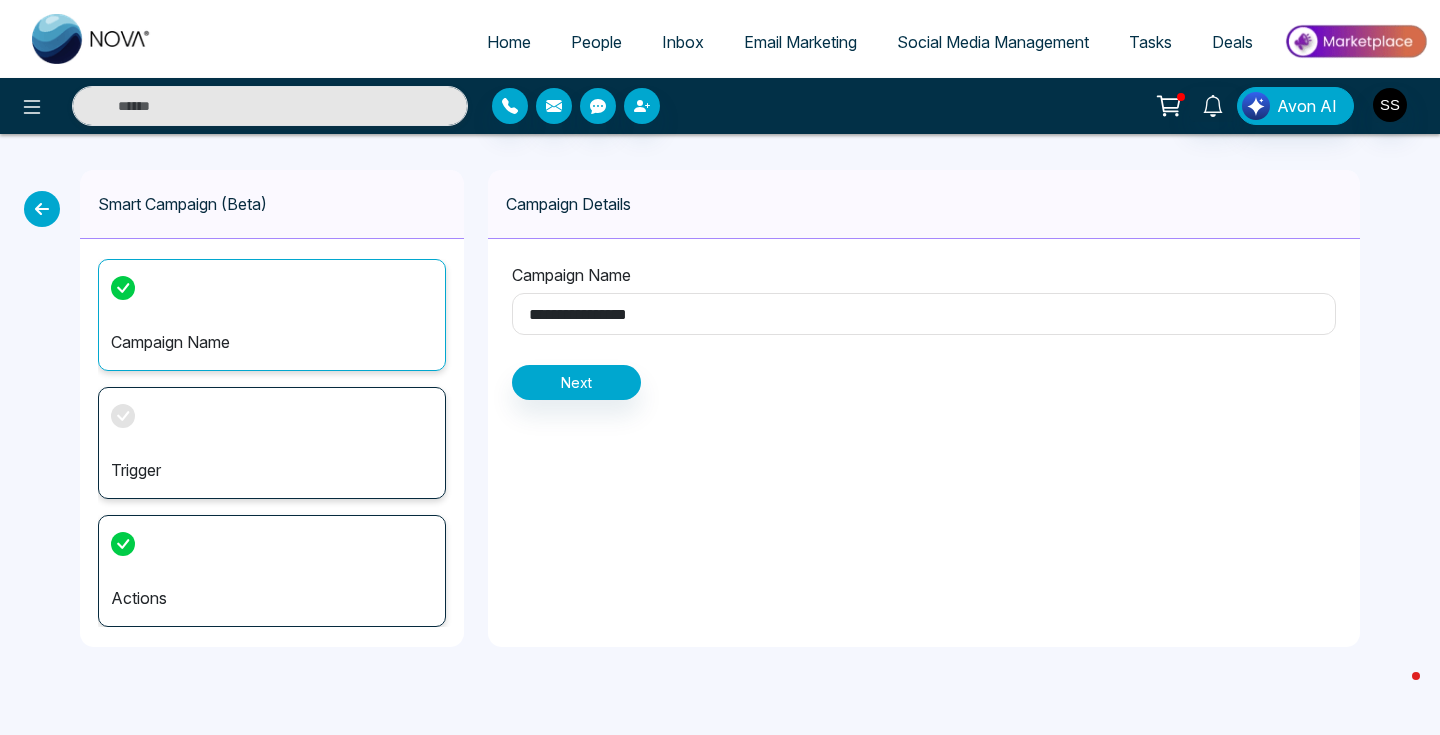 click on "**********" at bounding box center (924, 314) 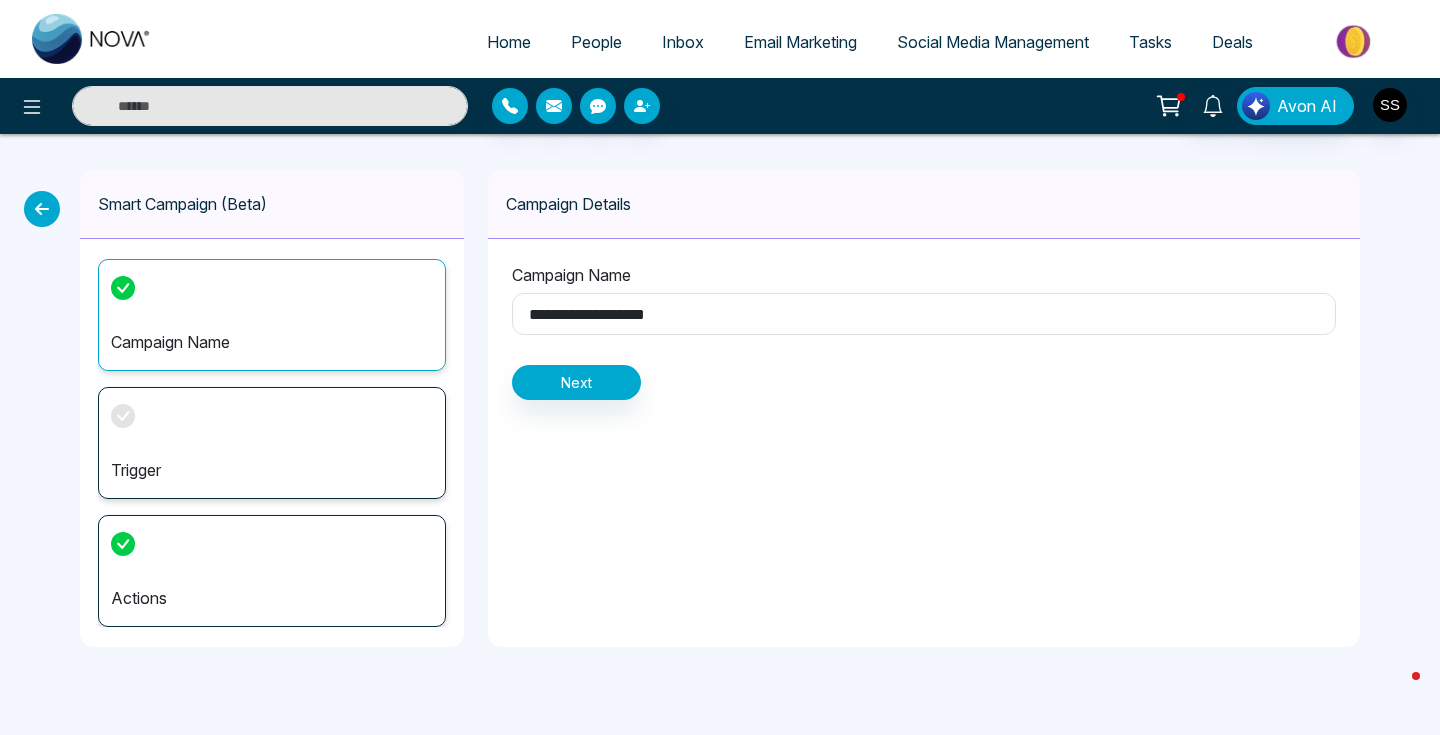 type on "**********" 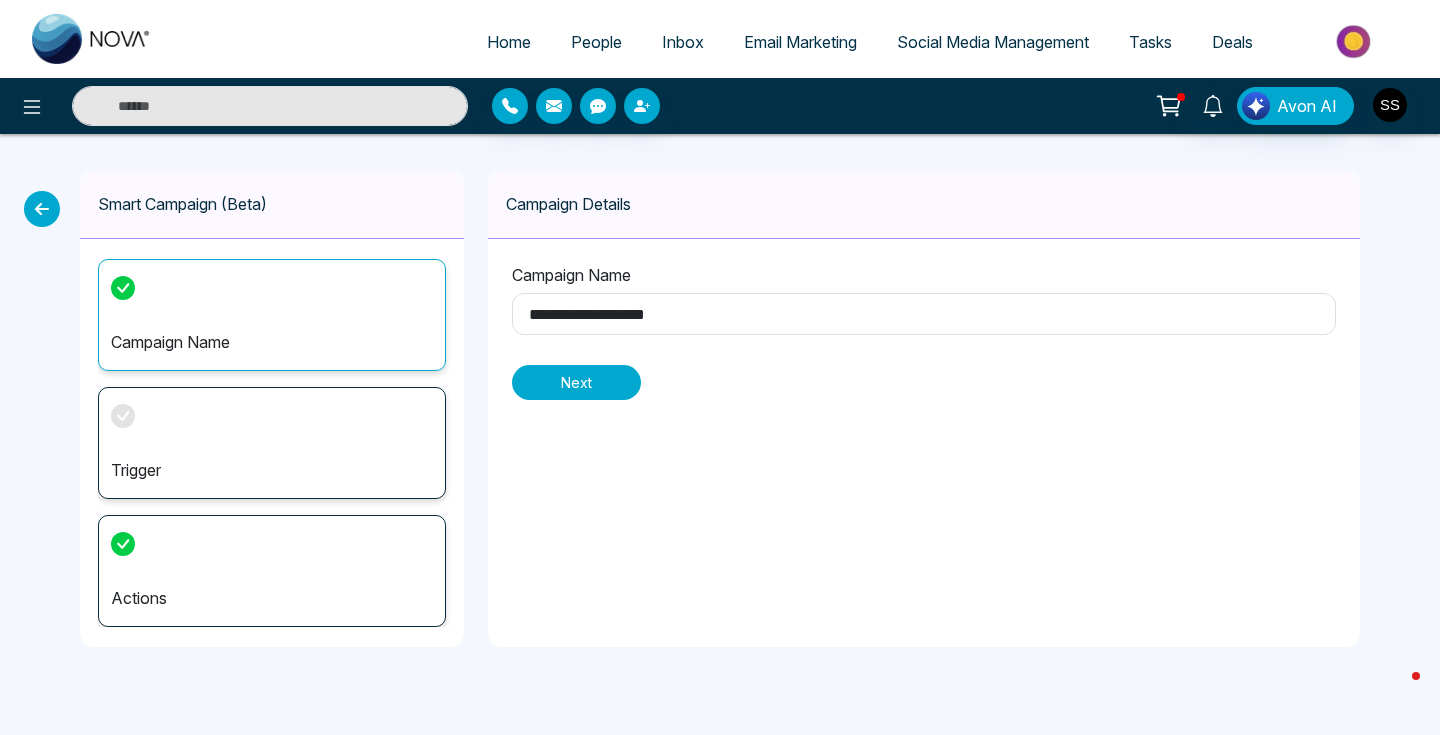 click on "Next" at bounding box center (576, 382) 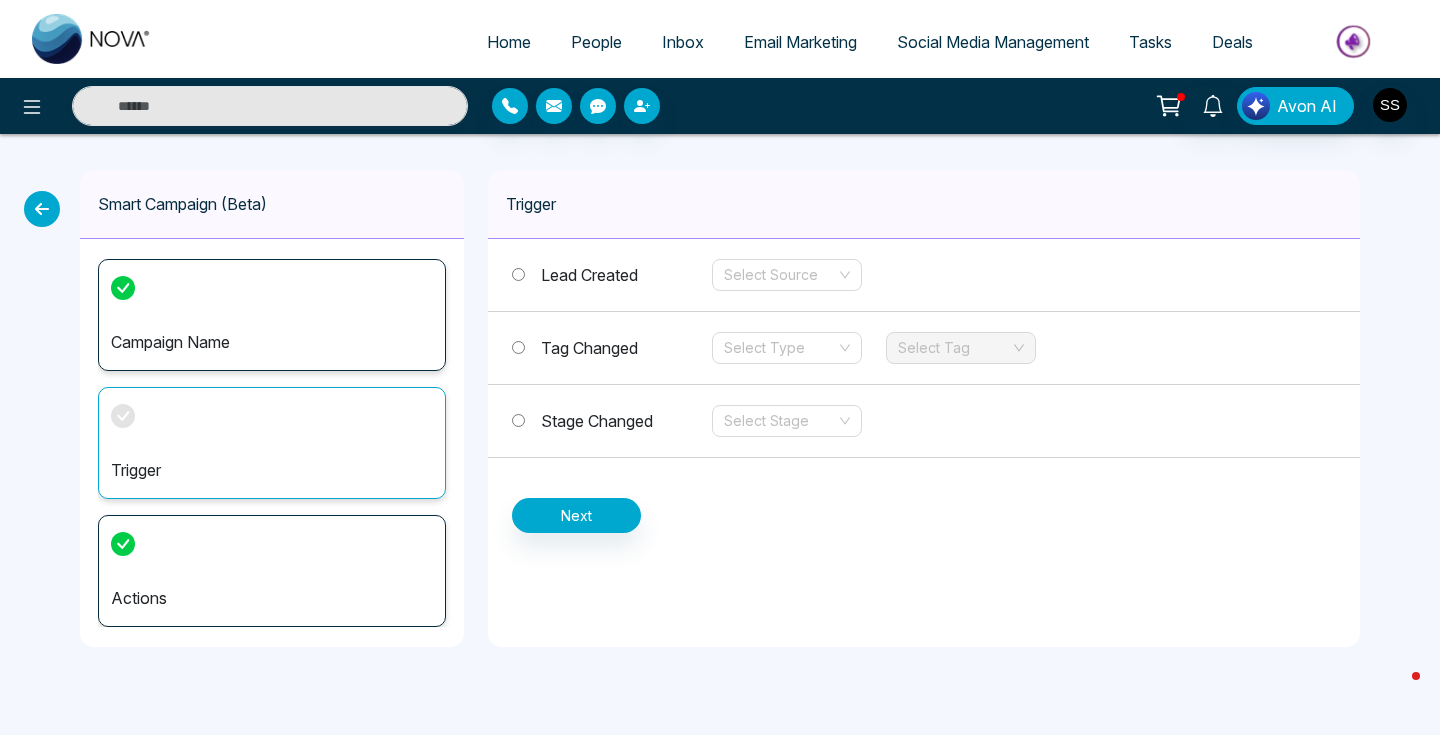 click on "Lead Created Select Source" at bounding box center (924, 275) 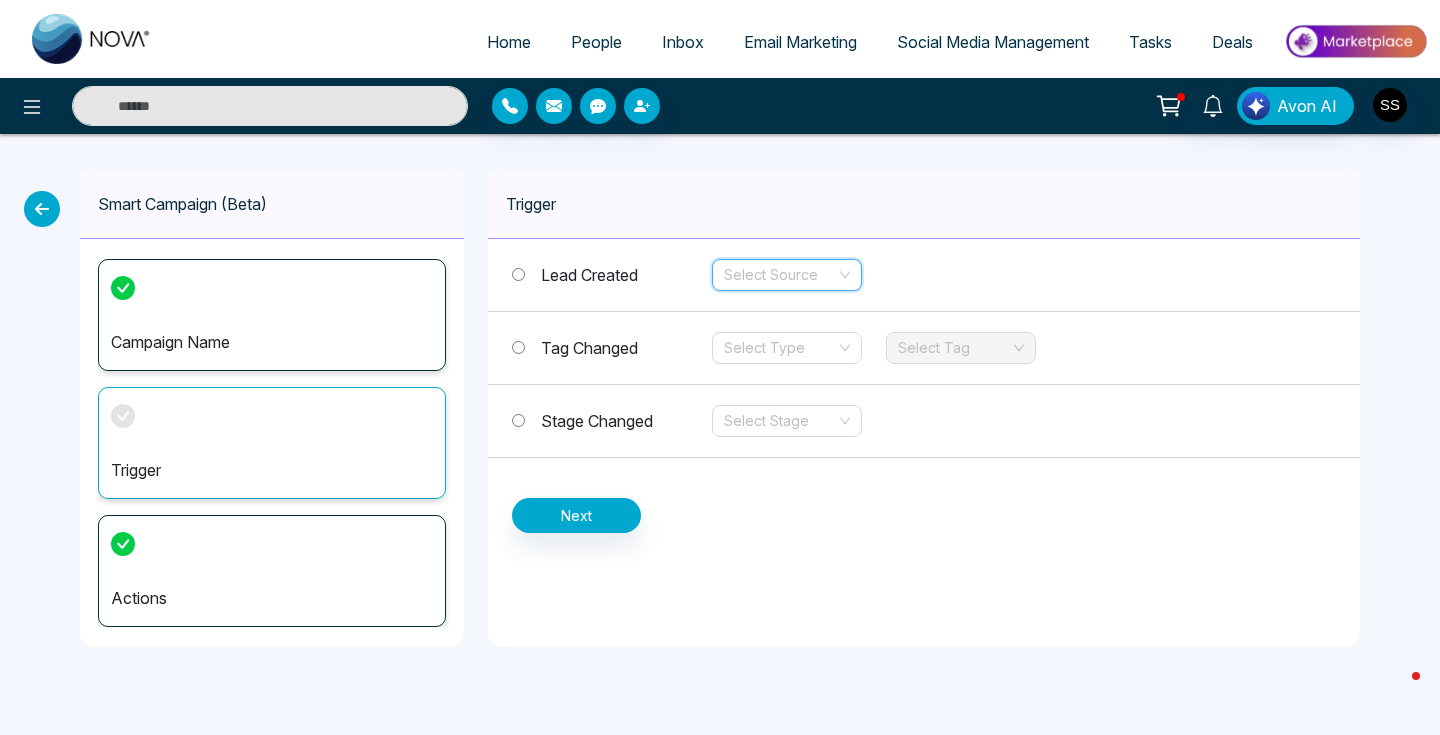 click at bounding box center [780, 275] 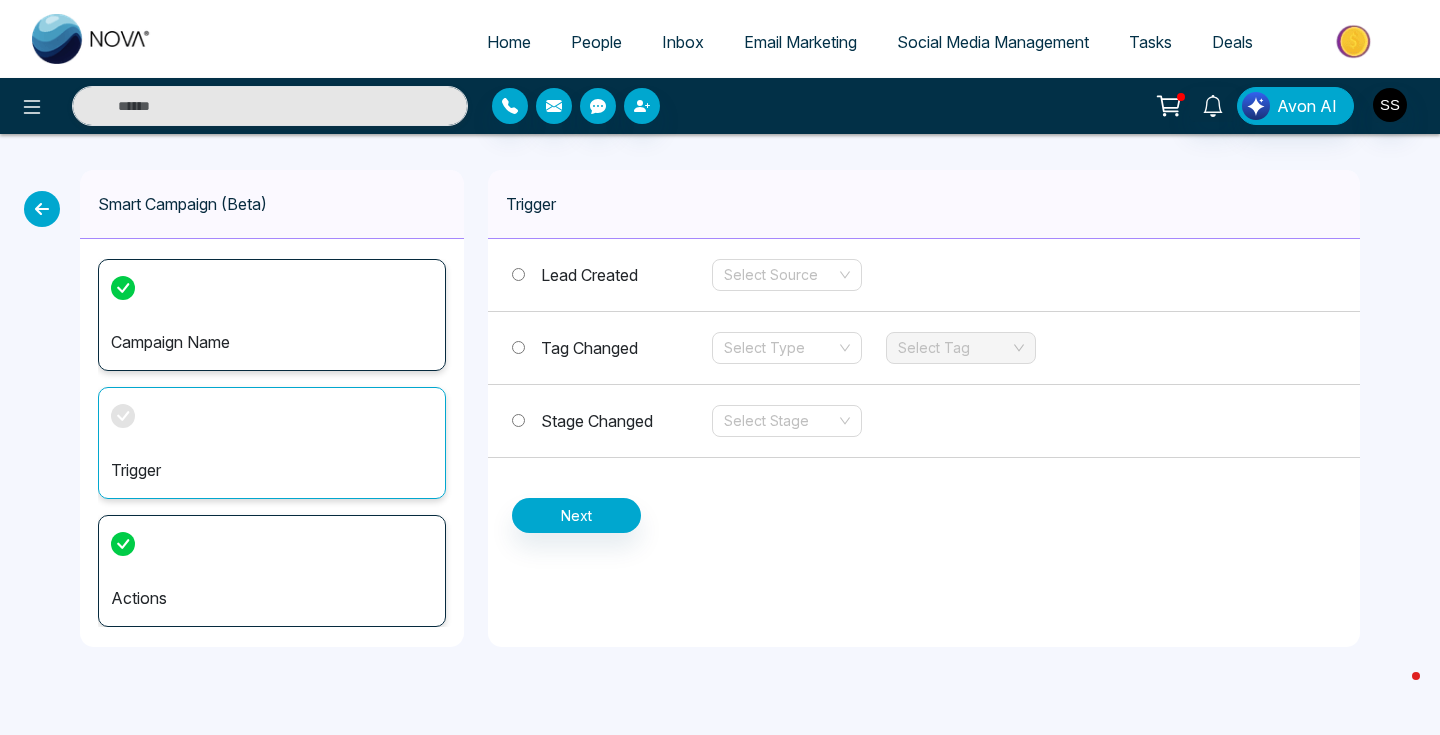 click on "Lead Created Select Source" at bounding box center [924, 275] 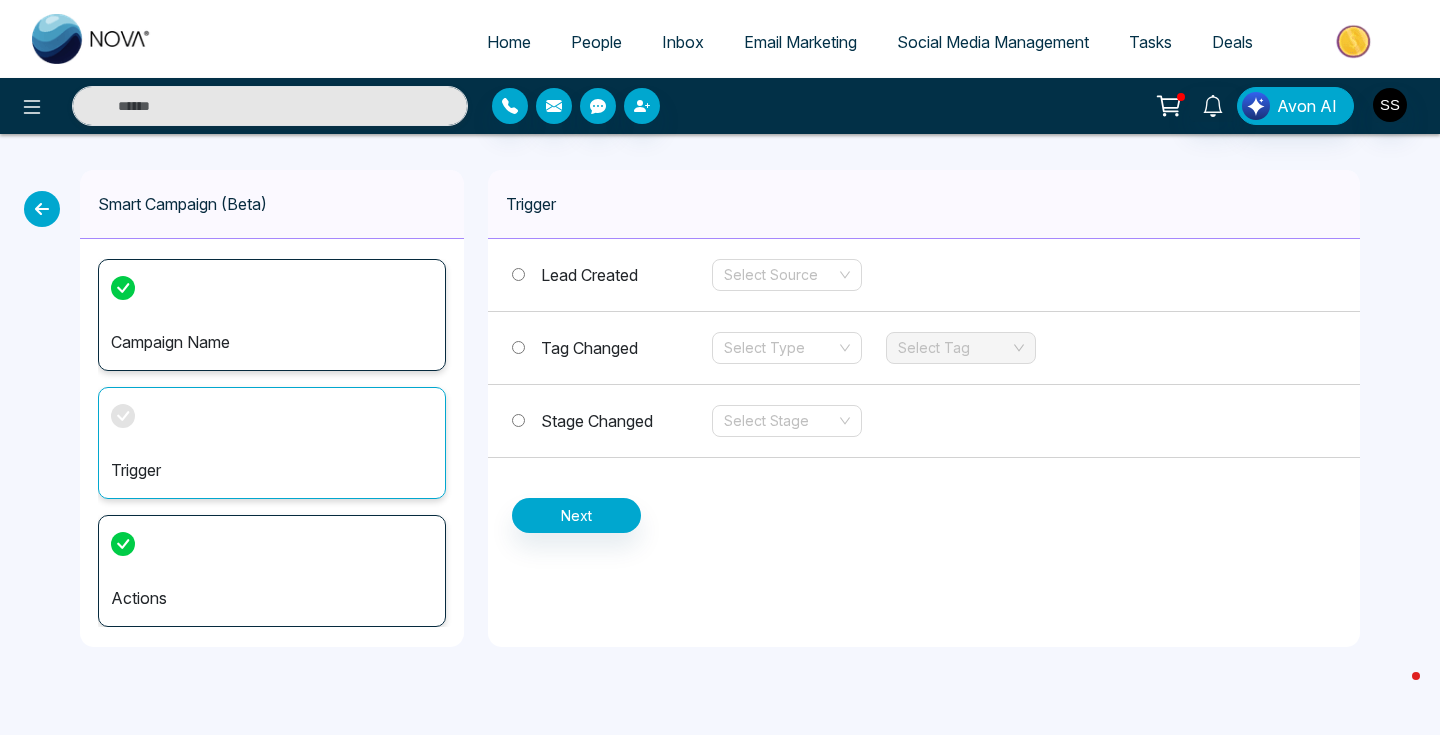 click on "Tag Changed" at bounding box center [589, 348] 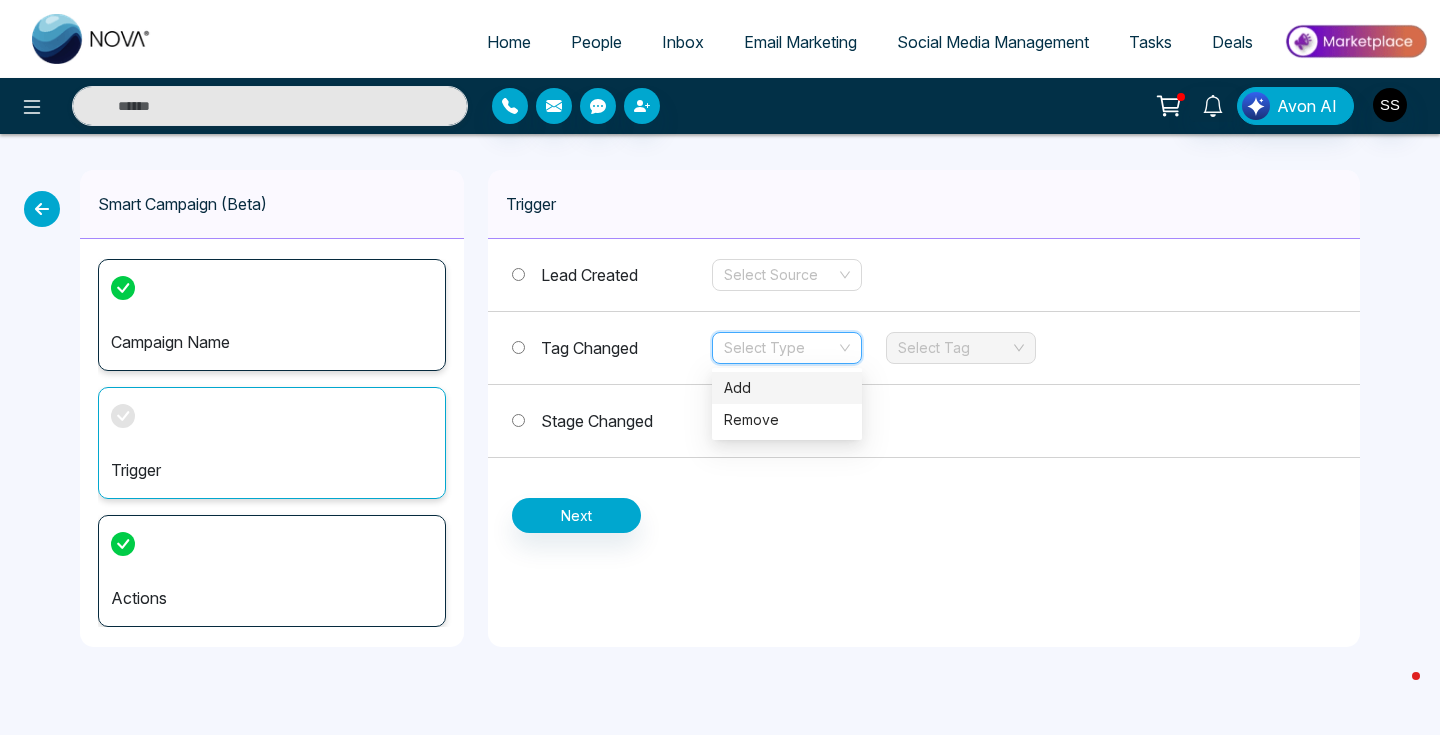 click at bounding box center [780, 348] 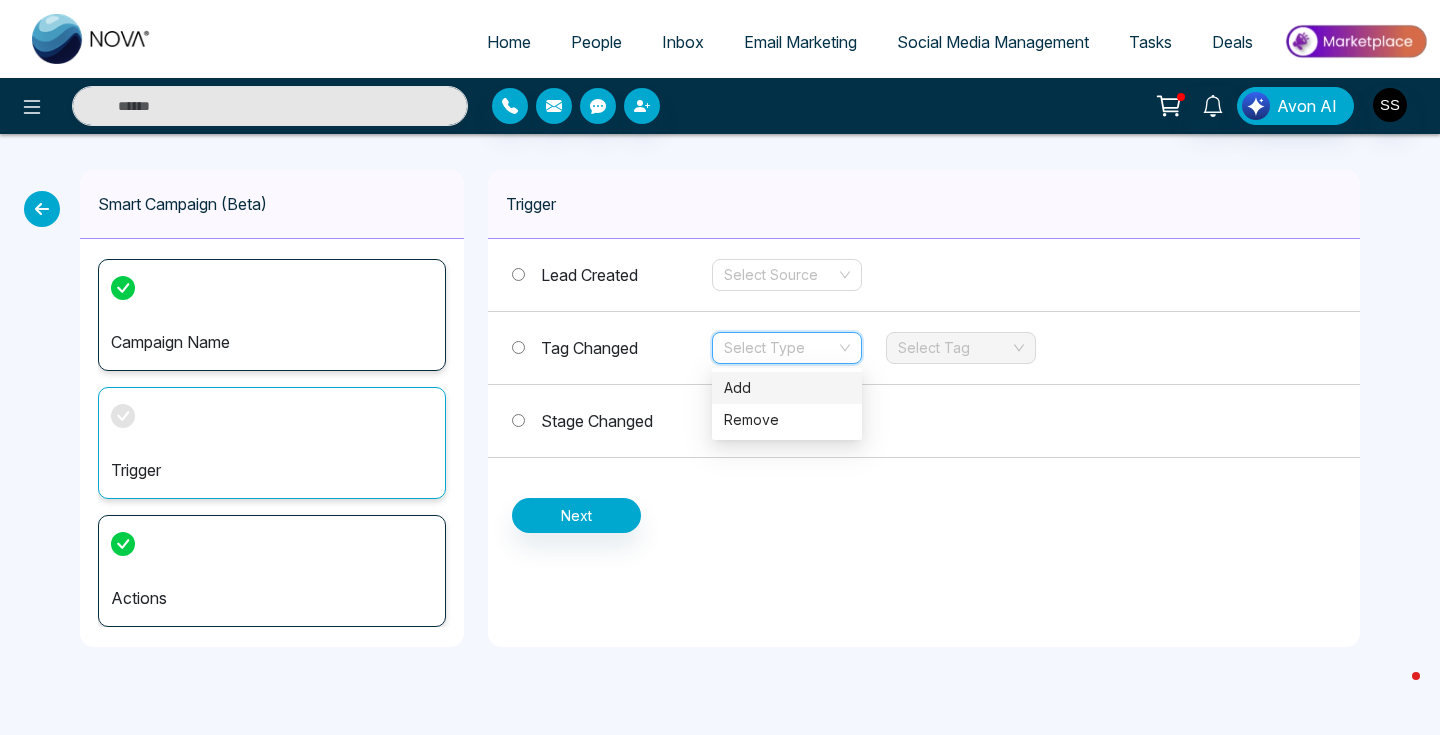 click on "Add" at bounding box center [787, 388] 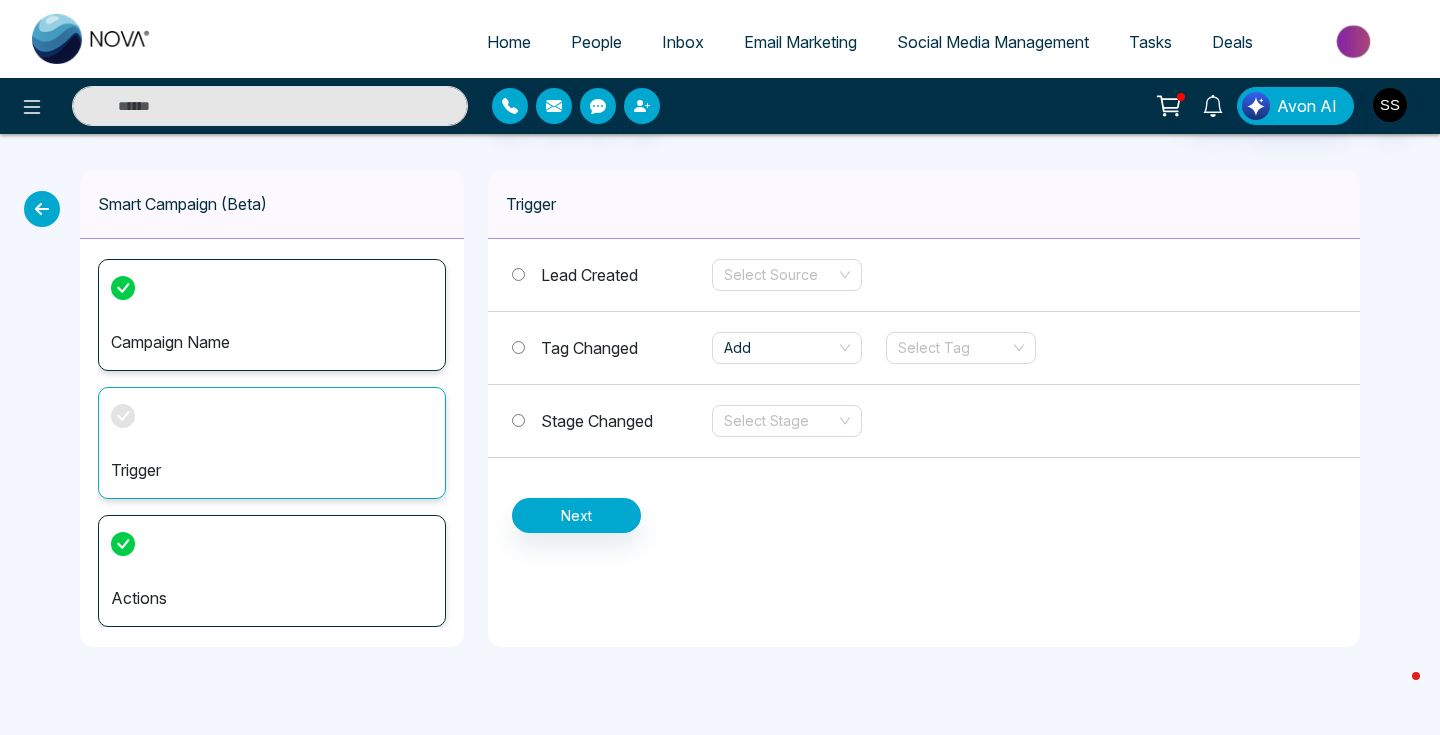 click on "Tag Changed Add Select Tag" at bounding box center (924, 348) 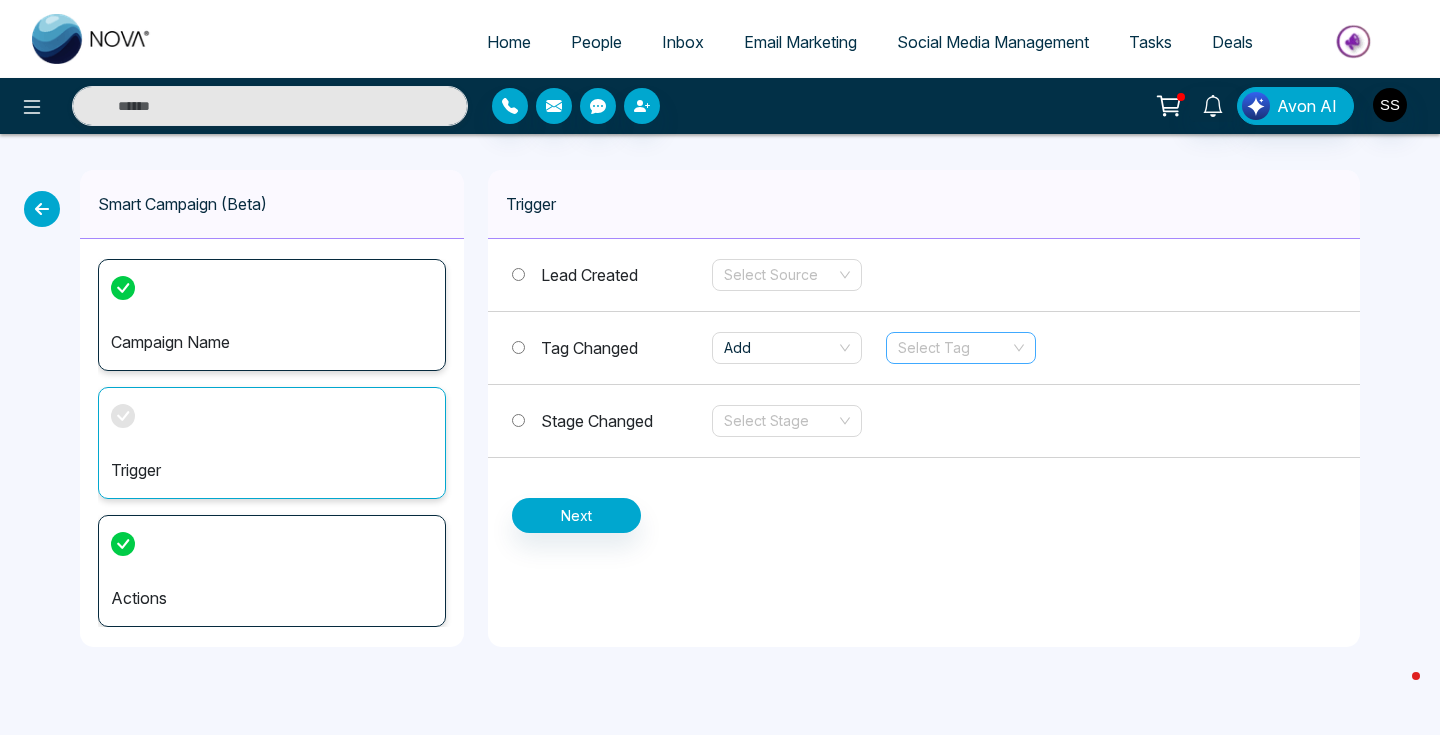 click at bounding box center (954, 348) 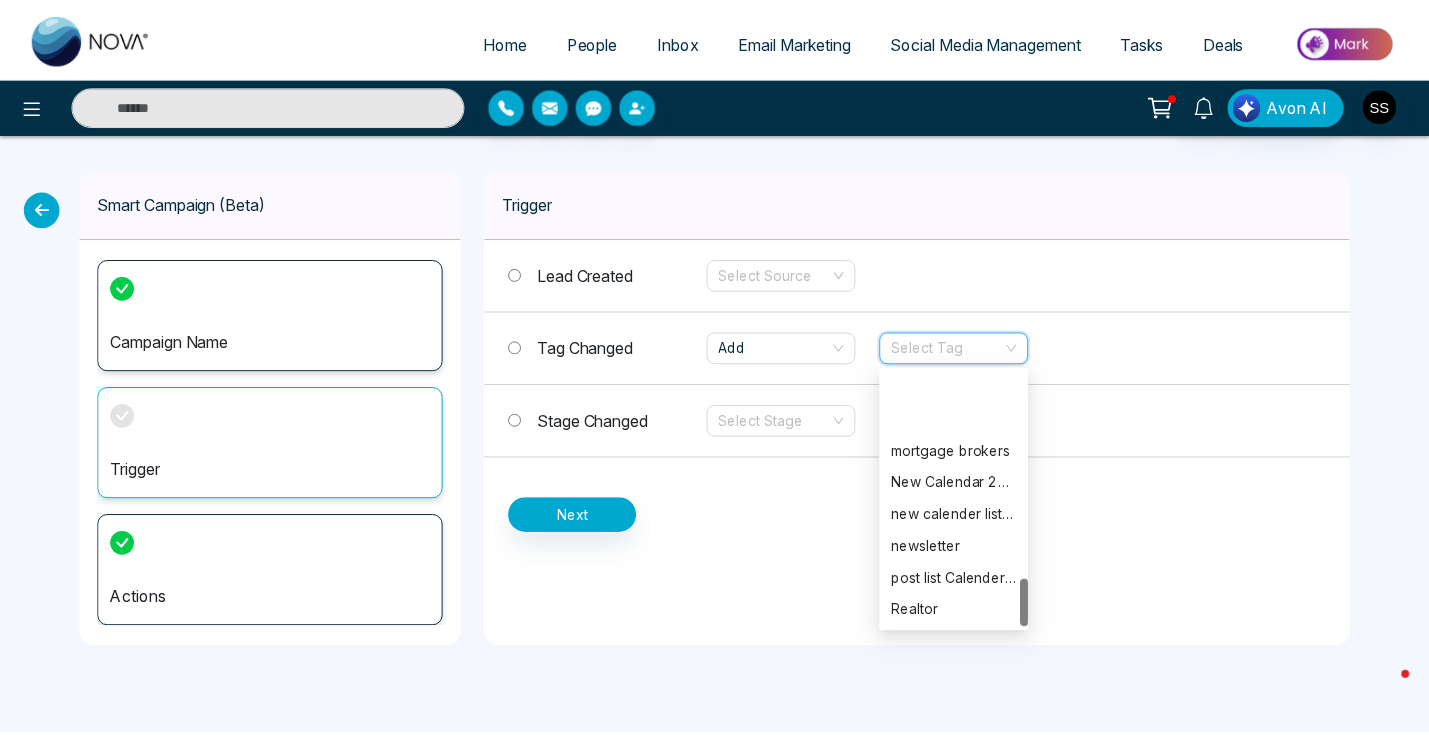 scroll, scrollTop: 1088, scrollLeft: 0, axis: vertical 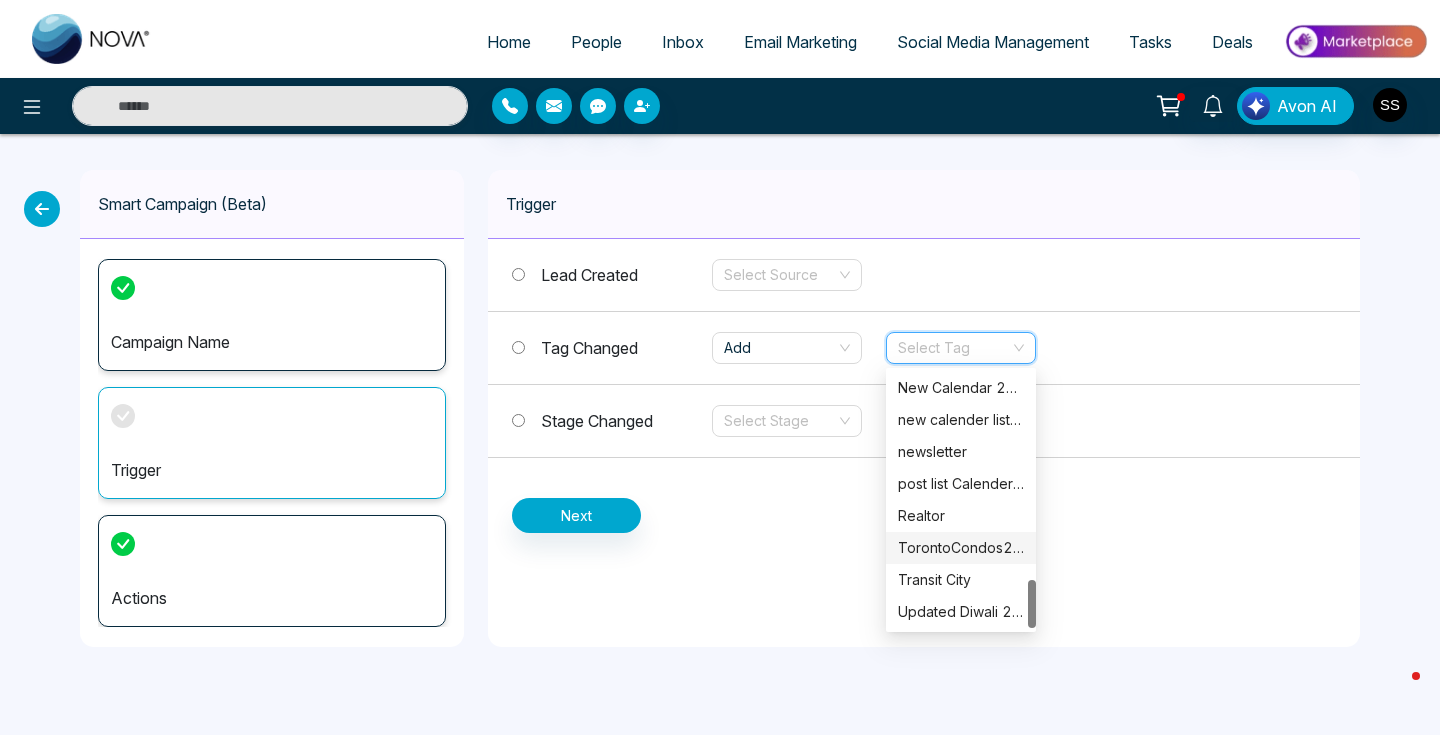 click on "TorontoCondos2025" at bounding box center (961, 548) 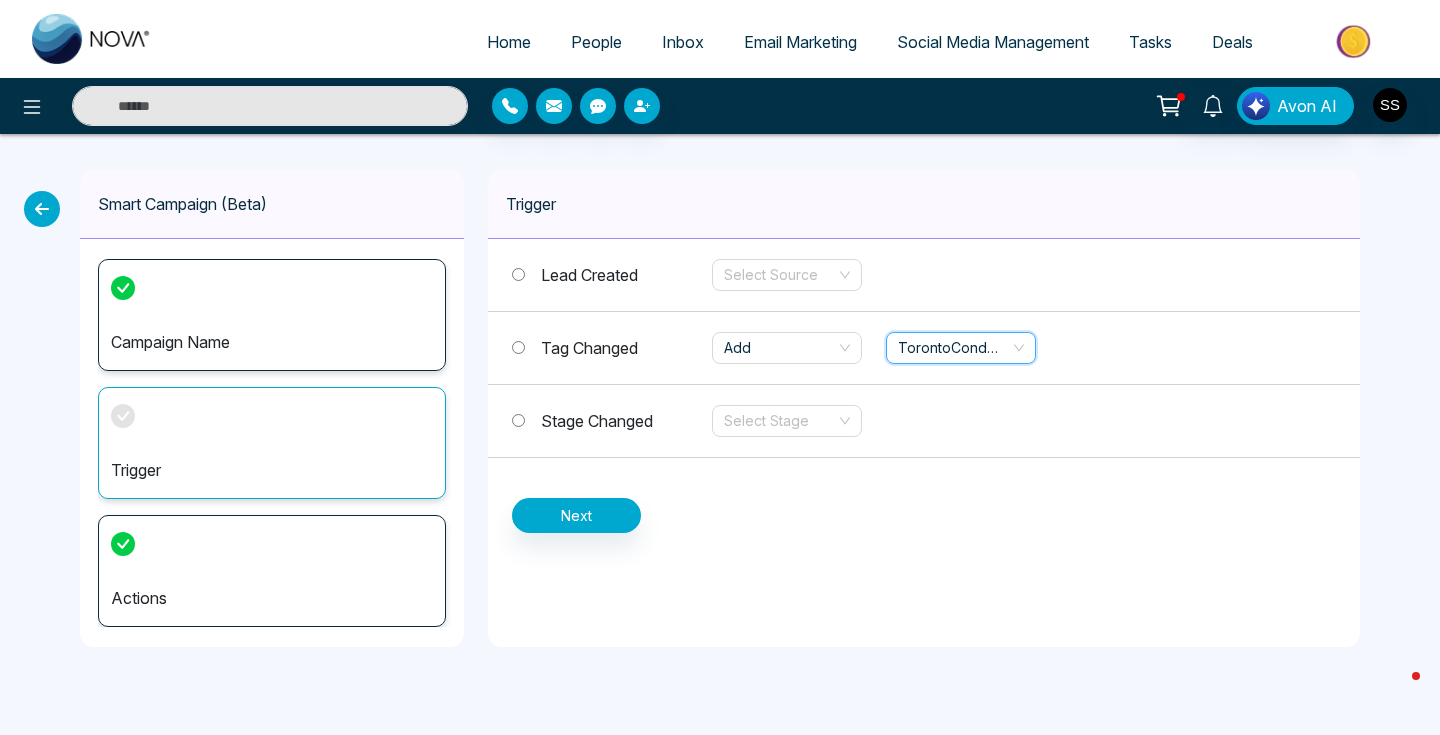 click on "Stage Changed Select Stage" at bounding box center (924, 421) 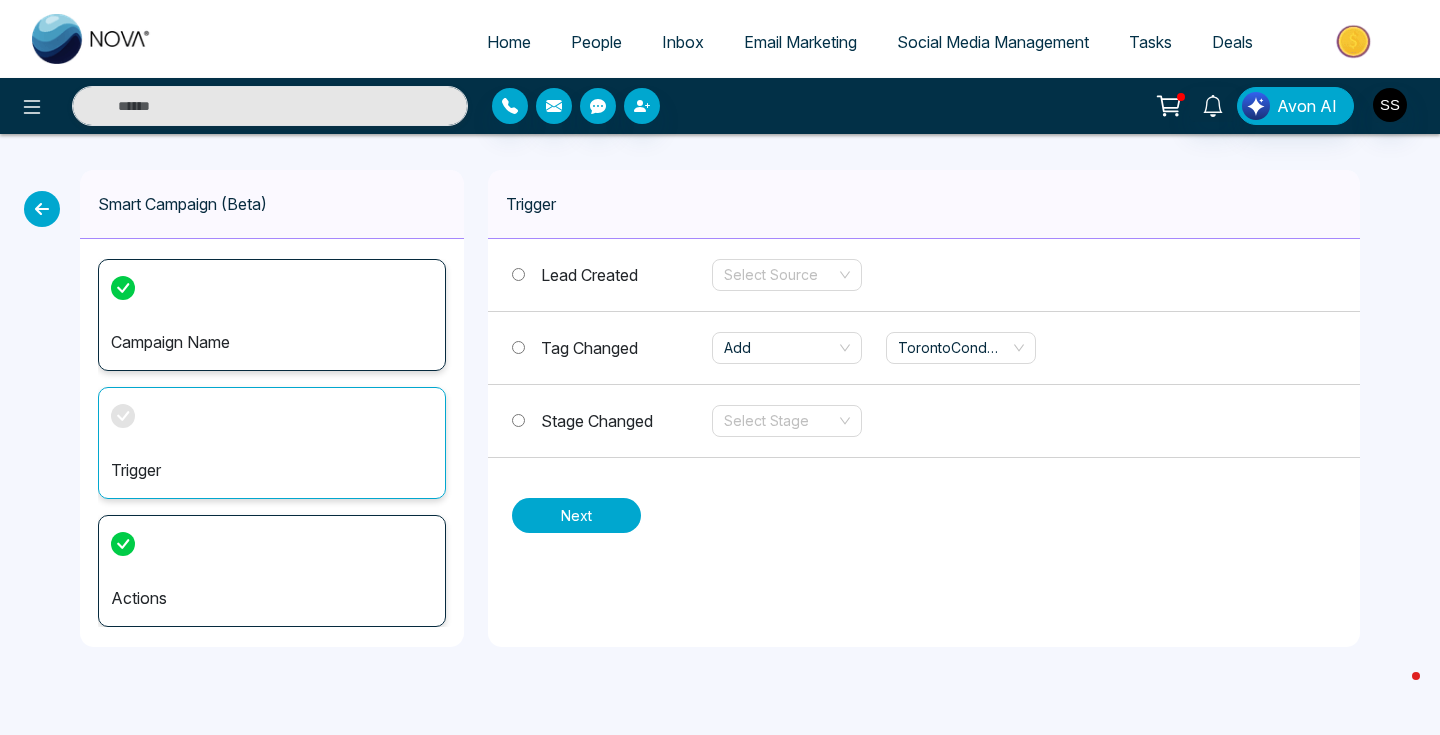 click on "Next" at bounding box center [576, 515] 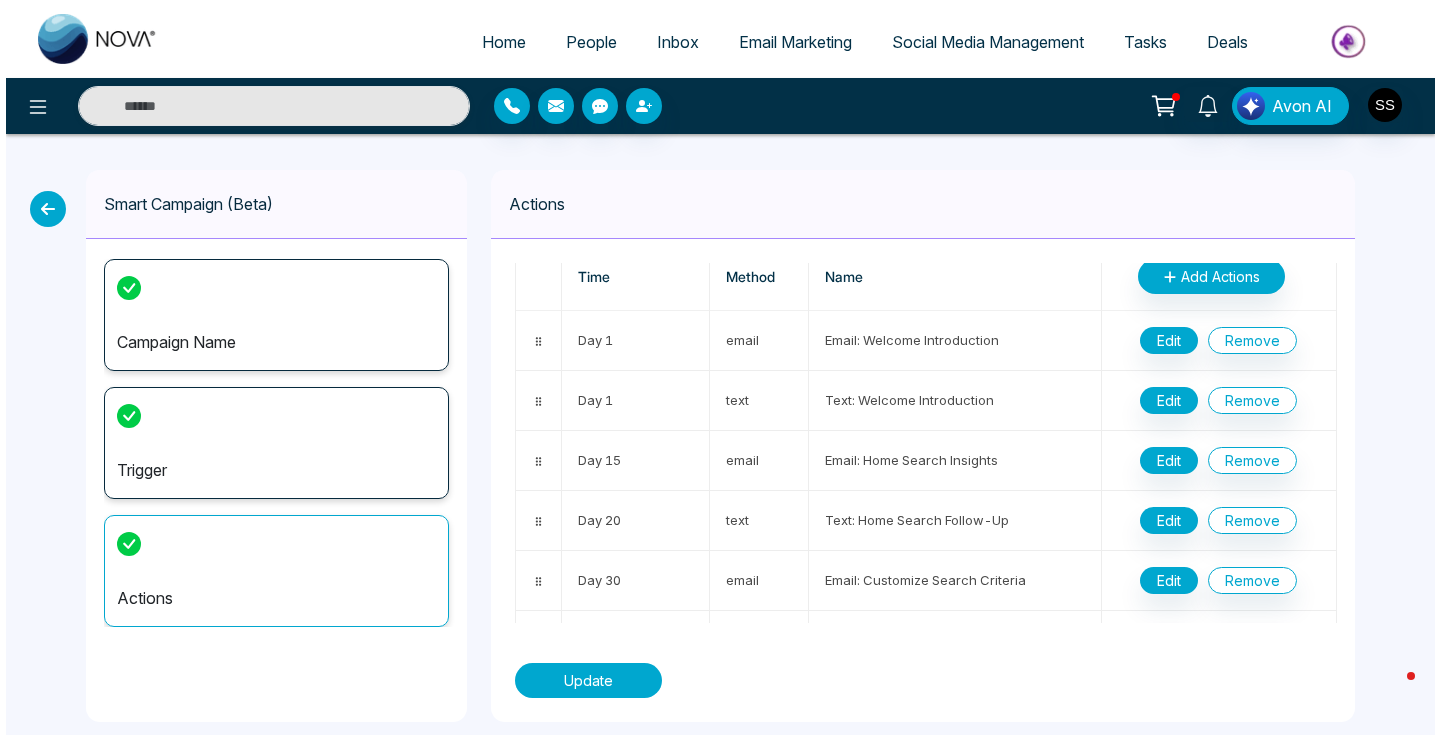 scroll, scrollTop: 0, scrollLeft: 0, axis: both 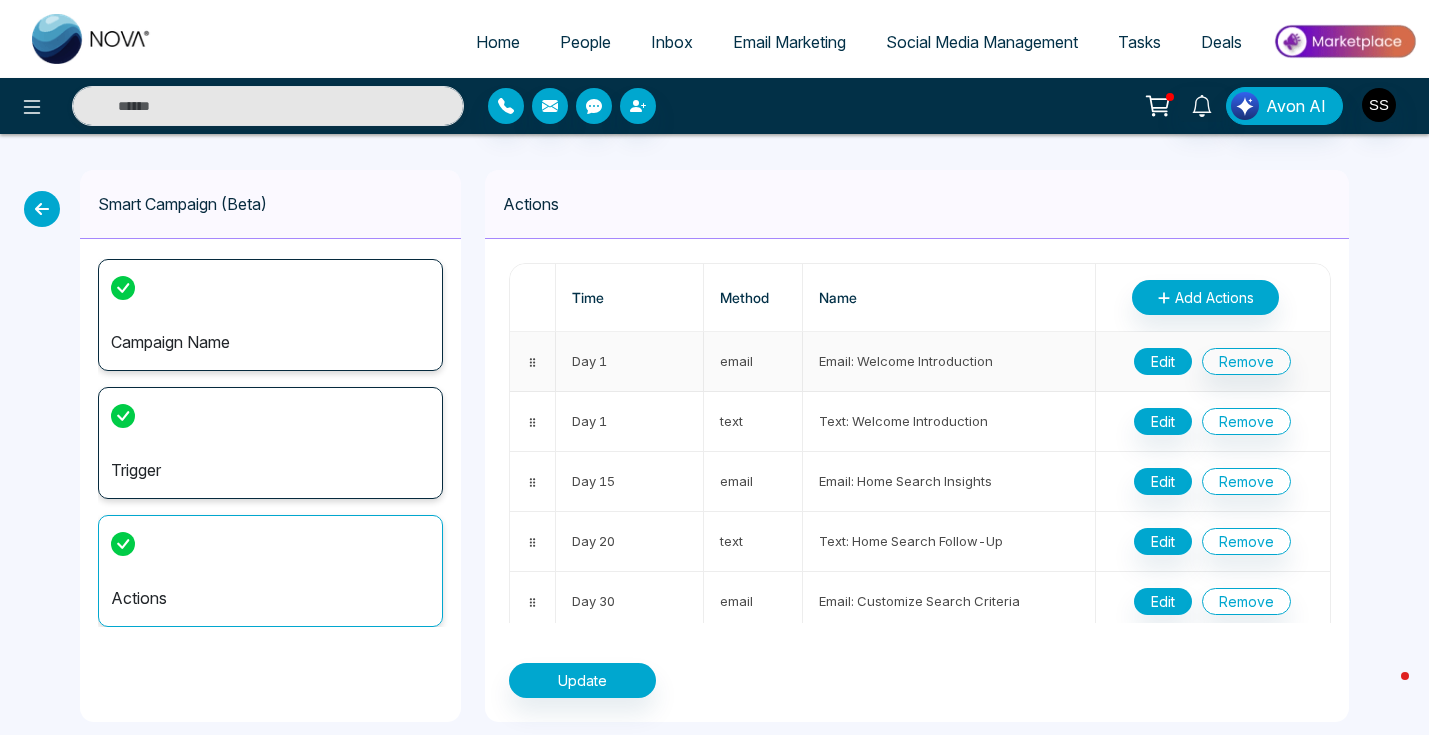 click on "Edit" at bounding box center (1163, 361) 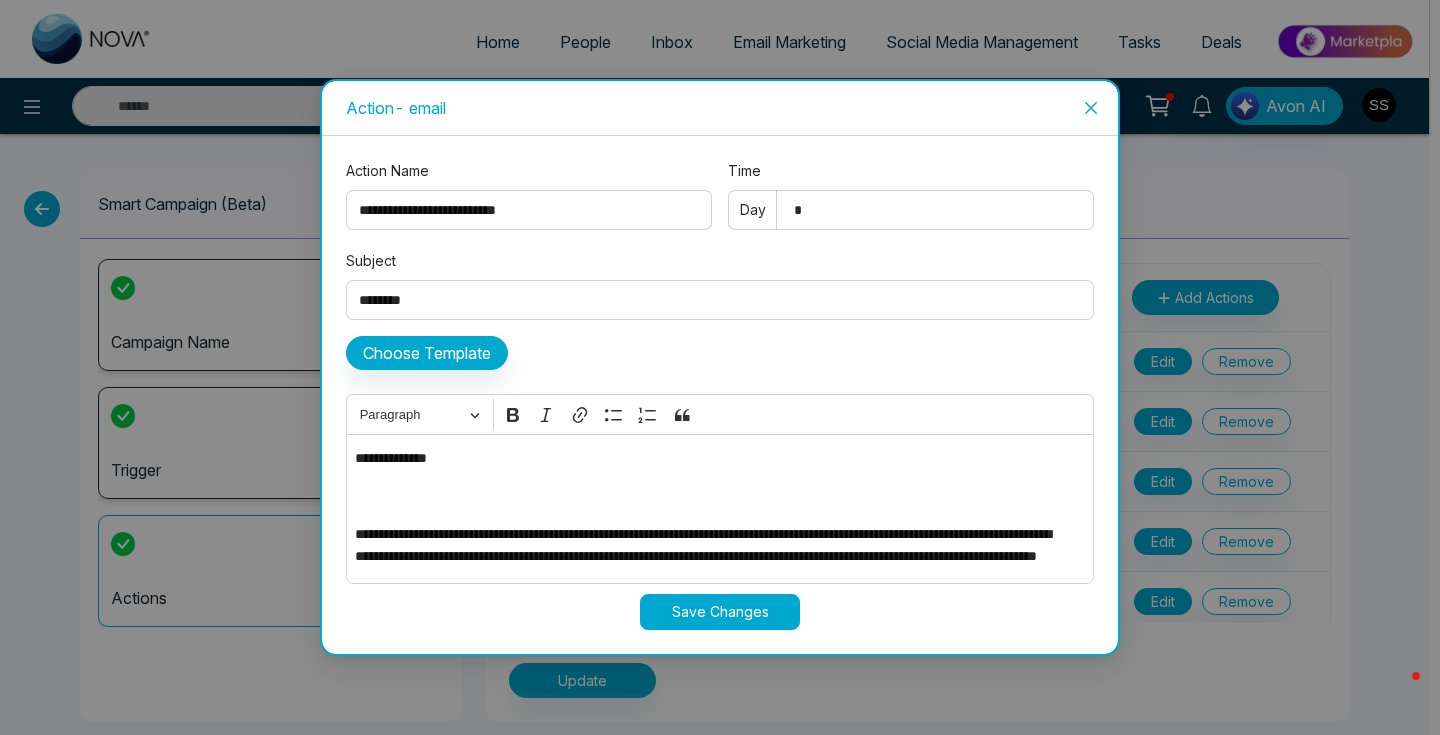 scroll, scrollTop: 51, scrollLeft: 0, axis: vertical 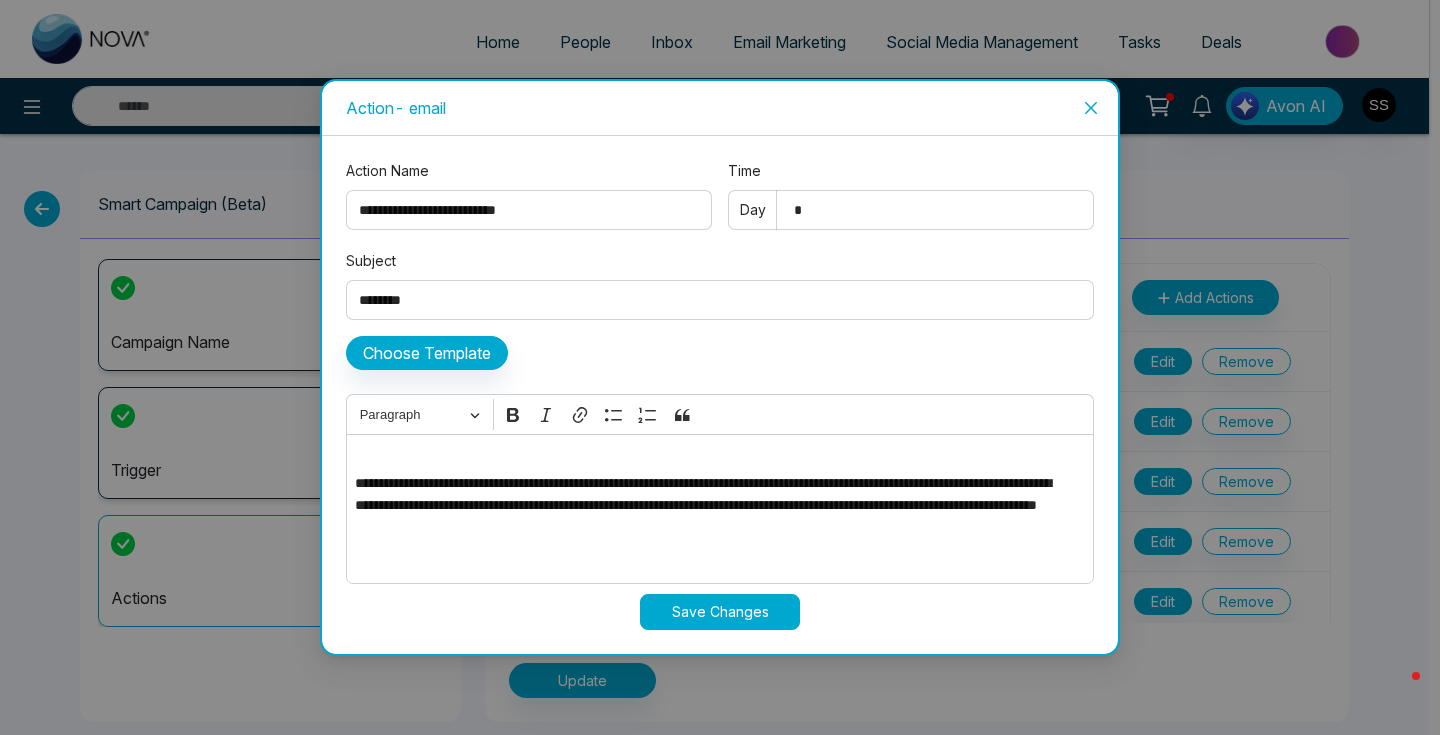 click on "**********" at bounding box center (714, 505) 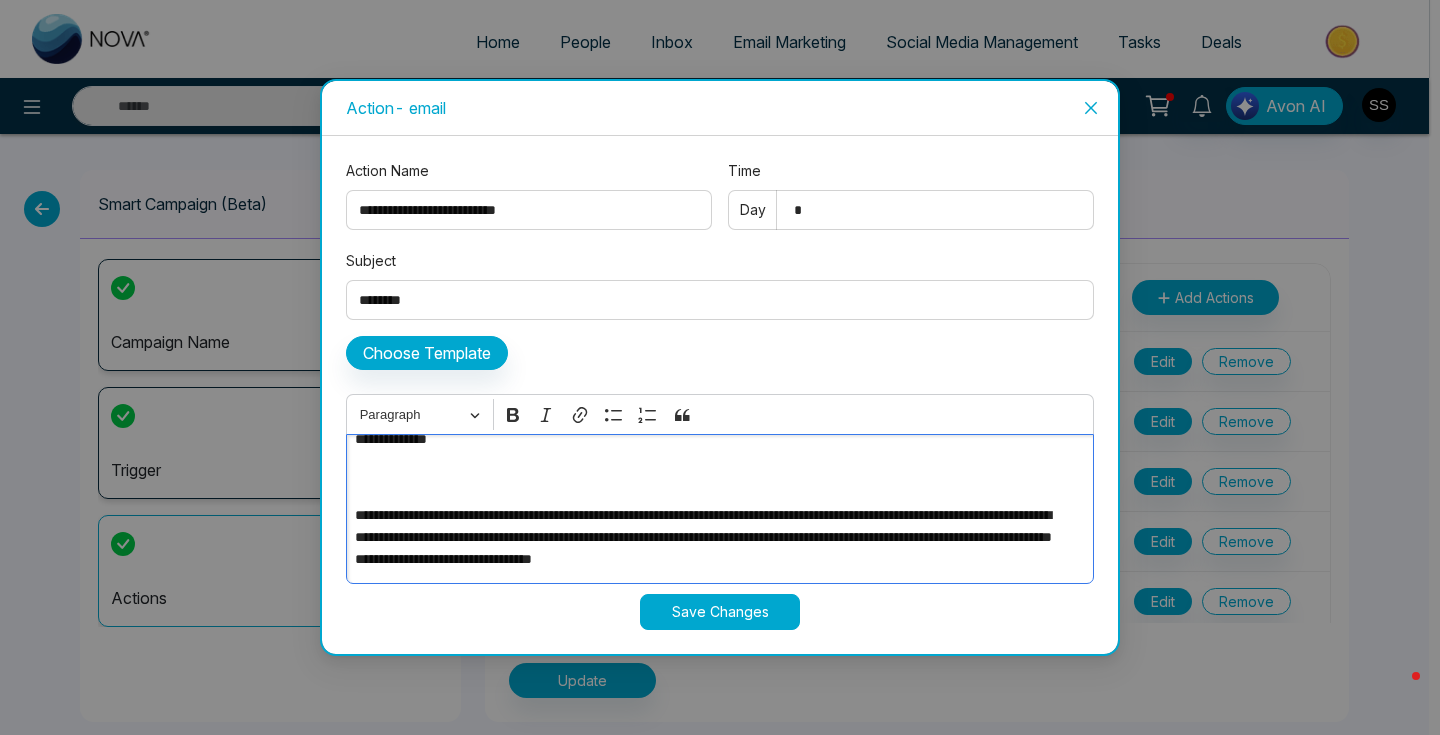 scroll, scrollTop: 0, scrollLeft: 0, axis: both 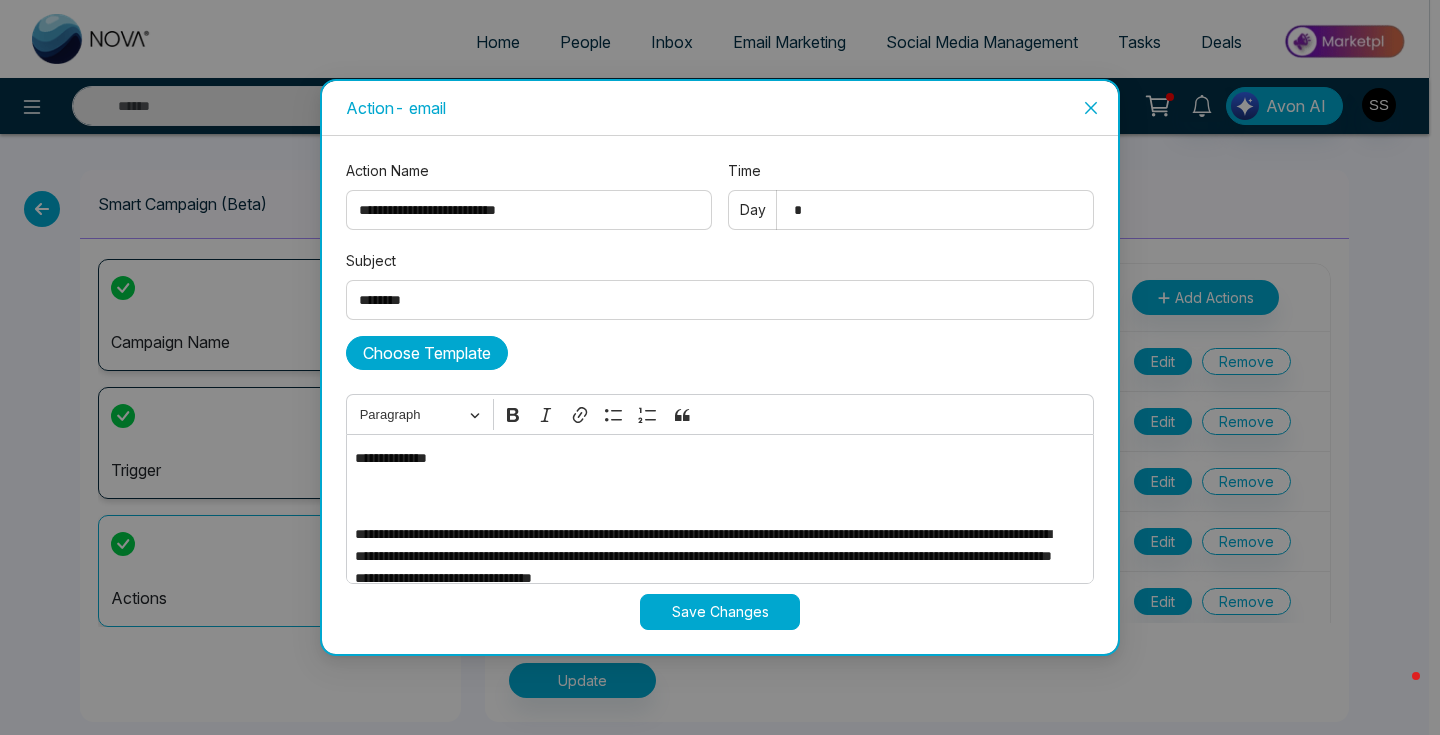 click on "Choose Template" at bounding box center [427, 353] 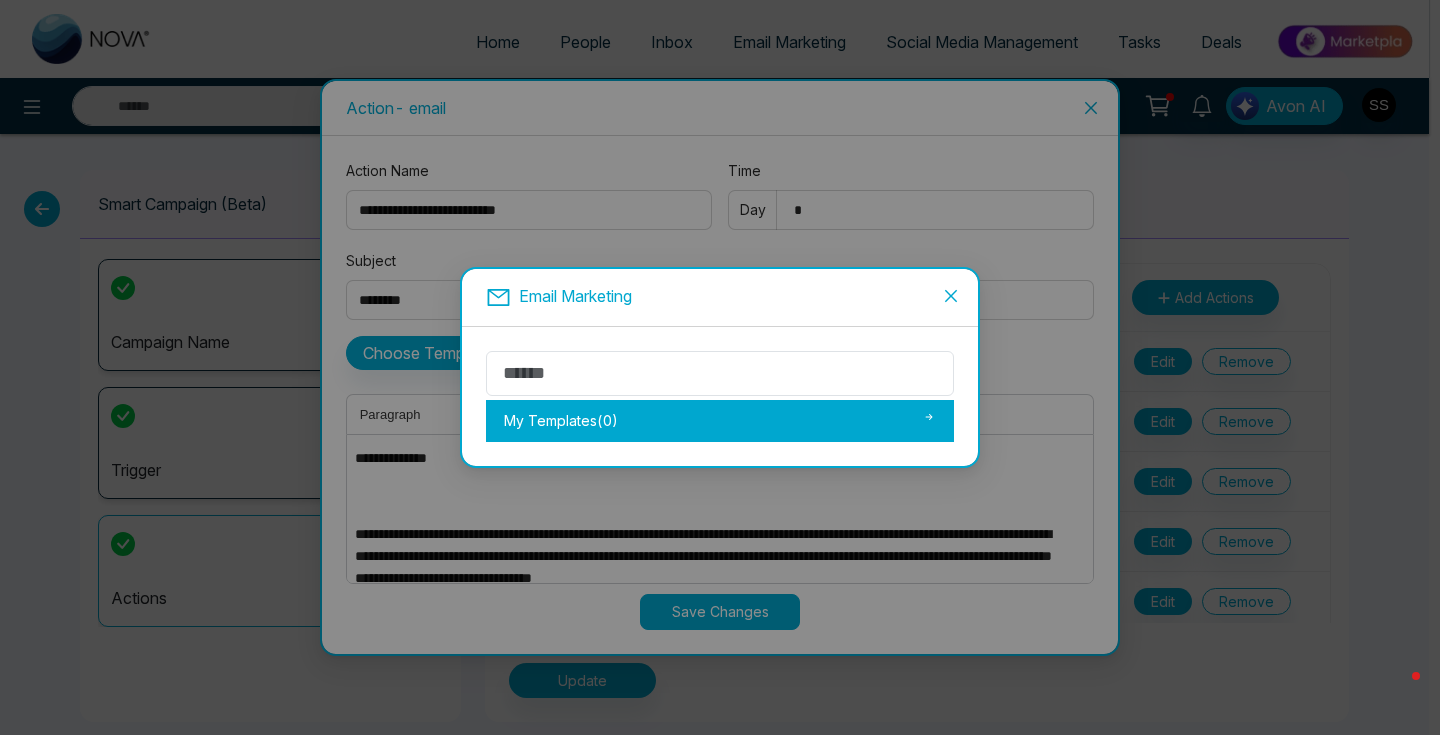 click on "My Templates  ( 0 )" at bounding box center (720, 421) 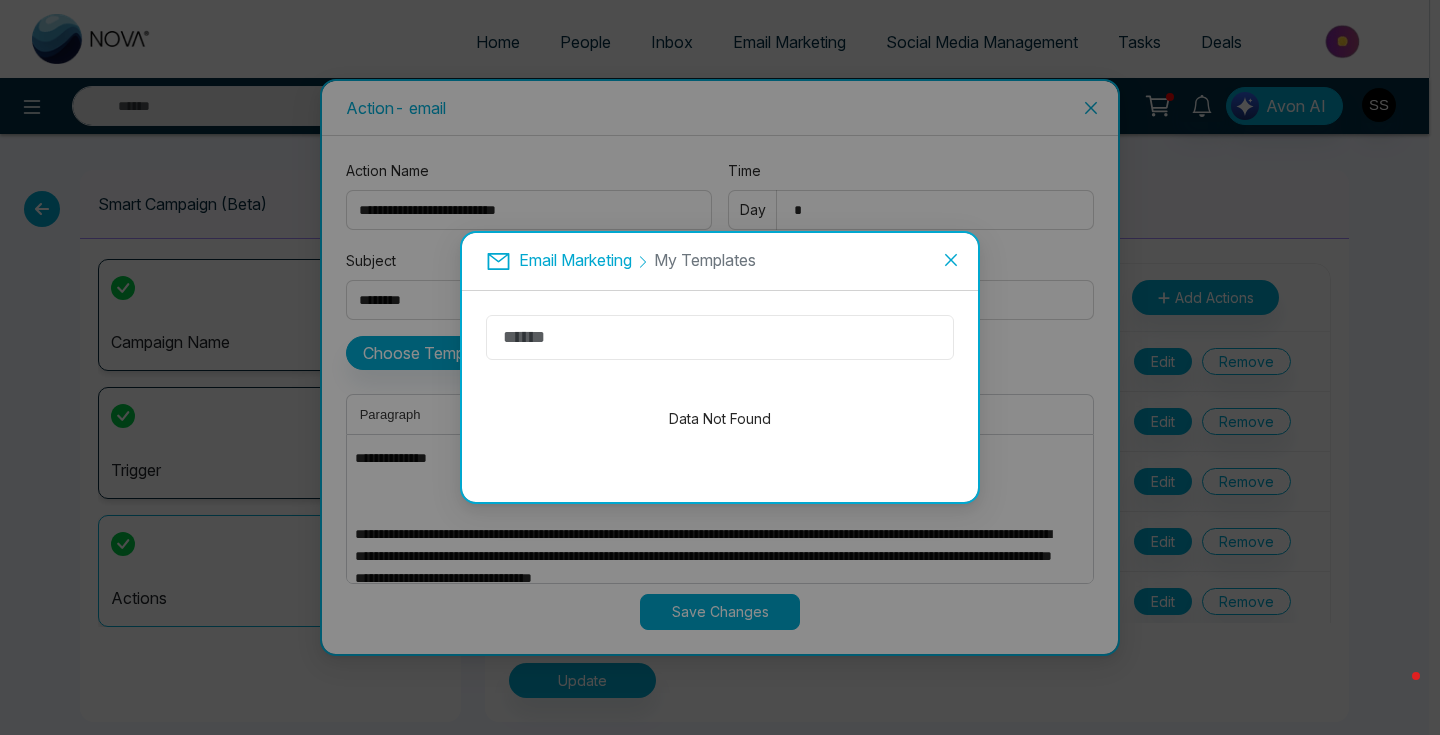 click at bounding box center [720, 337] 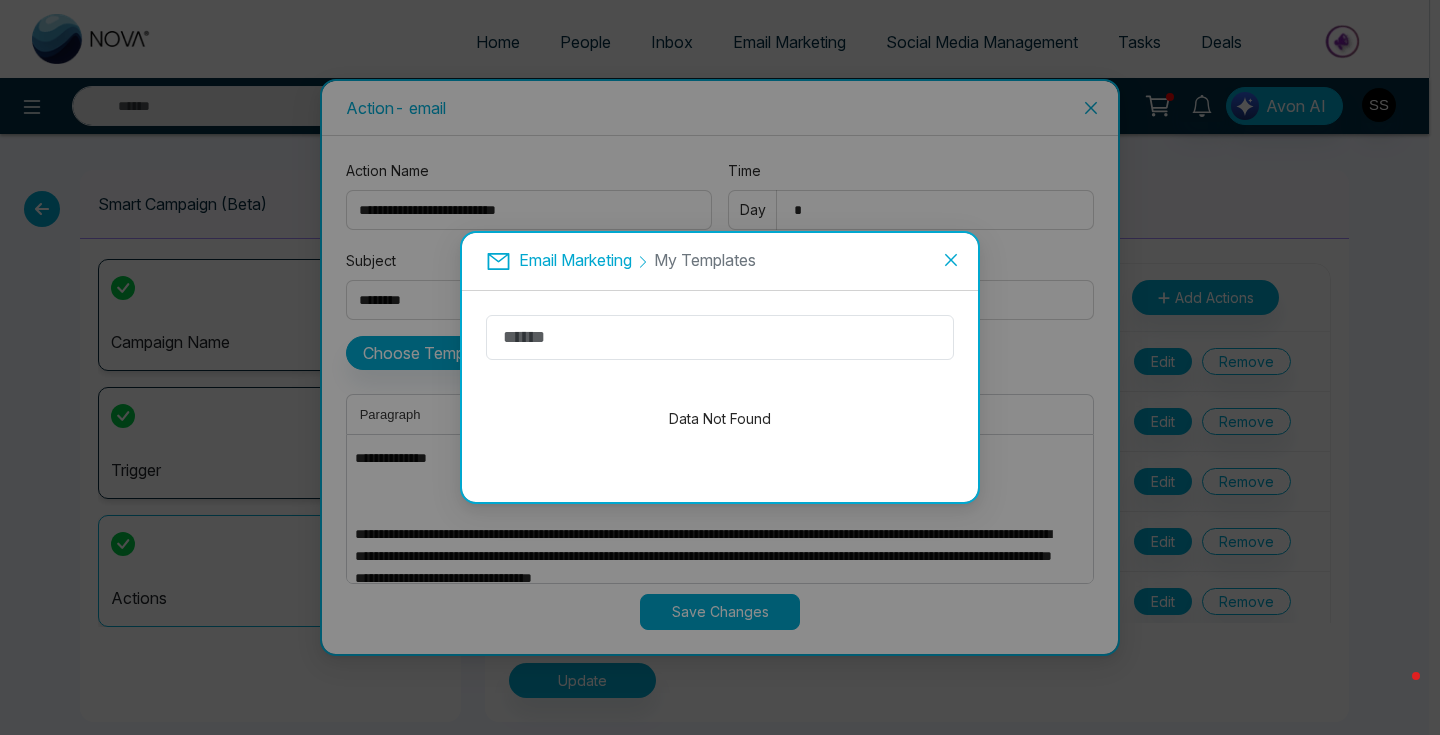 click on "Email Marketing" at bounding box center [575, 260] 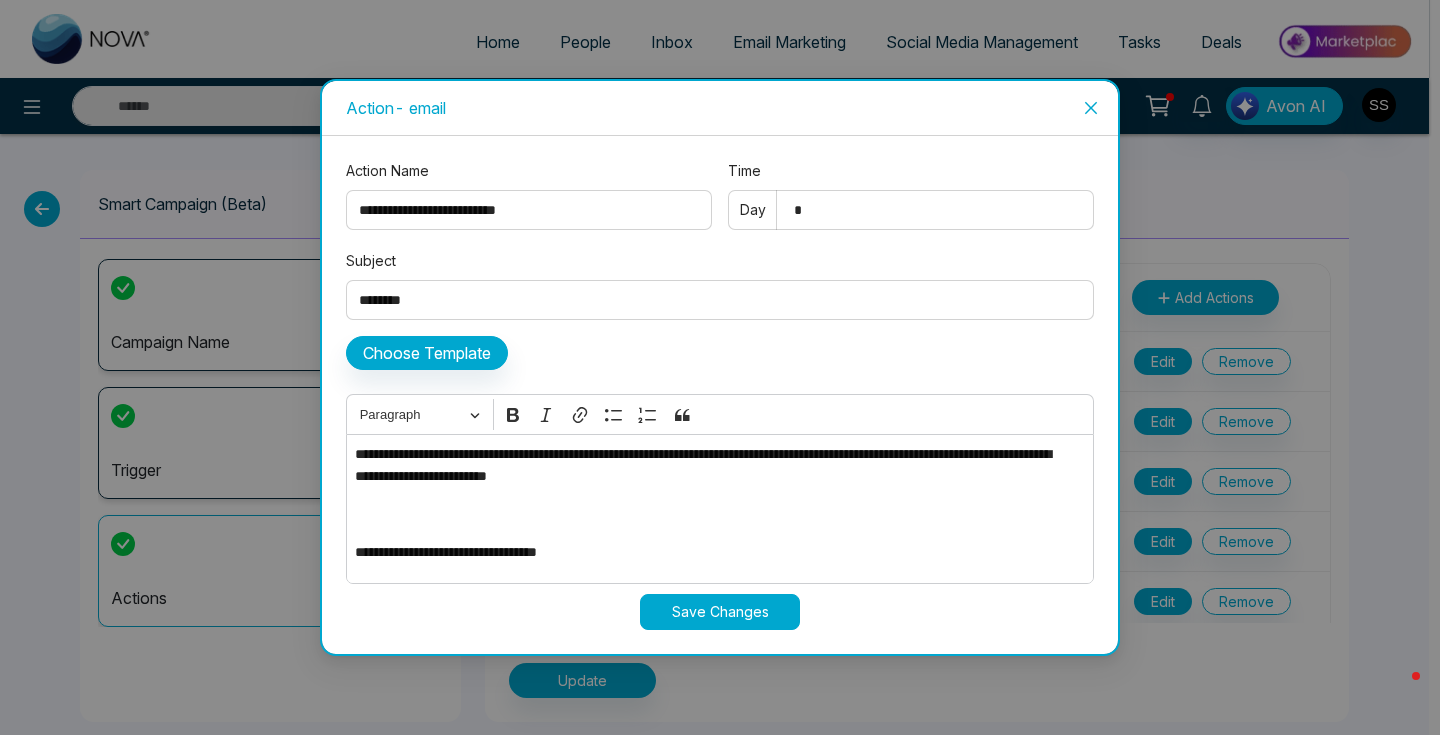scroll, scrollTop: 269, scrollLeft: 0, axis: vertical 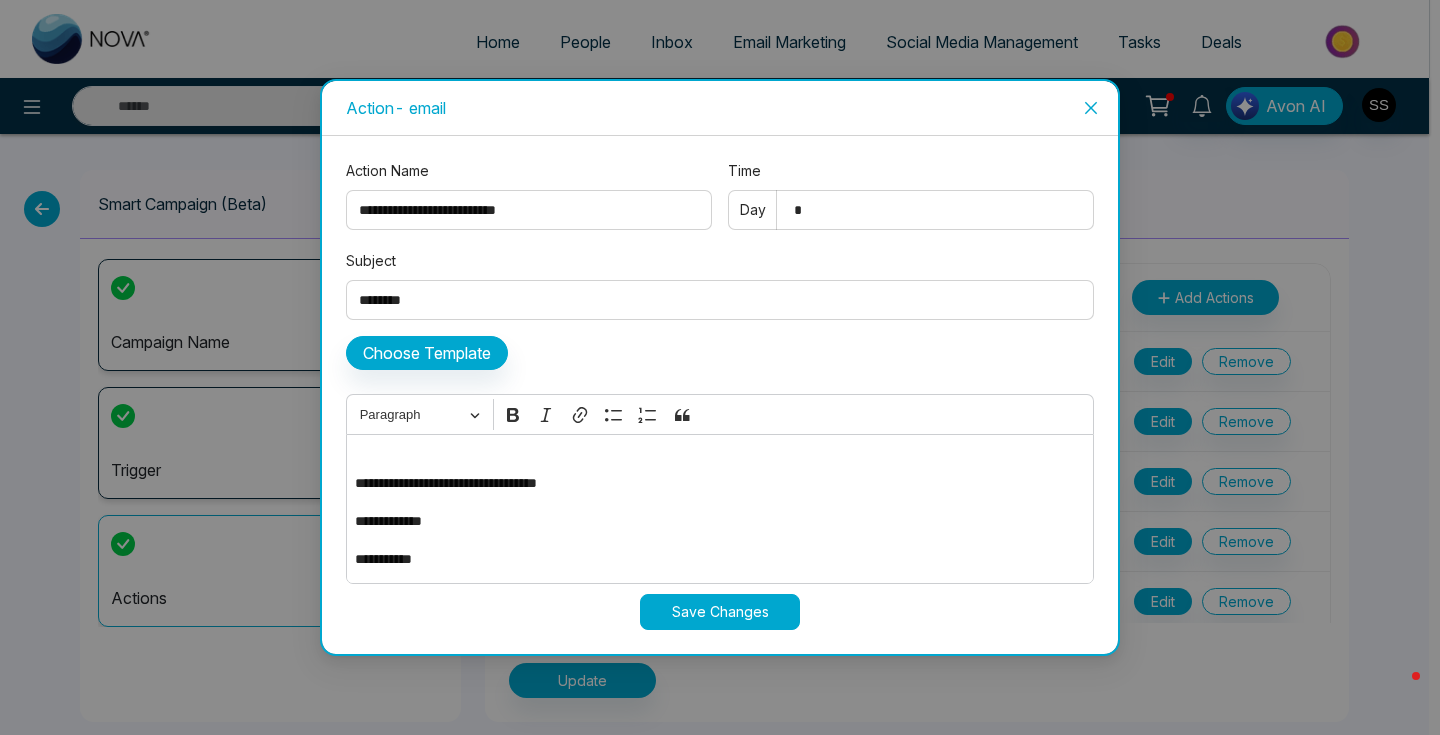click on "Save Changes" at bounding box center [720, 612] 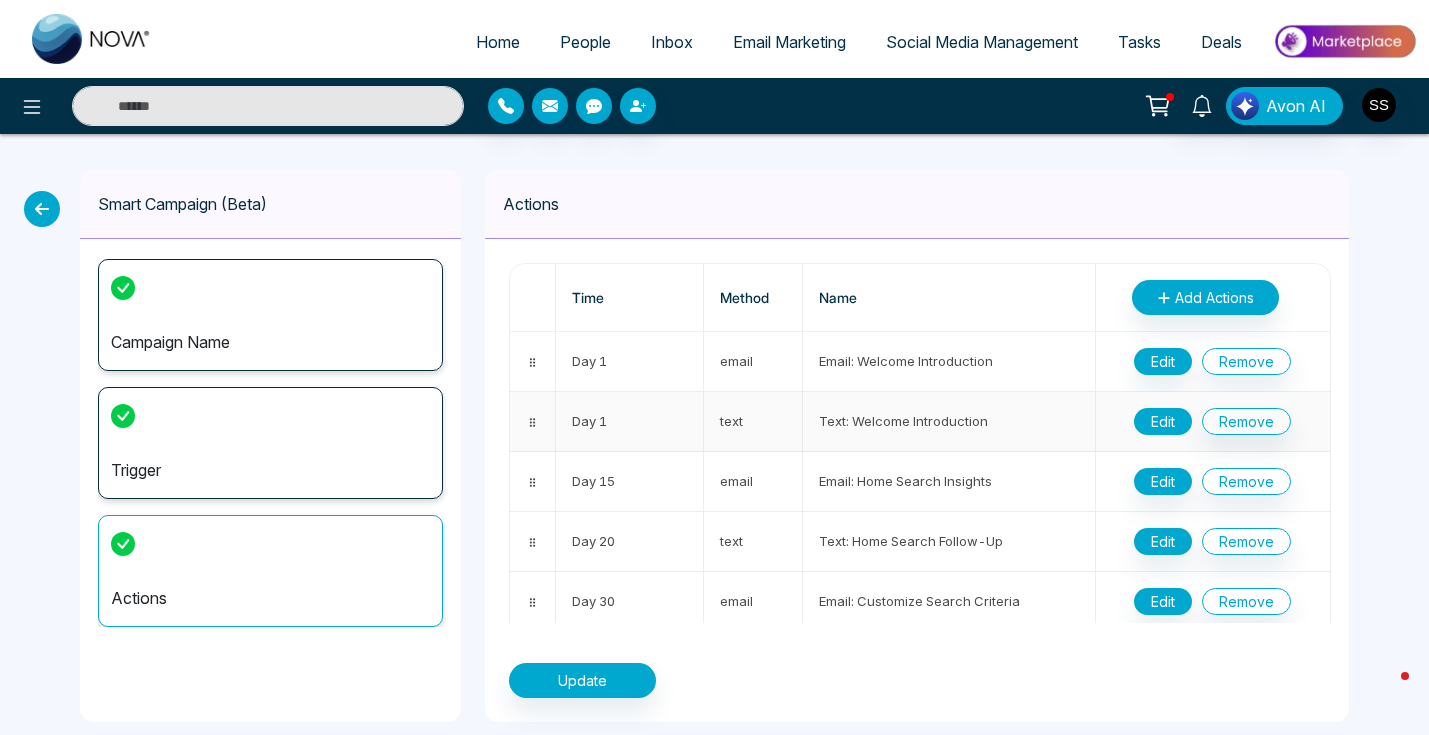 click on "Edit" at bounding box center (1163, 421) 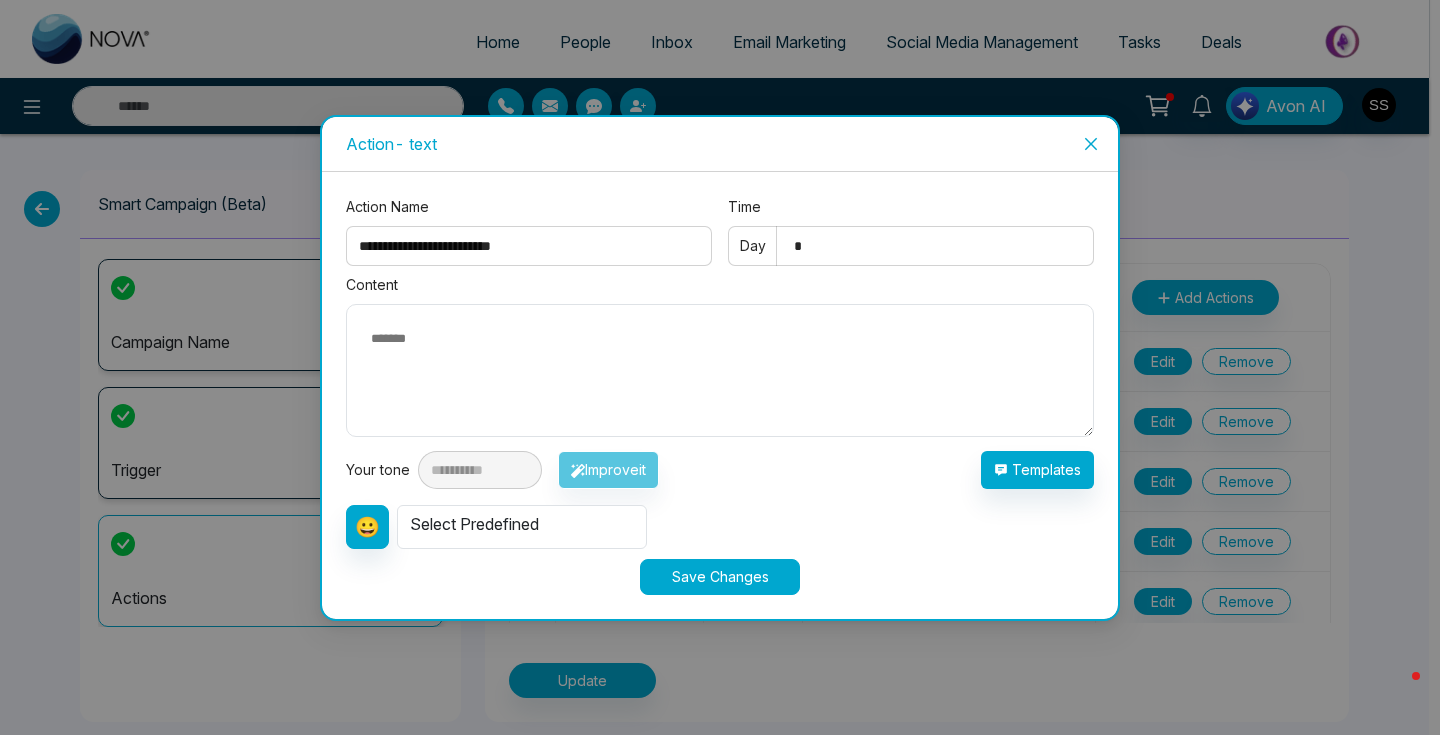 click on "**********" at bounding box center [720, 426] 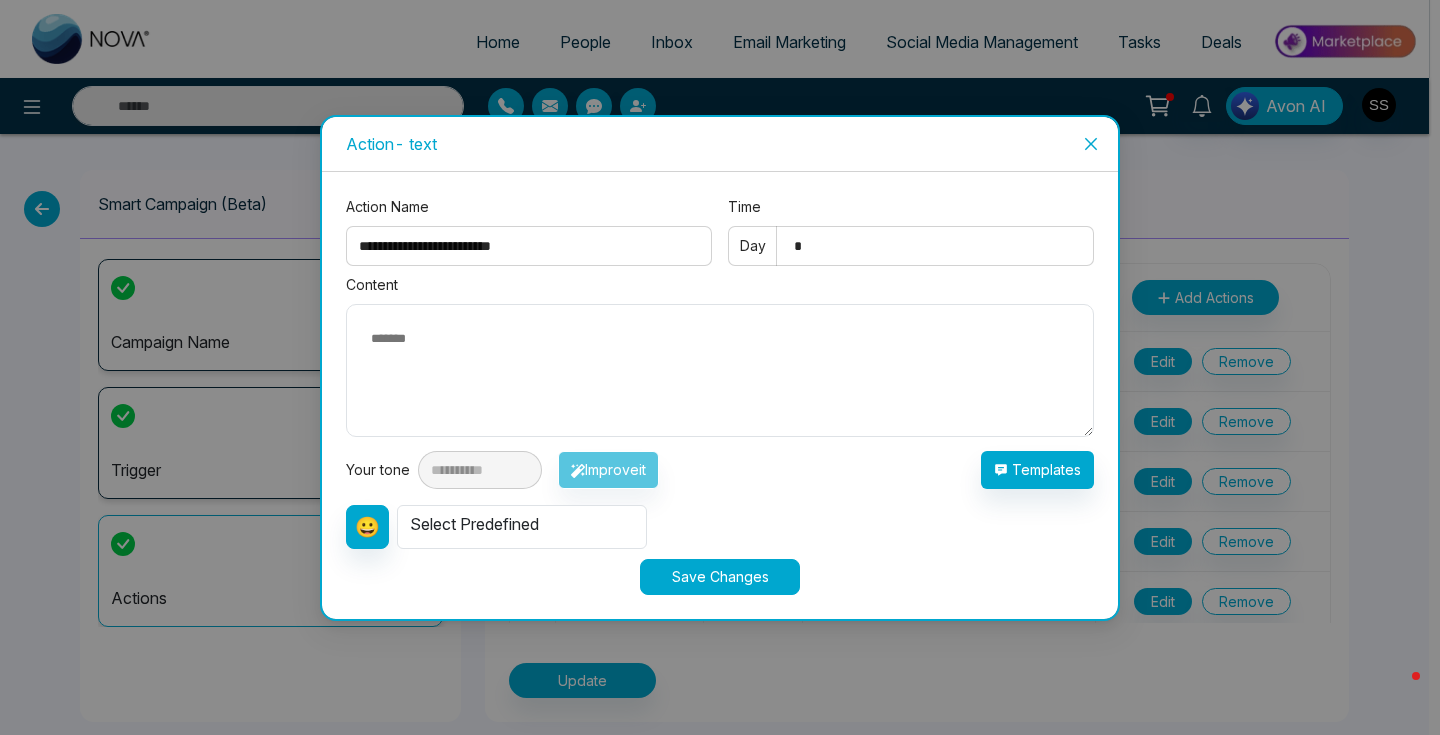 click on "Select Predefined" at bounding box center [522, 527] 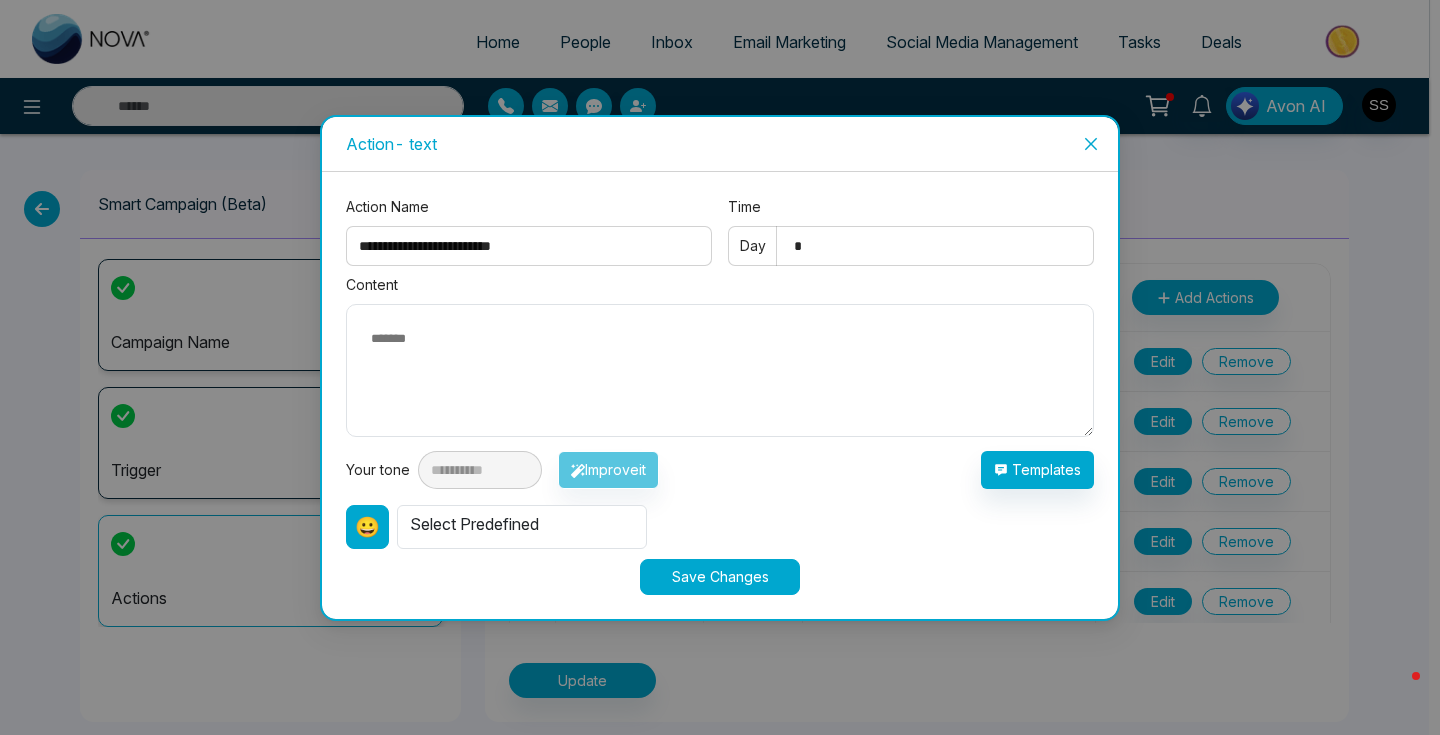 click on "😀" at bounding box center (367, 527) 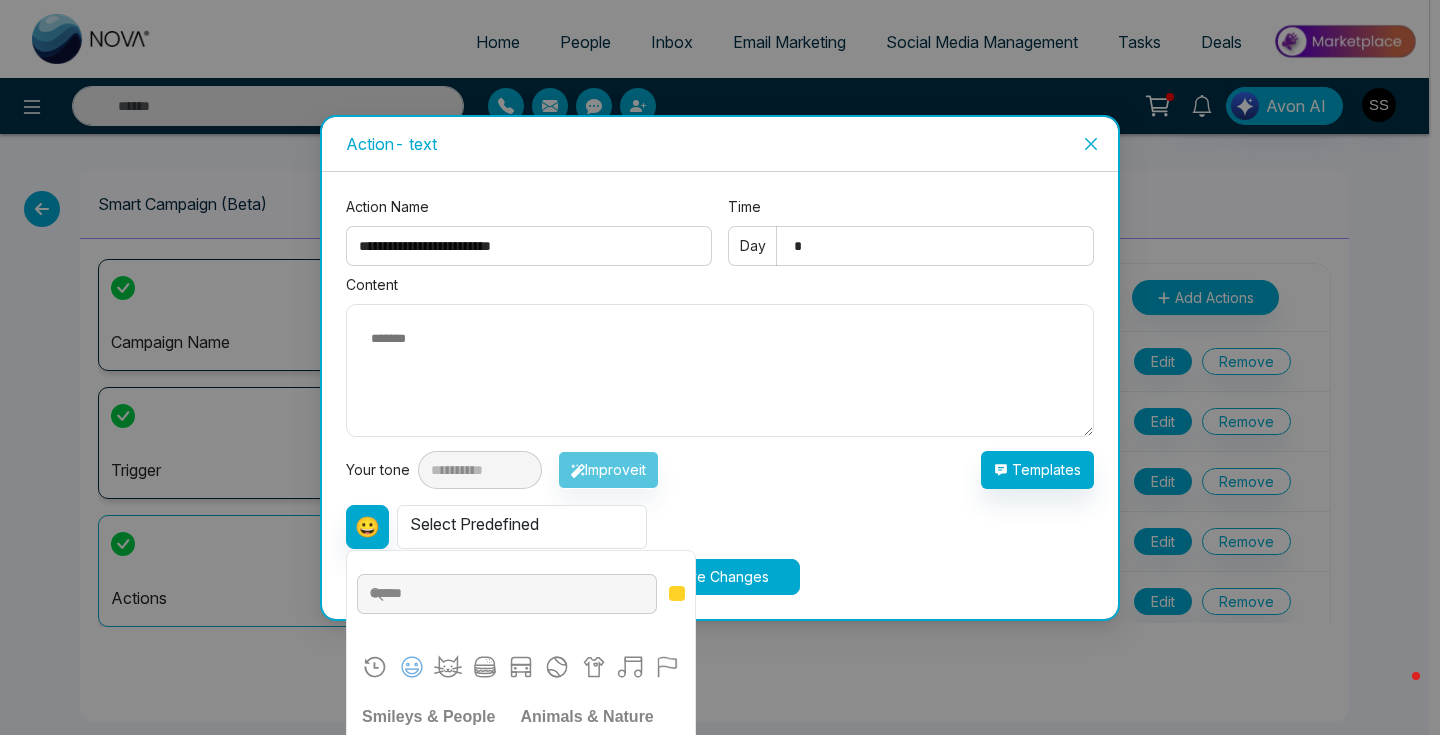 click on "Your tone" at bounding box center (382, 470) 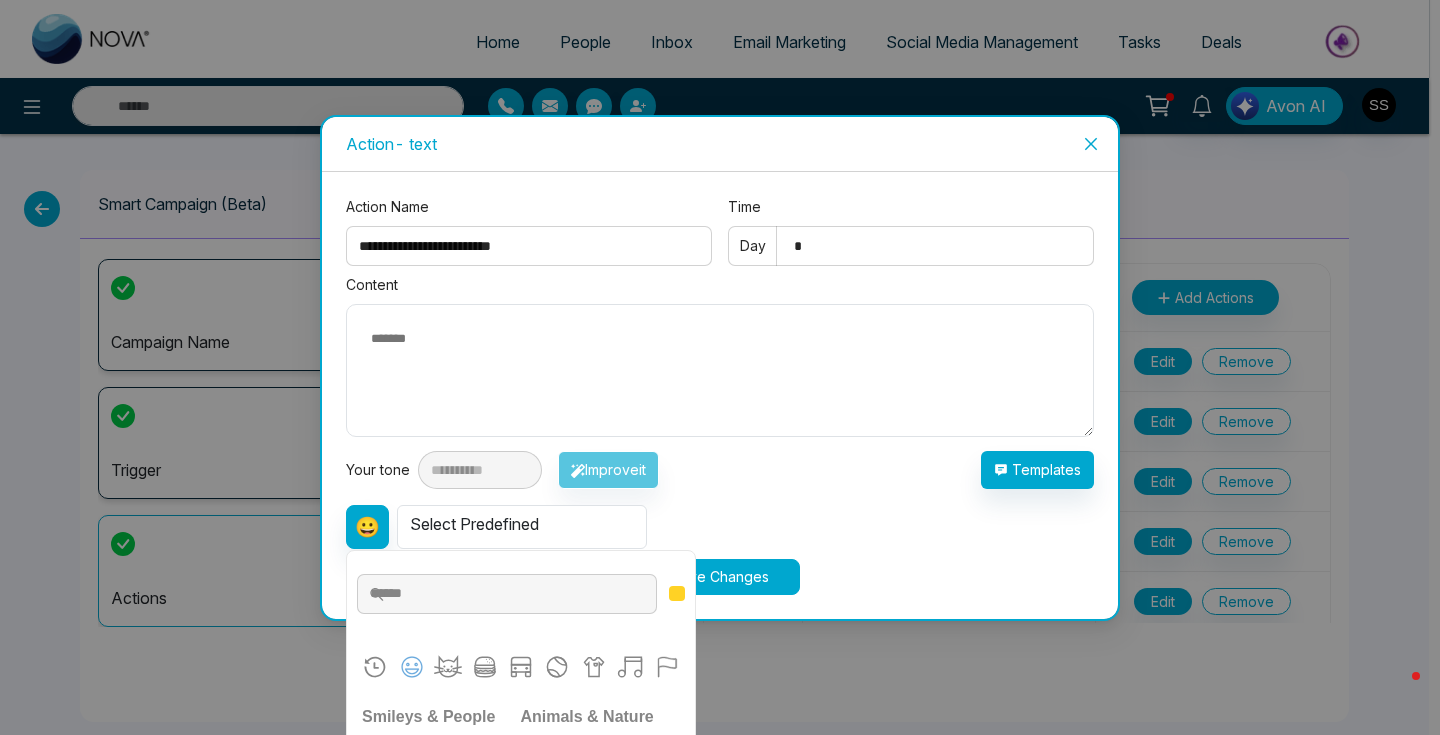click 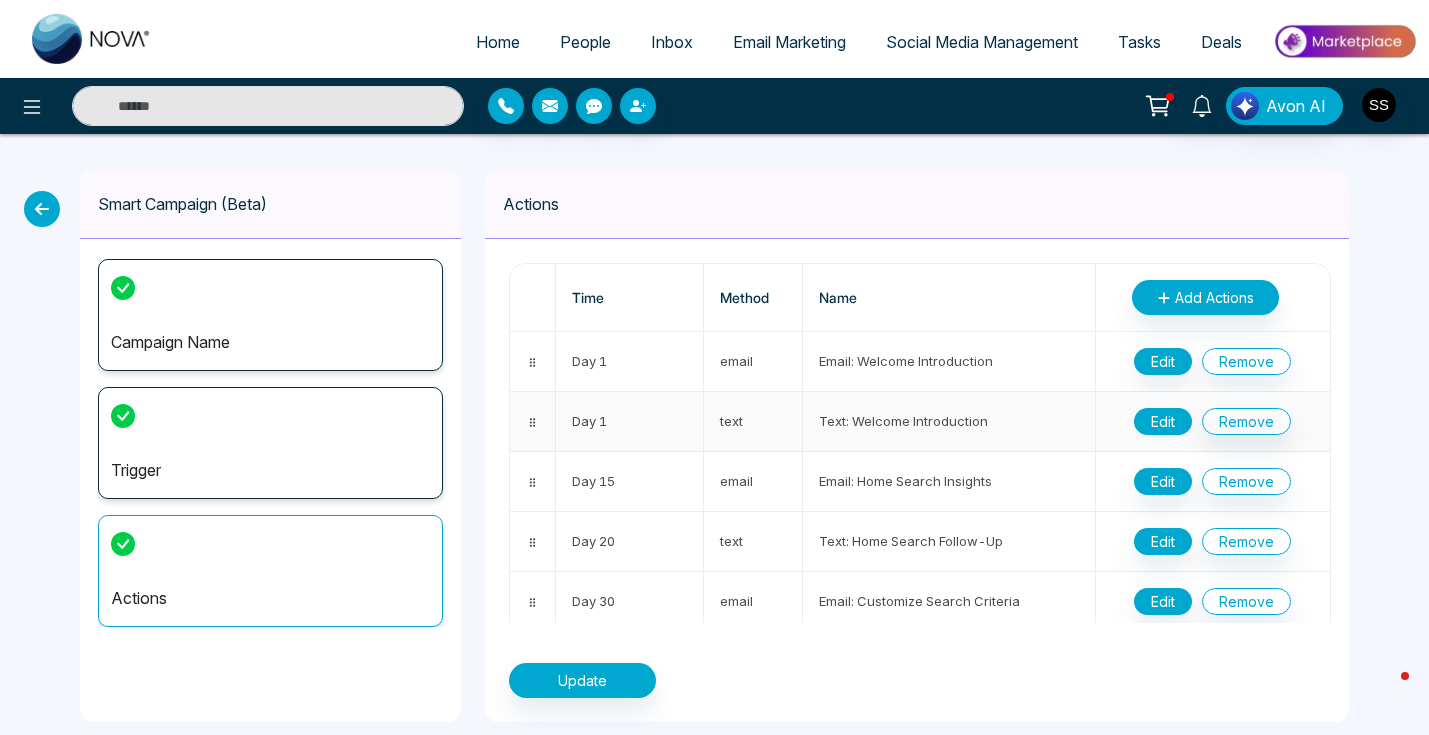 click on "Edit" at bounding box center (1163, 421) 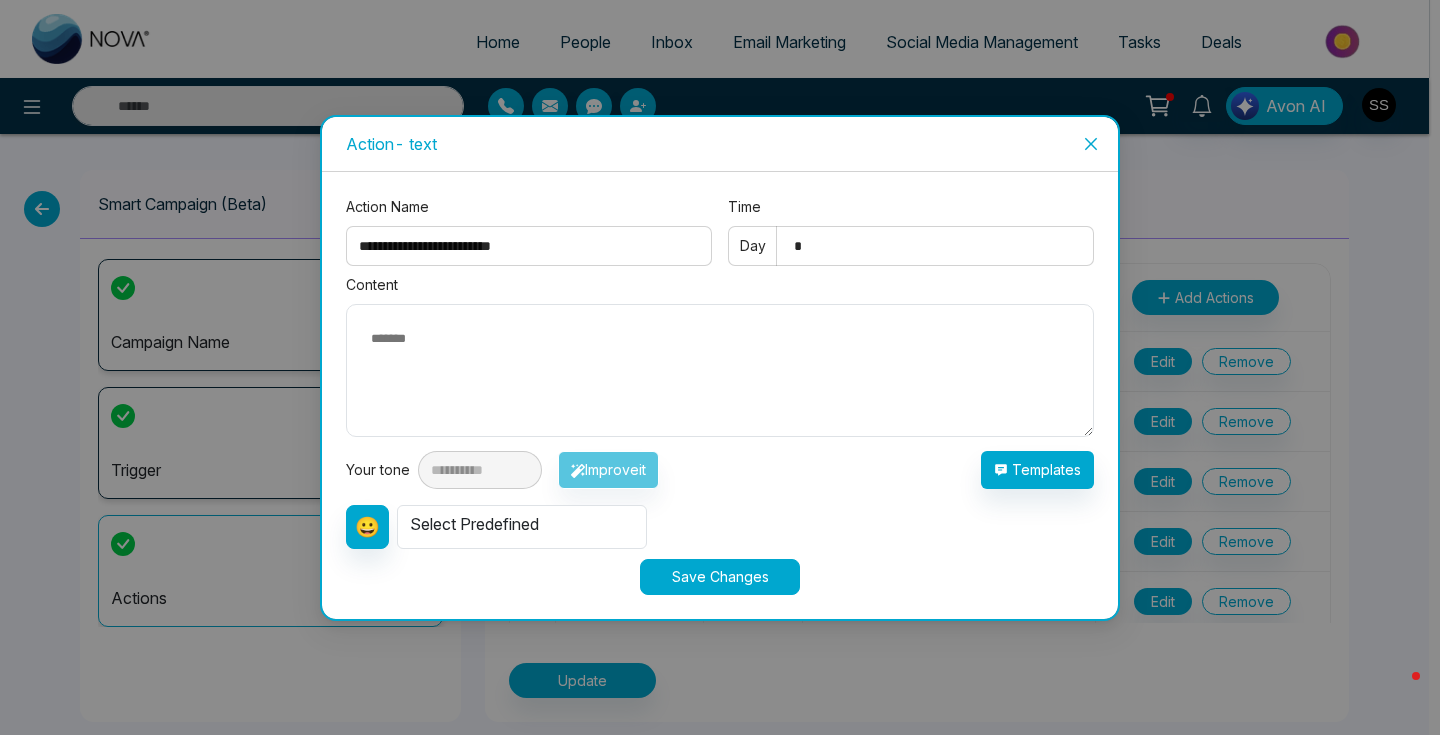 click on "**********" at bounding box center (502, 470) 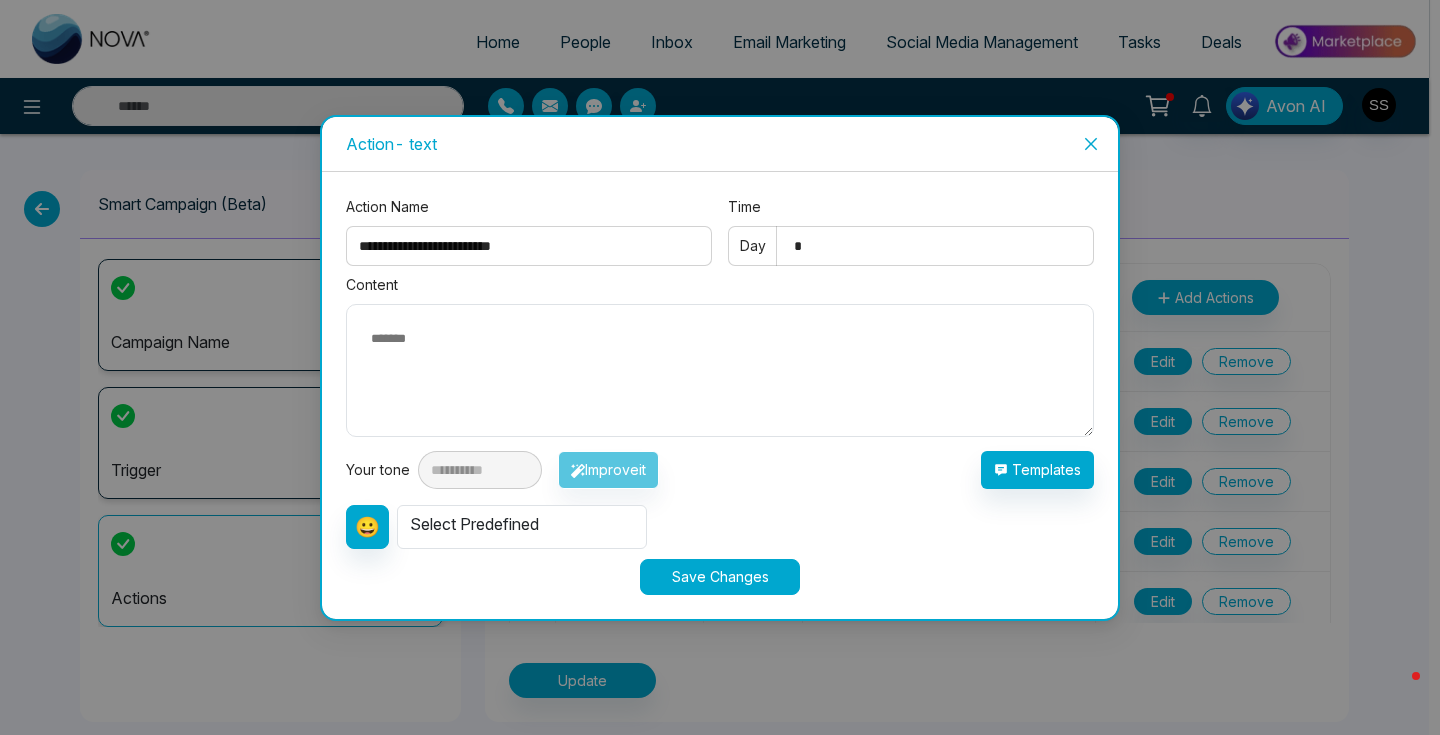 click at bounding box center [720, 370] 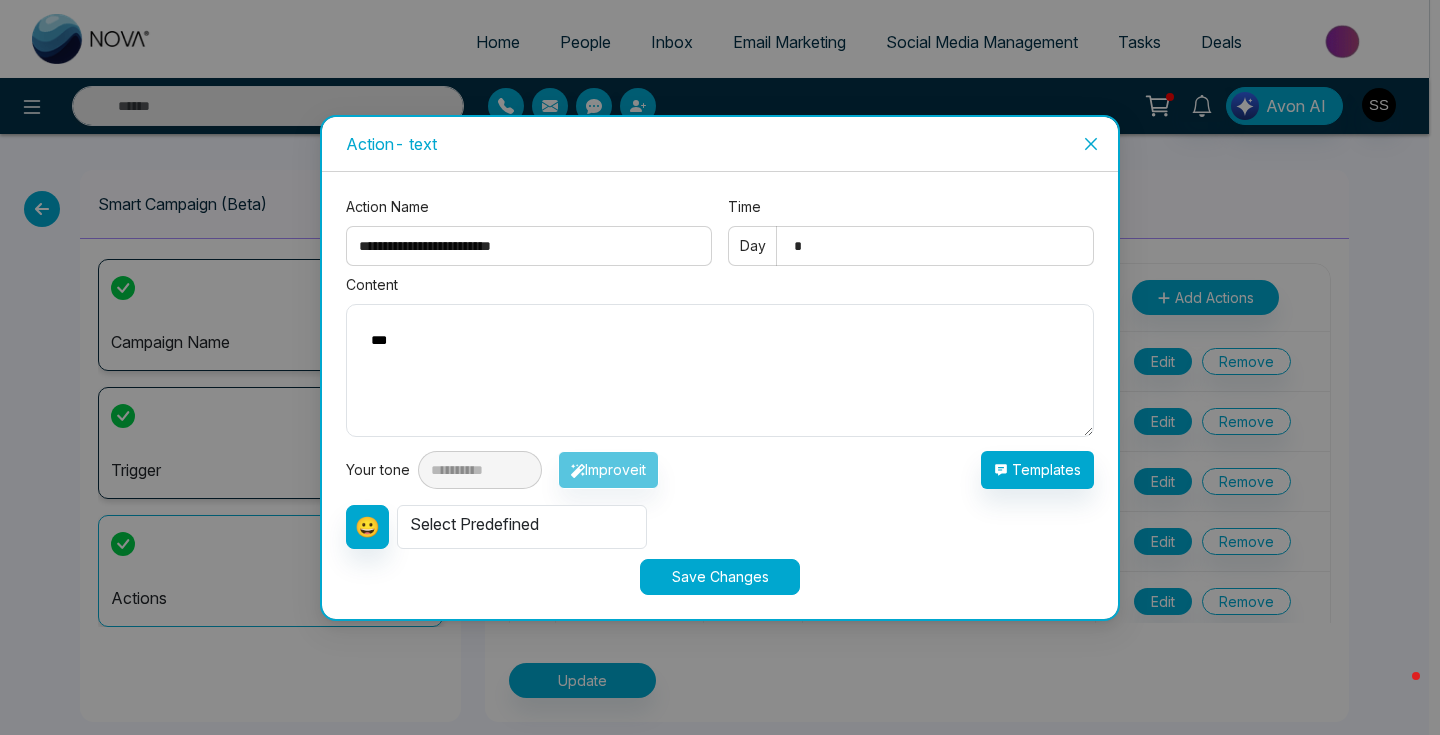 click on "Select Predefined" at bounding box center [522, 527] 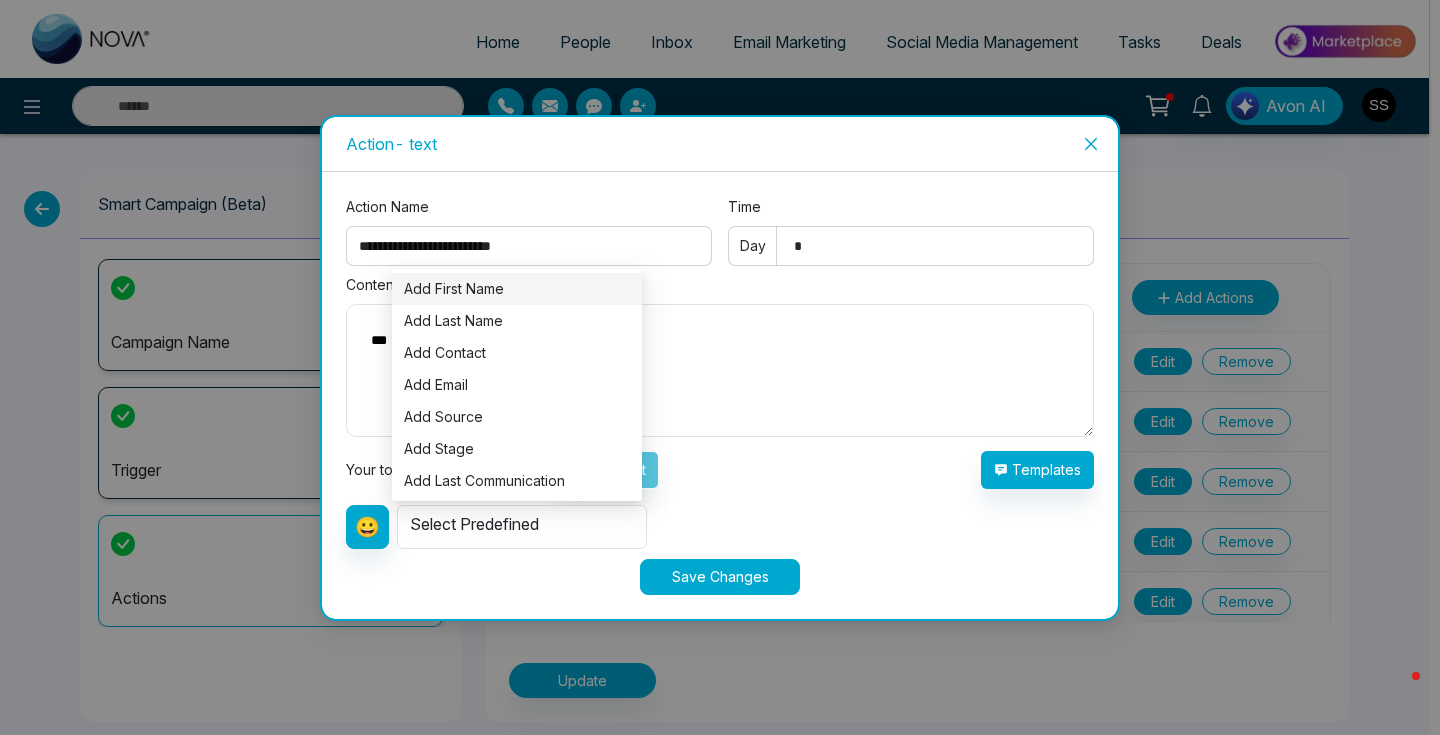 click on "Add First Name" at bounding box center [517, 289] 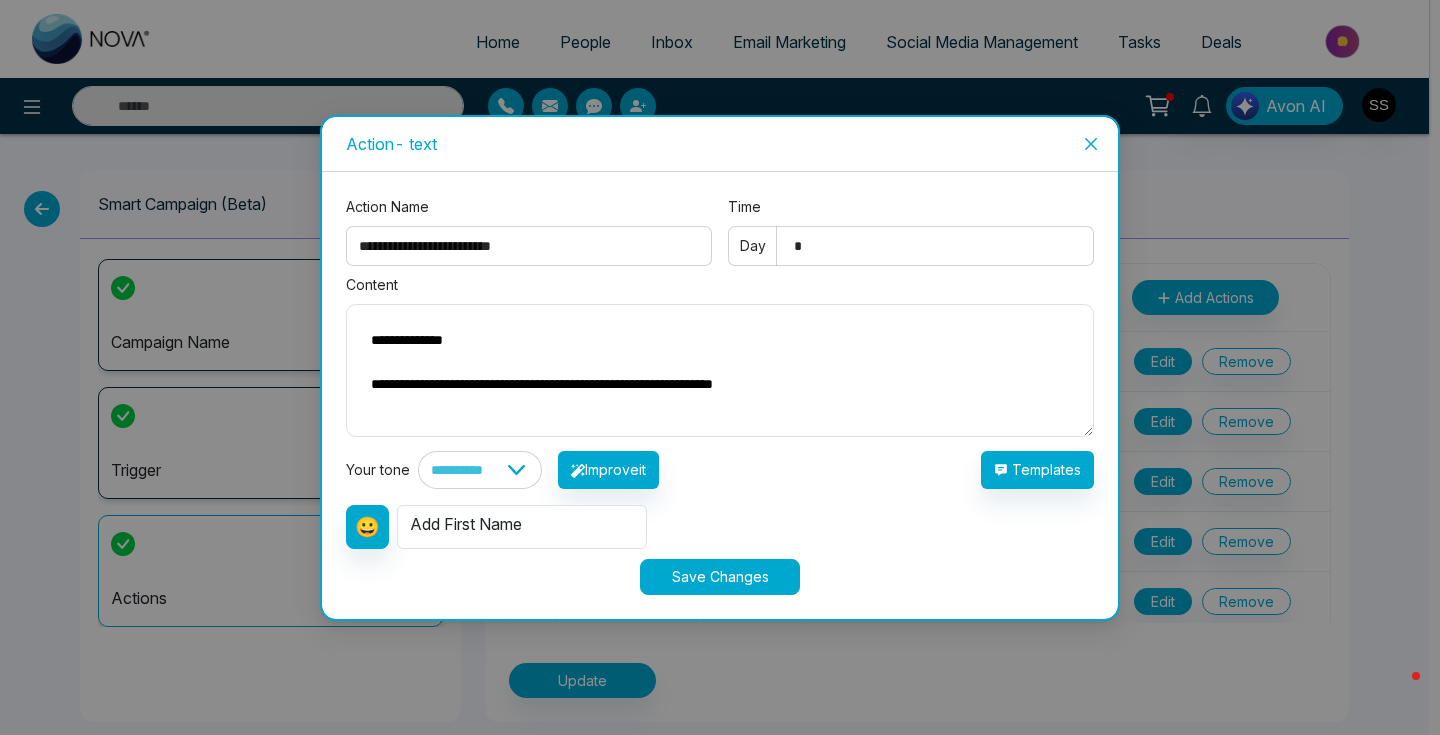 click on "**********" at bounding box center (720, 370) 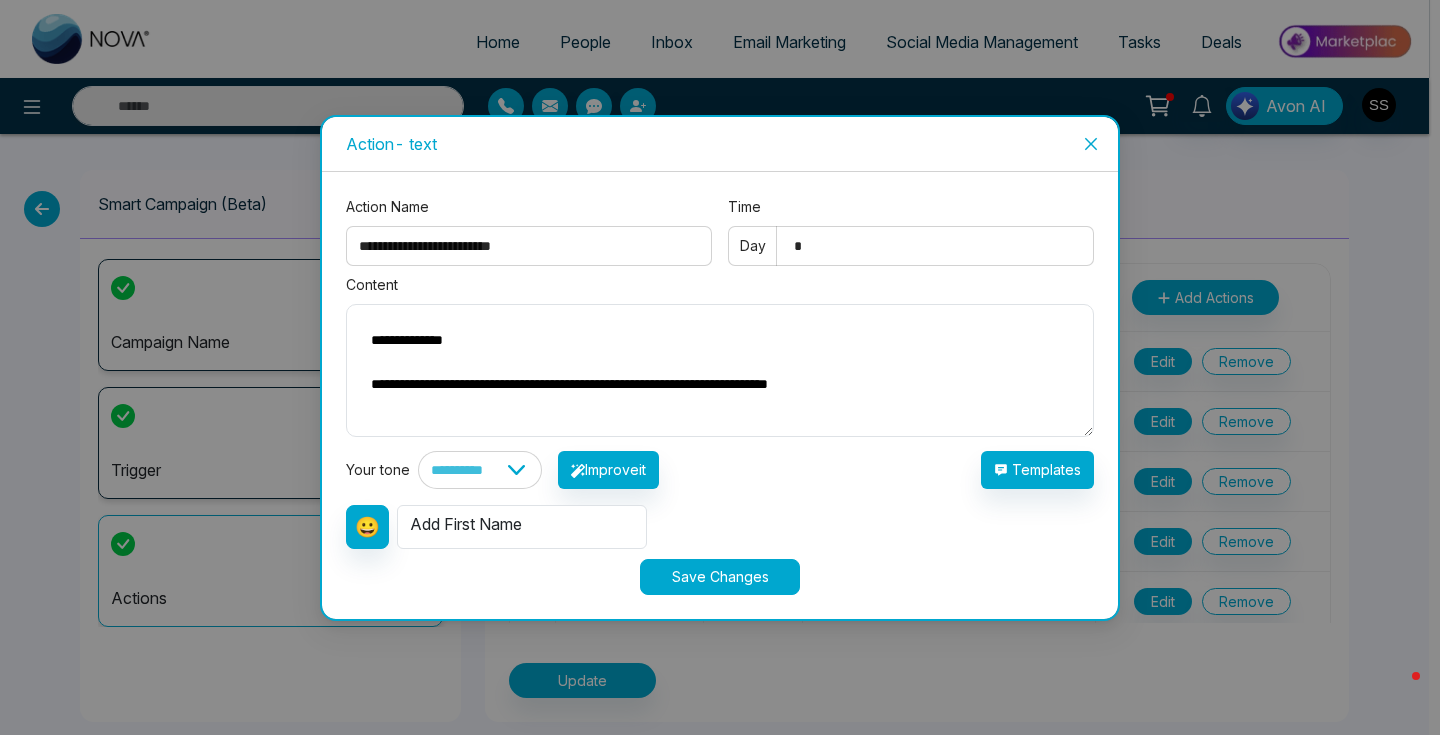 click on "**********" at bounding box center (720, 370) 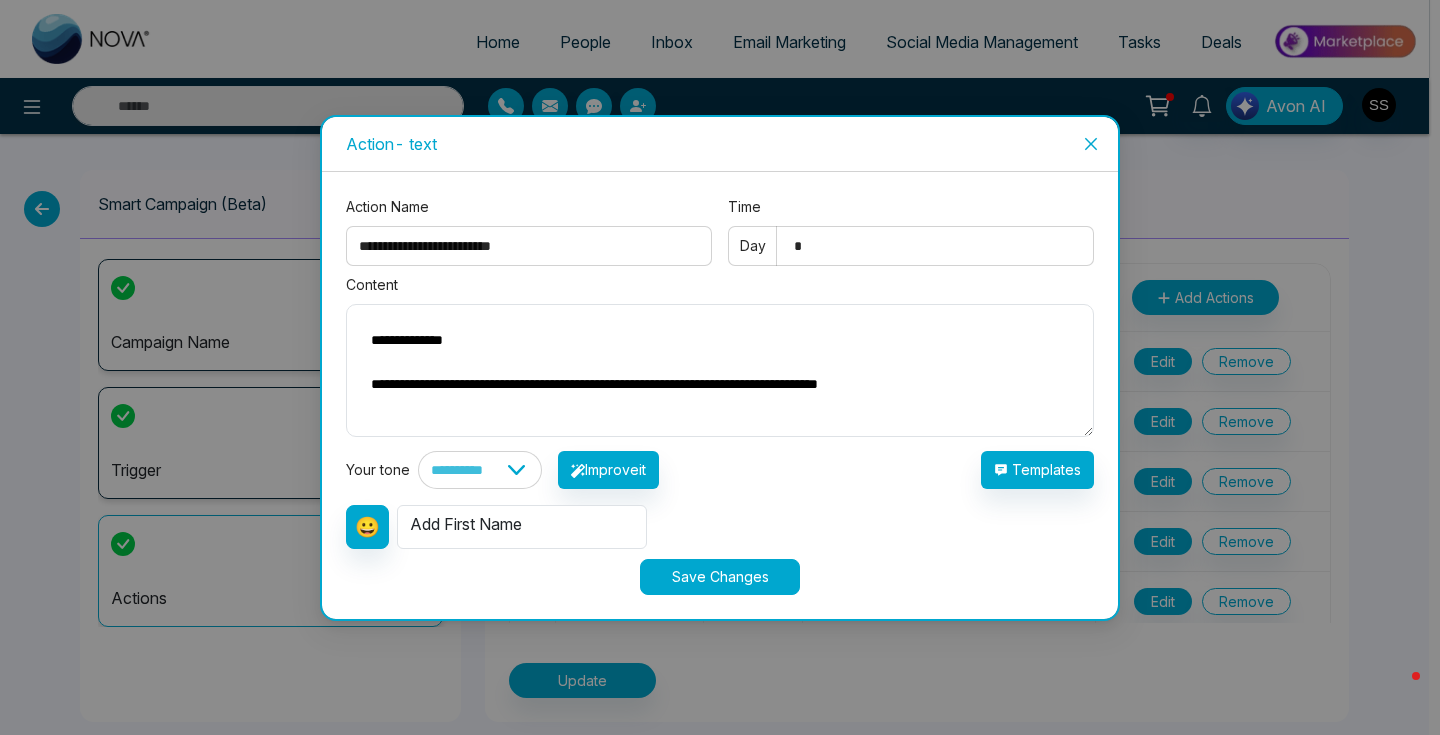click on "**********" at bounding box center (720, 370) 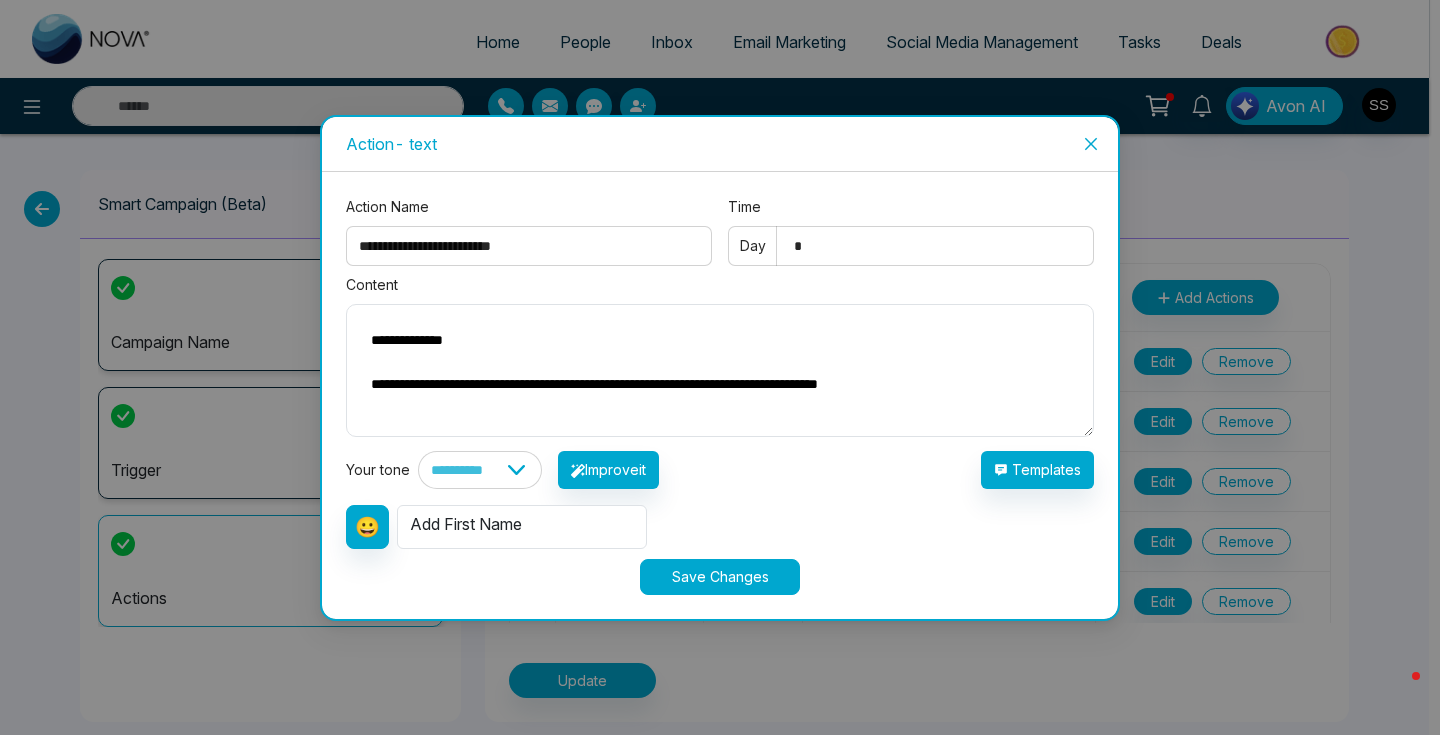 click on "**********" at bounding box center [720, 370] 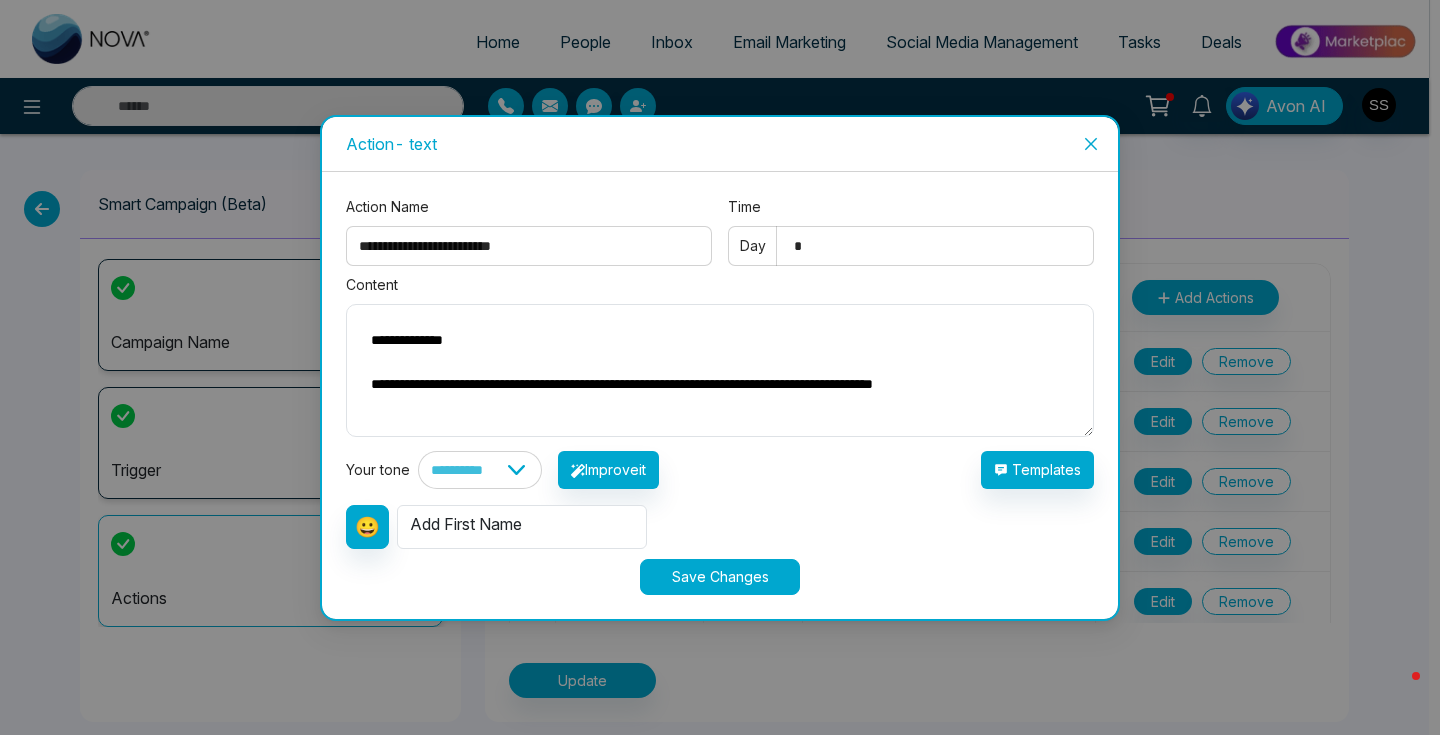 click on "**********" at bounding box center [720, 370] 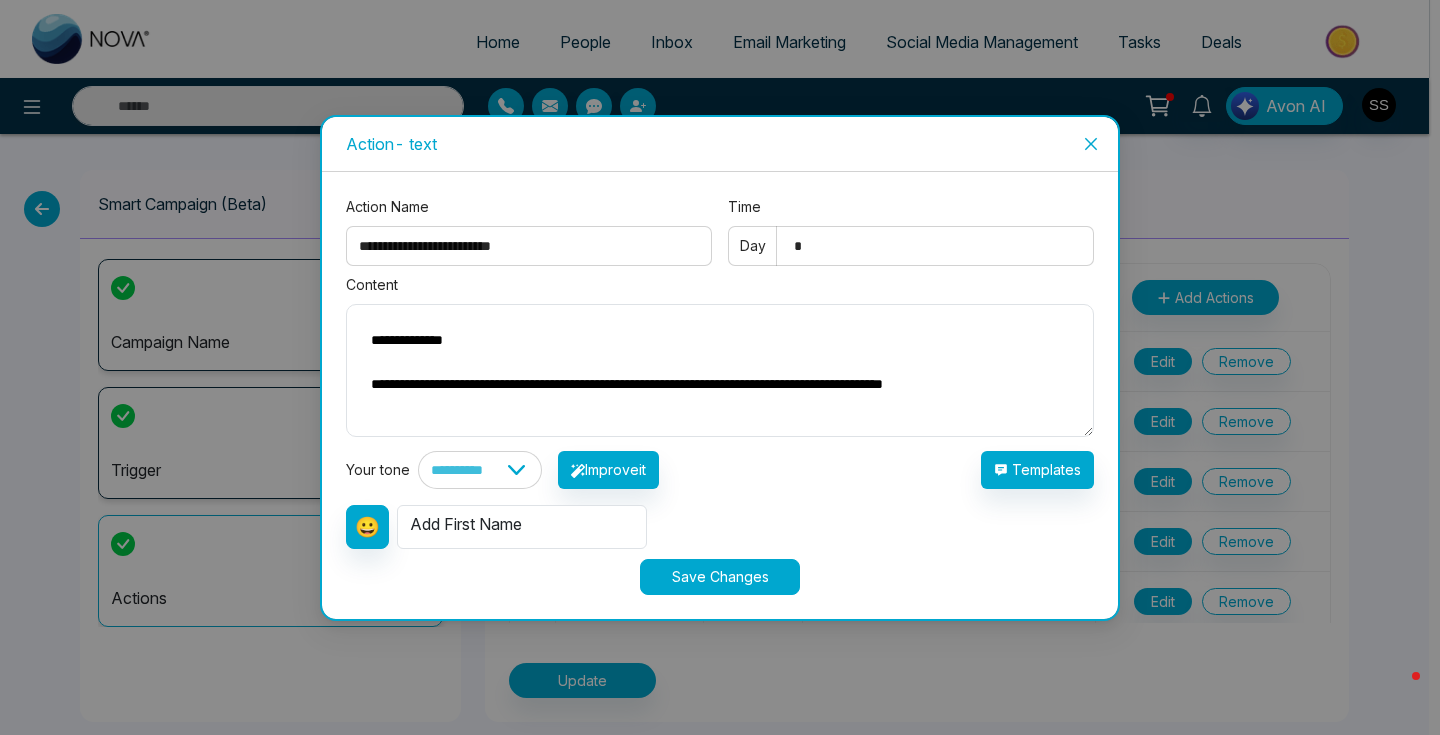 scroll, scrollTop: 0, scrollLeft: 0, axis: both 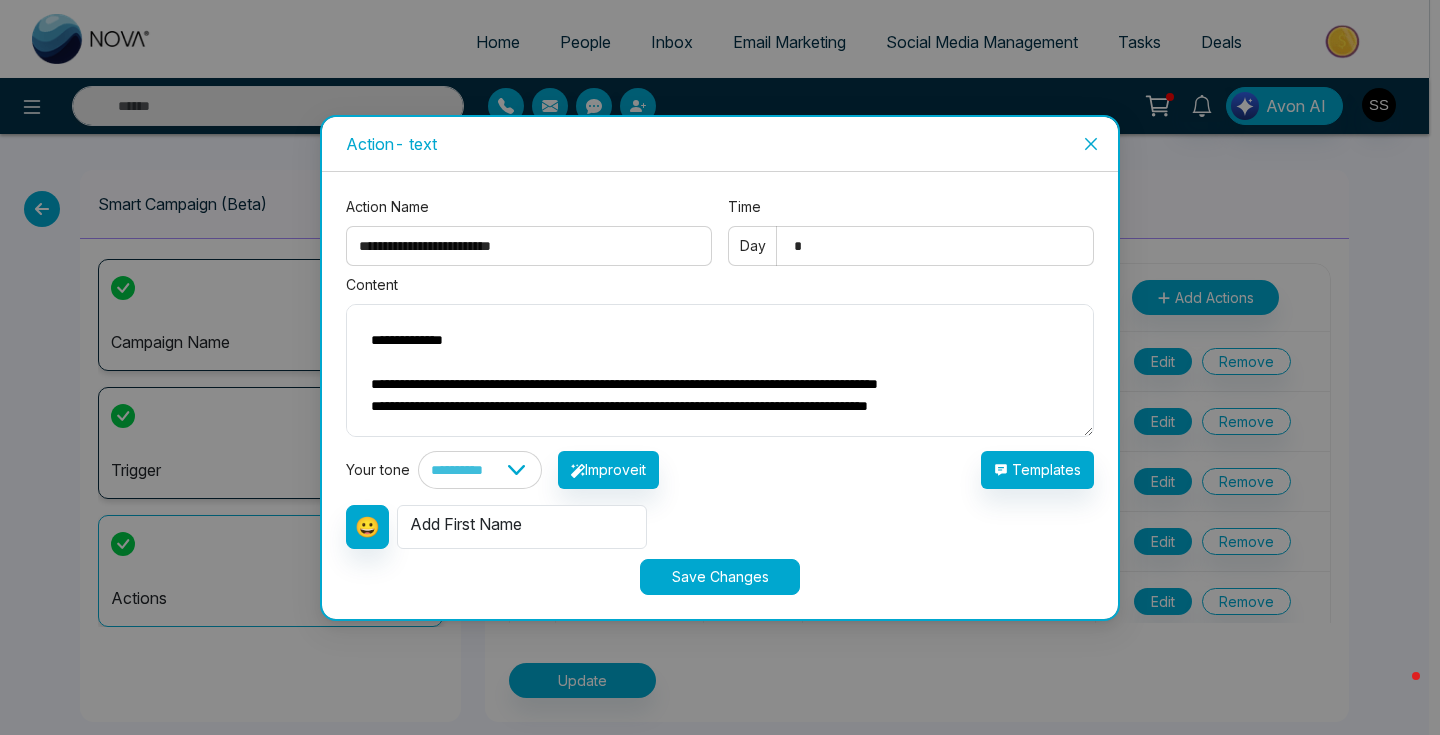 type on "**********" 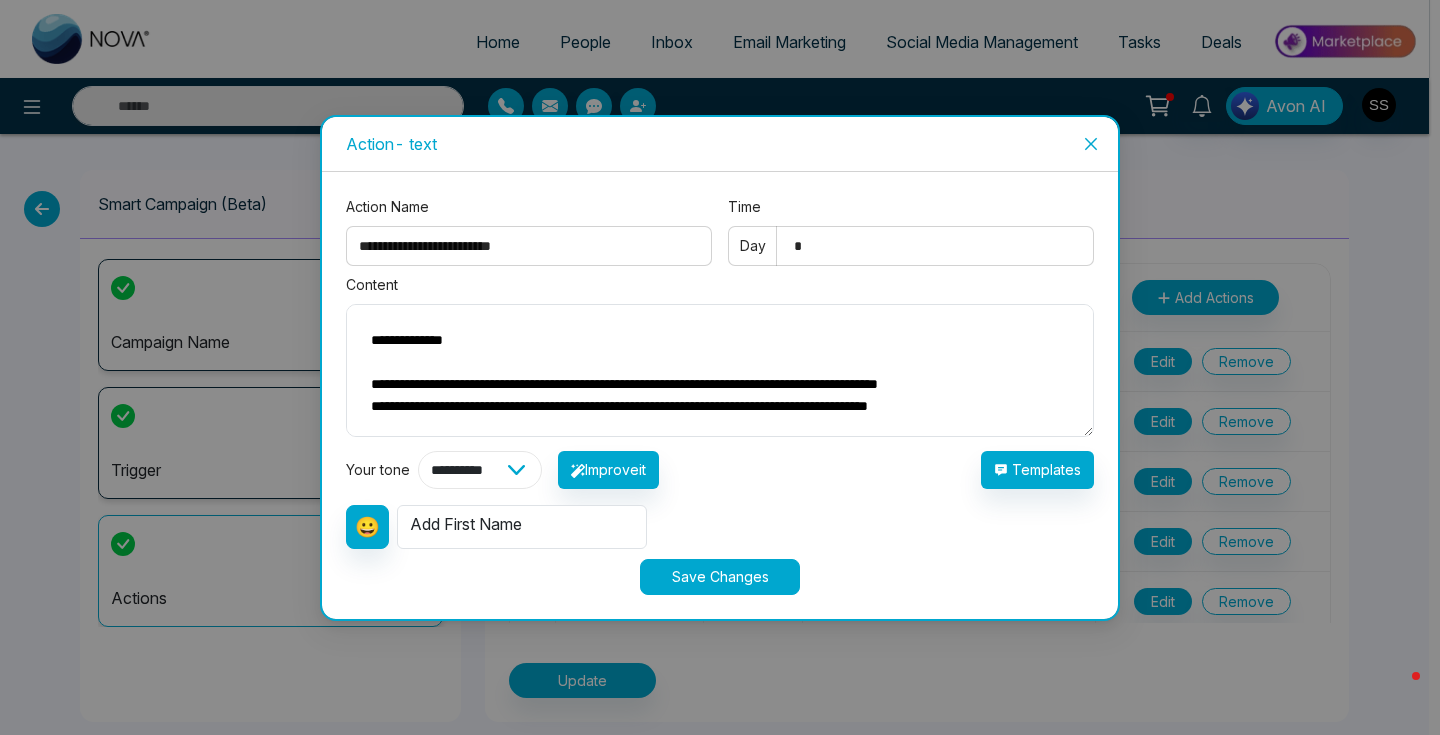 click on "**********" at bounding box center (480, 470) 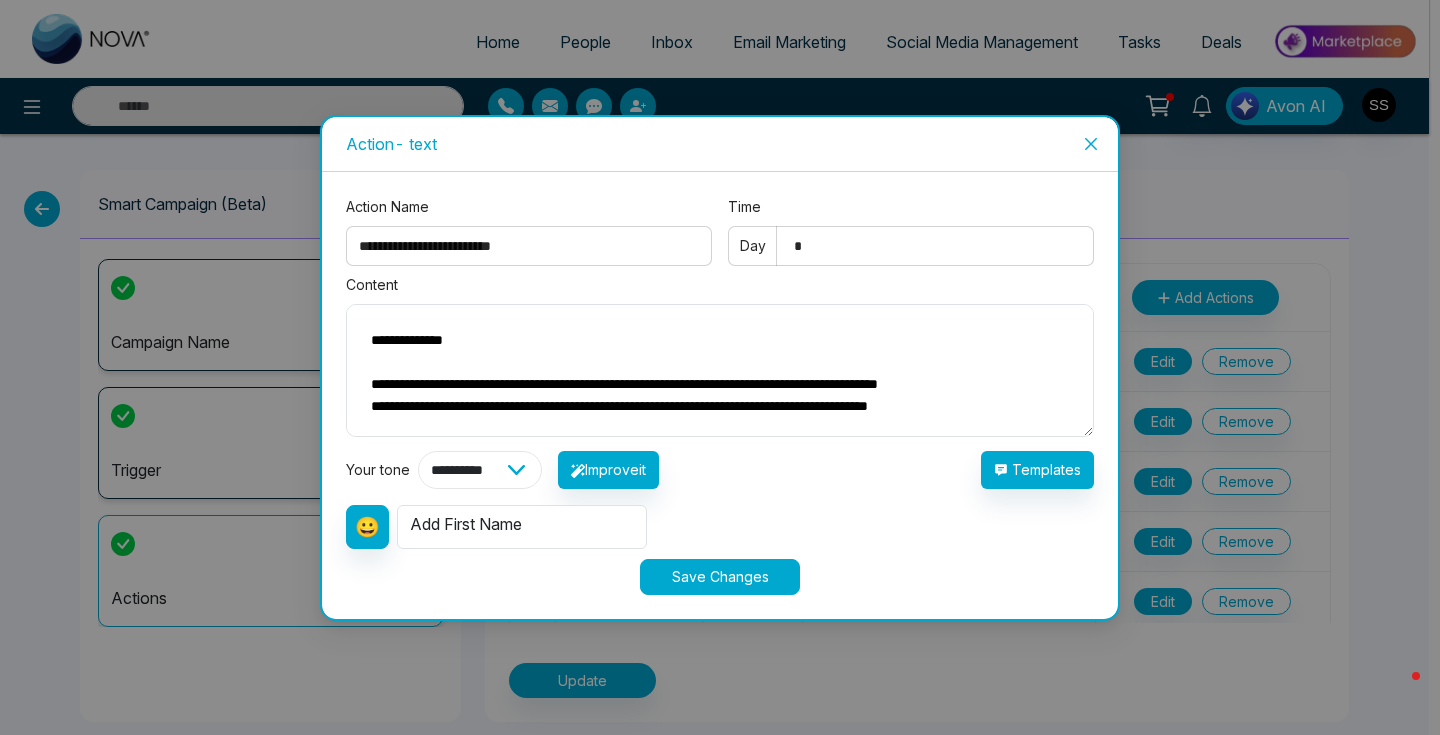 select on "**********" 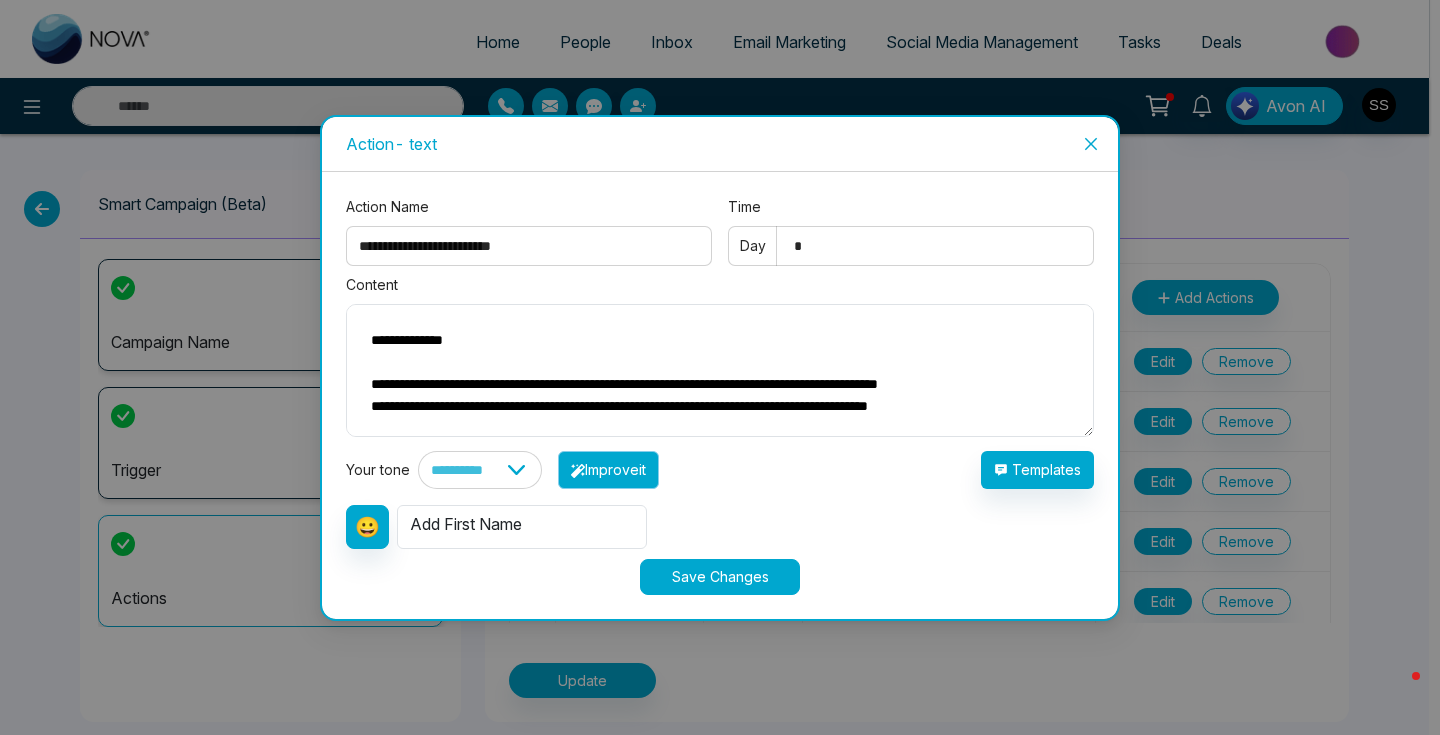 click on "Improve  it" at bounding box center (608, 470) 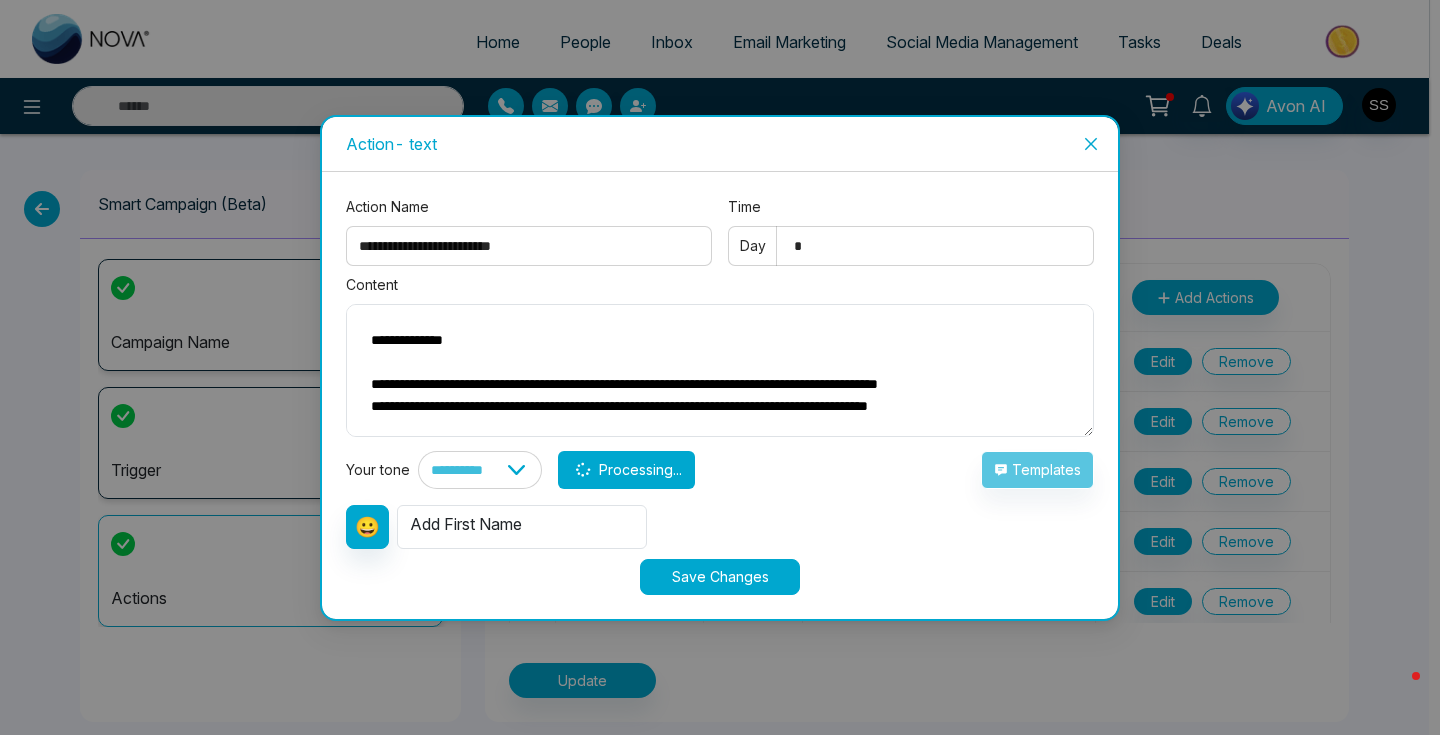 type on "**********" 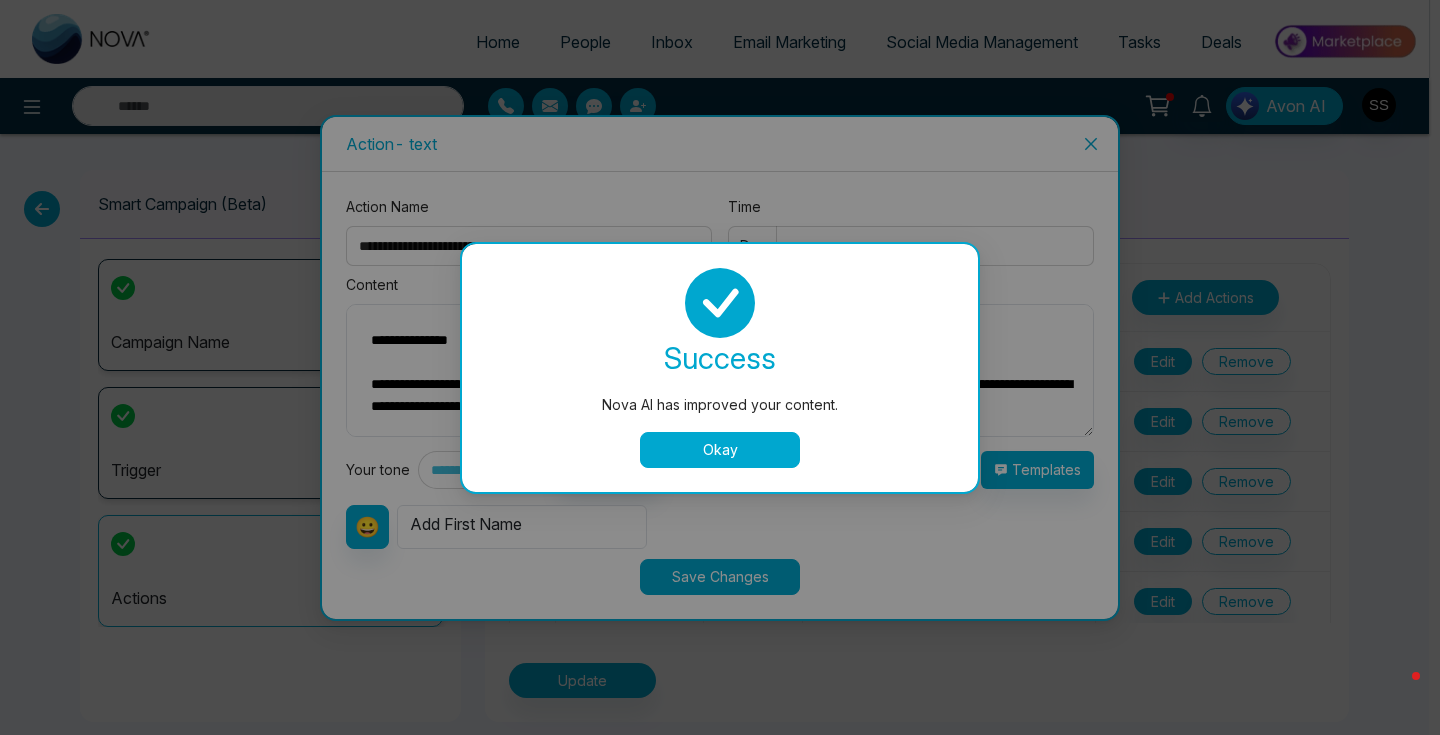 click on "Okay" at bounding box center (720, 450) 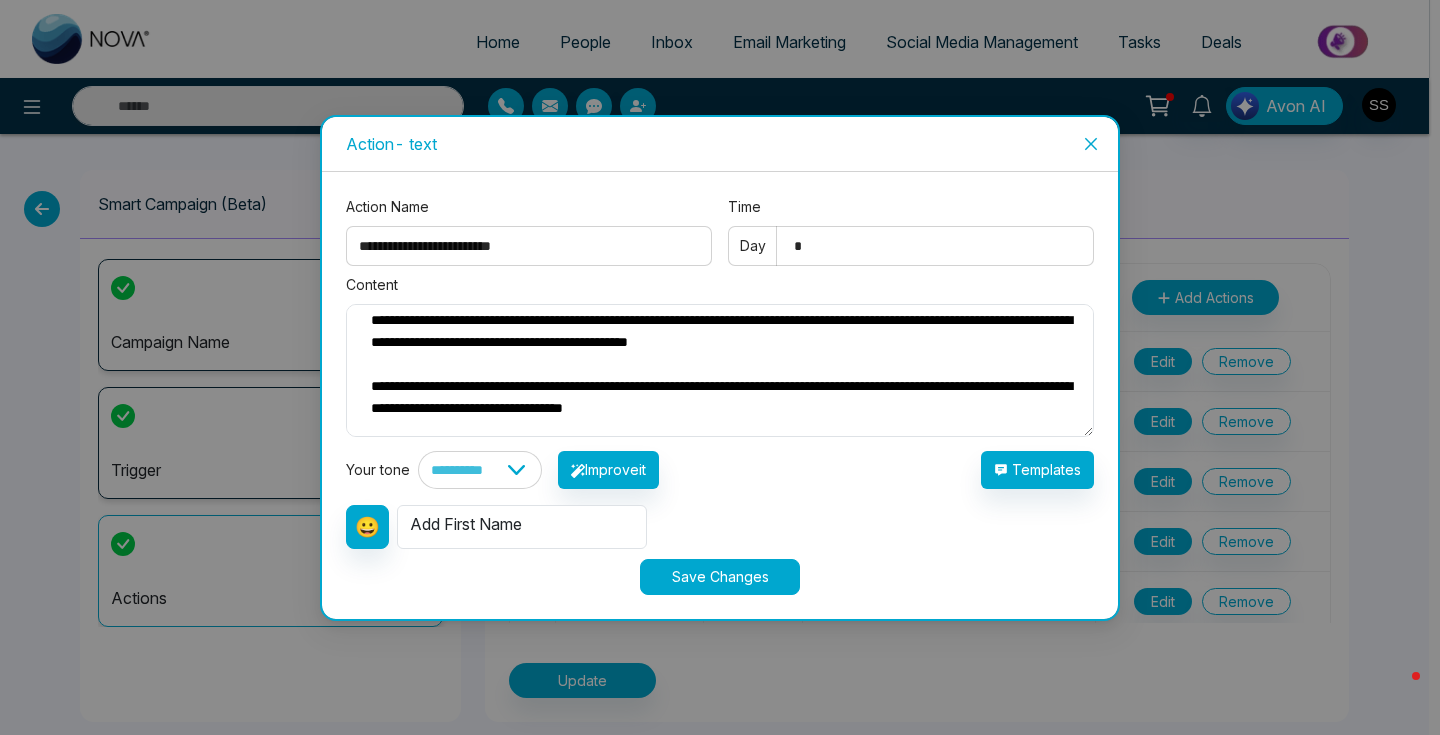 scroll, scrollTop: 86, scrollLeft: 0, axis: vertical 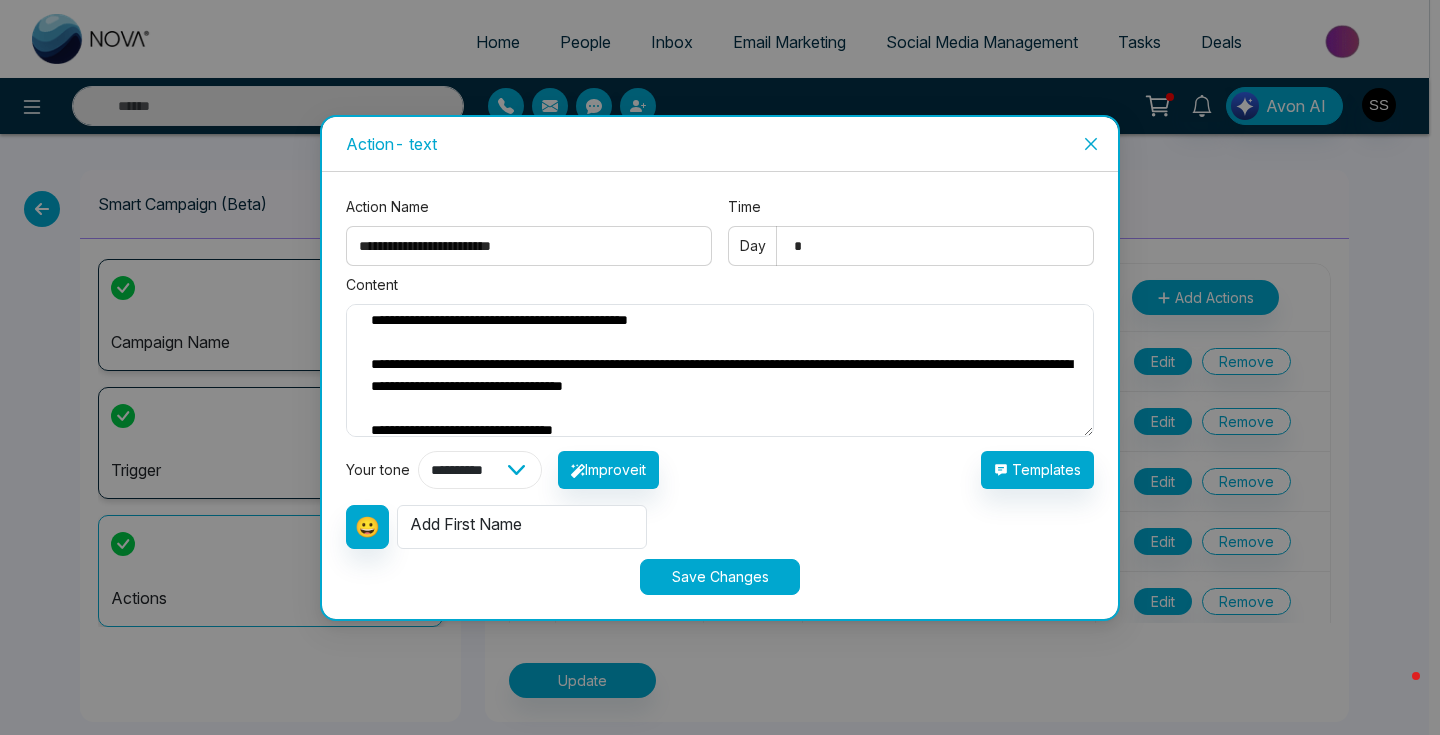 click on "**********" at bounding box center [480, 470] 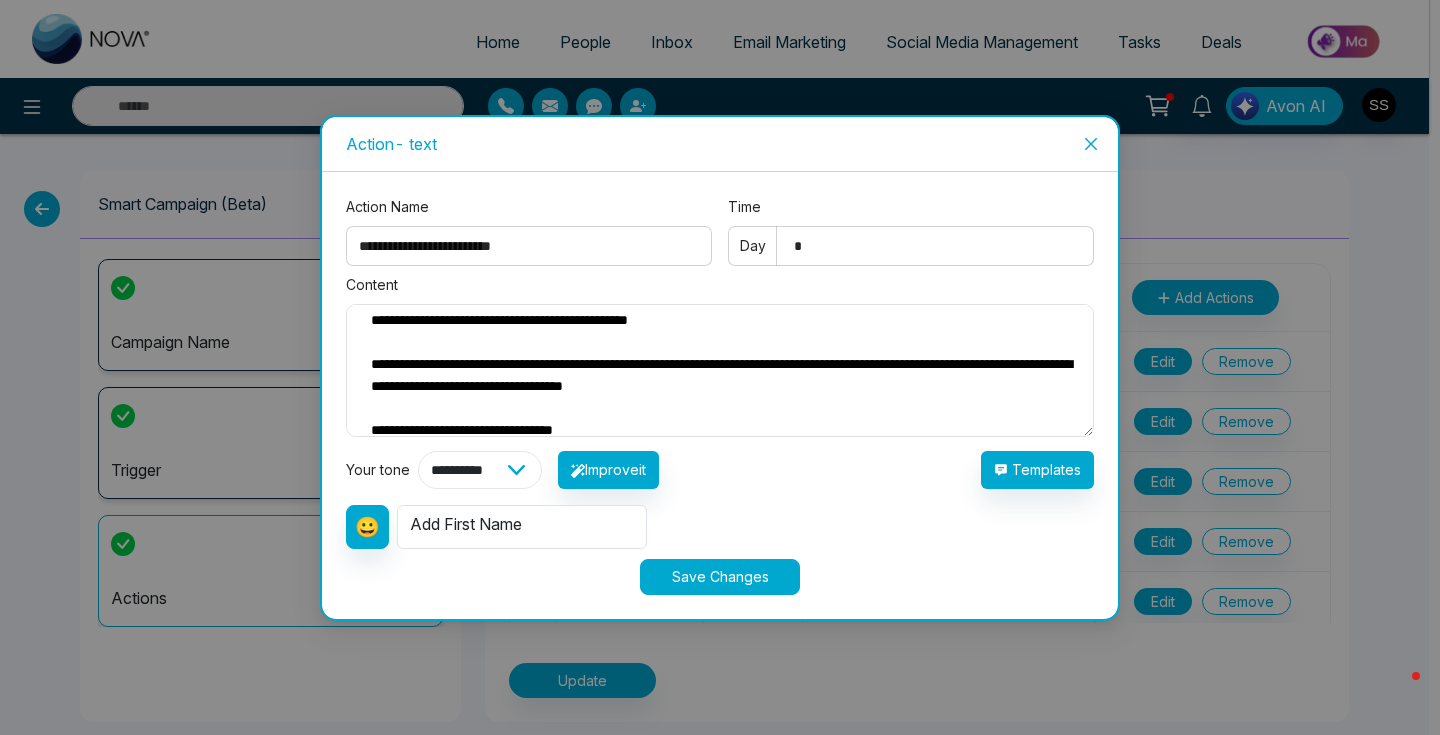 select on "*******" 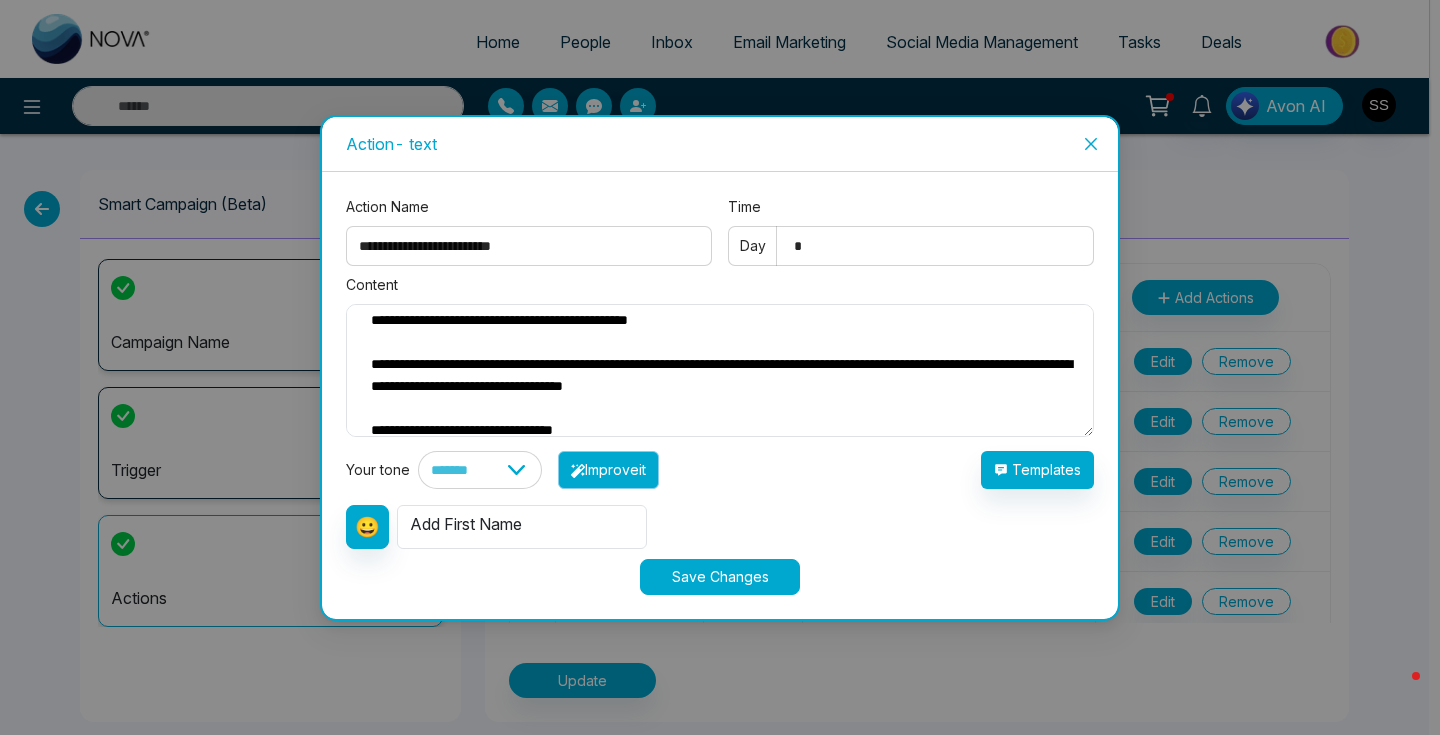 click on "Improve  it" at bounding box center (608, 470) 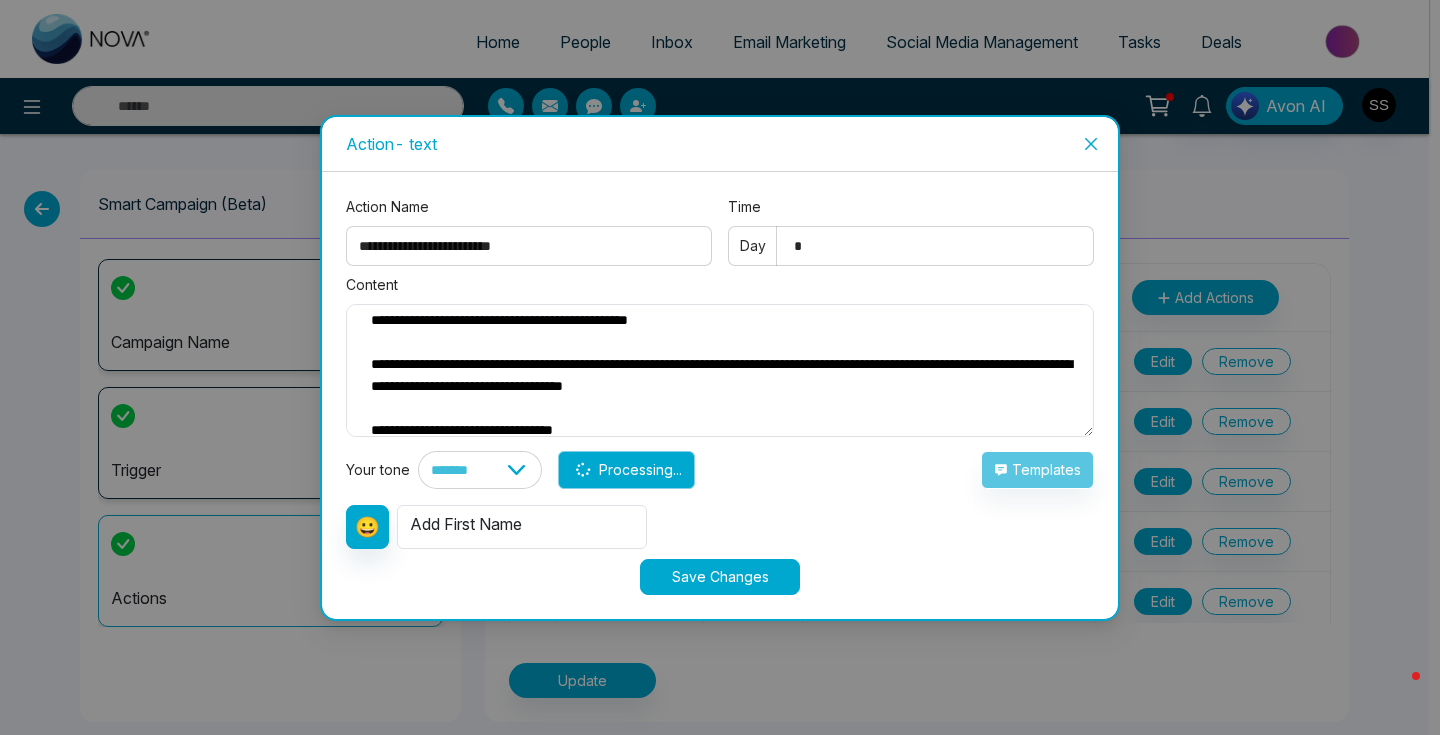 type on "**********" 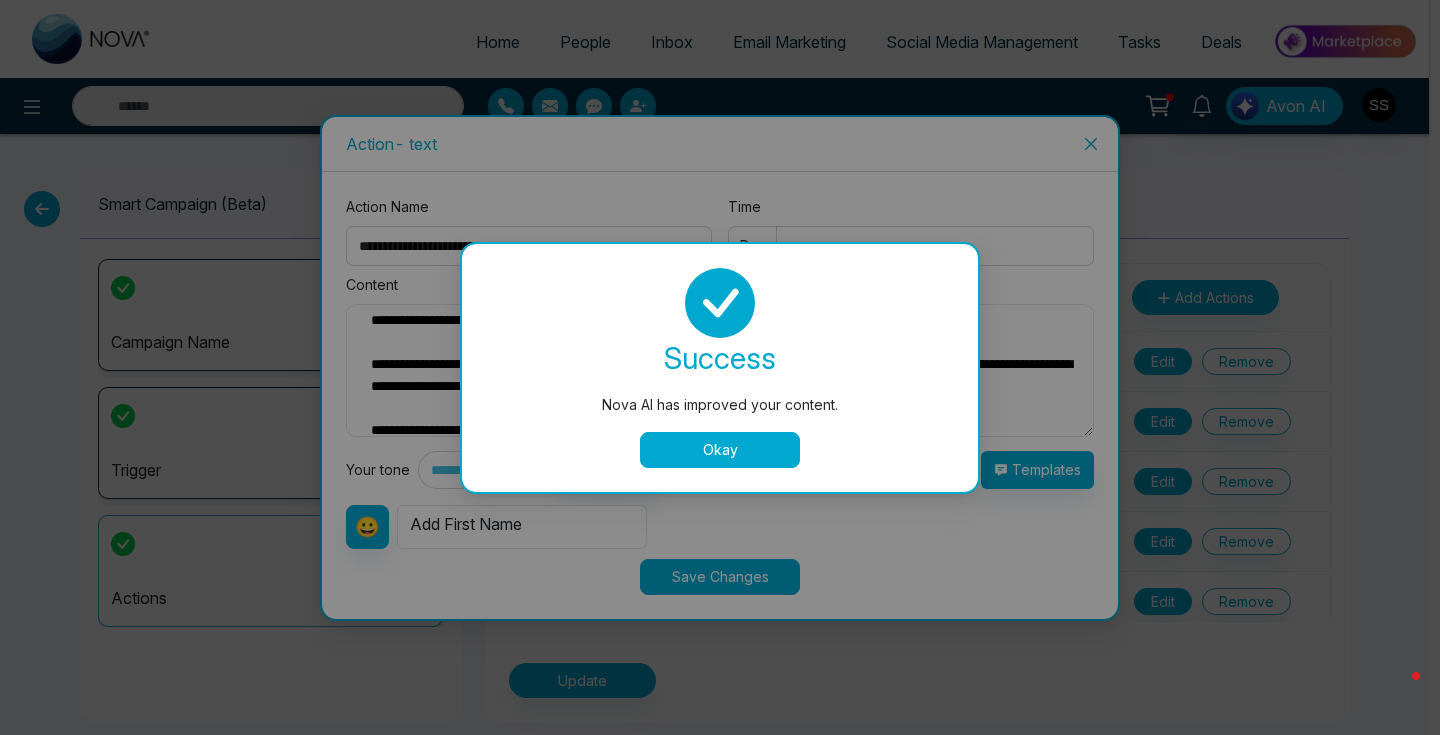 click on "Okay" at bounding box center (720, 450) 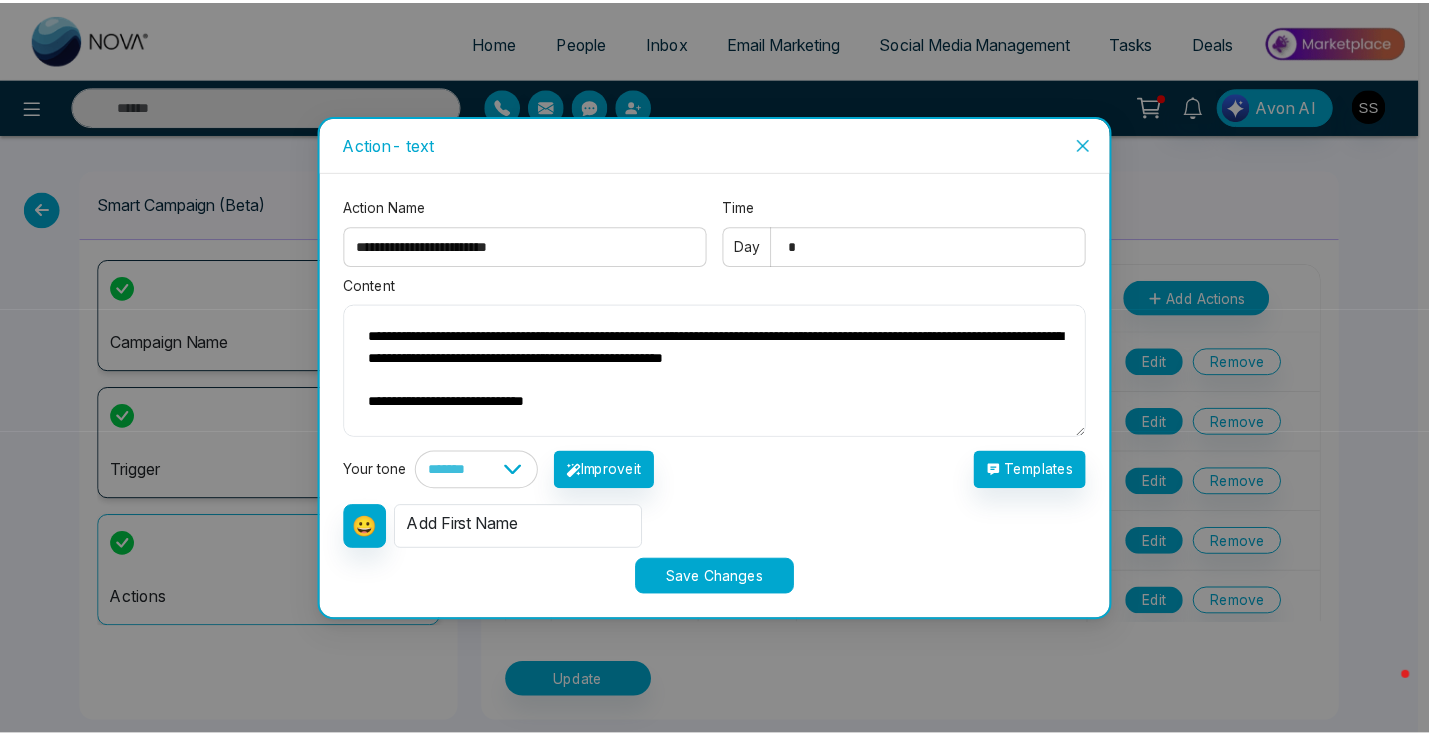 scroll, scrollTop: 137, scrollLeft: 0, axis: vertical 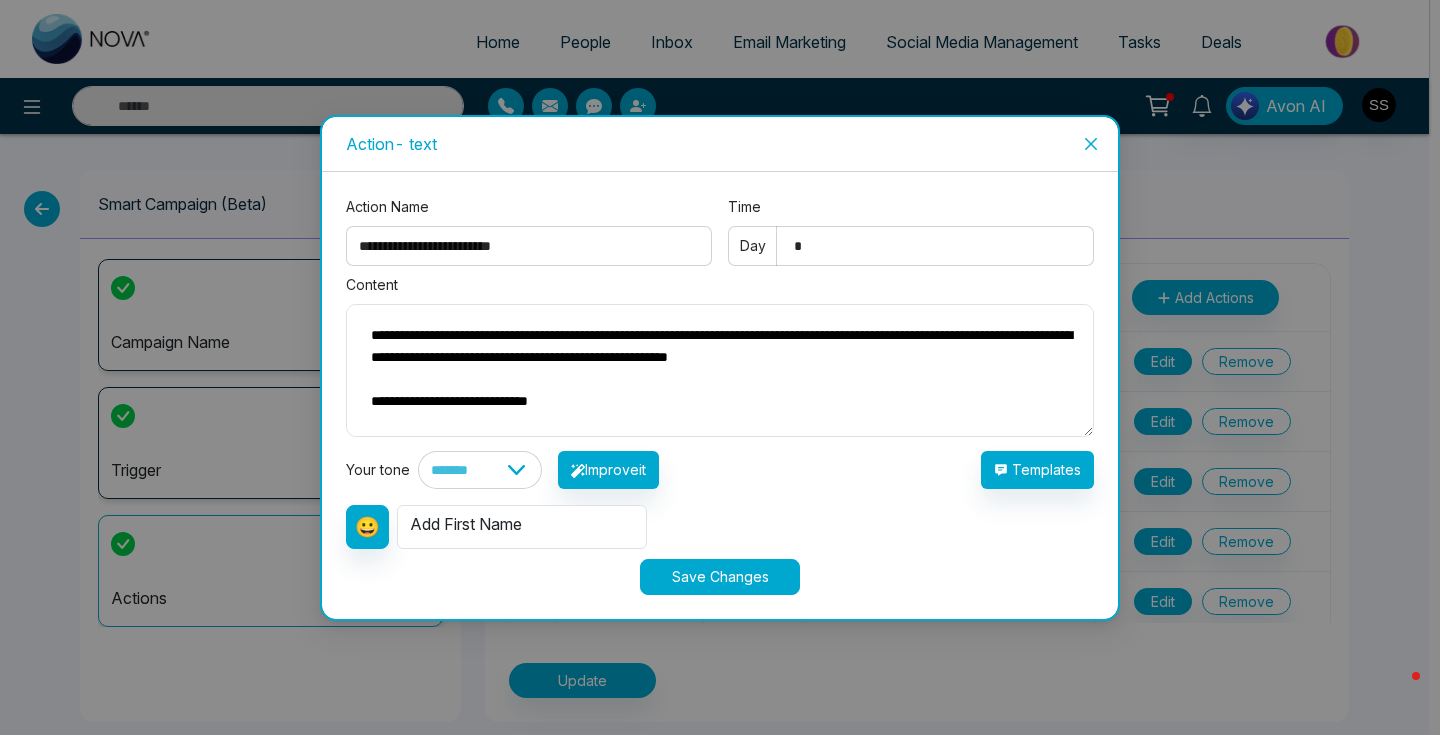 click on "Save Changes" at bounding box center (720, 577) 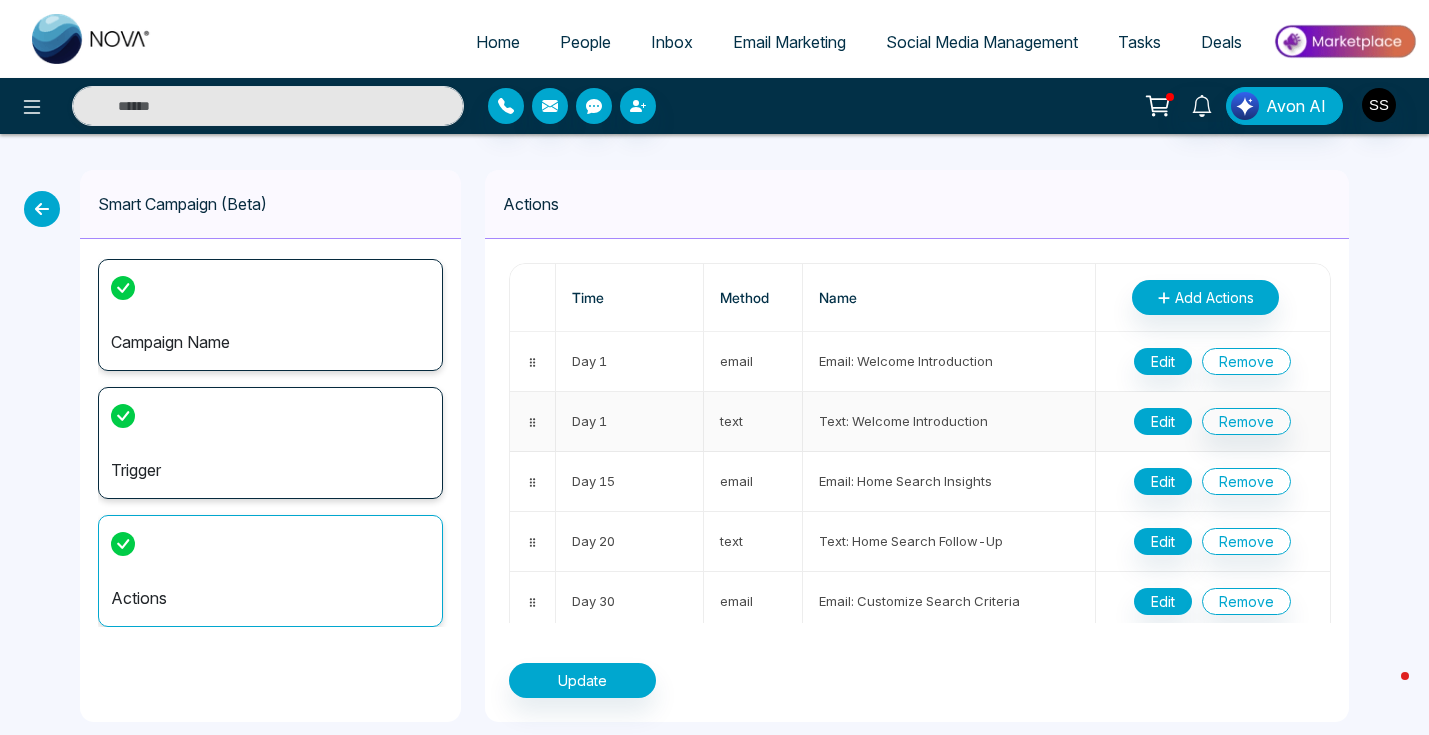 click on "Edit" at bounding box center (1163, 421) 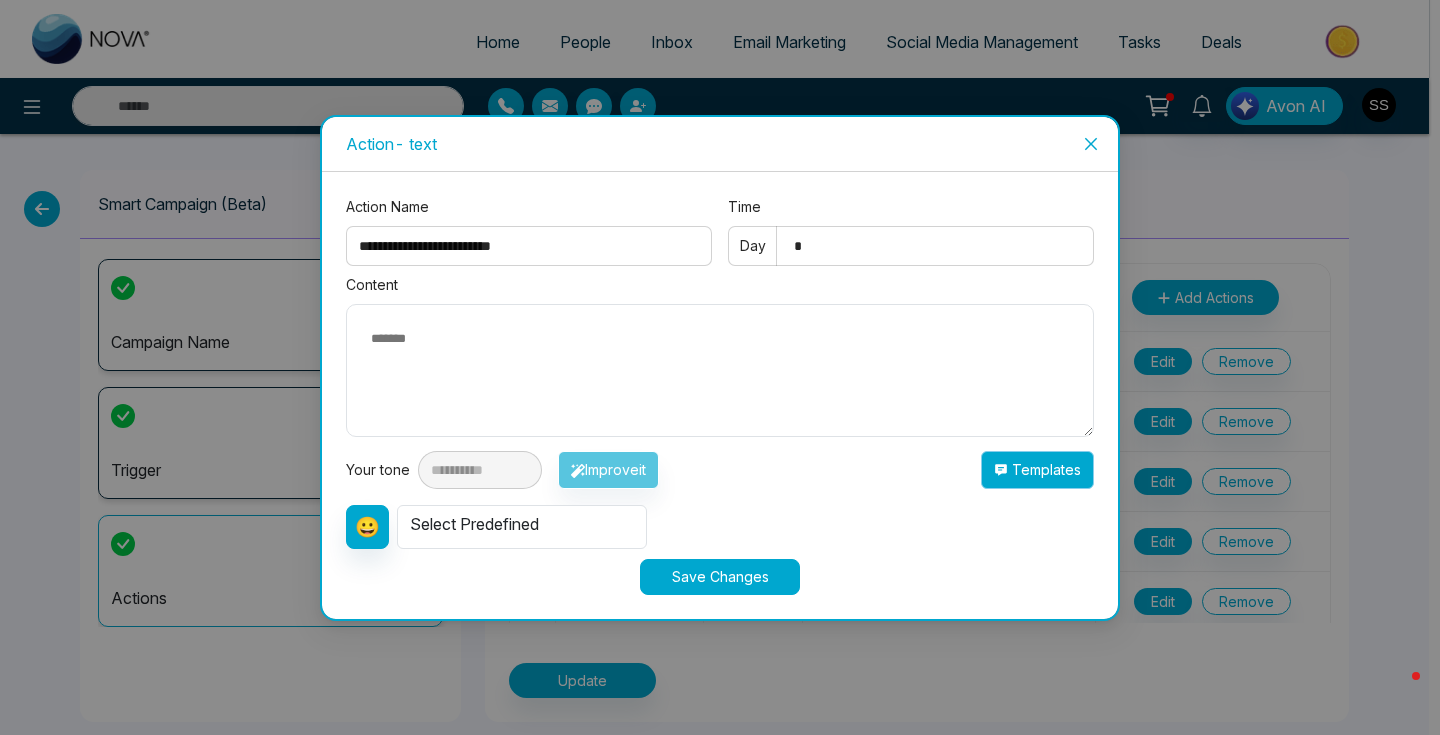 click on "Templates" at bounding box center (1037, 470) 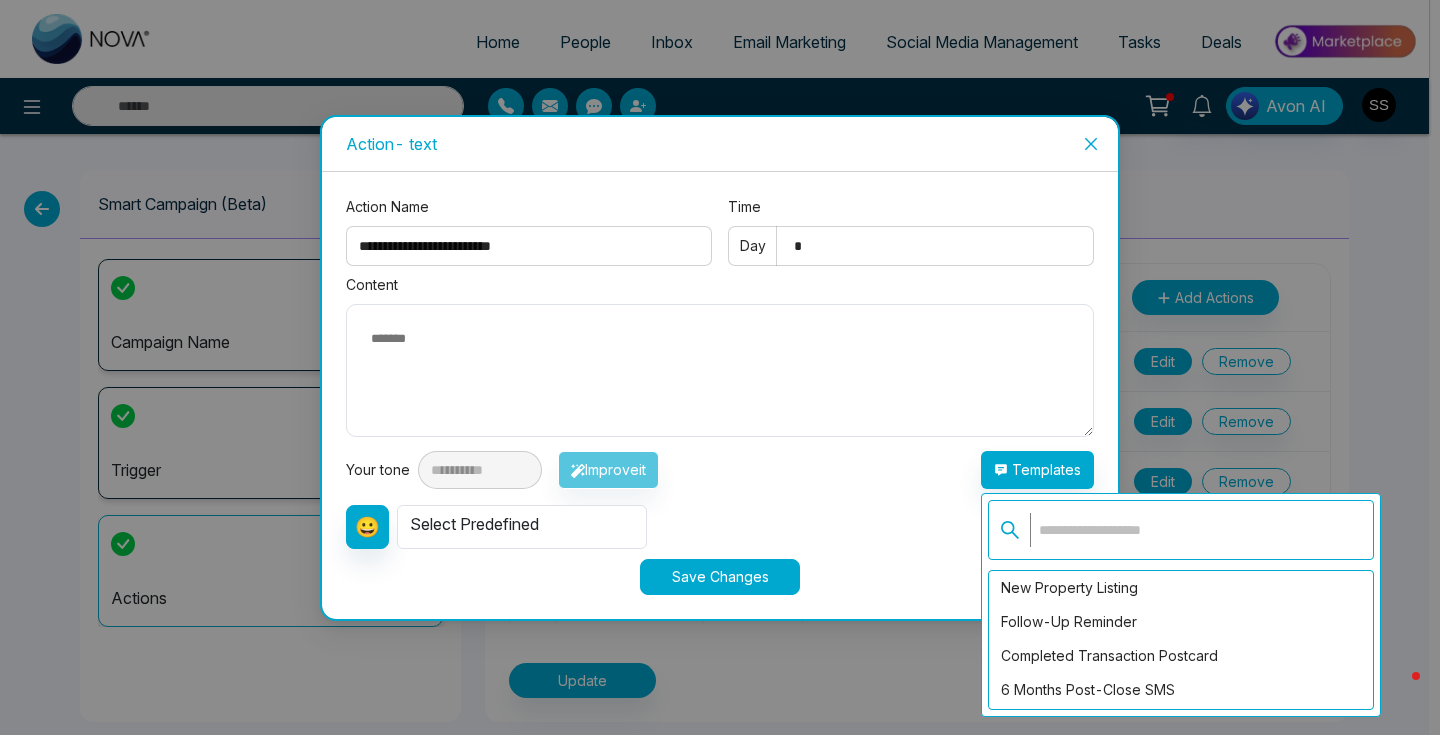 click 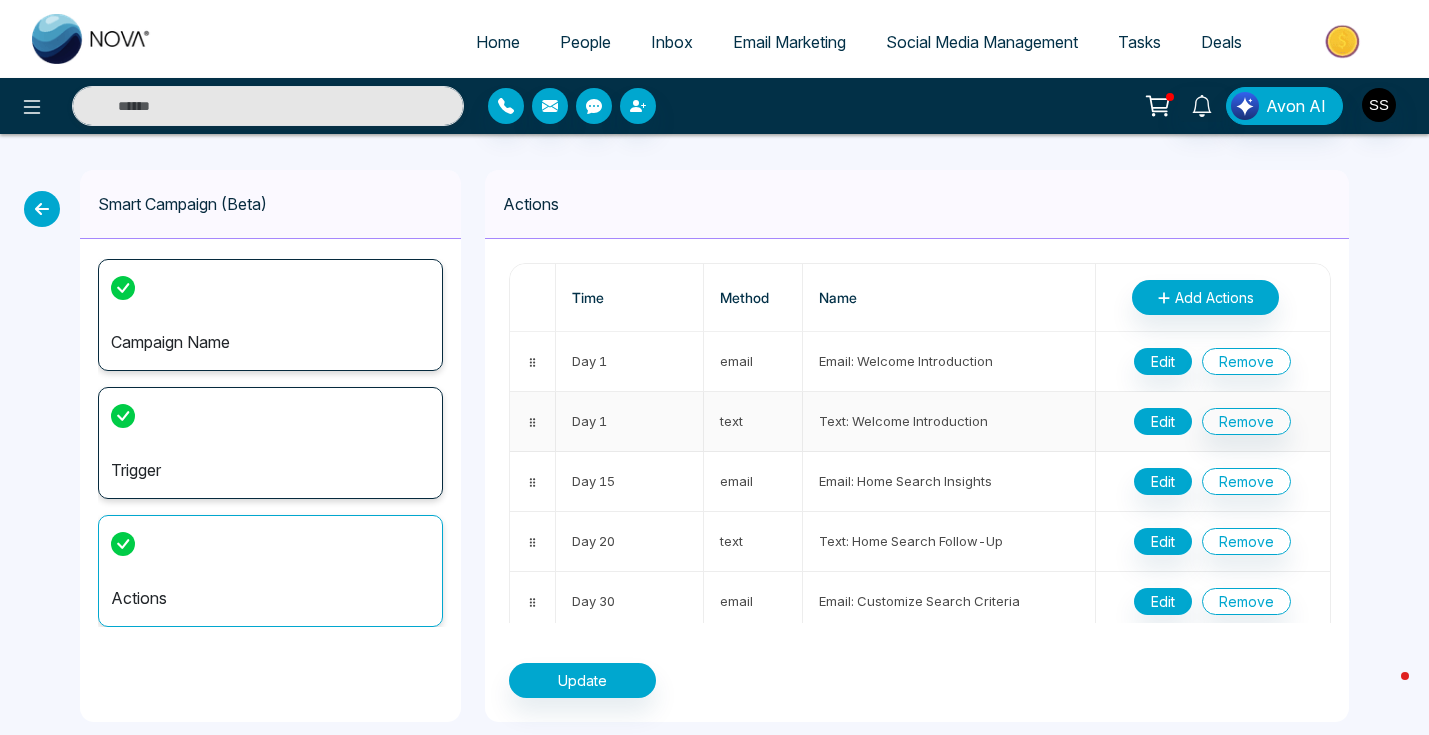 click on "Edit" at bounding box center (1163, 421) 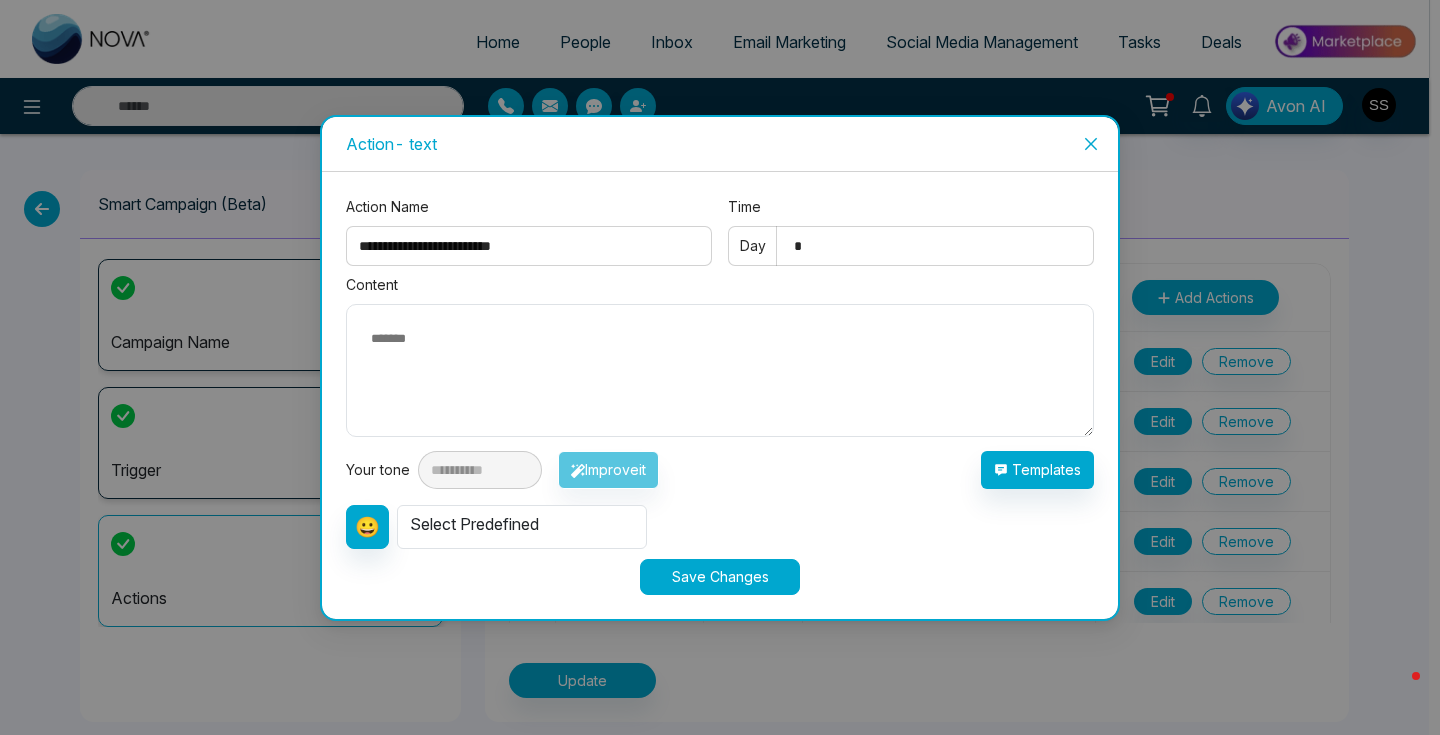 click at bounding box center (1091, 144) 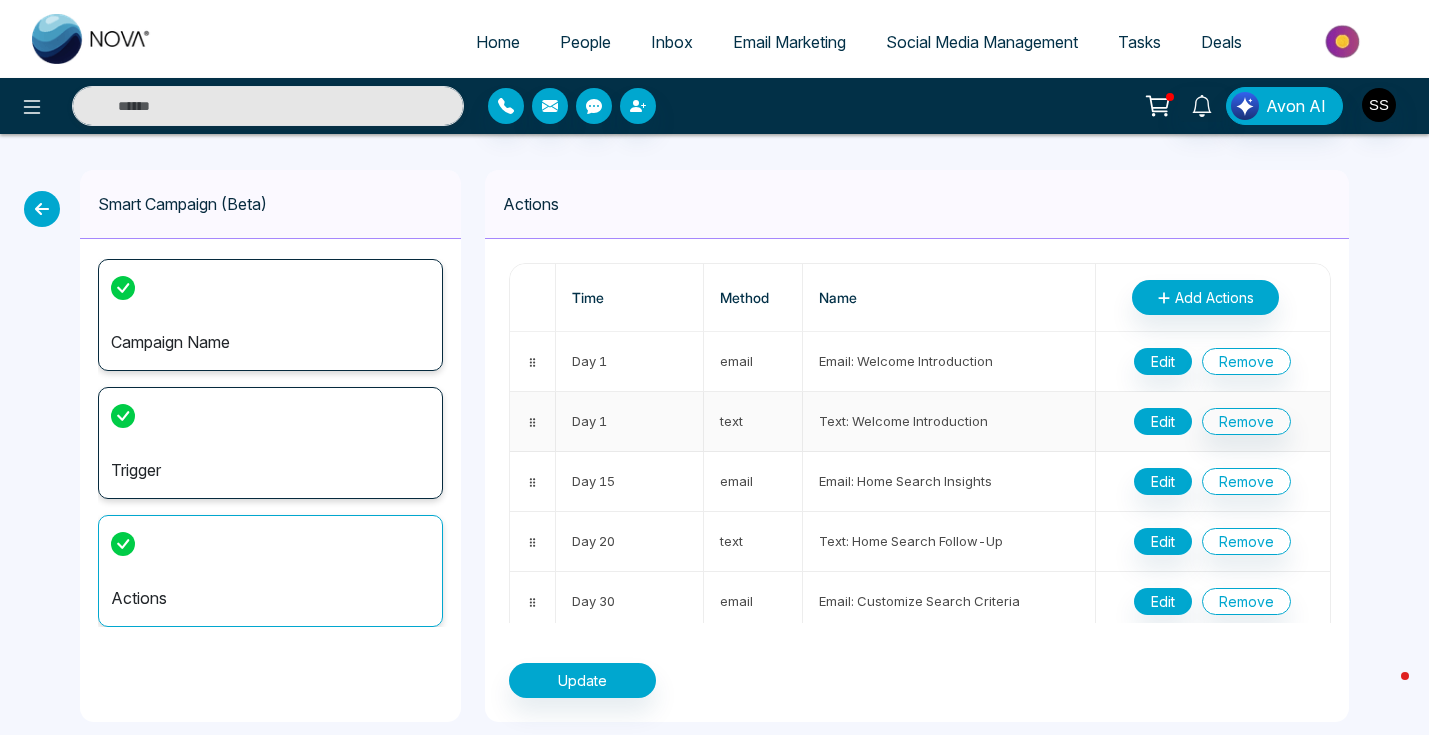 click on "Edit" at bounding box center [1163, 421] 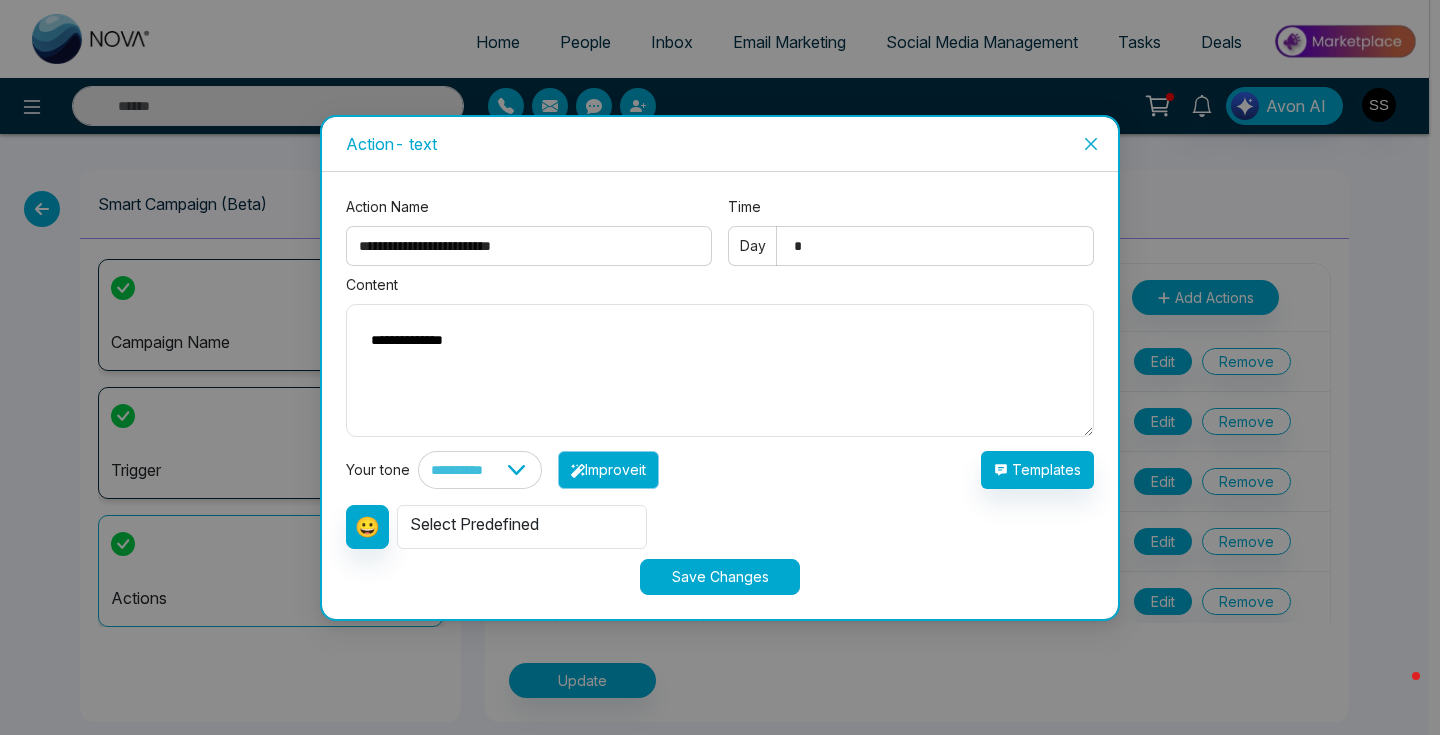 click on "Improve  it" at bounding box center [608, 470] 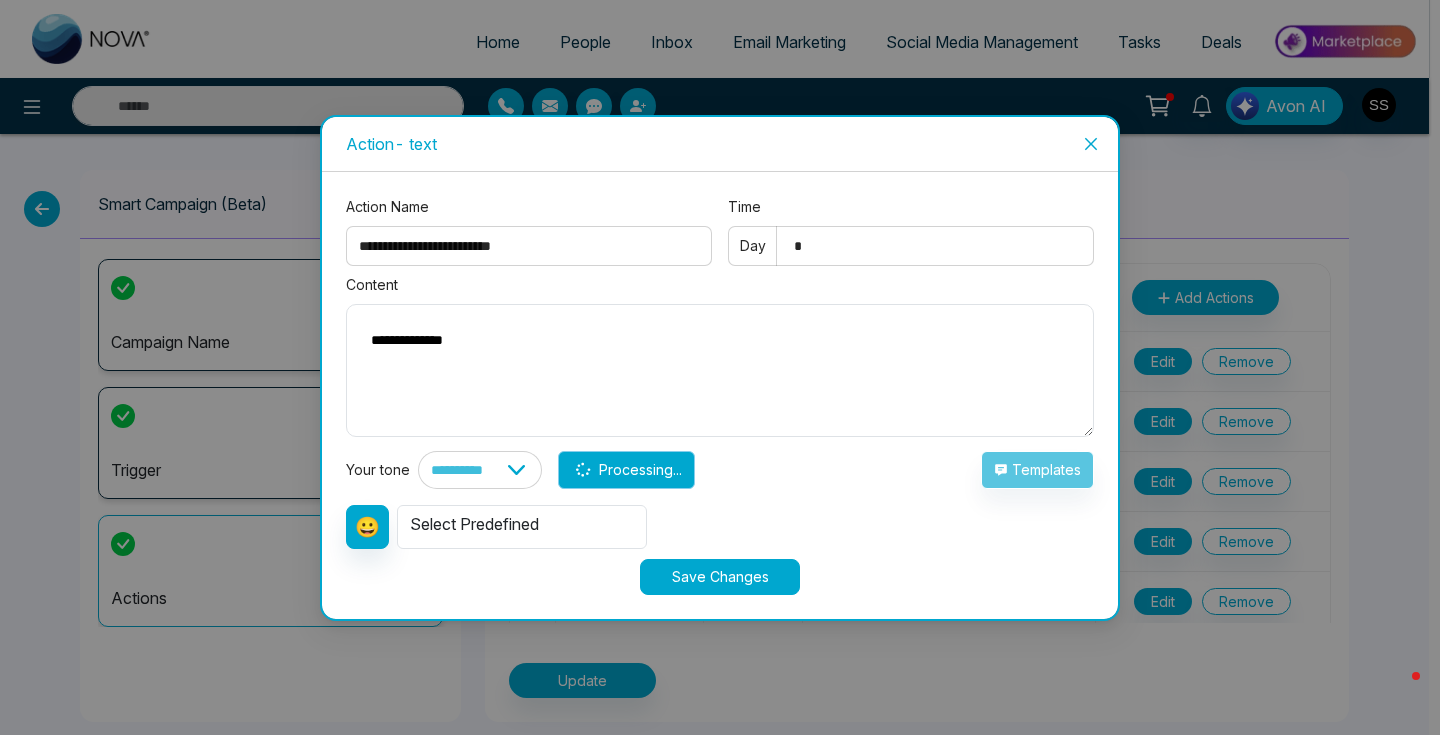 type on "**********" 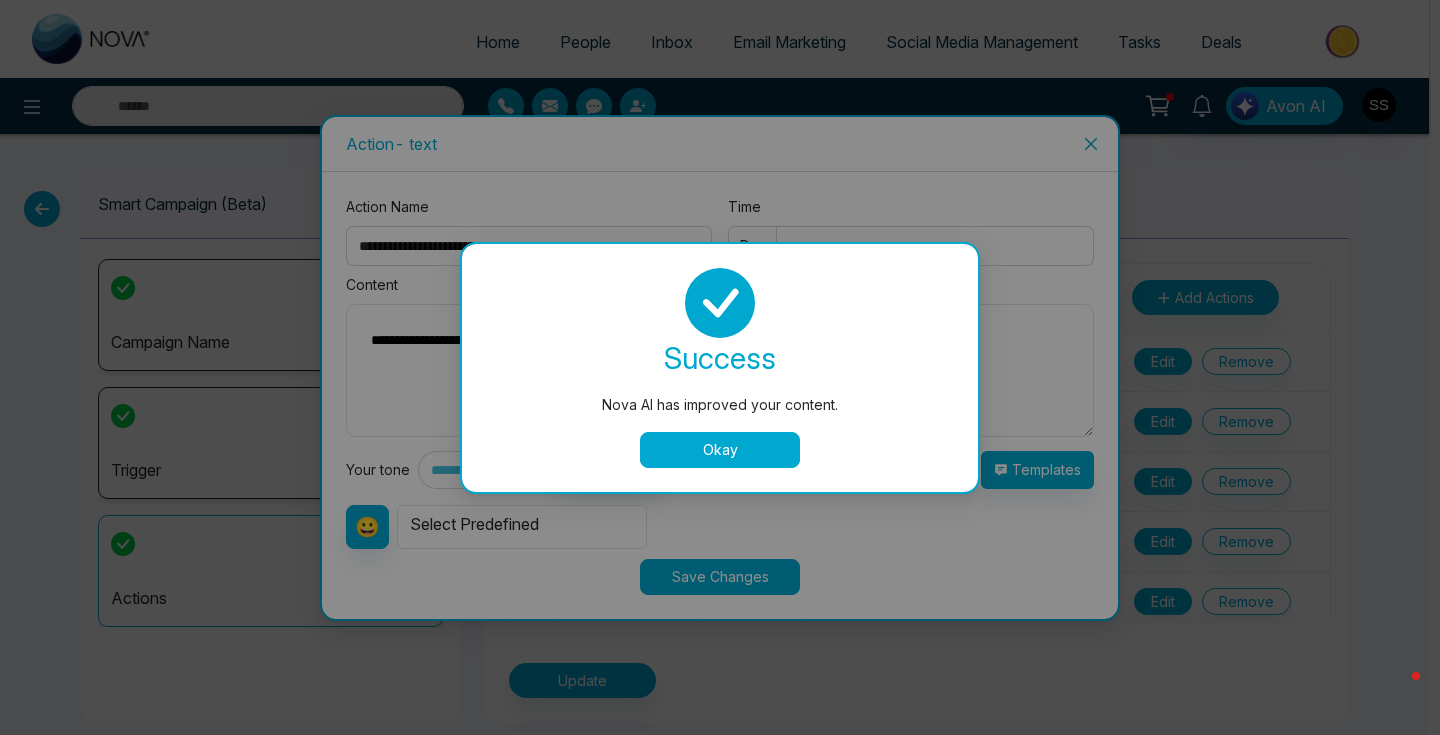 click on "Okay" at bounding box center [720, 450] 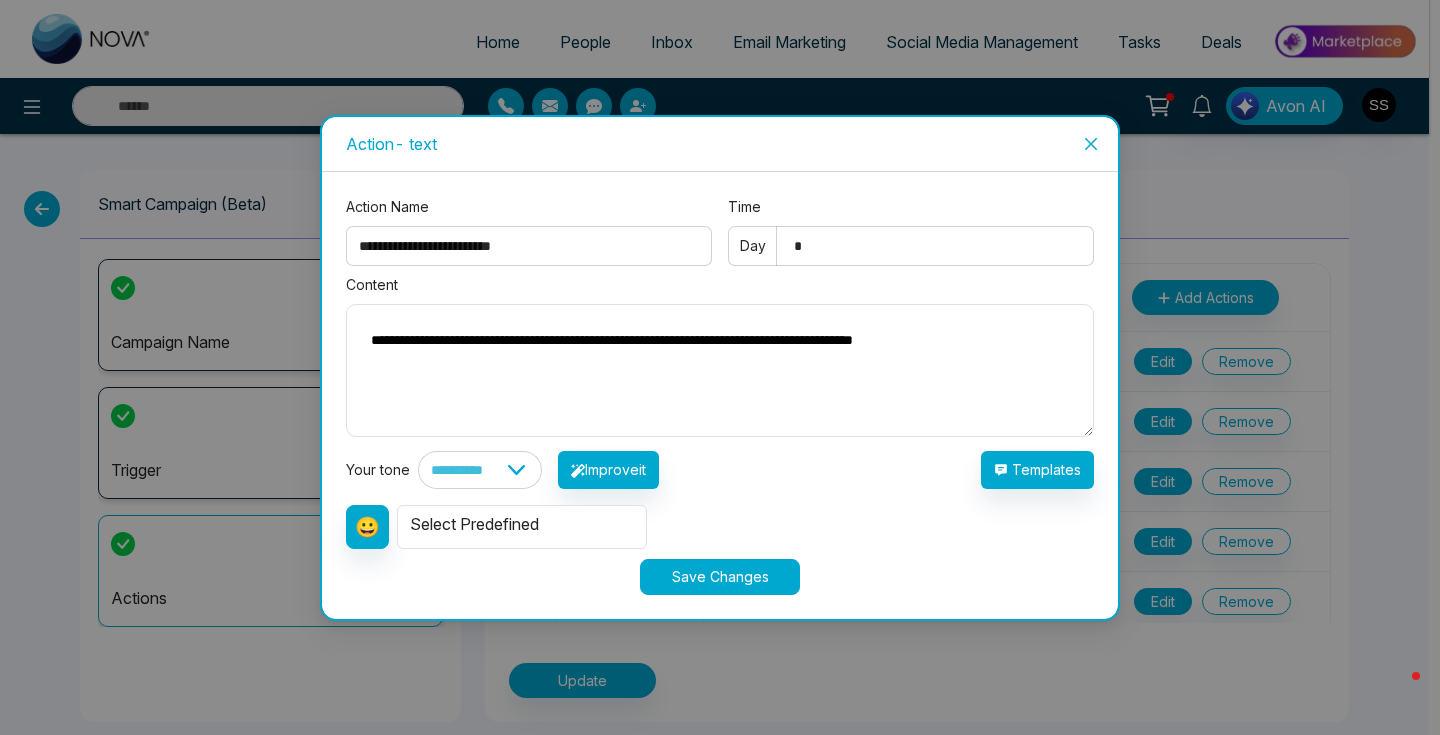 click on "Save Changes" at bounding box center [720, 577] 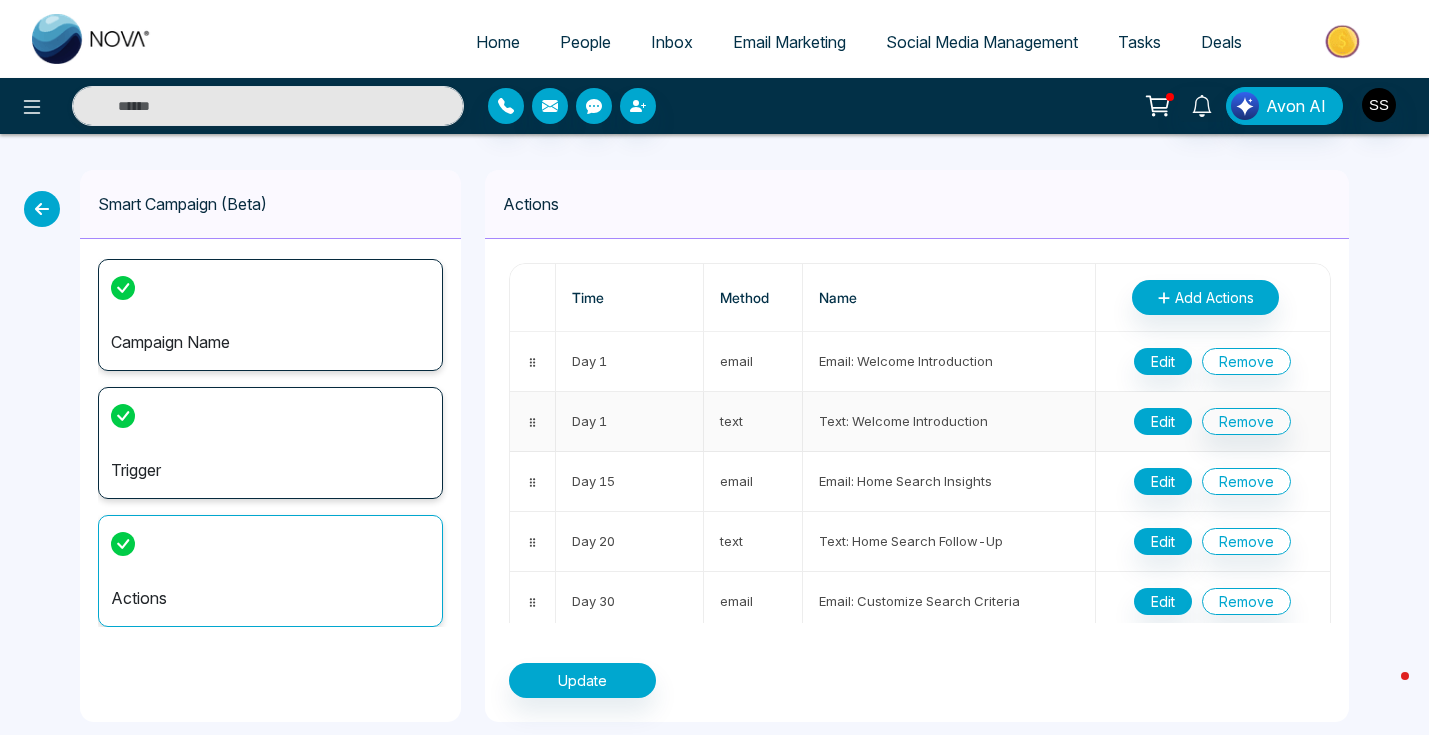 click on "Edit" at bounding box center (1163, 421) 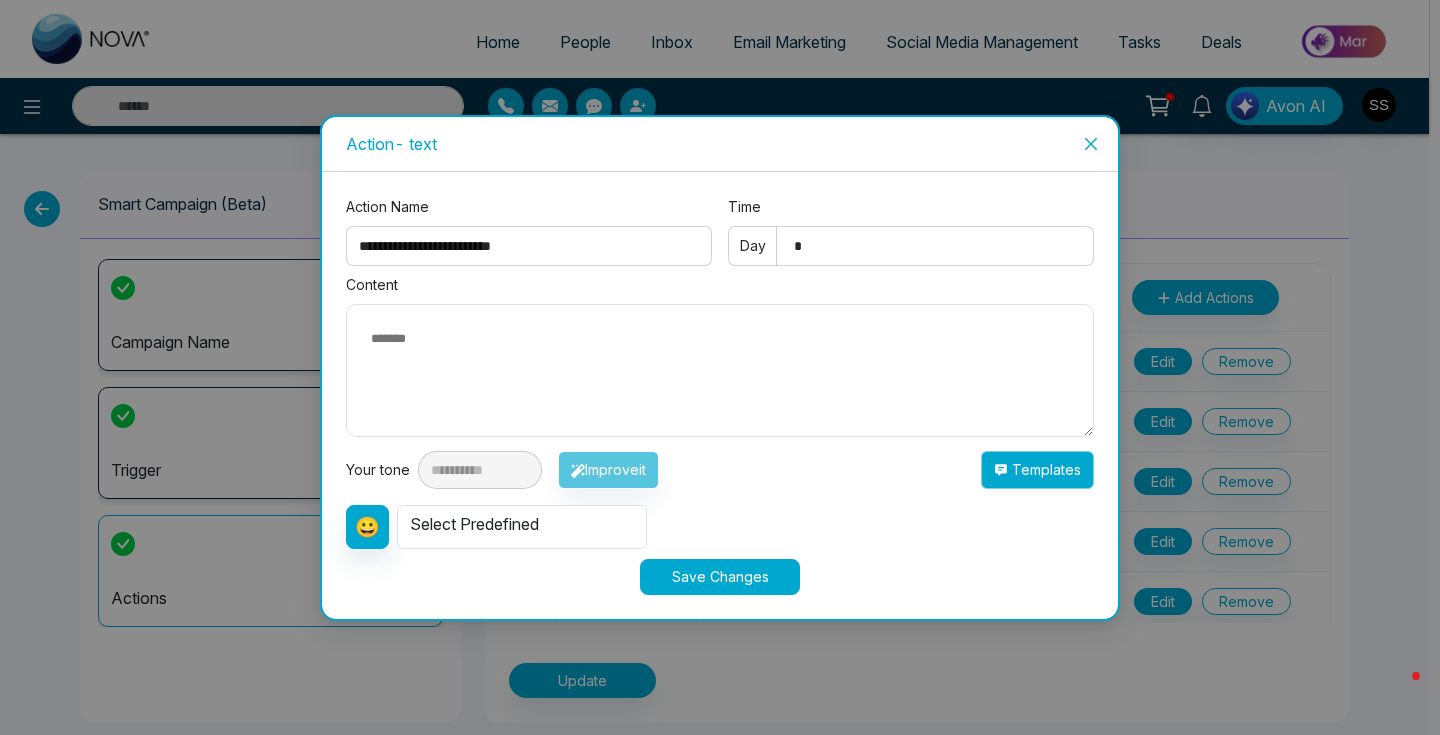 click on "Templates" at bounding box center (1037, 470) 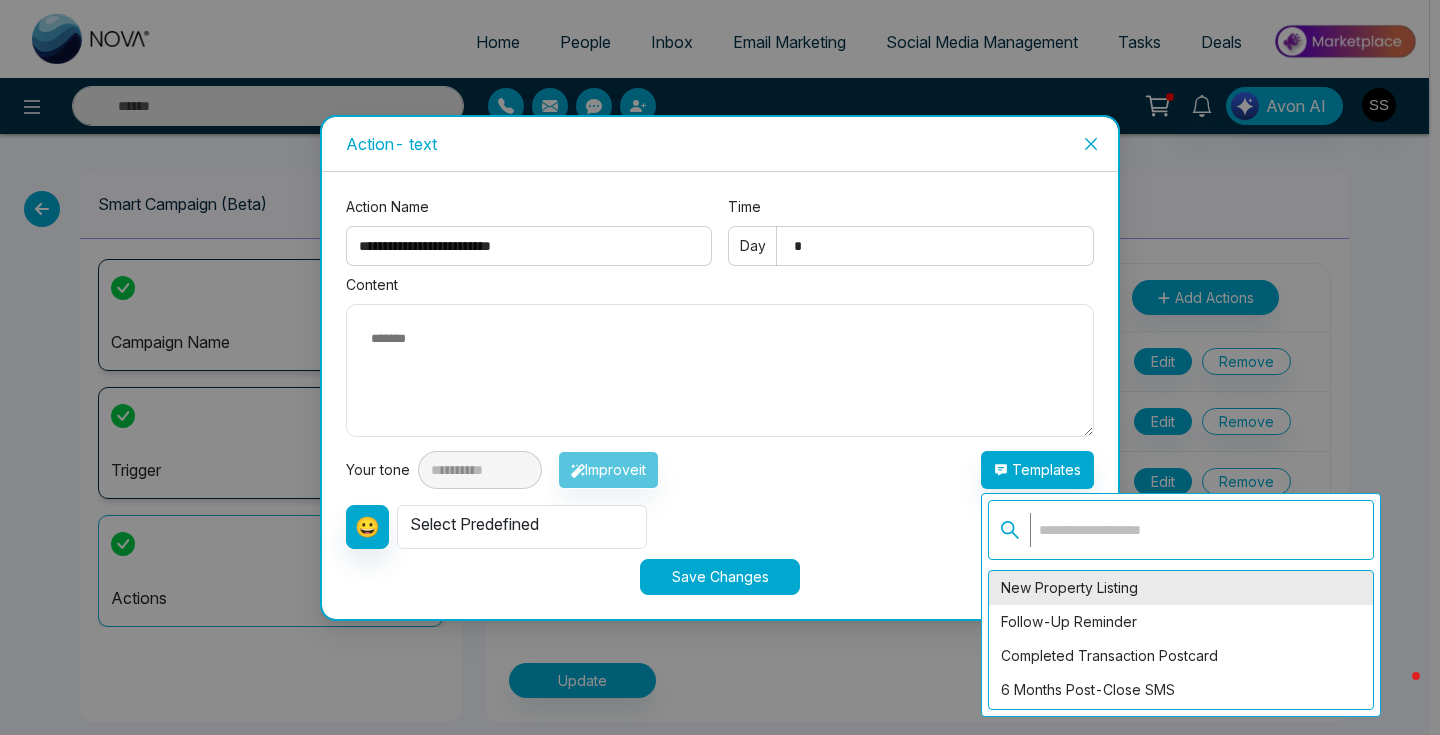 click on "New Property Listing" at bounding box center (1181, 588) 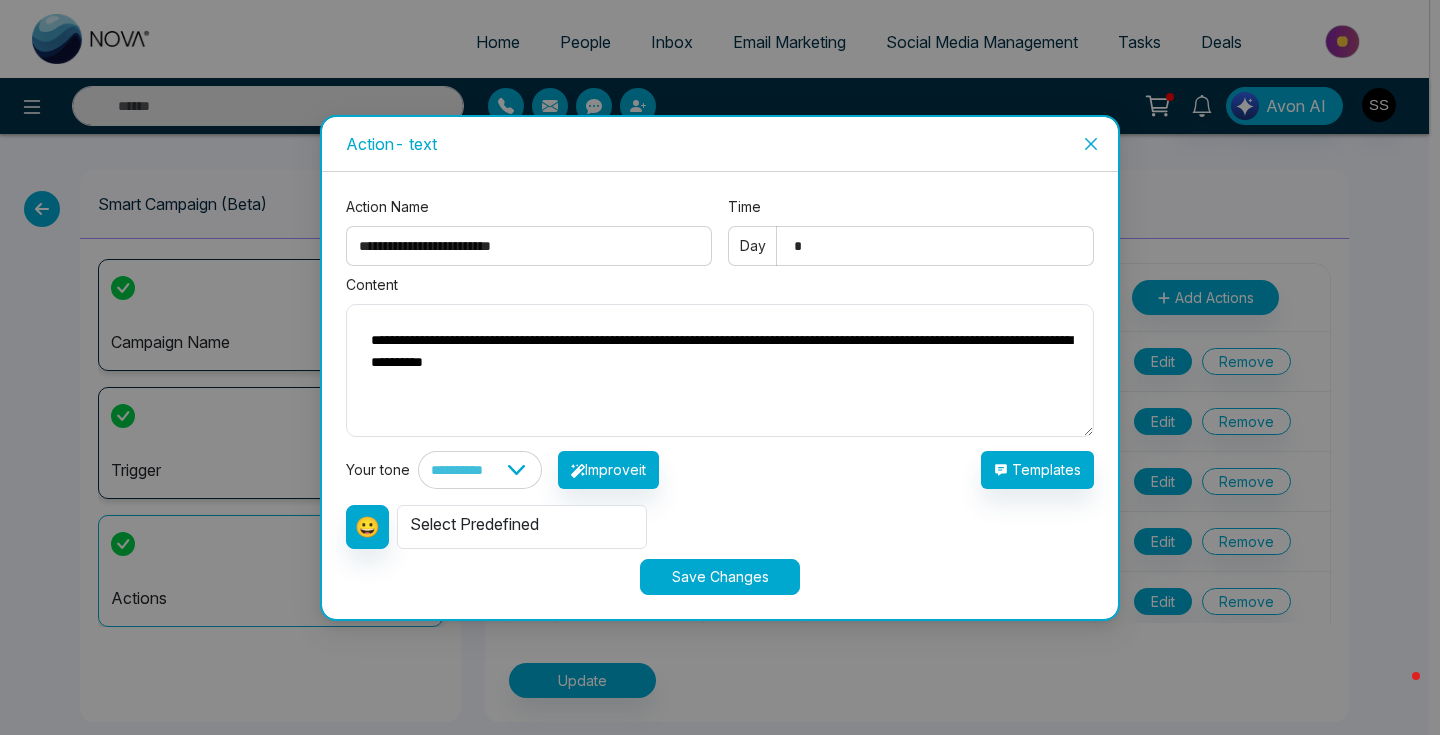 click on "Save Changes" at bounding box center [720, 577] 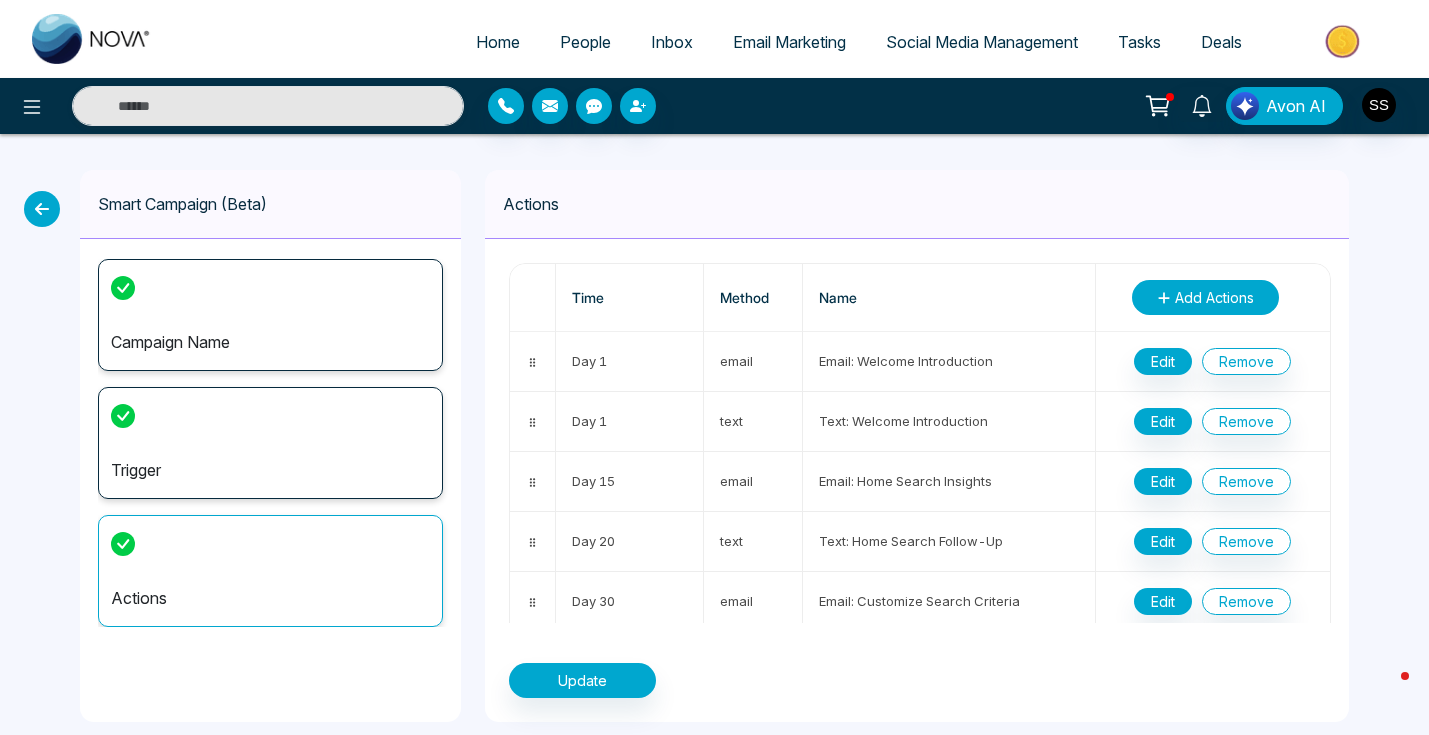 click on "Add Actions" at bounding box center [1214, 297] 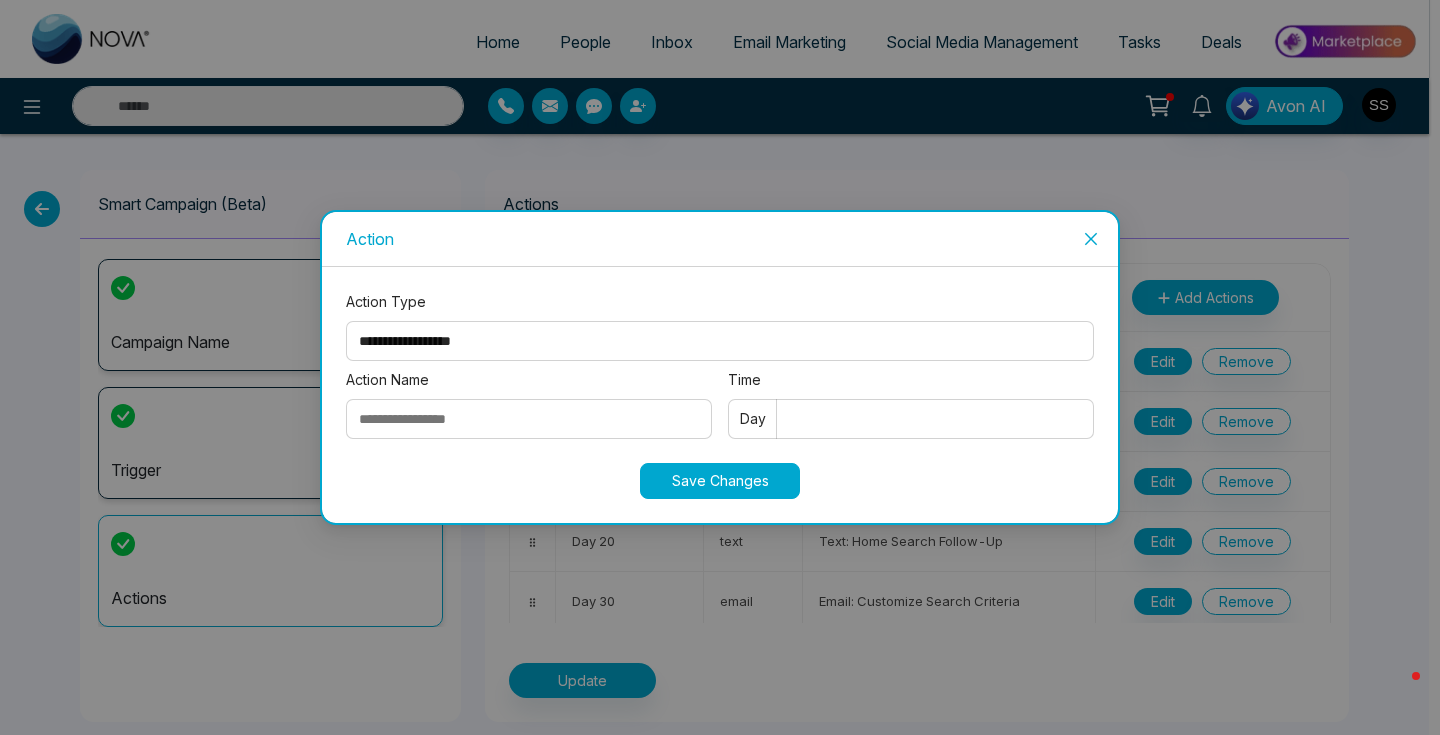 click on "Action Name" at bounding box center (529, 419) 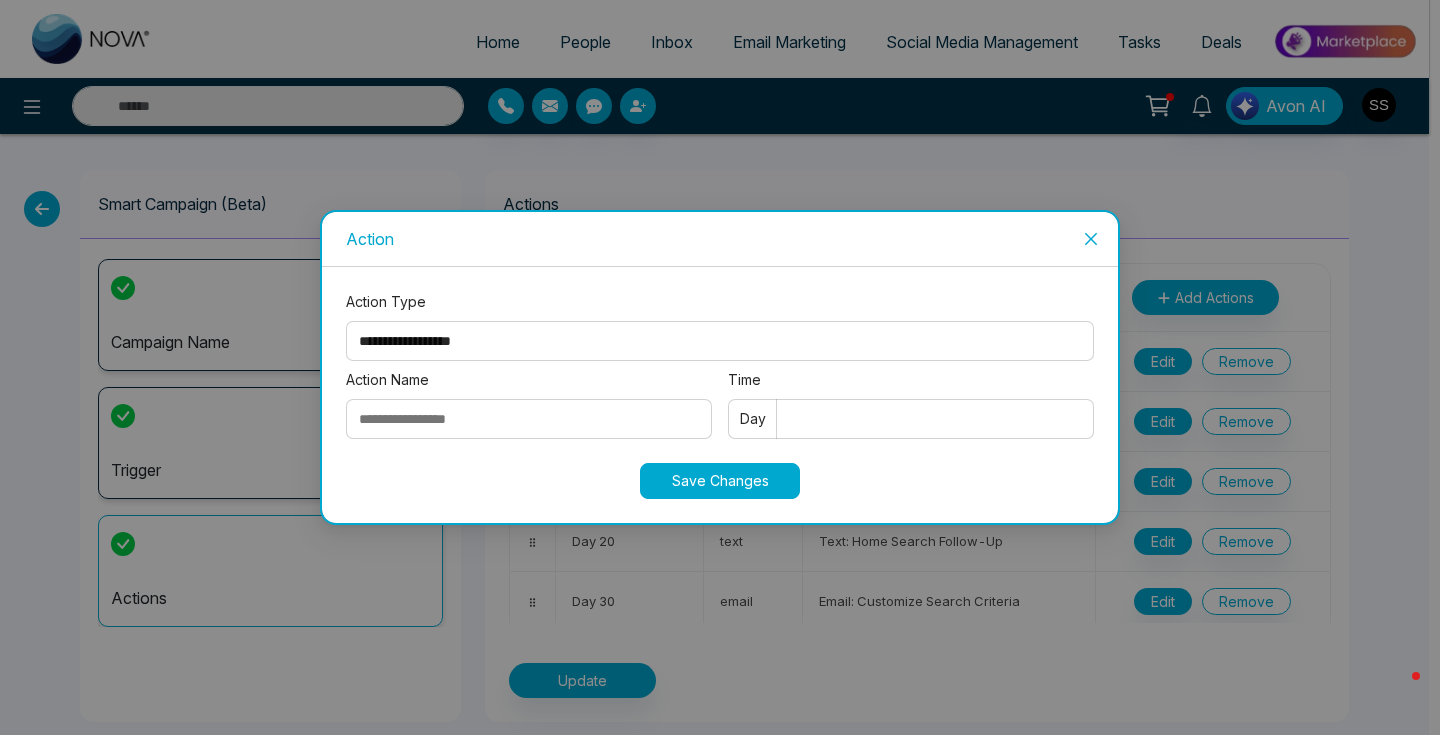 click on "**********" at bounding box center [720, 341] 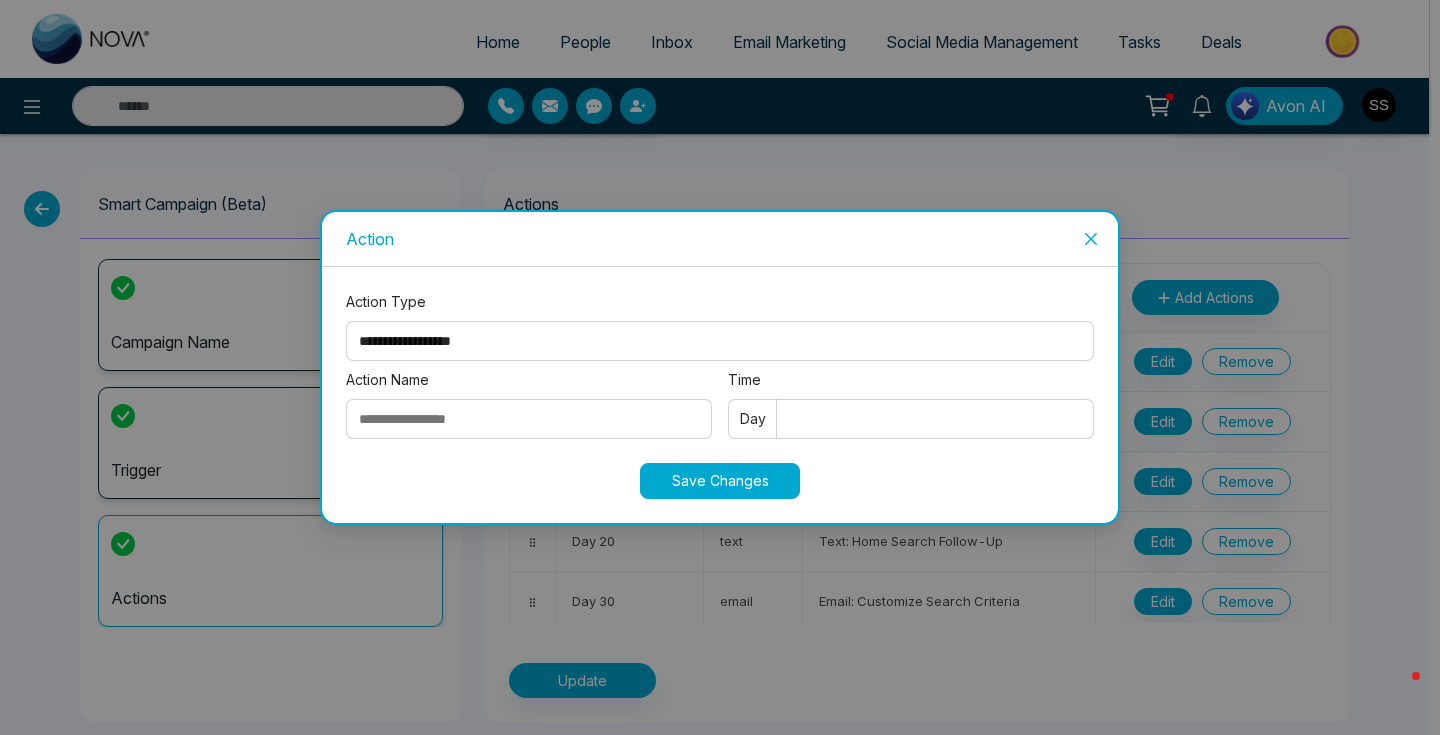 select on "****" 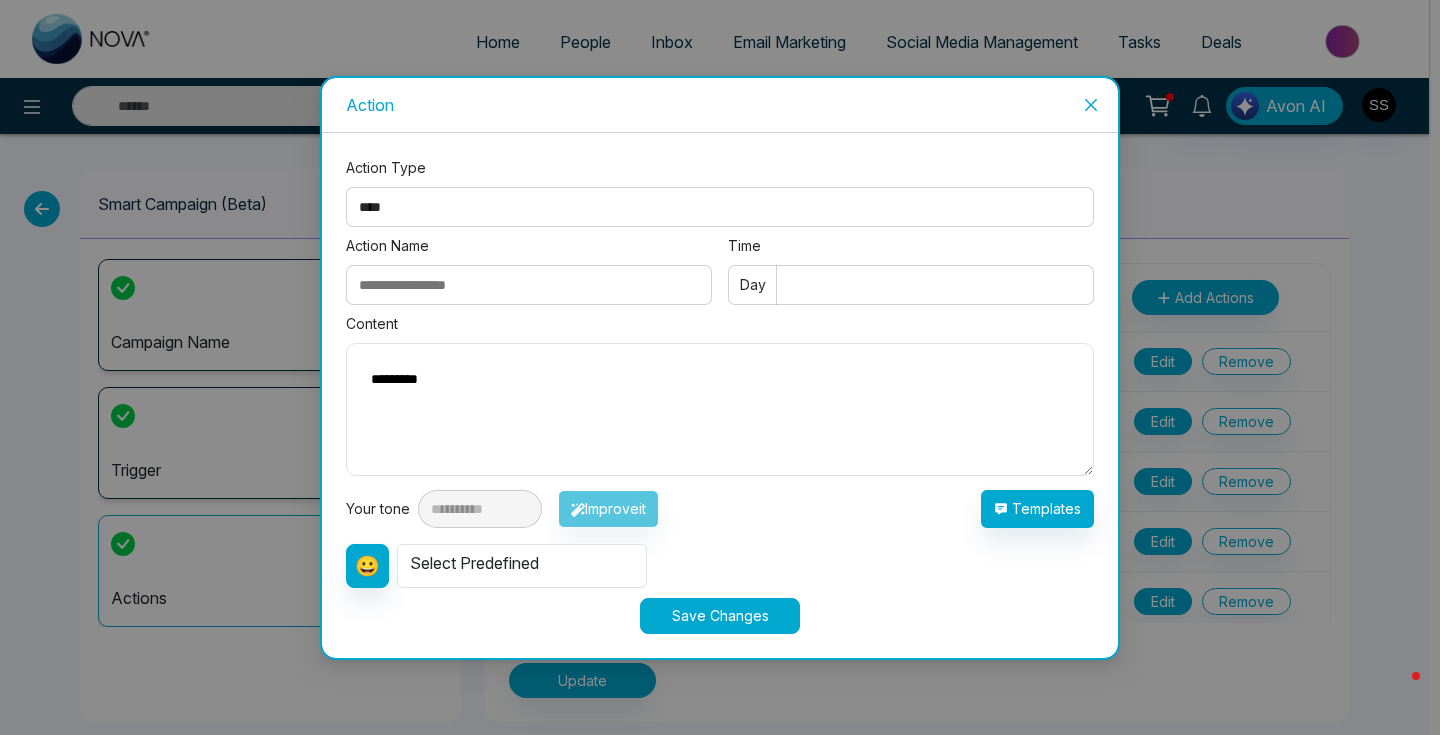 type on "*********" 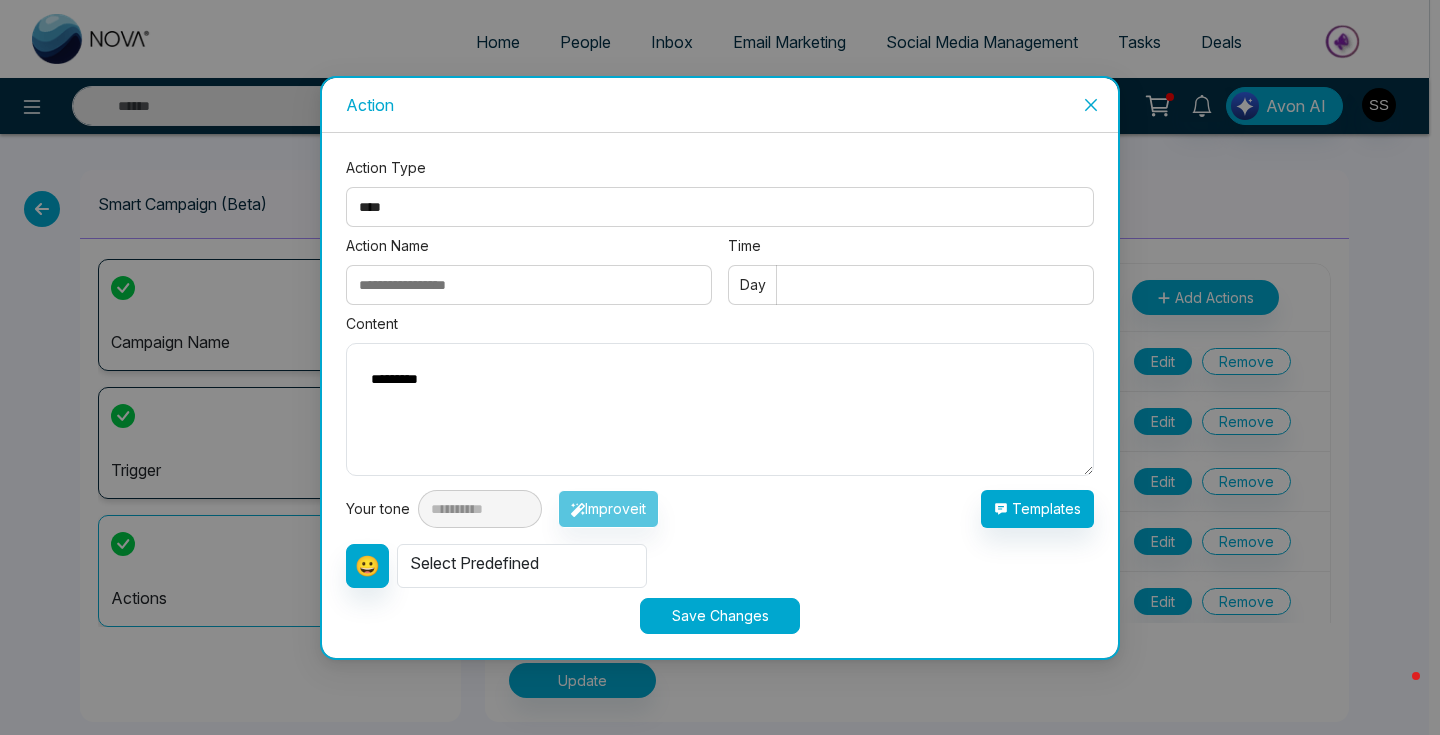 click on "Time" at bounding box center (911, 285) 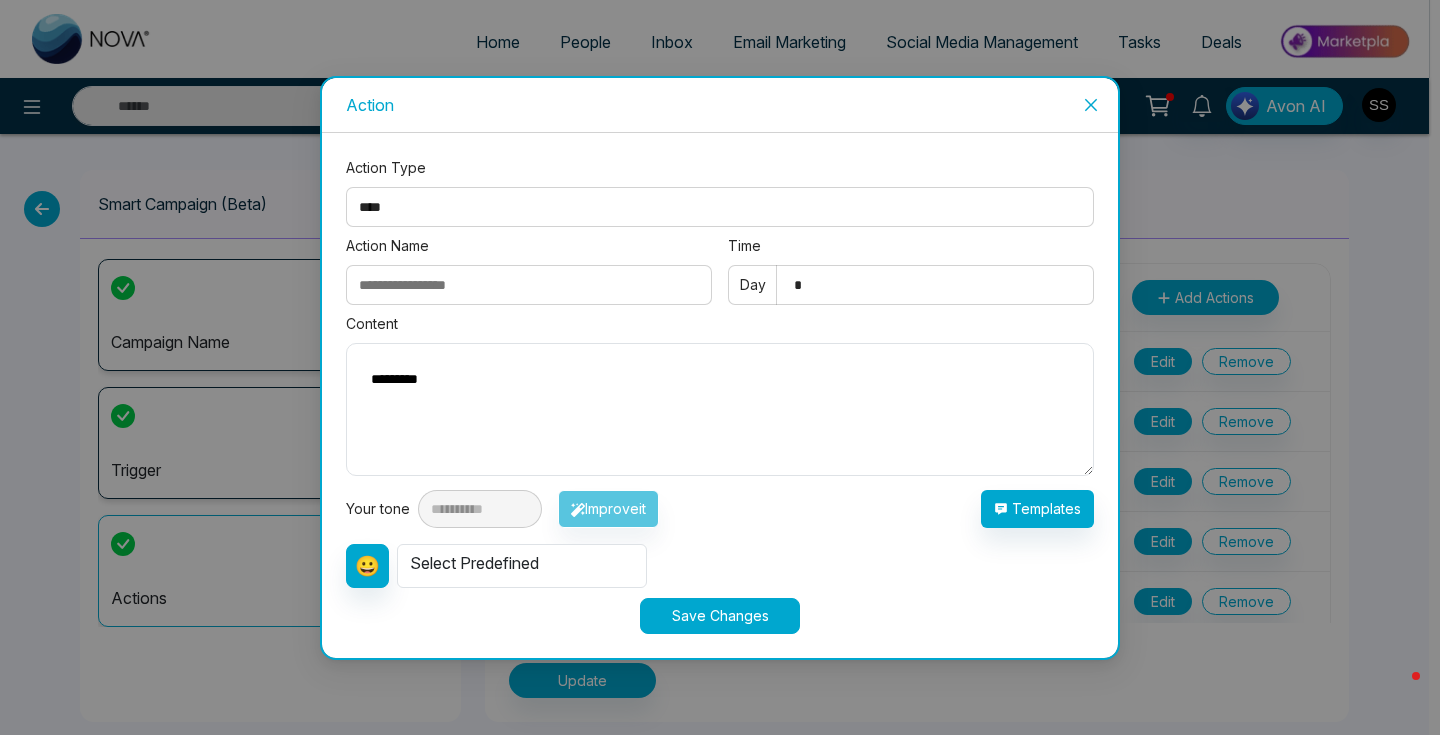 type on "*" 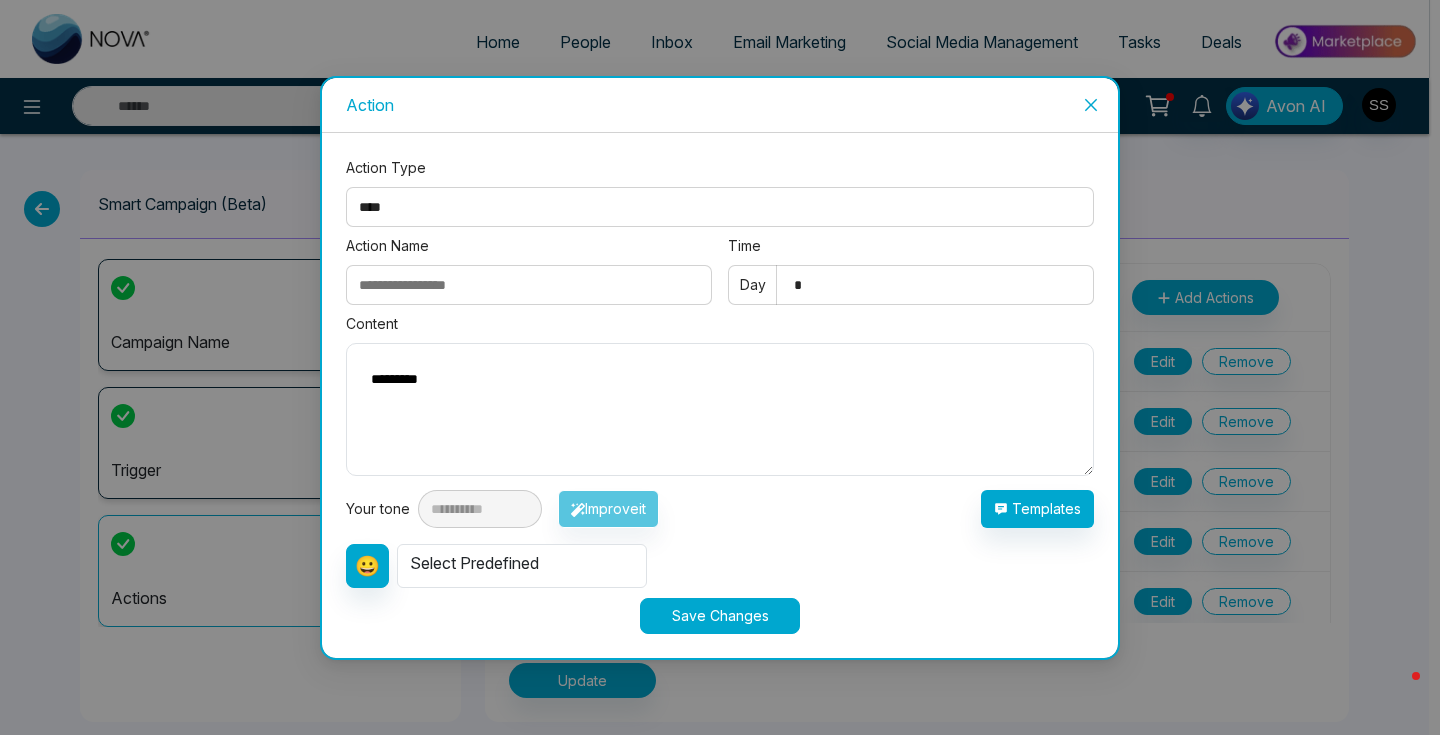 click on "Action Name" at bounding box center (529, 285) 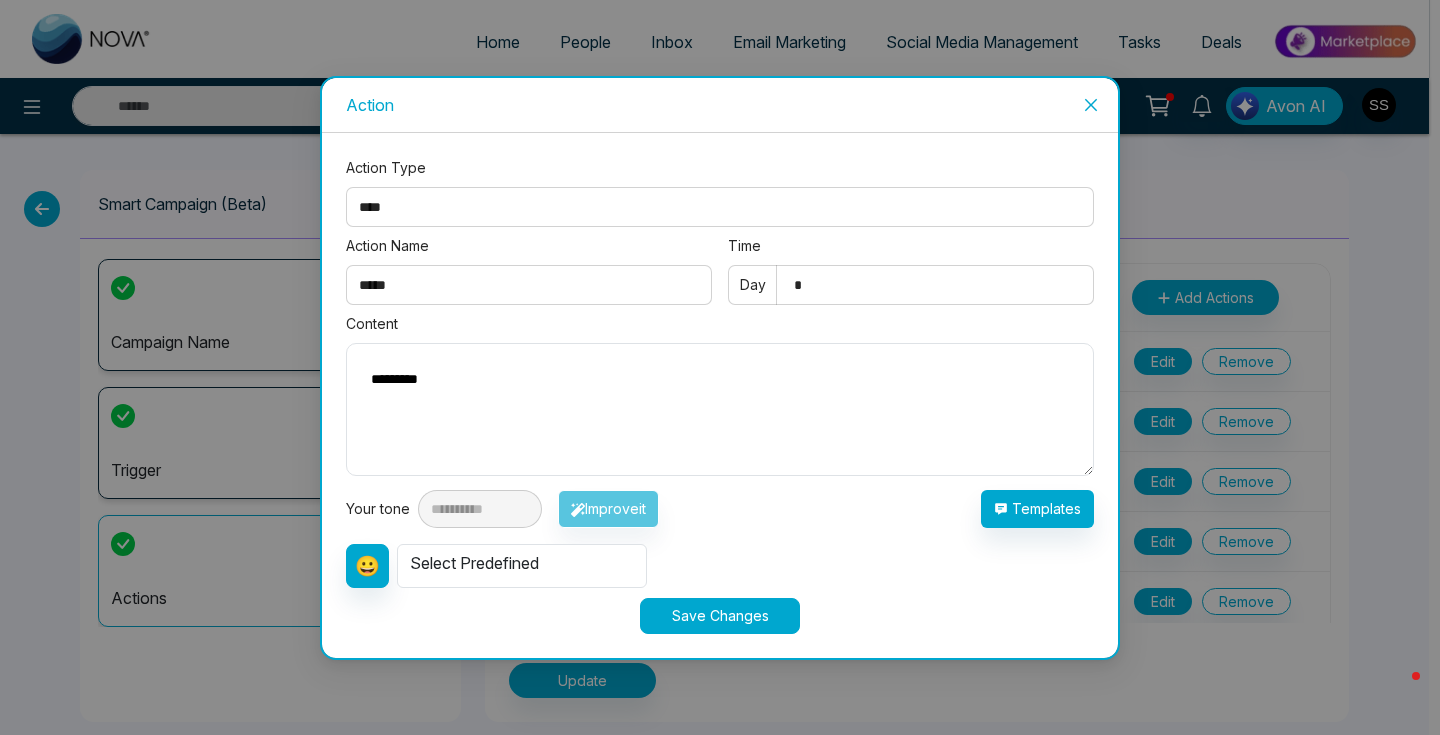 type on "*****" 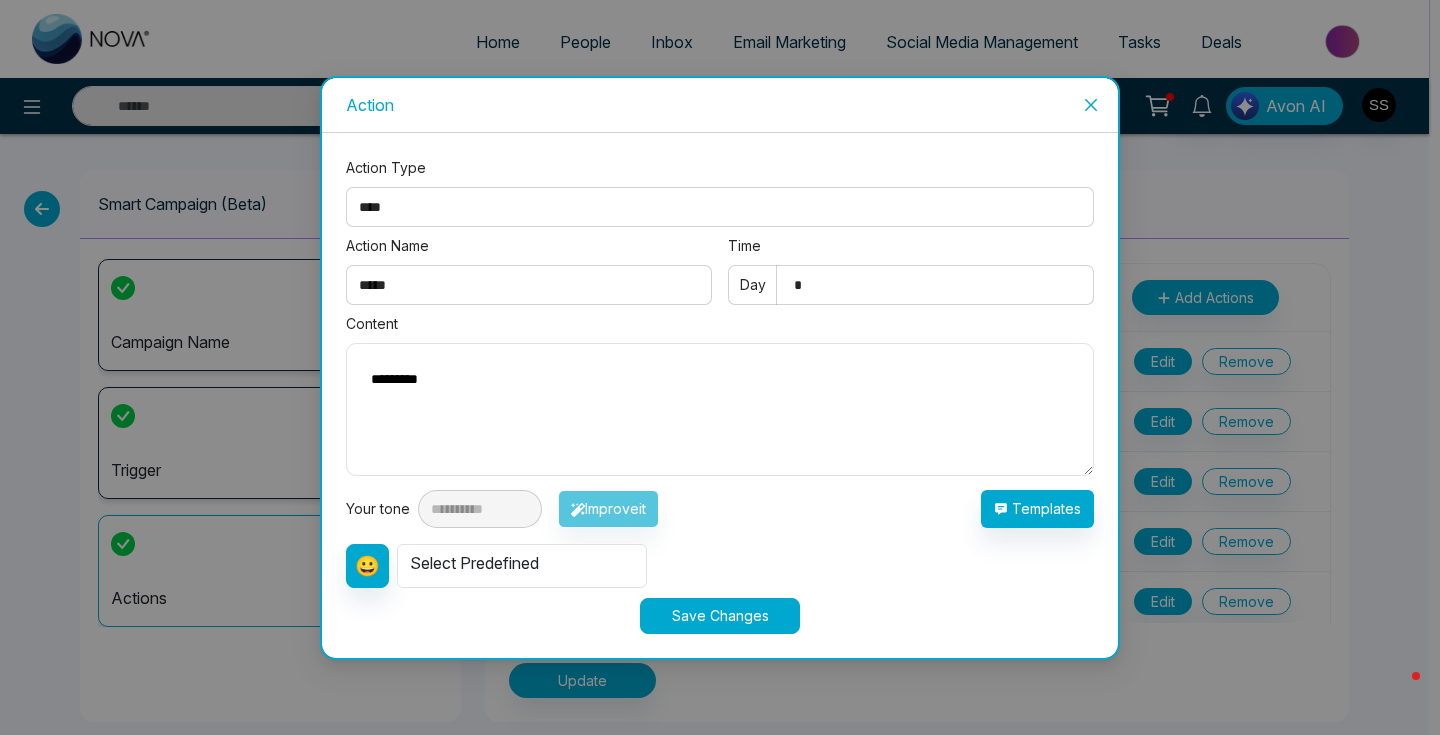 click on "**********" at bounding box center [720, 465] 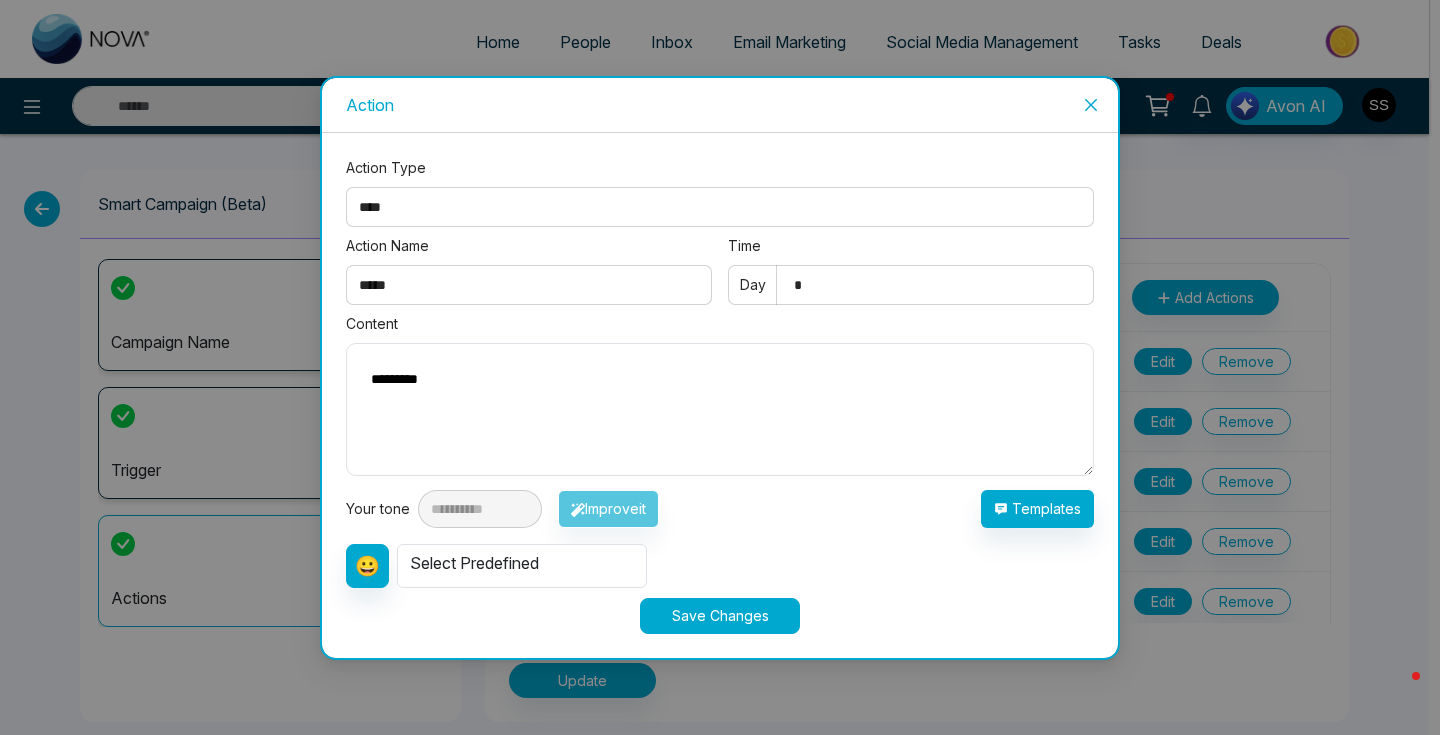 click on "Save Changes" at bounding box center [720, 616] 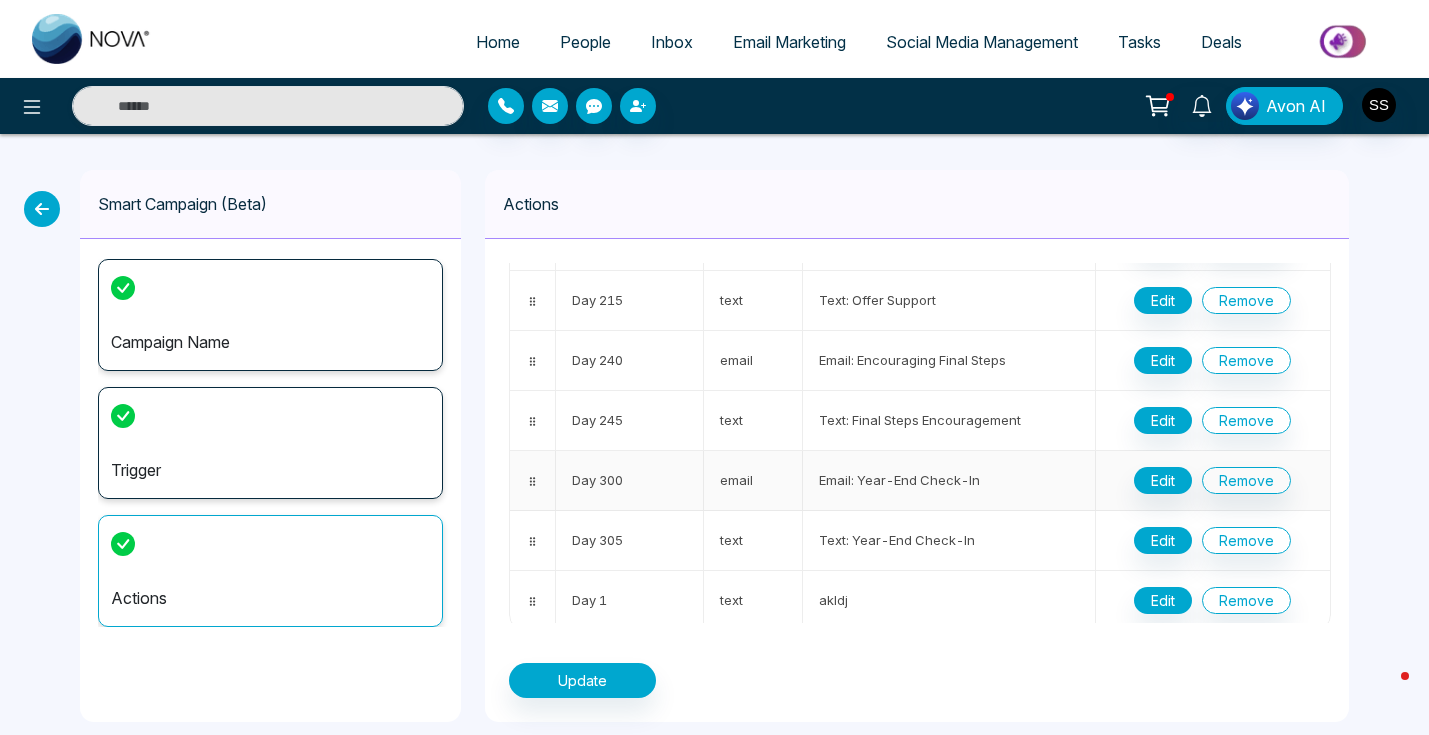 scroll, scrollTop: 1329, scrollLeft: 0, axis: vertical 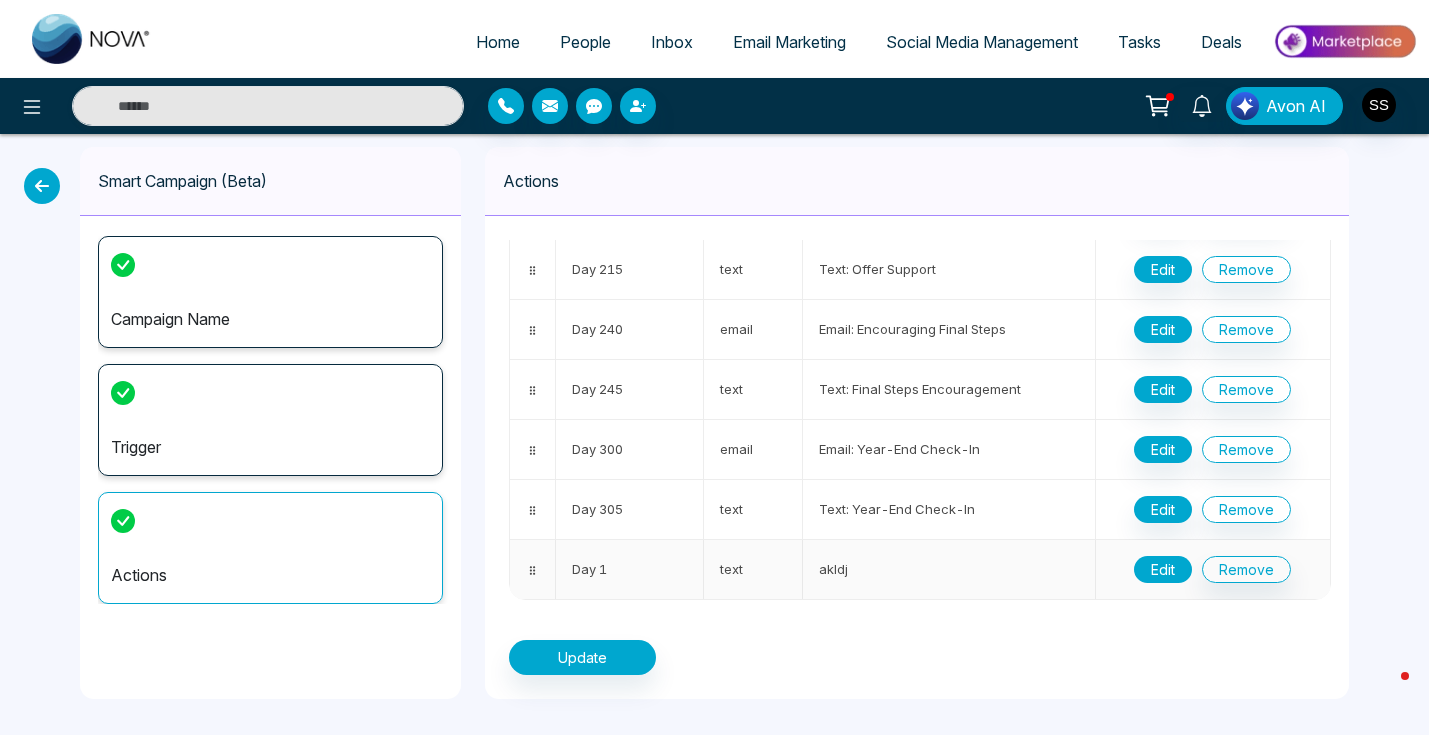 click on "Edit" at bounding box center [1163, 569] 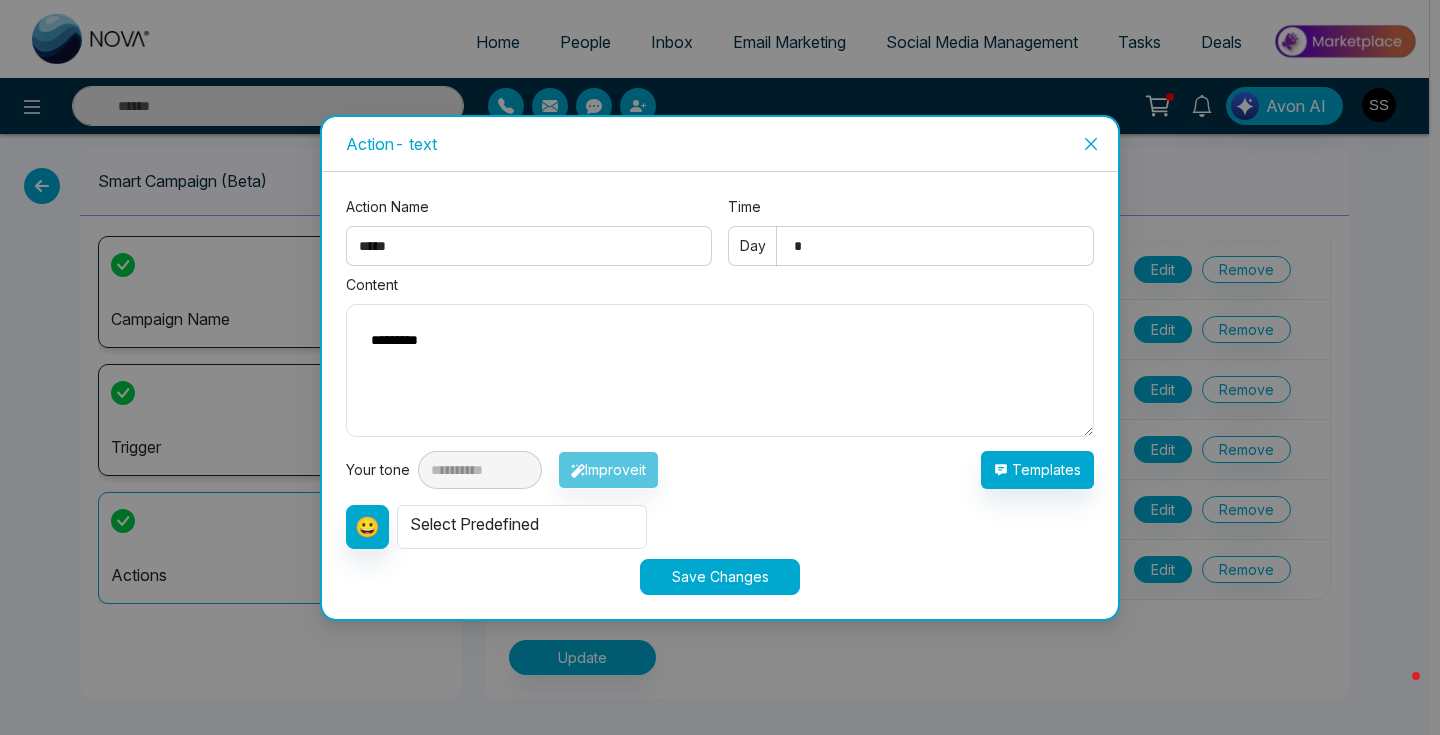 type on "*********" 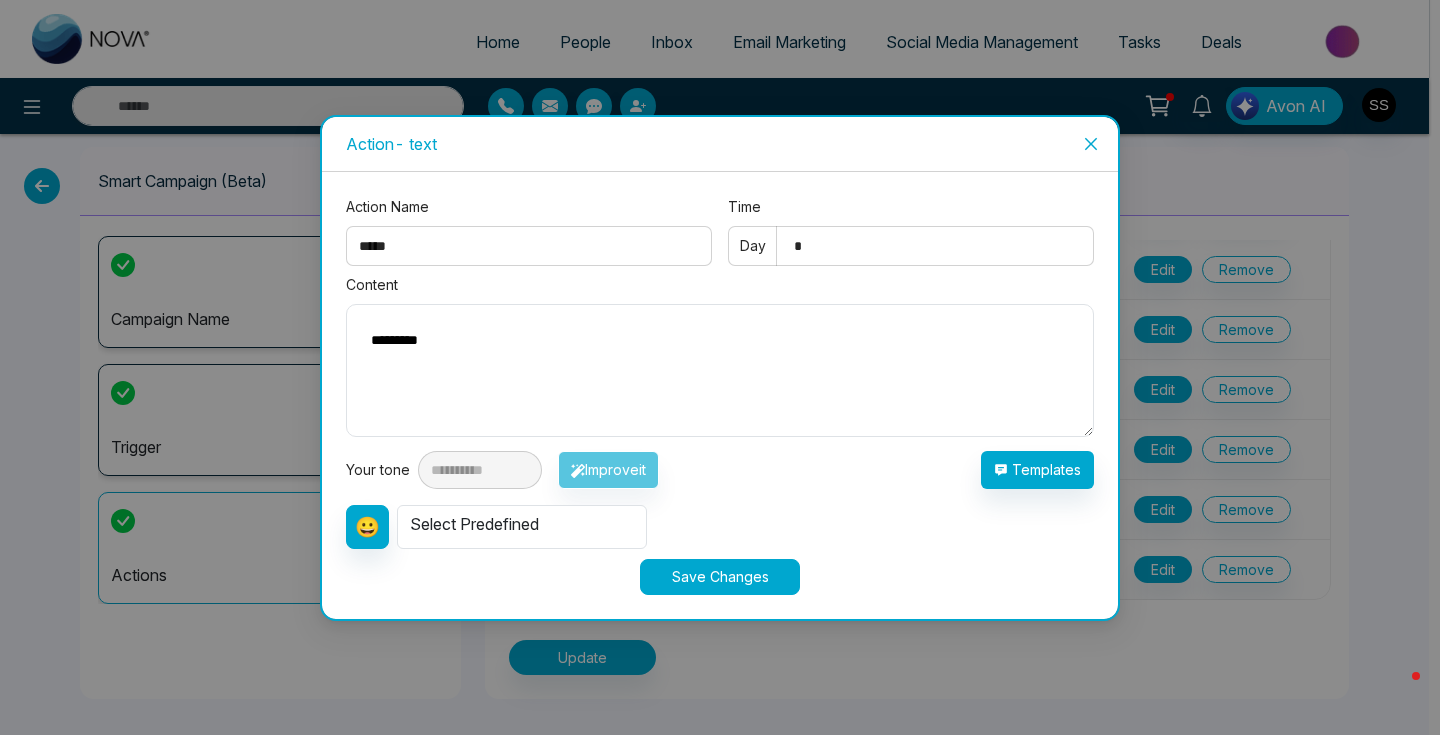 click on "Save Changes" at bounding box center (720, 577) 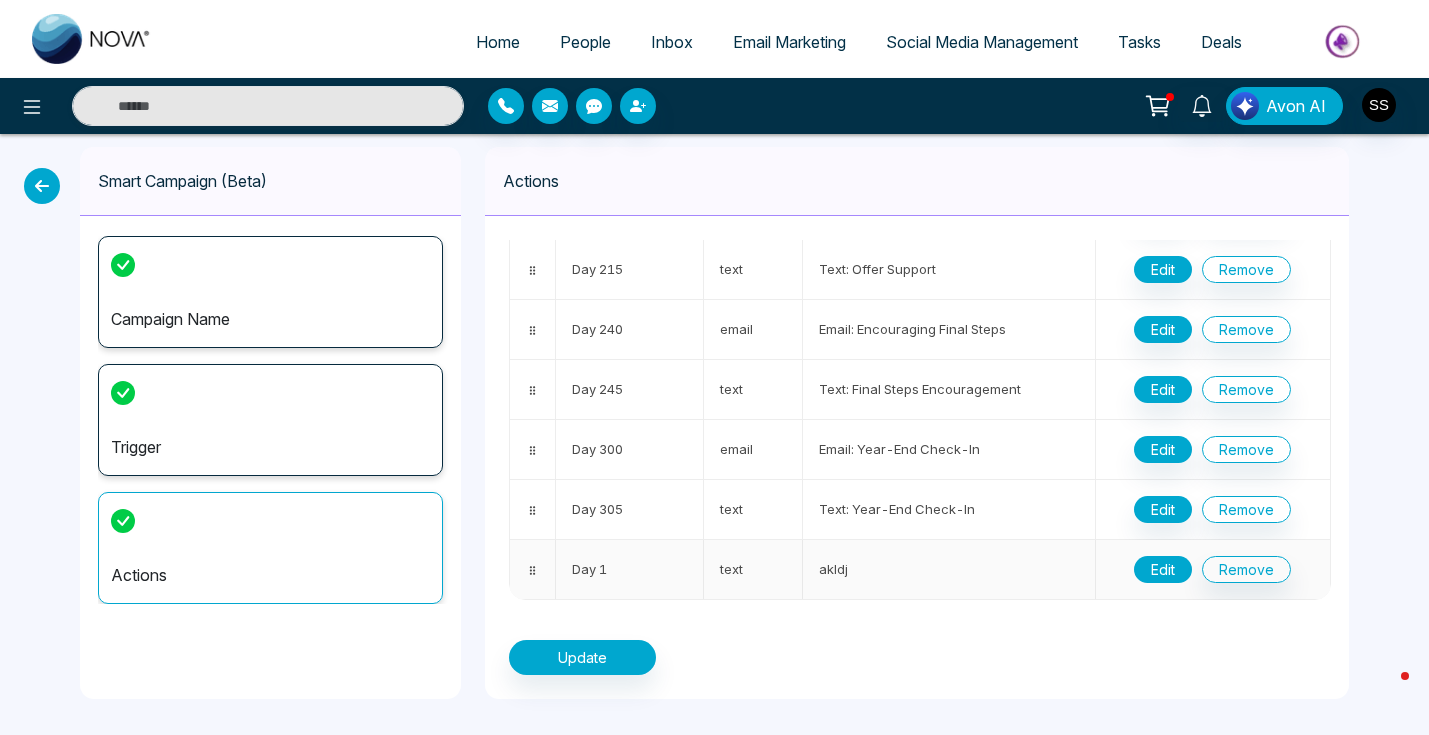click on "Edit" at bounding box center (1163, 569) 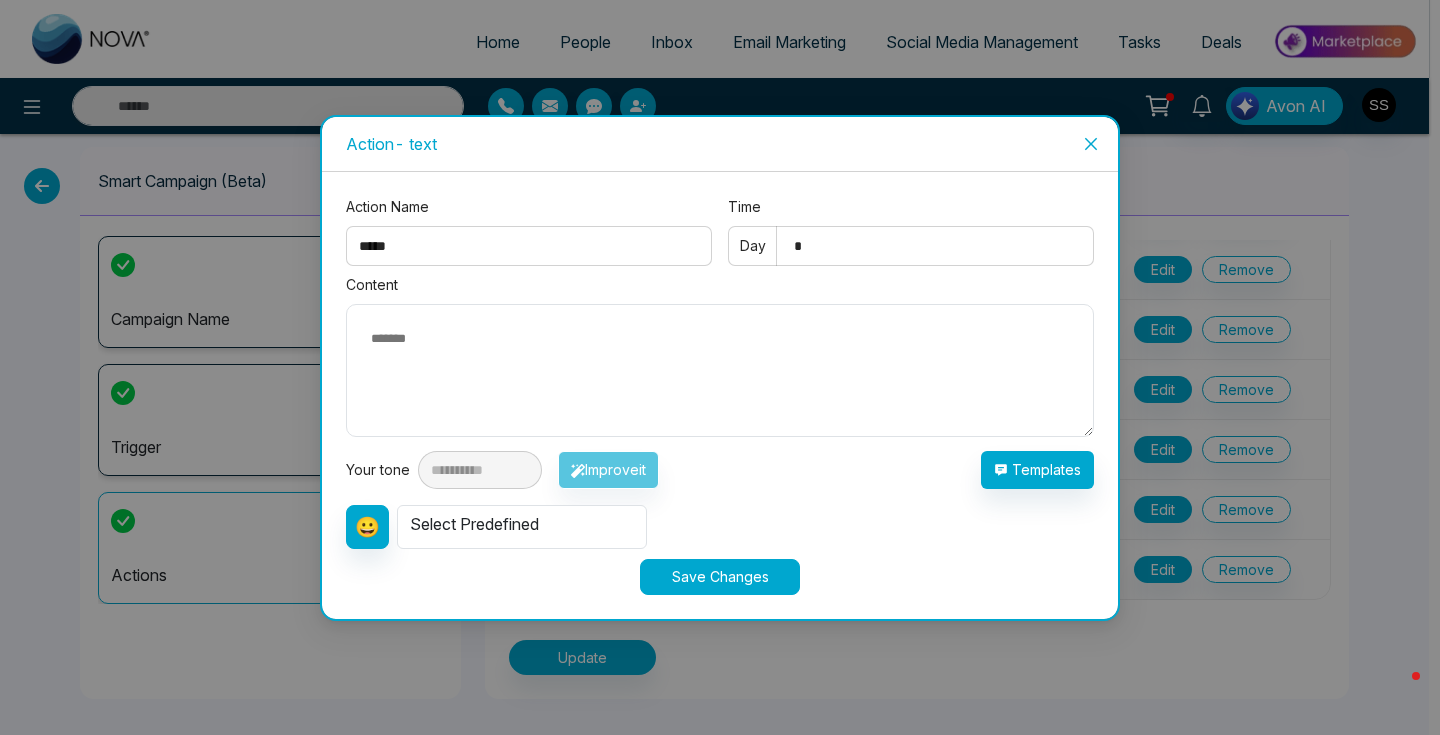 click on "**********" at bounding box center [720, 367] 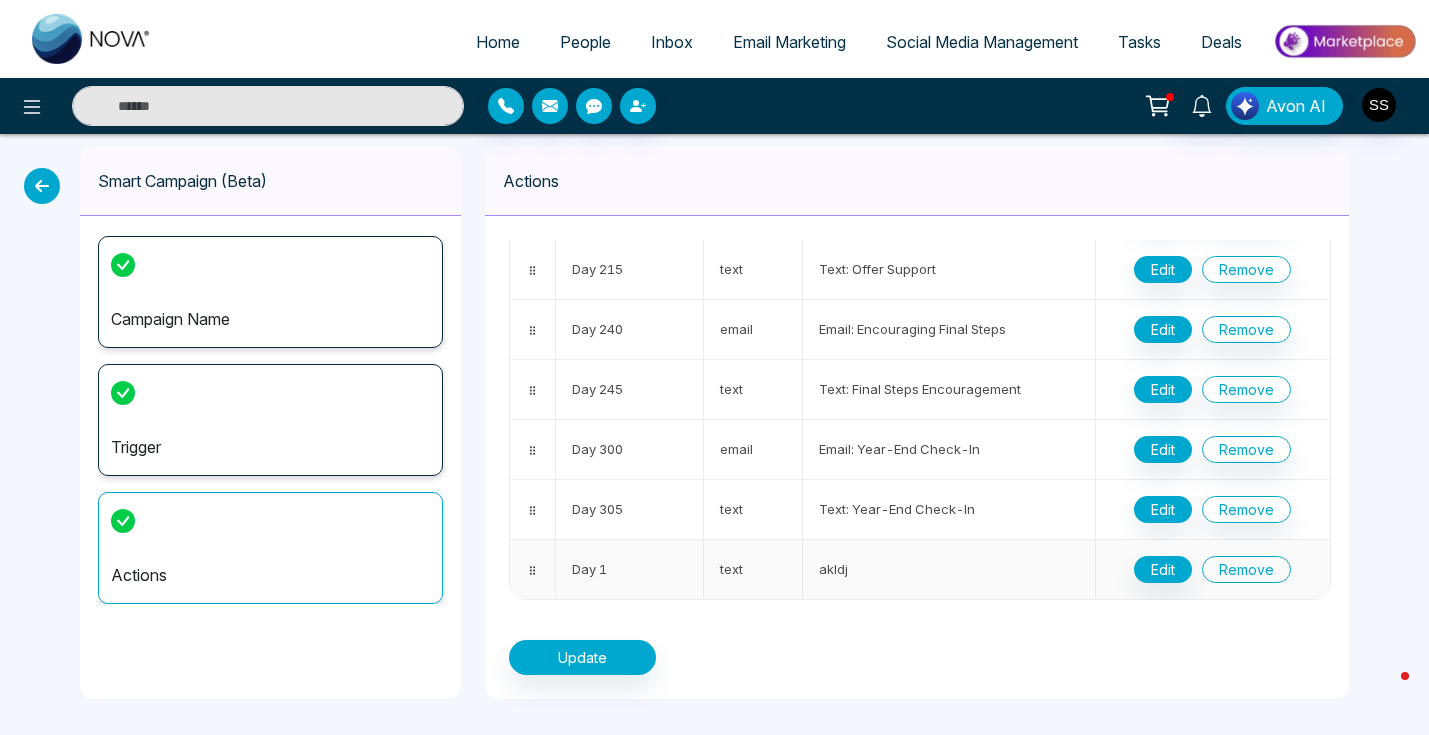 click on "Remove" at bounding box center [1246, 569] 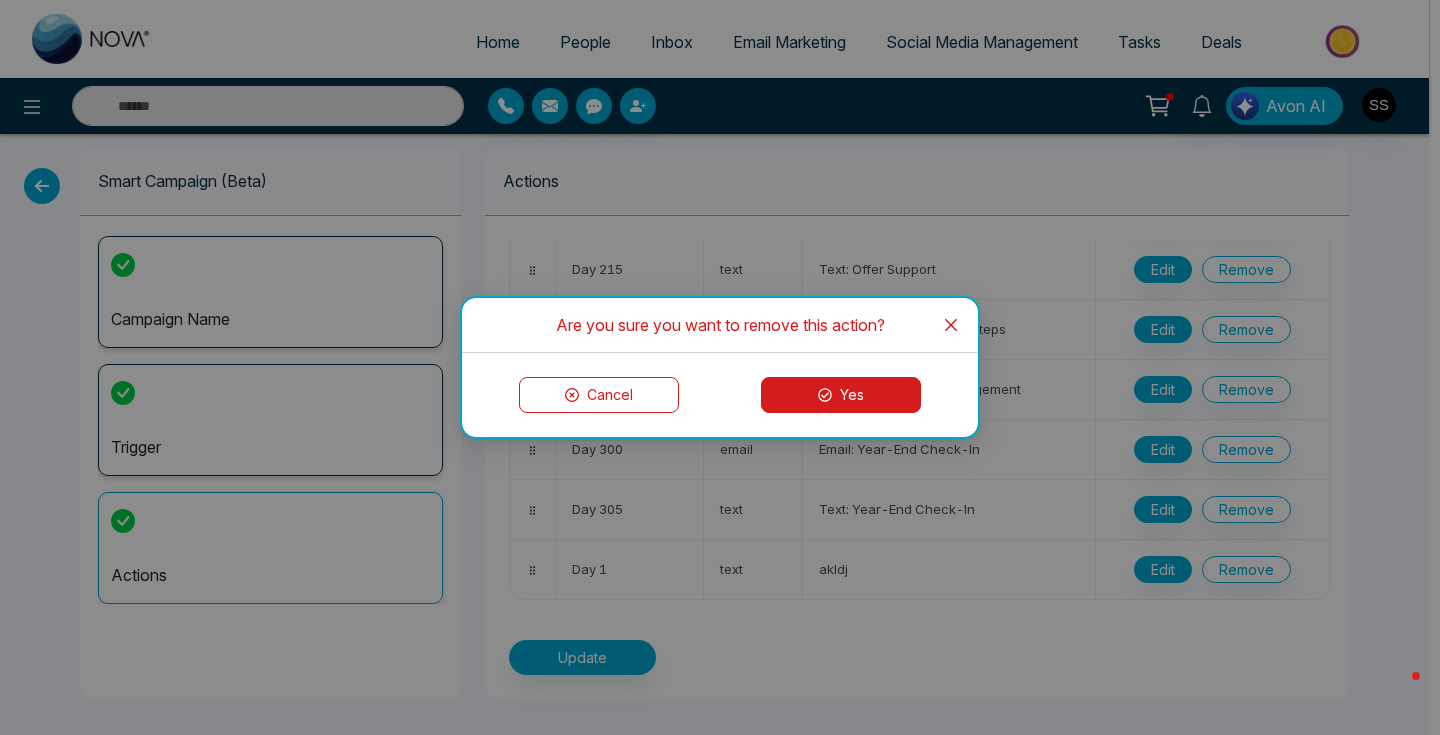 click on "Yes" at bounding box center (841, 395) 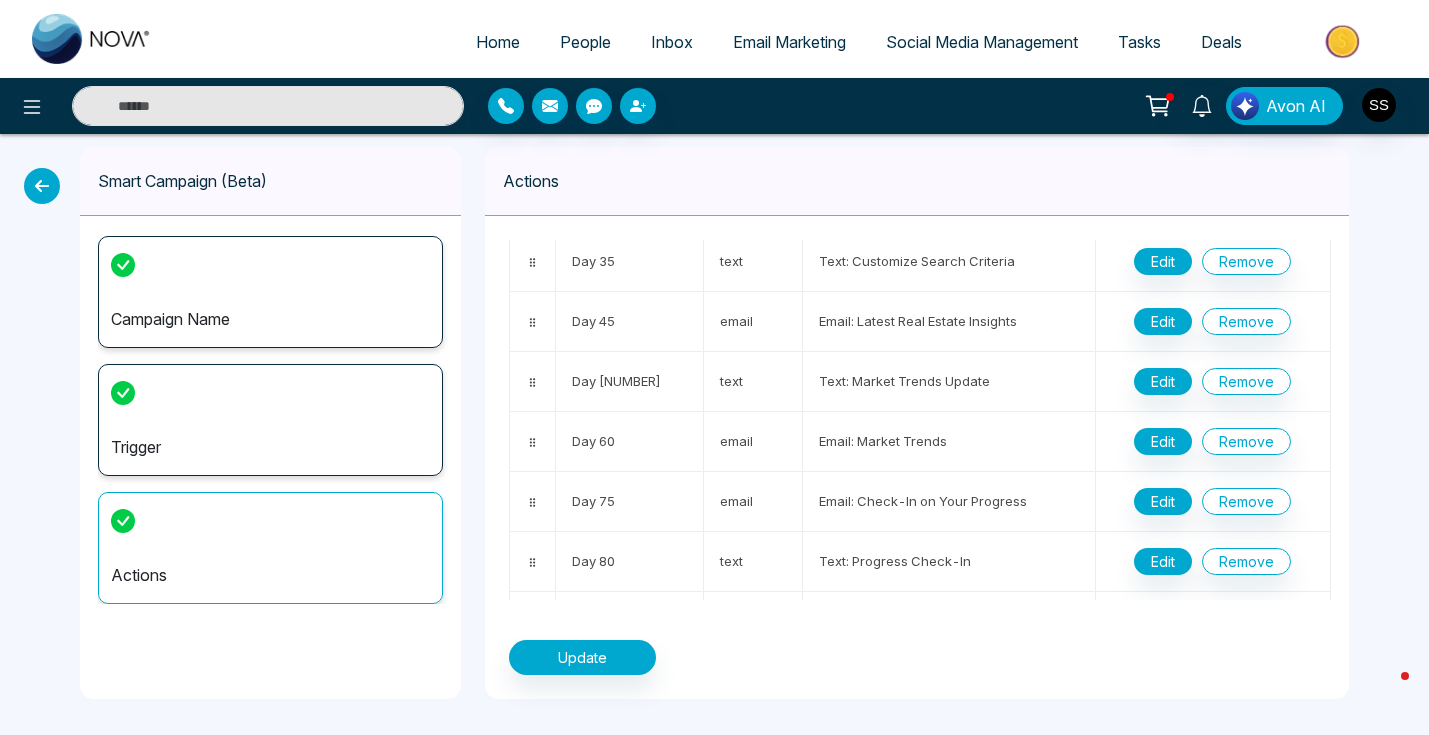 scroll, scrollTop: 0, scrollLeft: 0, axis: both 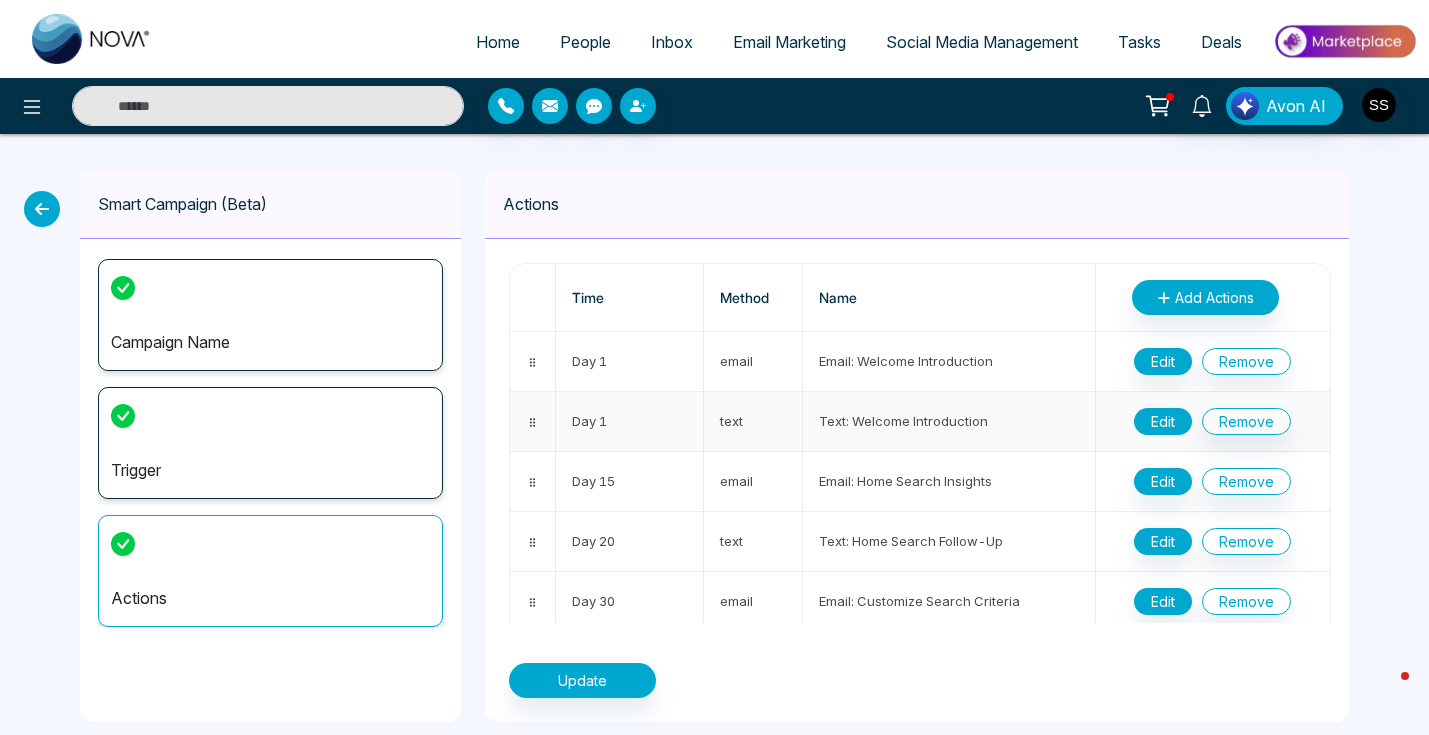 click on "Edit" at bounding box center [1163, 421] 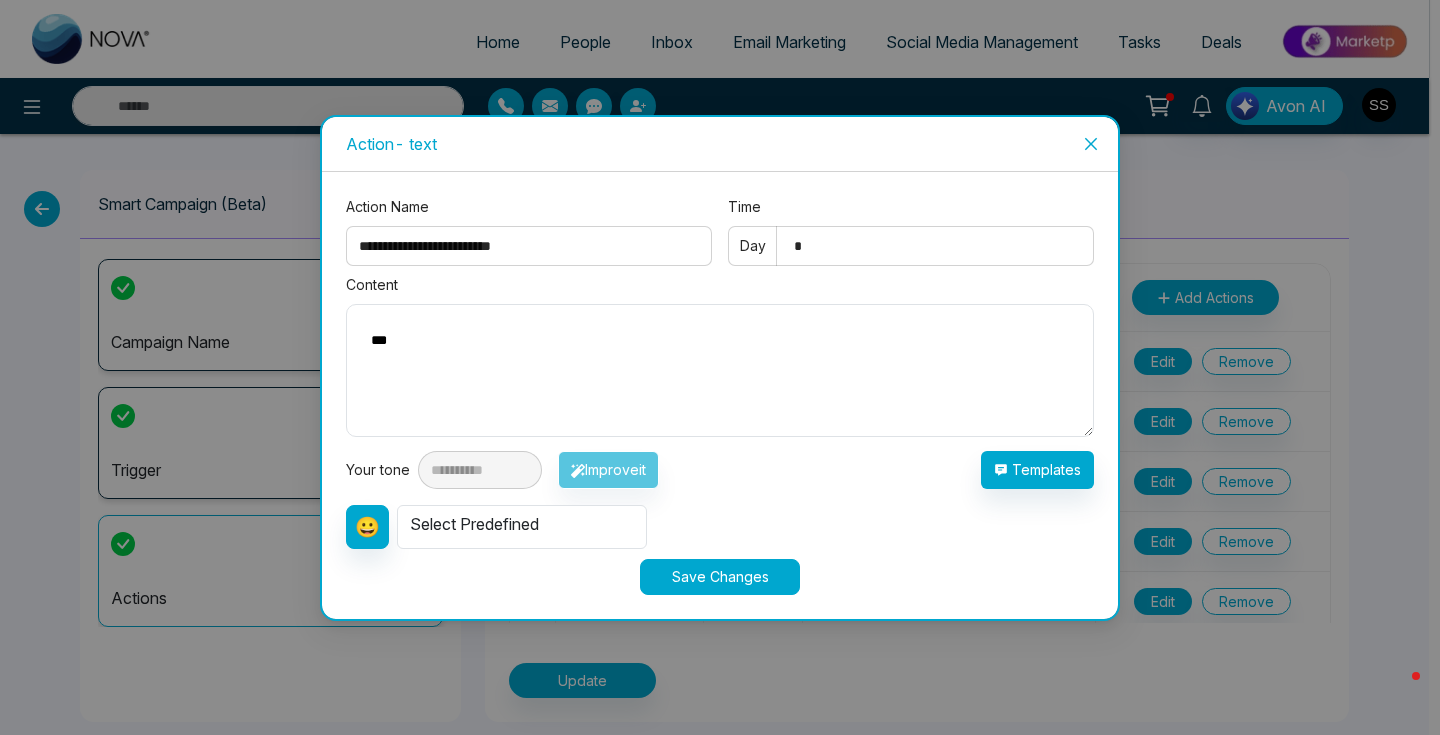 click on "Select Predefined" at bounding box center (522, 527) 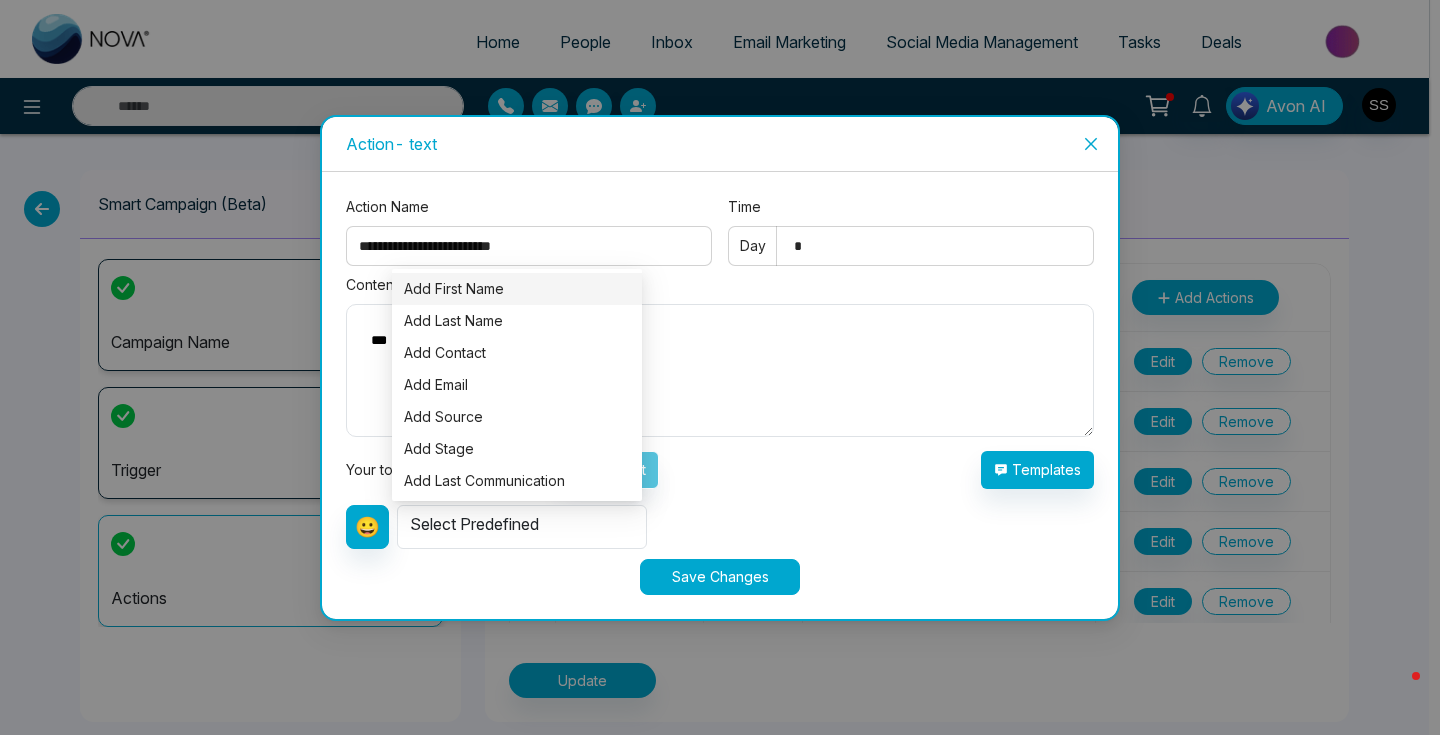 click on "Add First Name" at bounding box center (517, 289) 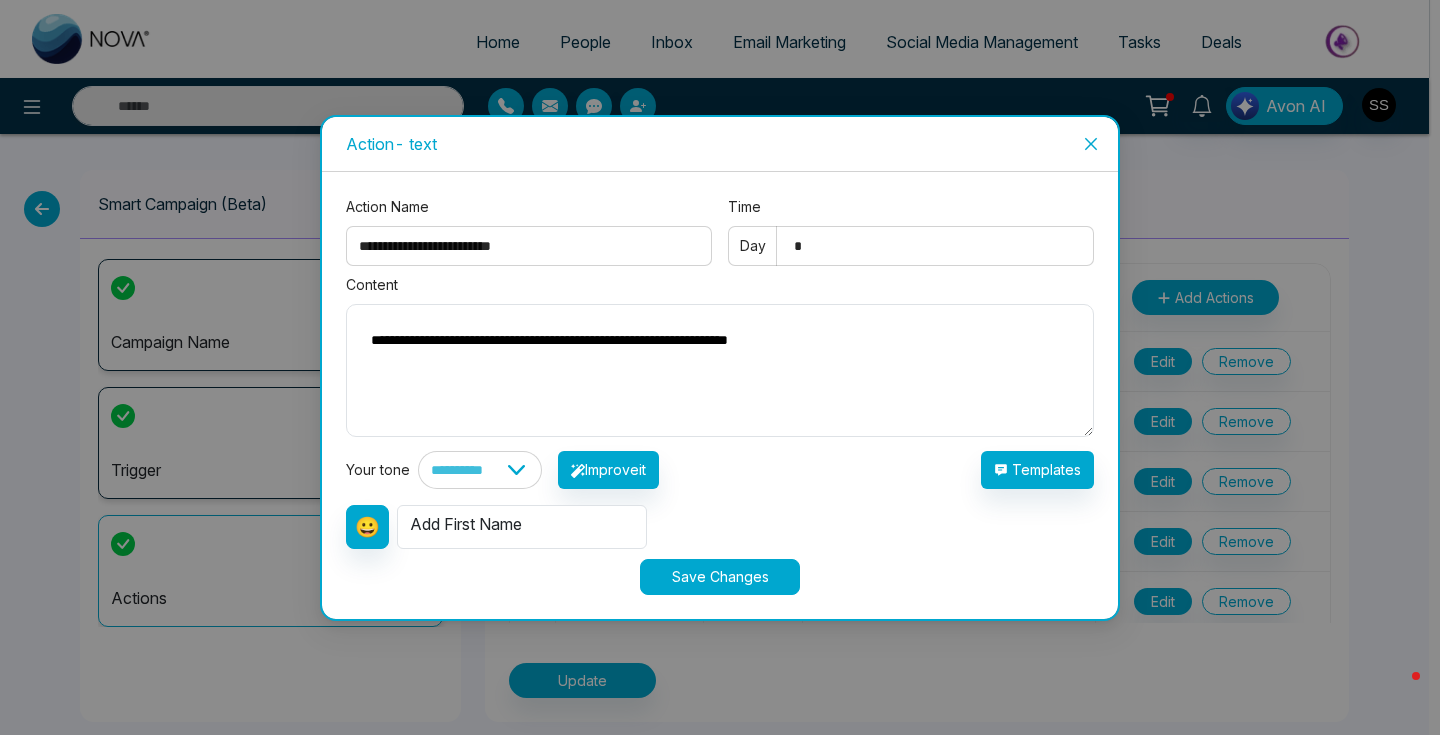drag, startPoint x: 652, startPoint y: 337, endPoint x: 1161, endPoint y: 337, distance: 509 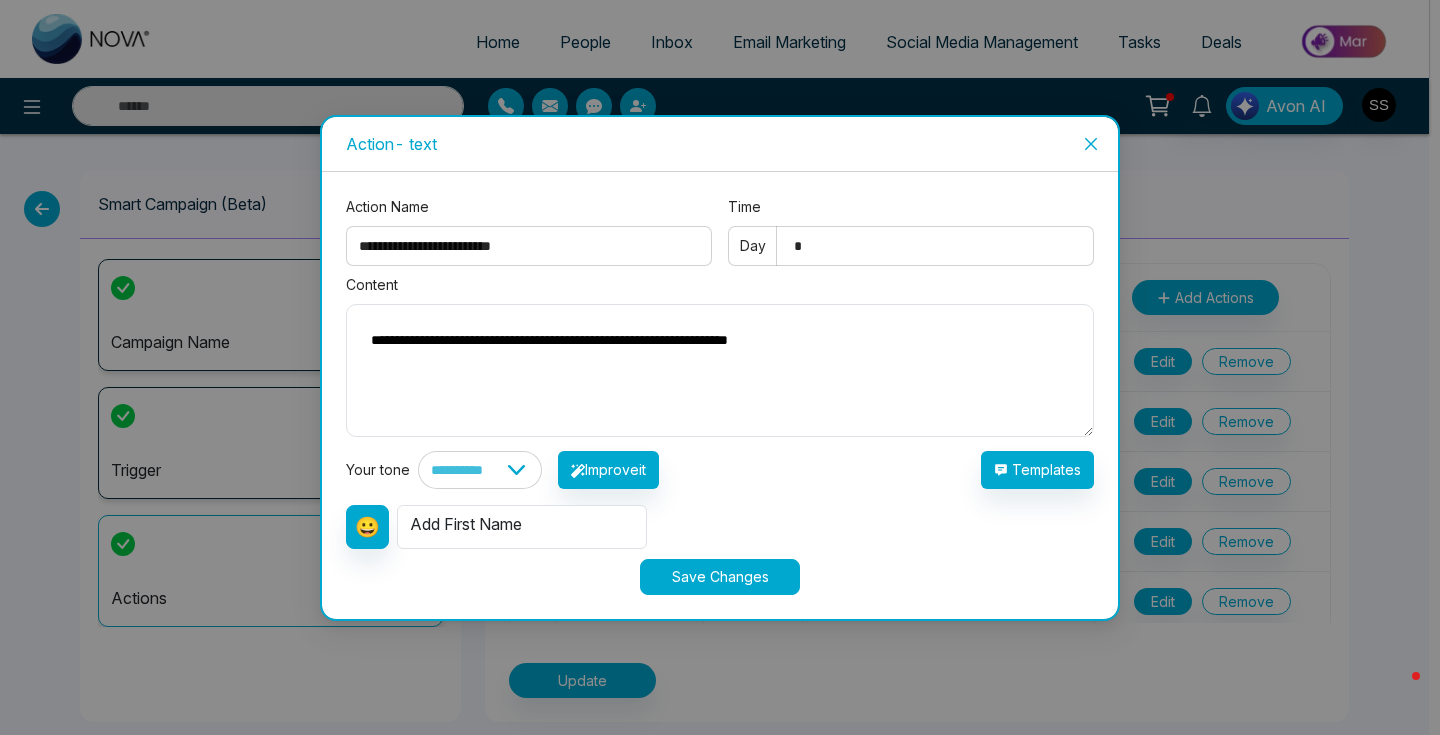 click on "**********" at bounding box center (720, 367) 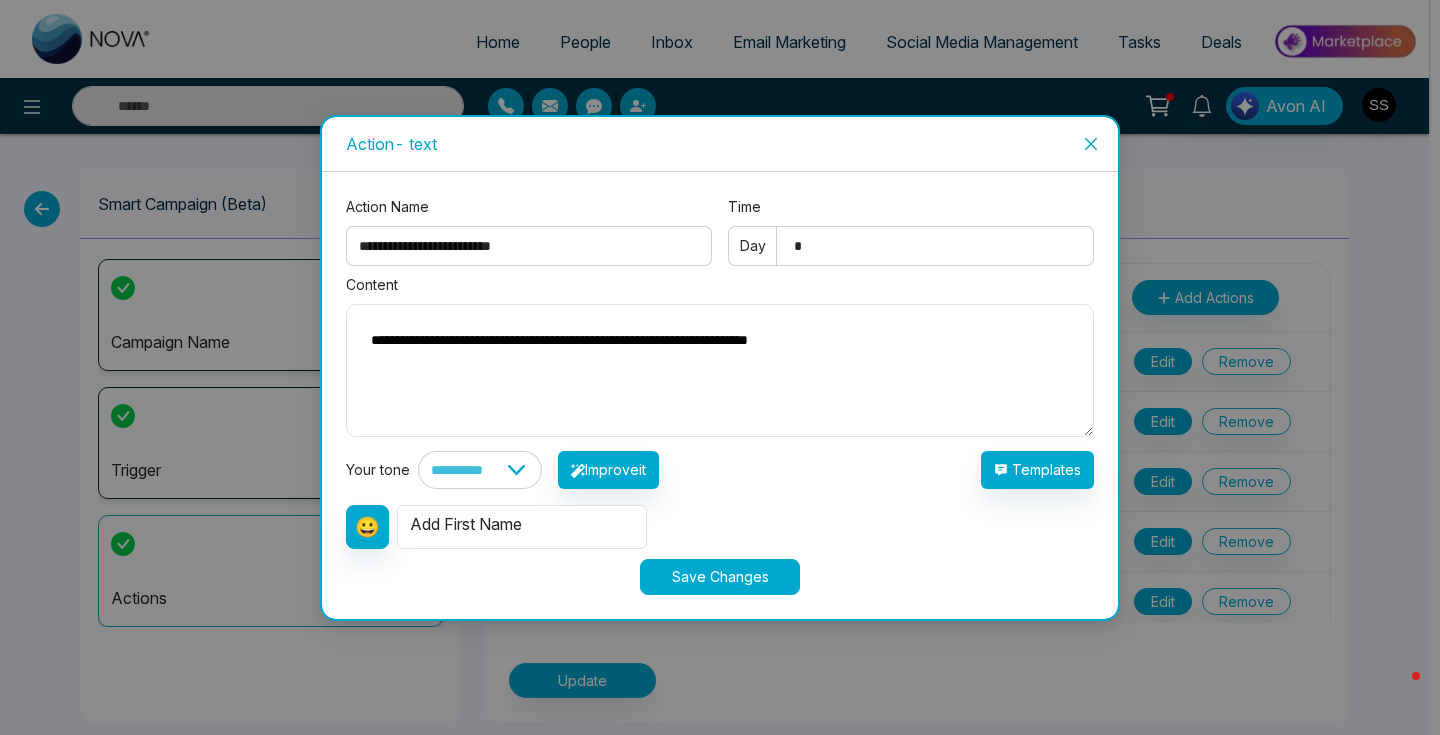 click on "**********" at bounding box center (720, 370) 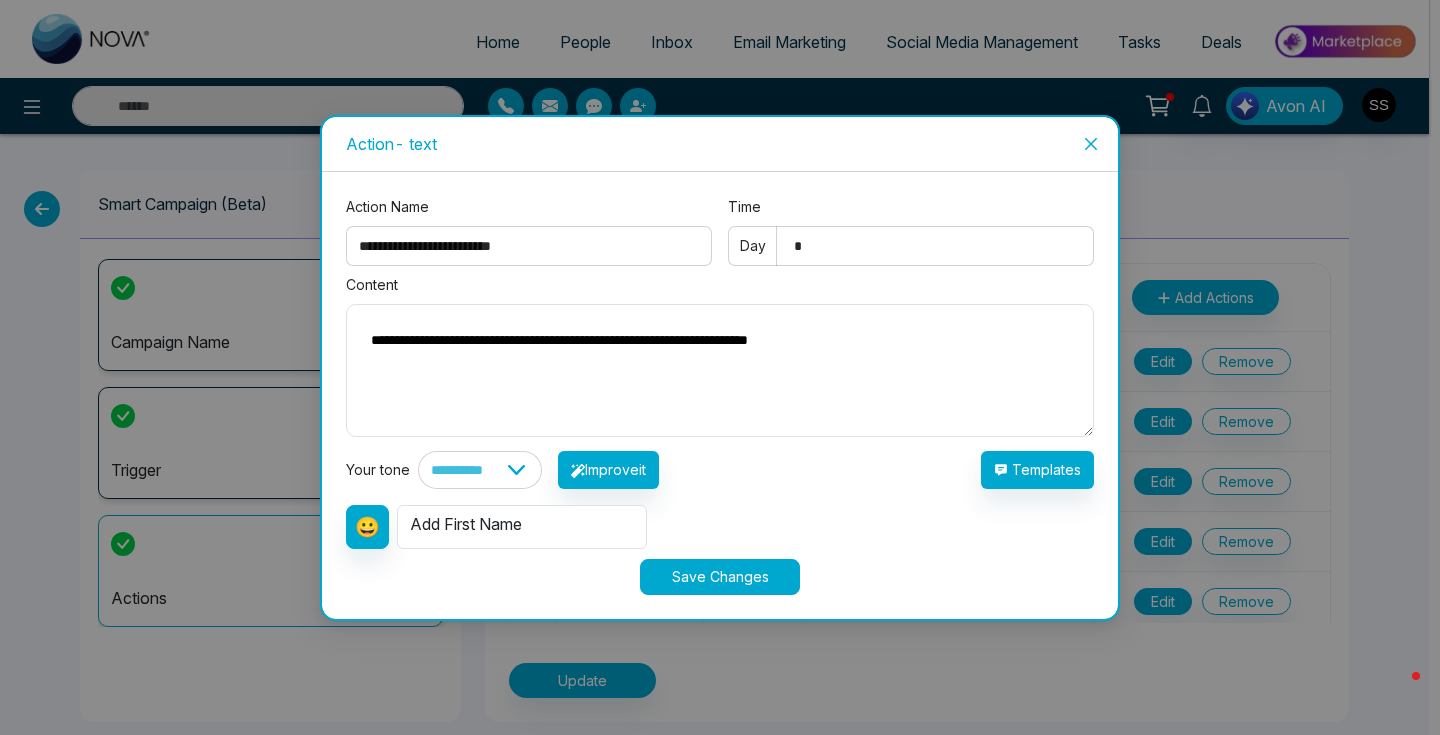 click on "**********" at bounding box center (720, 370) 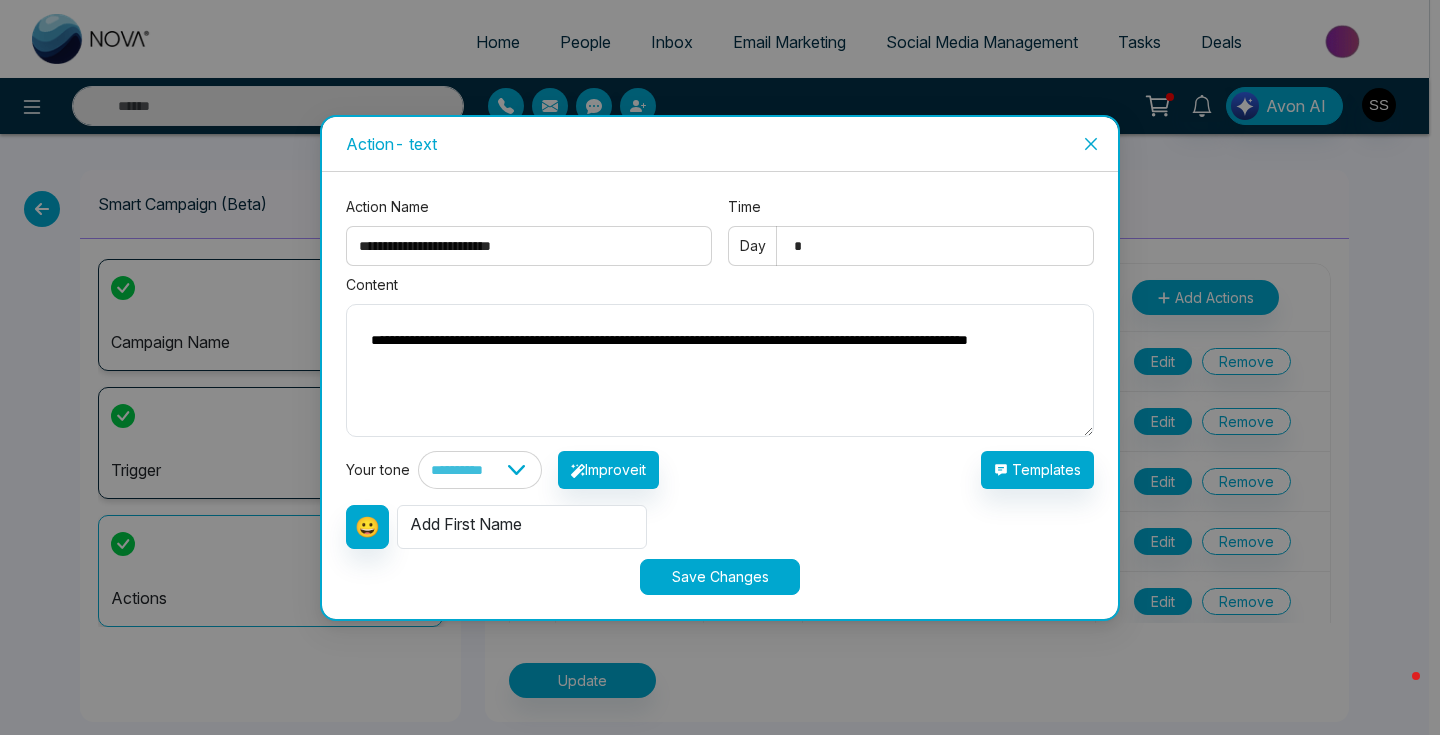 click on "**********" at bounding box center (720, 370) 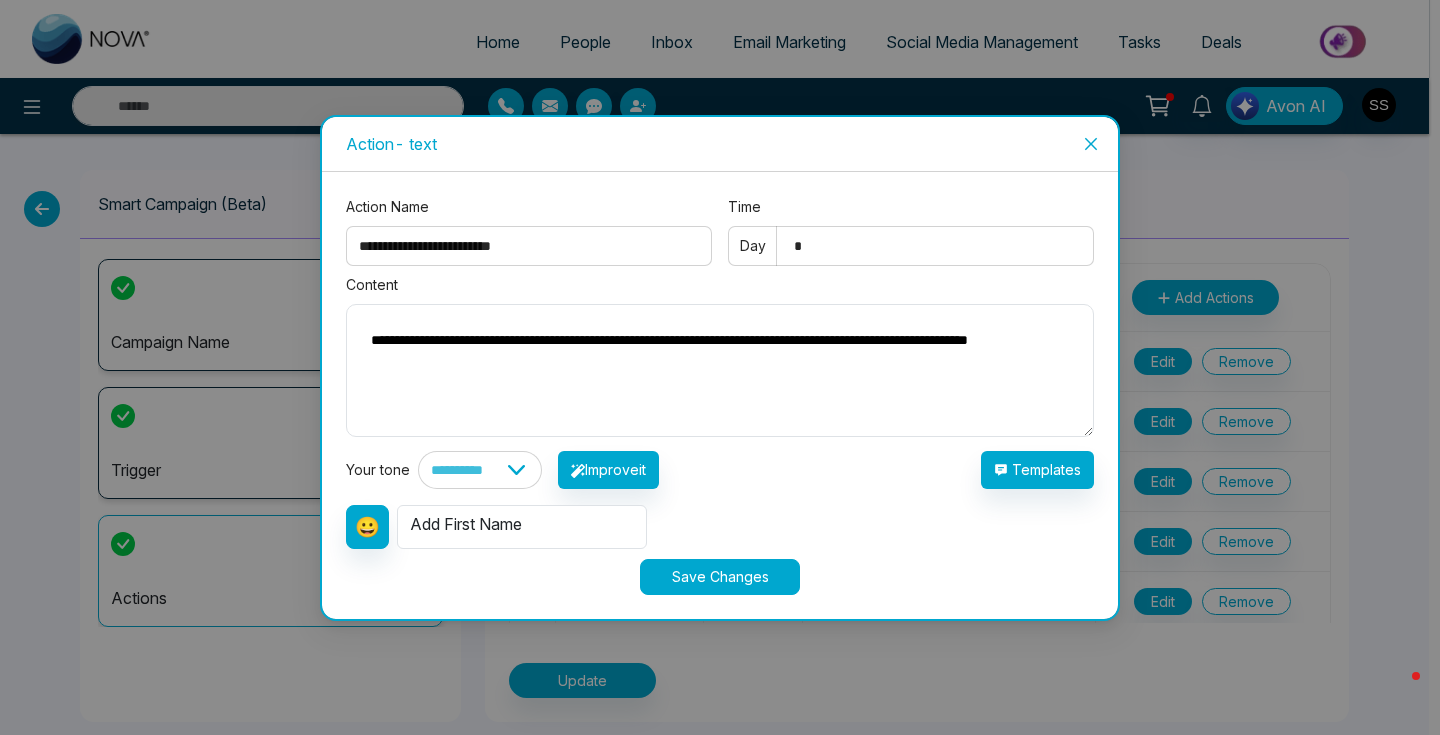 click on "**********" at bounding box center [720, 370] 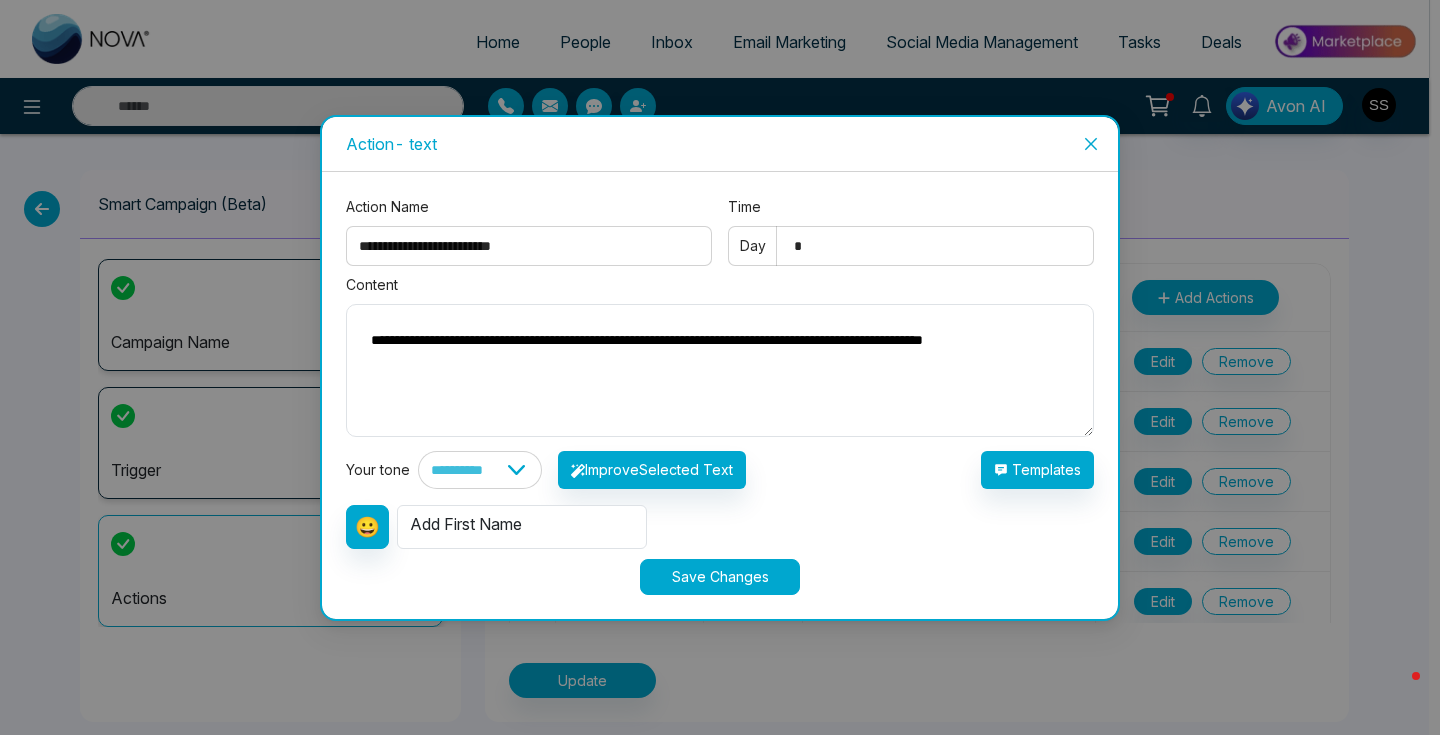 click on "**********" at bounding box center (720, 370) 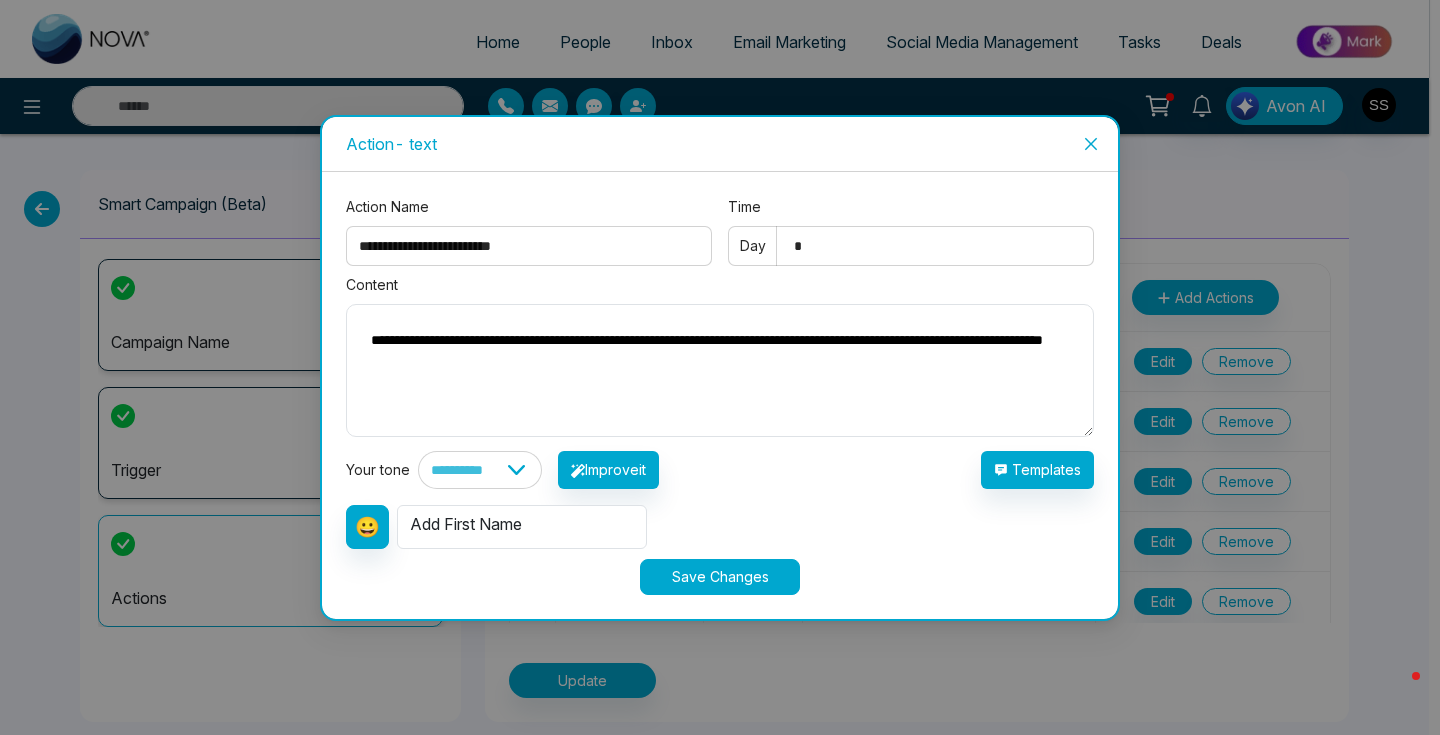 drag, startPoint x: 428, startPoint y: 361, endPoint x: 641, endPoint y: 361, distance: 213 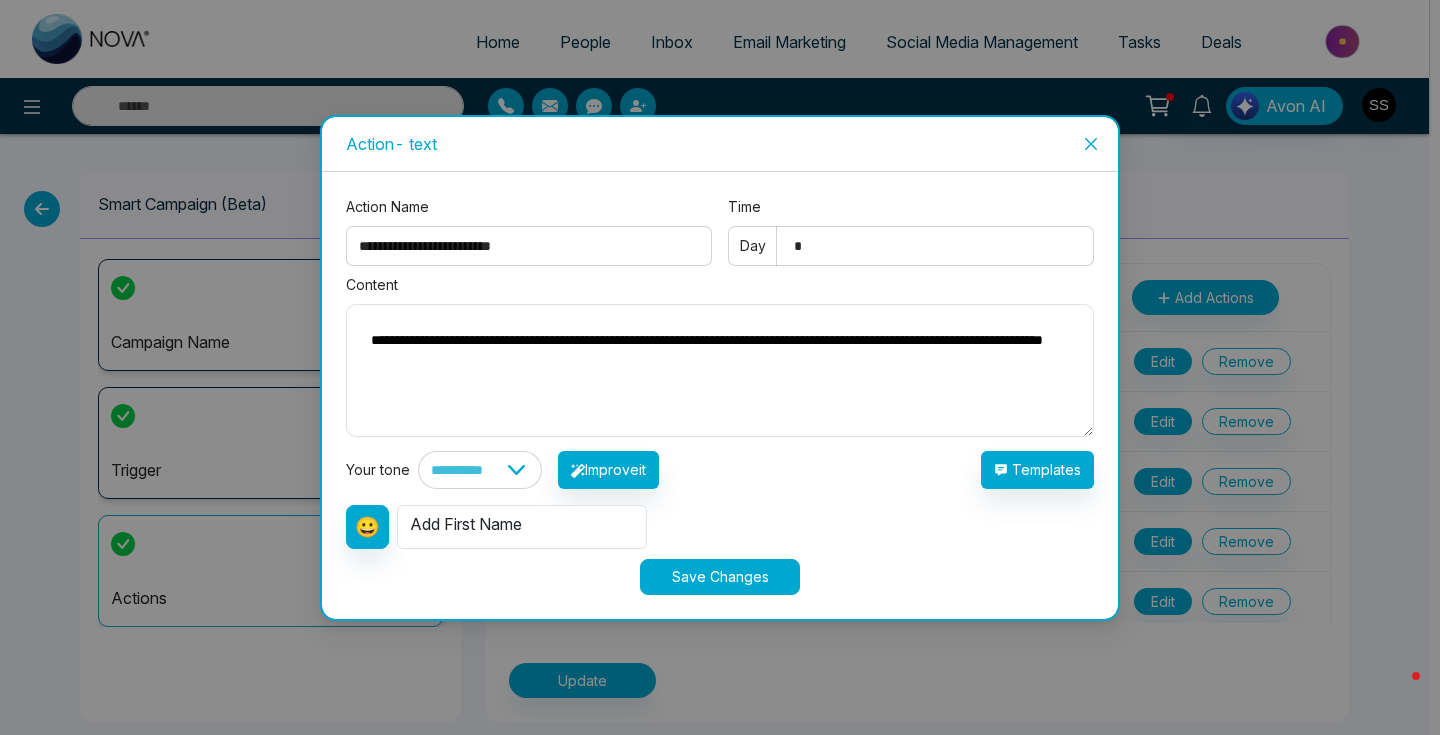 click on "**********" at bounding box center [720, 370] 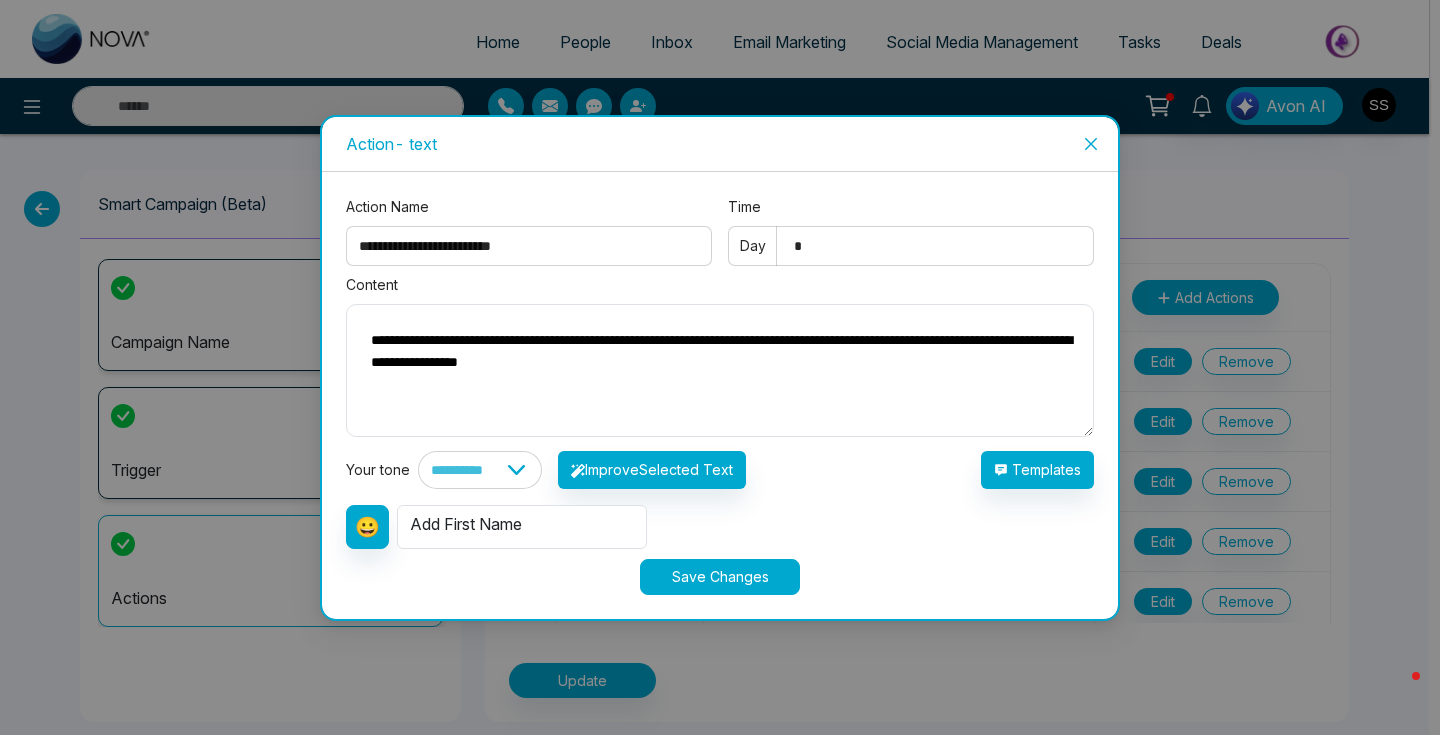 type on "**********" 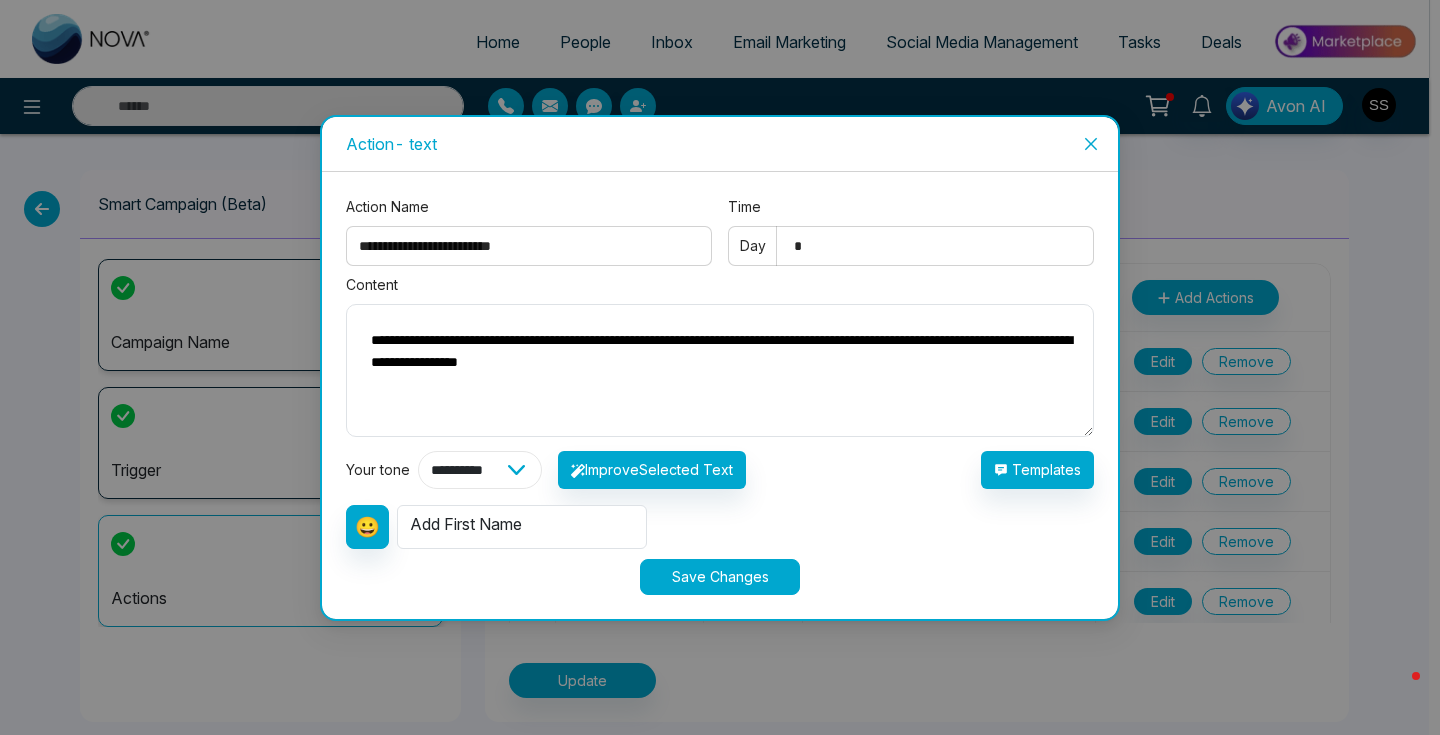 click on "**********" at bounding box center [480, 470] 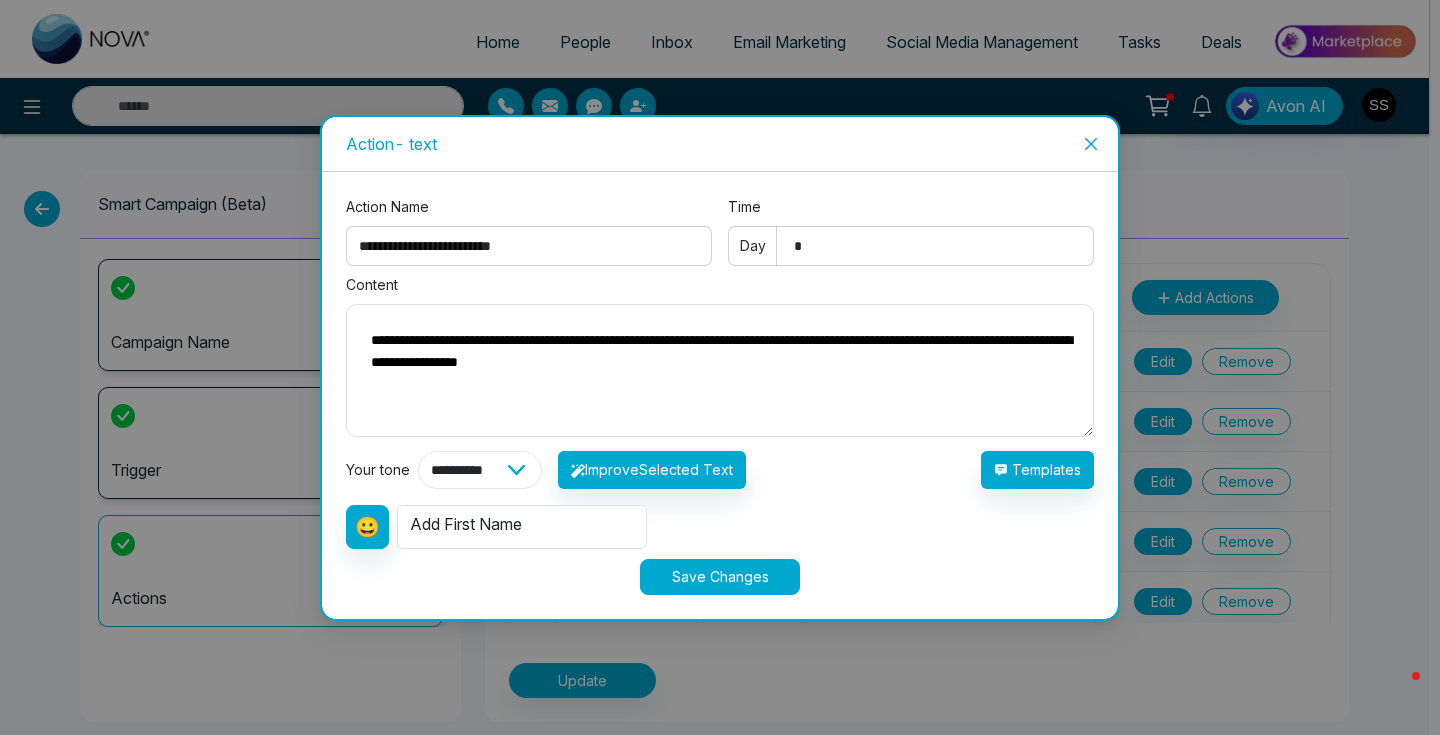 select on "******" 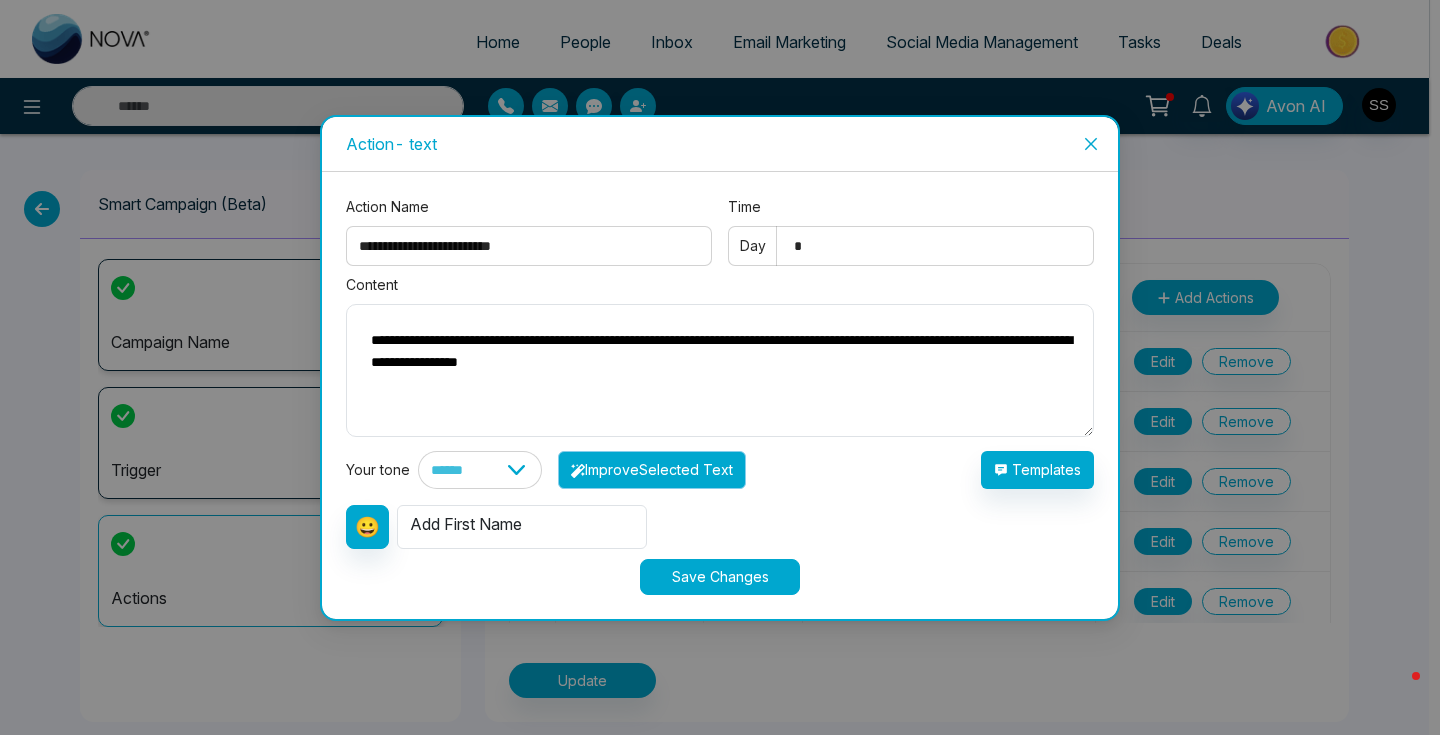 click on "Improve  Selected Text" at bounding box center [652, 470] 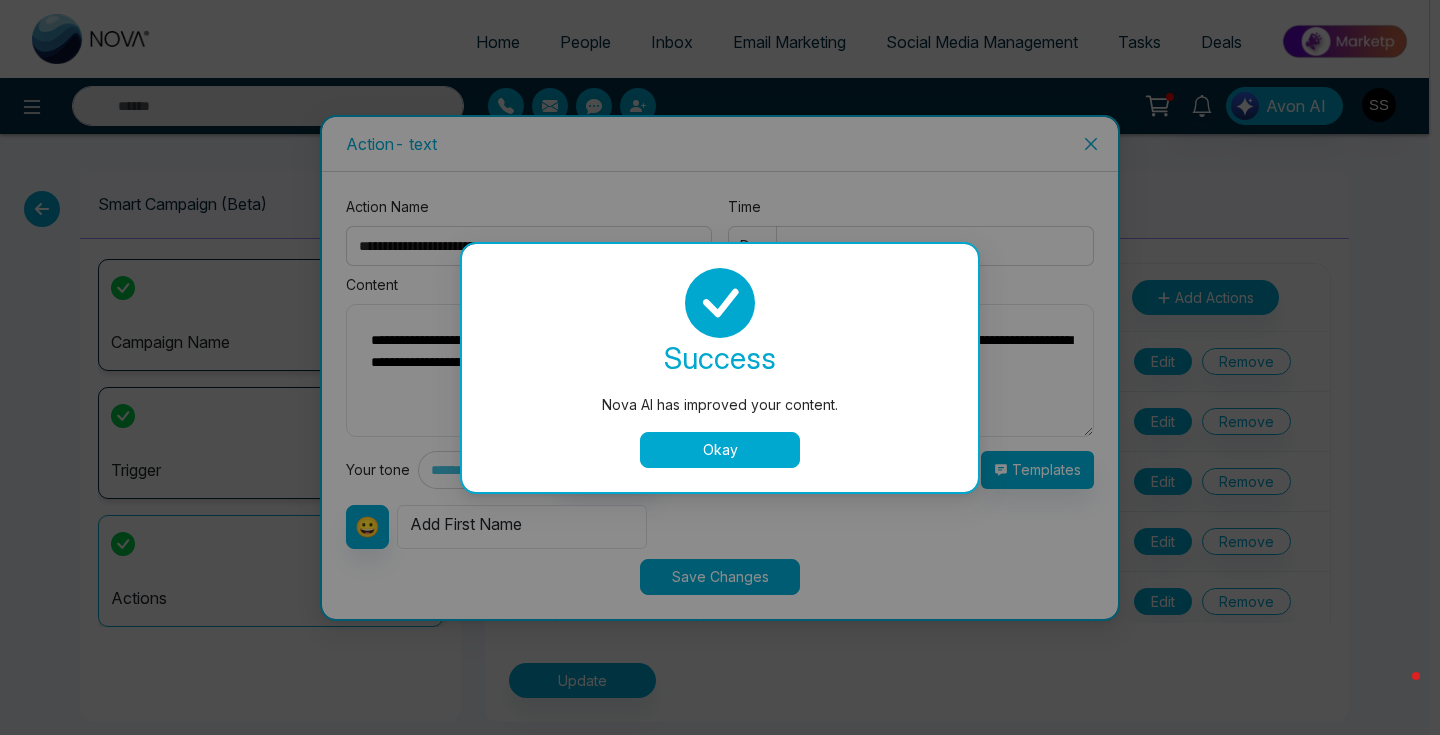 click on "Okay" at bounding box center [720, 450] 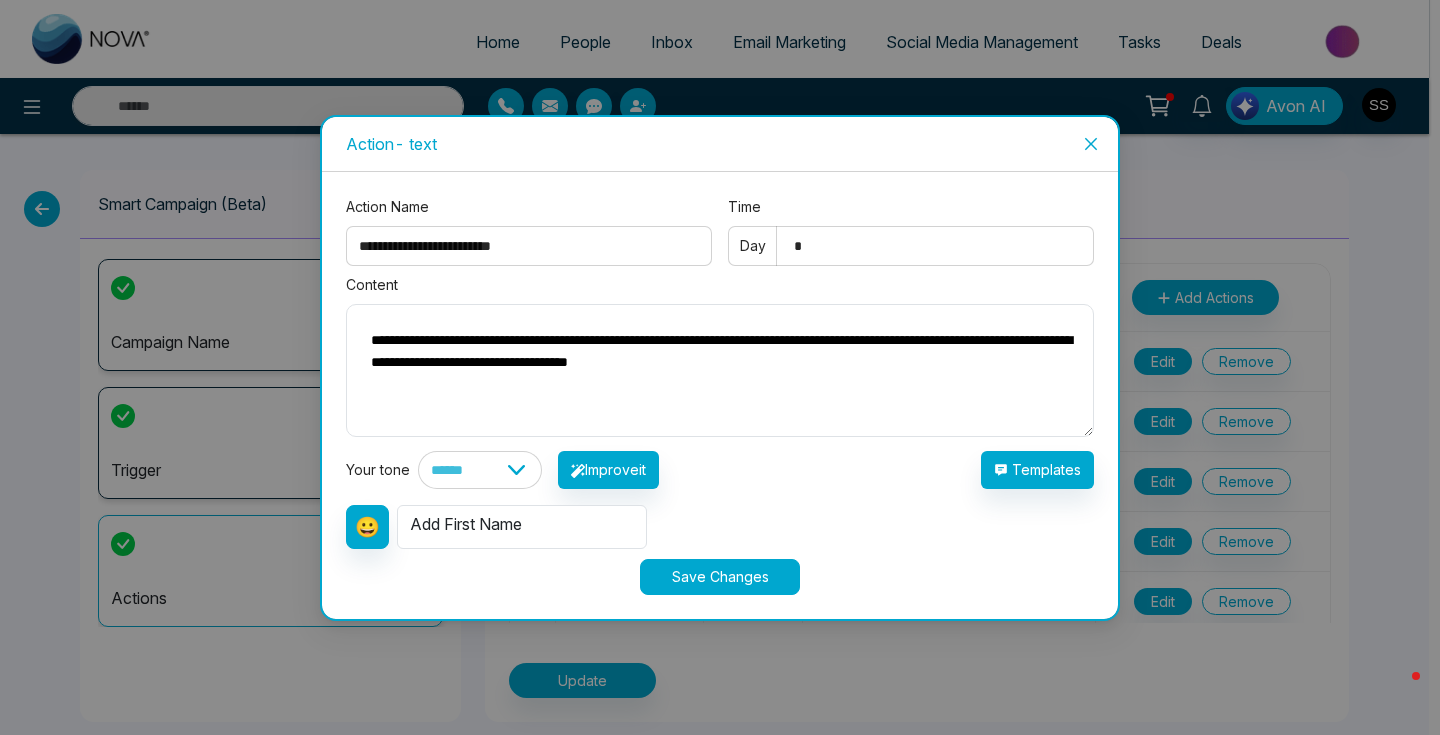 click on "**********" at bounding box center [720, 370] 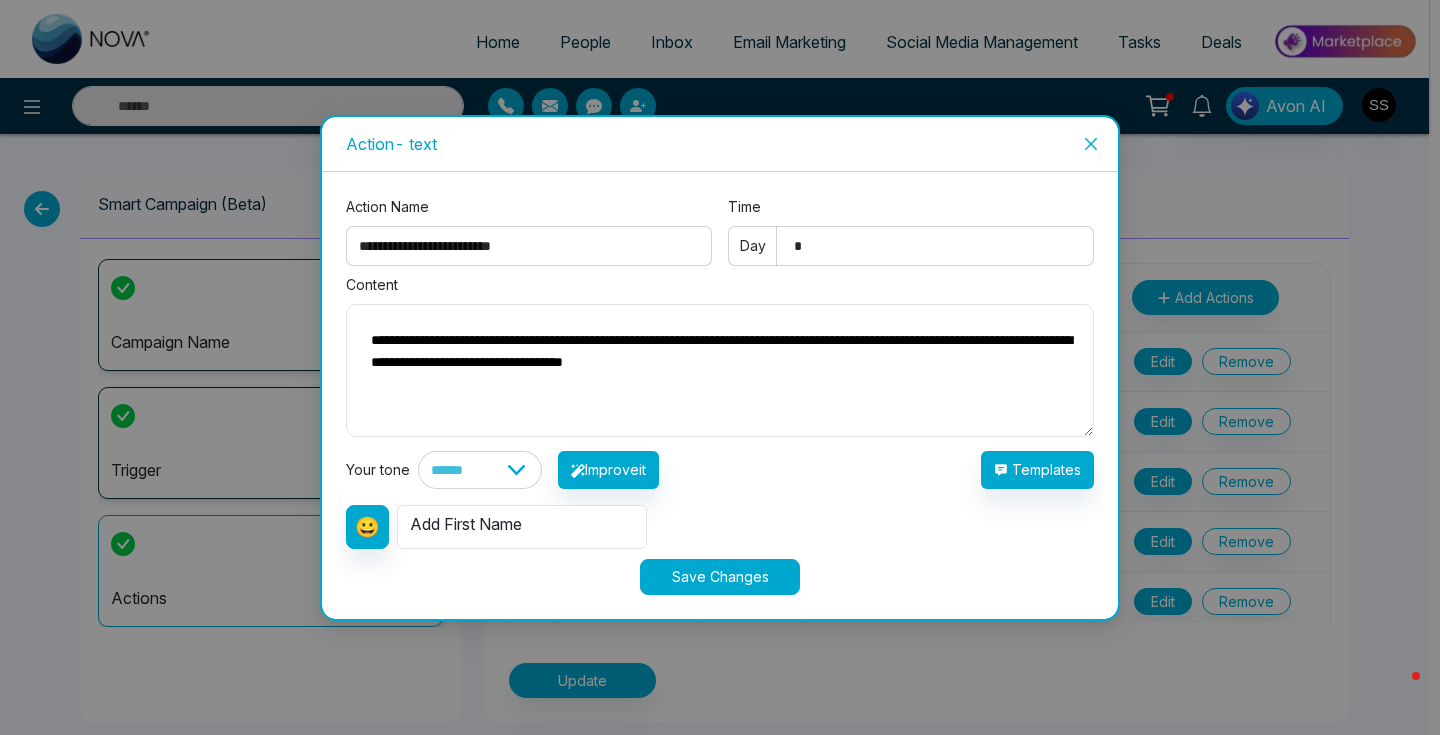 click on "**********" at bounding box center [720, 370] 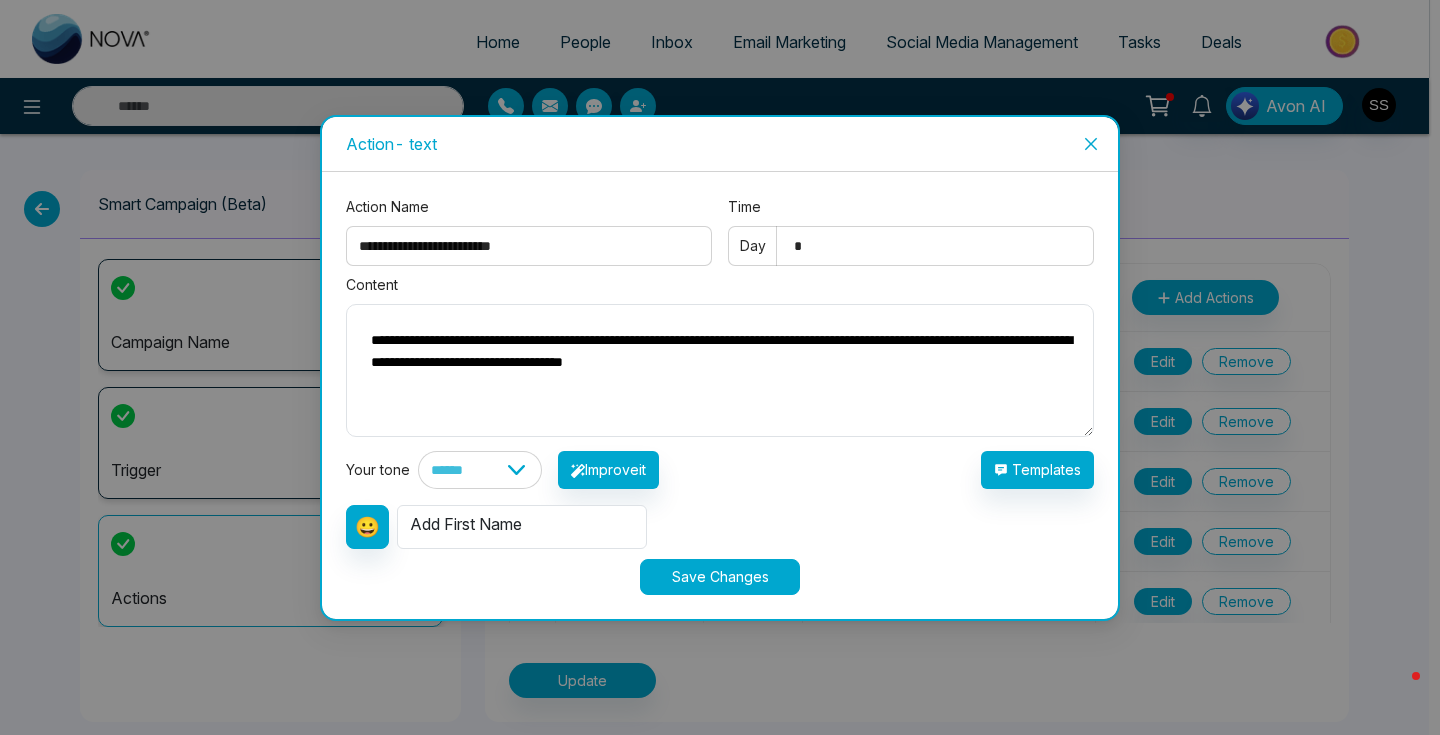 drag, startPoint x: 753, startPoint y: 364, endPoint x: 721, endPoint y: 364, distance: 32 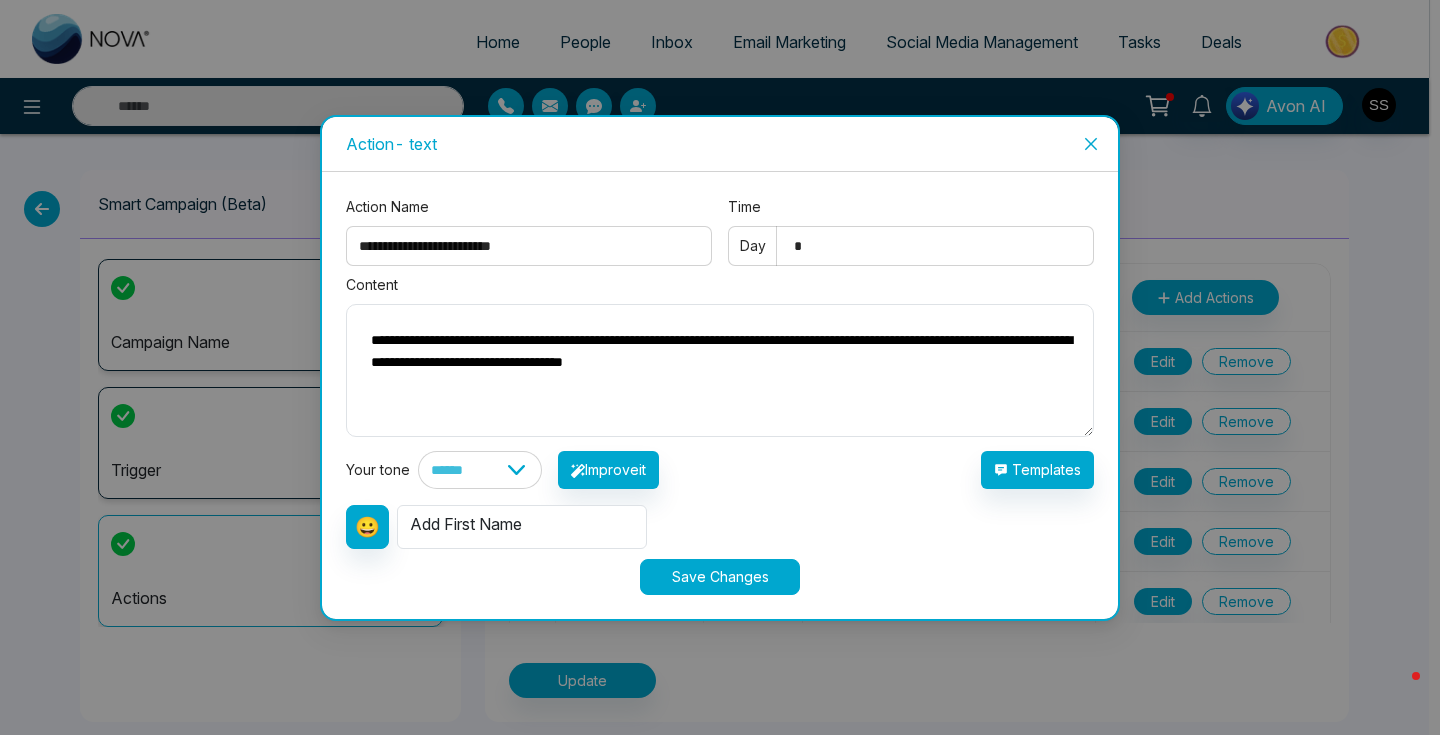click on "**********" at bounding box center [720, 370] 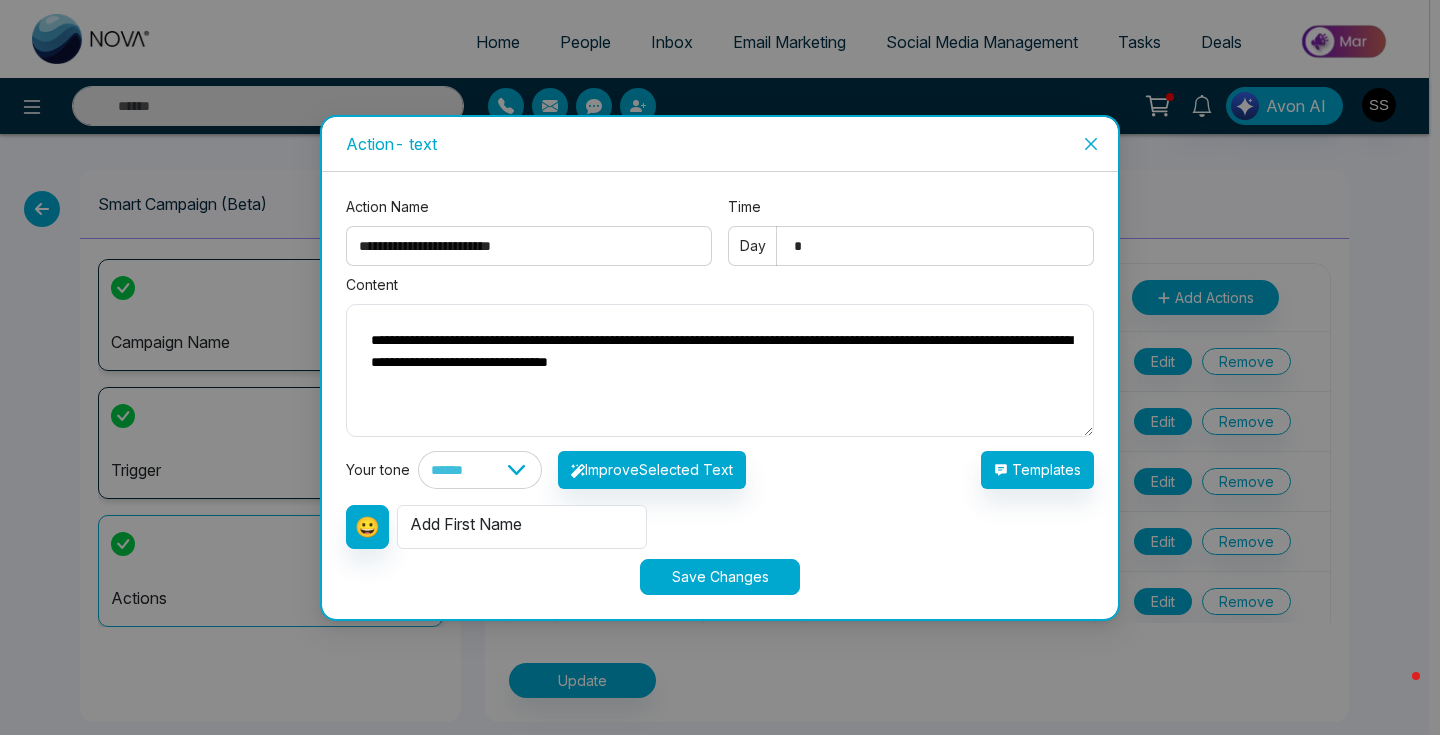type on "**********" 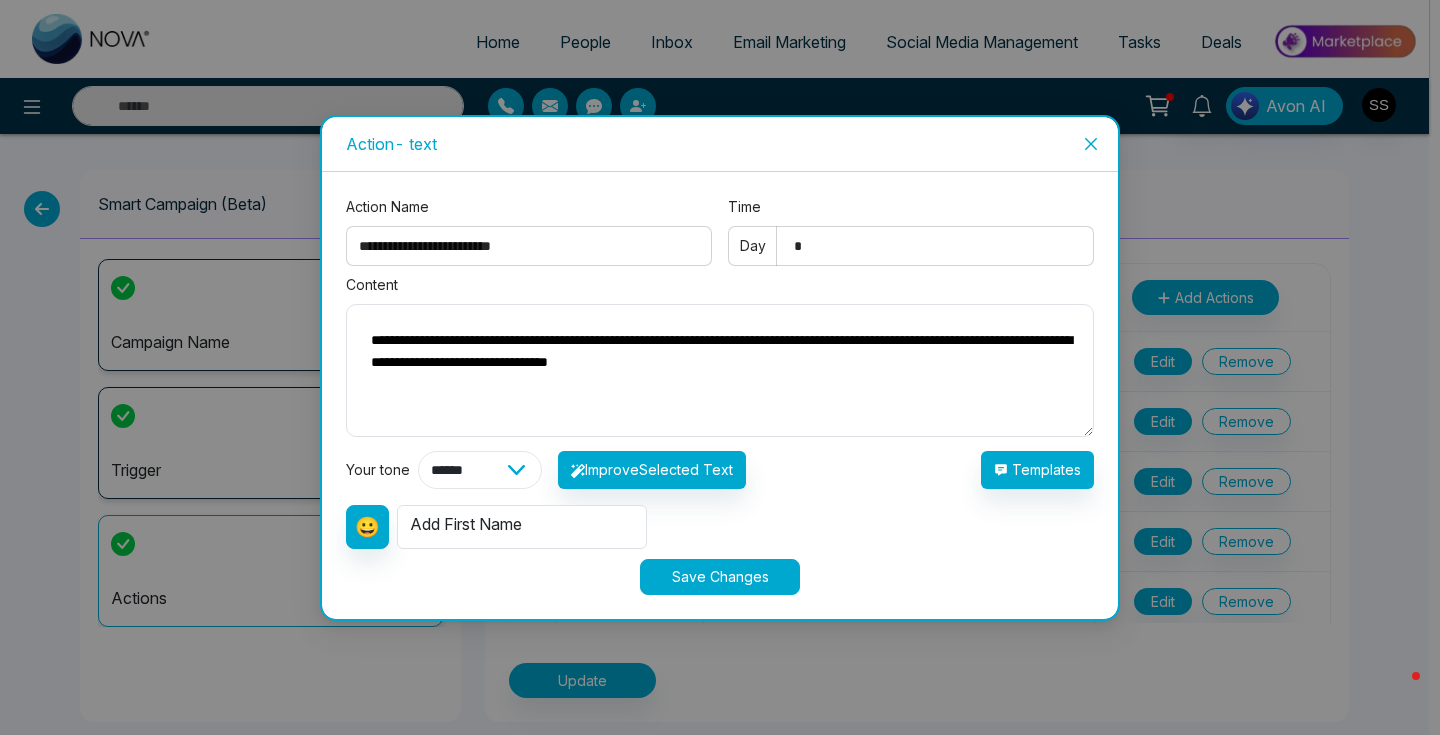 click on "**********" at bounding box center (480, 470) 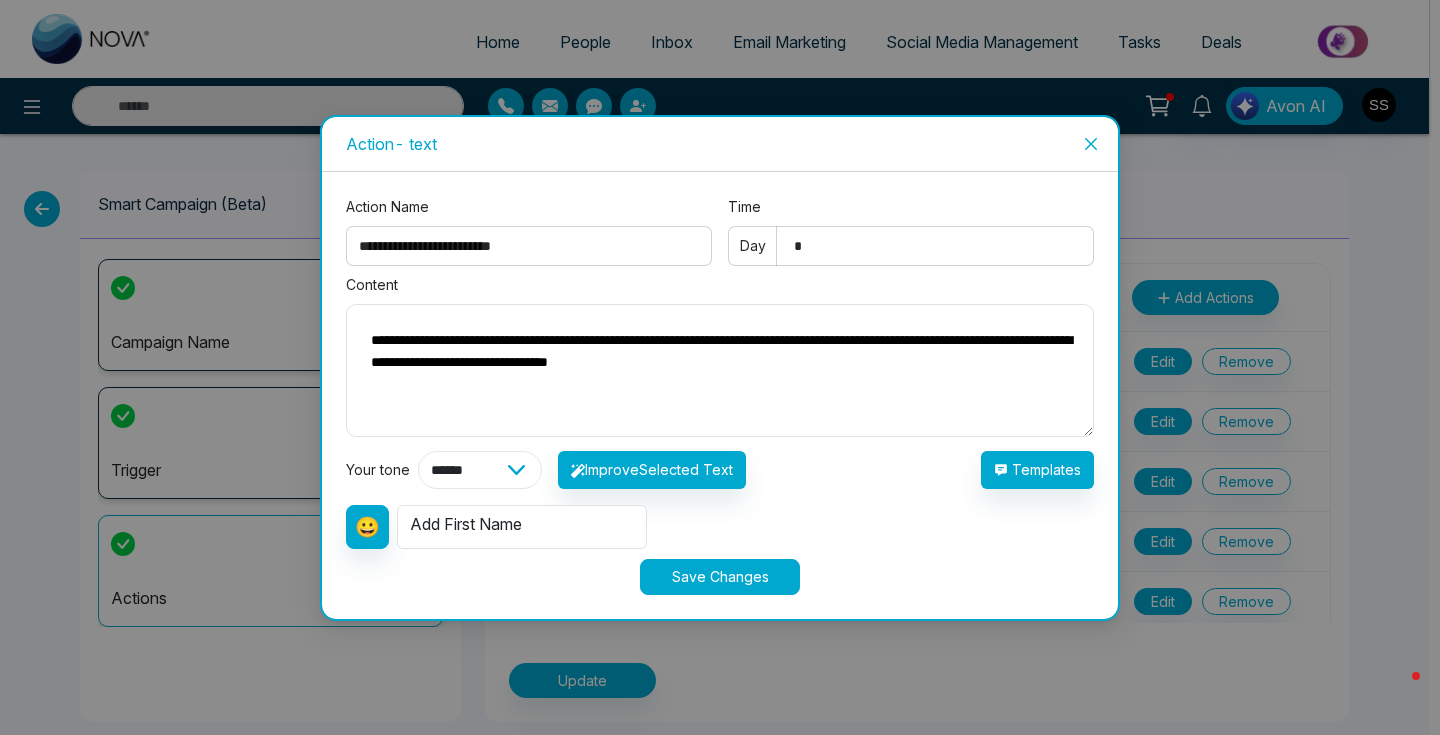 select on "*******" 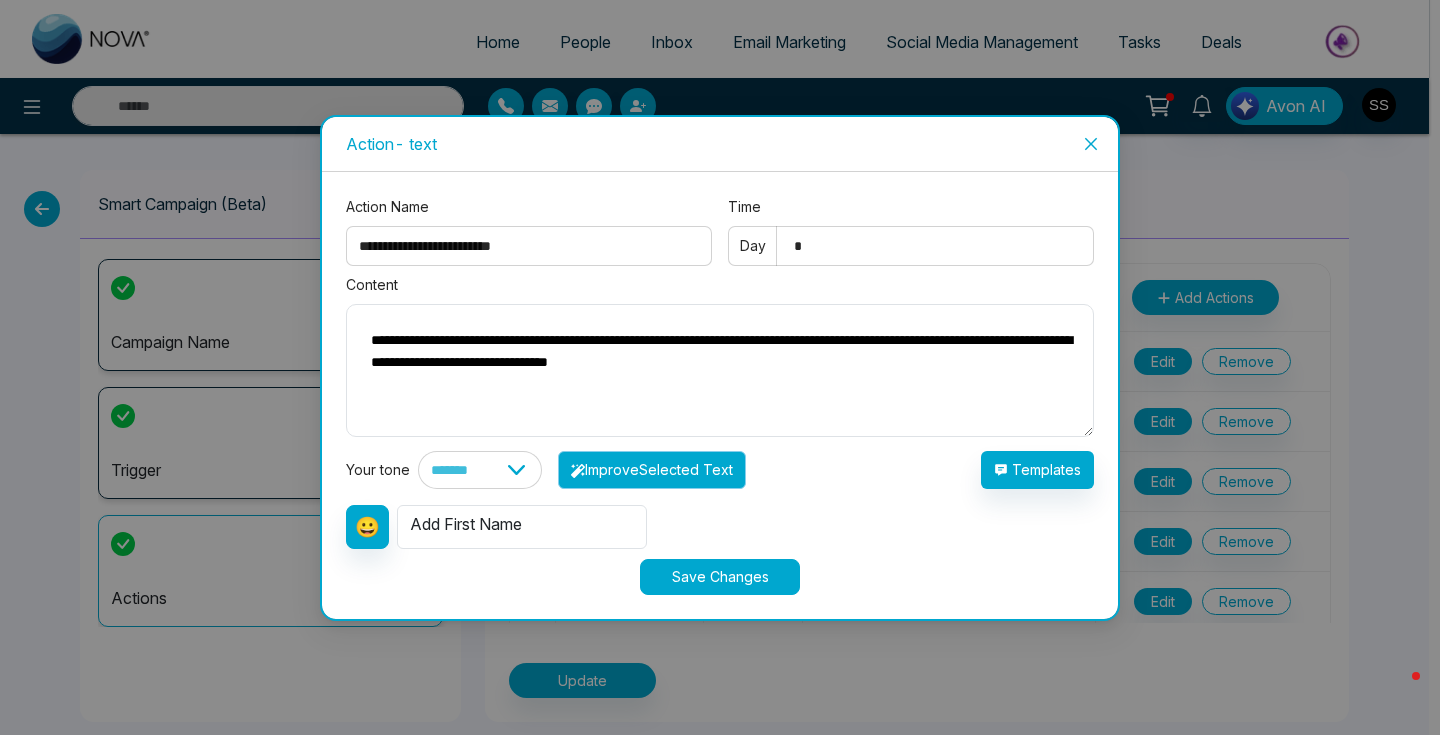 click on "Improve  Selected Text" at bounding box center (652, 470) 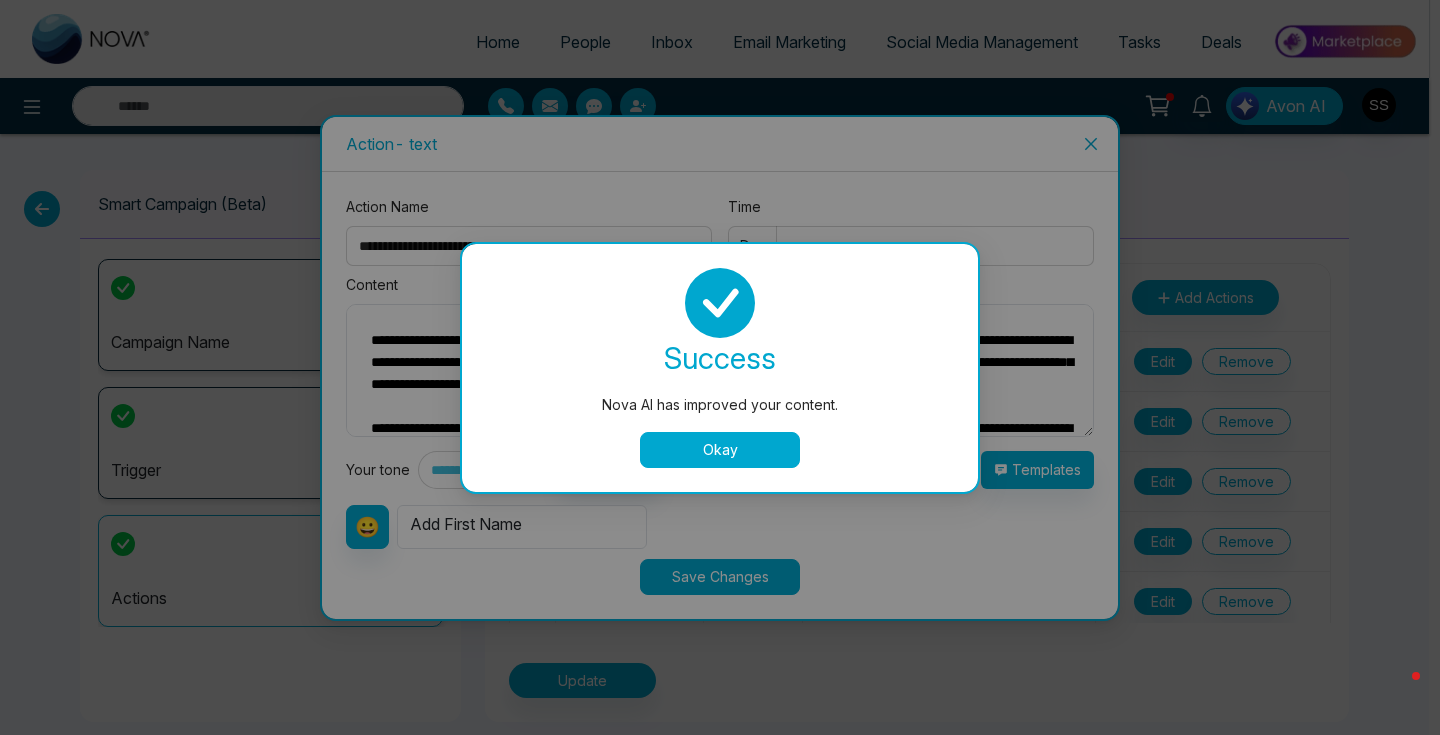 click on "Okay" at bounding box center (720, 450) 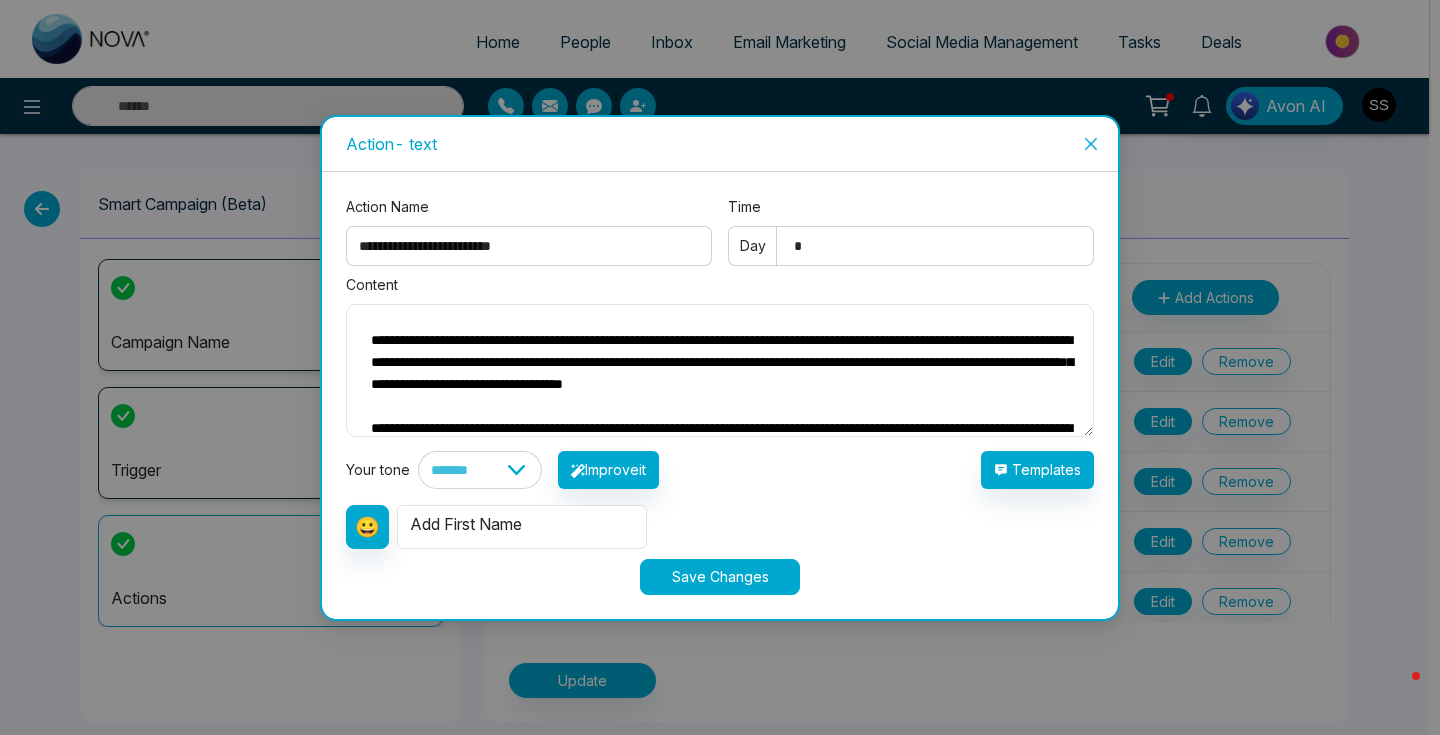 drag, startPoint x: 720, startPoint y: 406, endPoint x: 720, endPoint y: 422, distance: 16 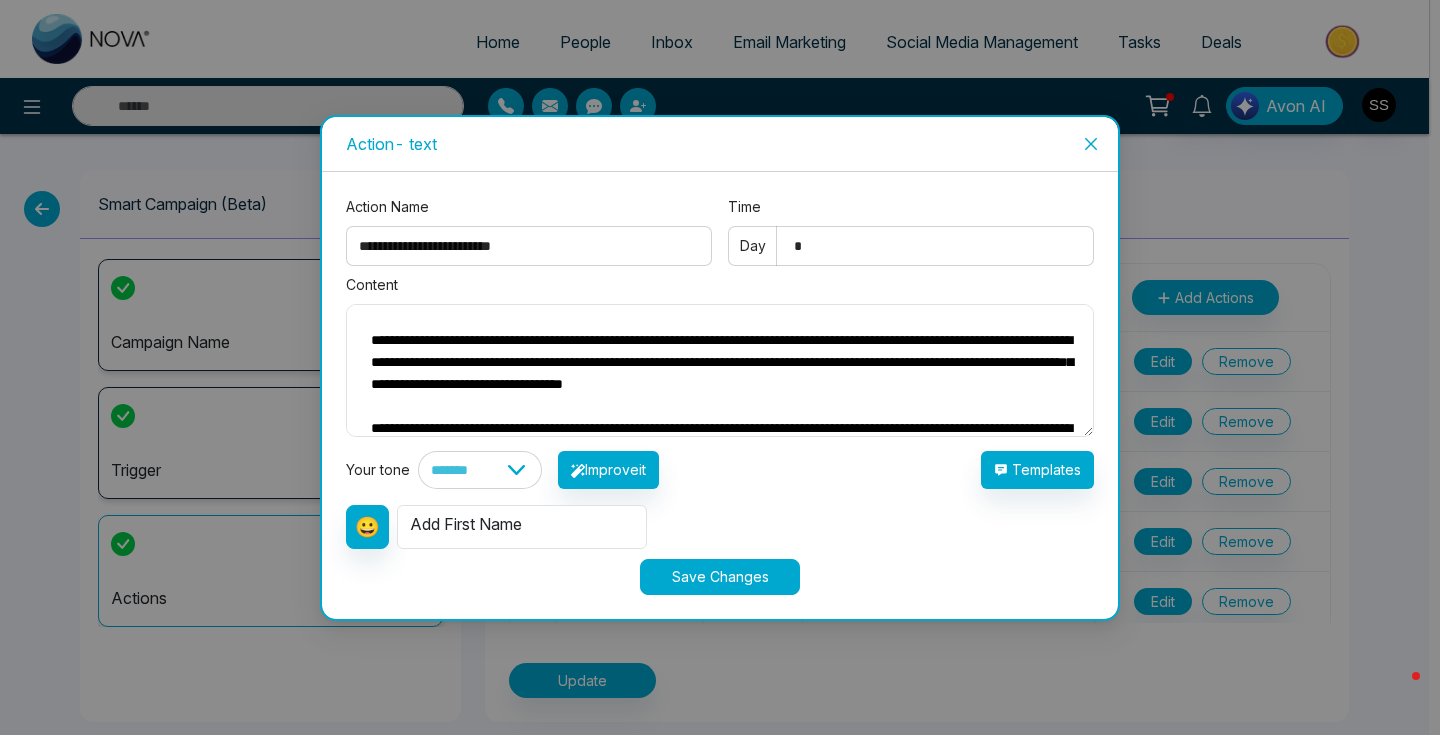 click on "**********" at bounding box center [720, 370] 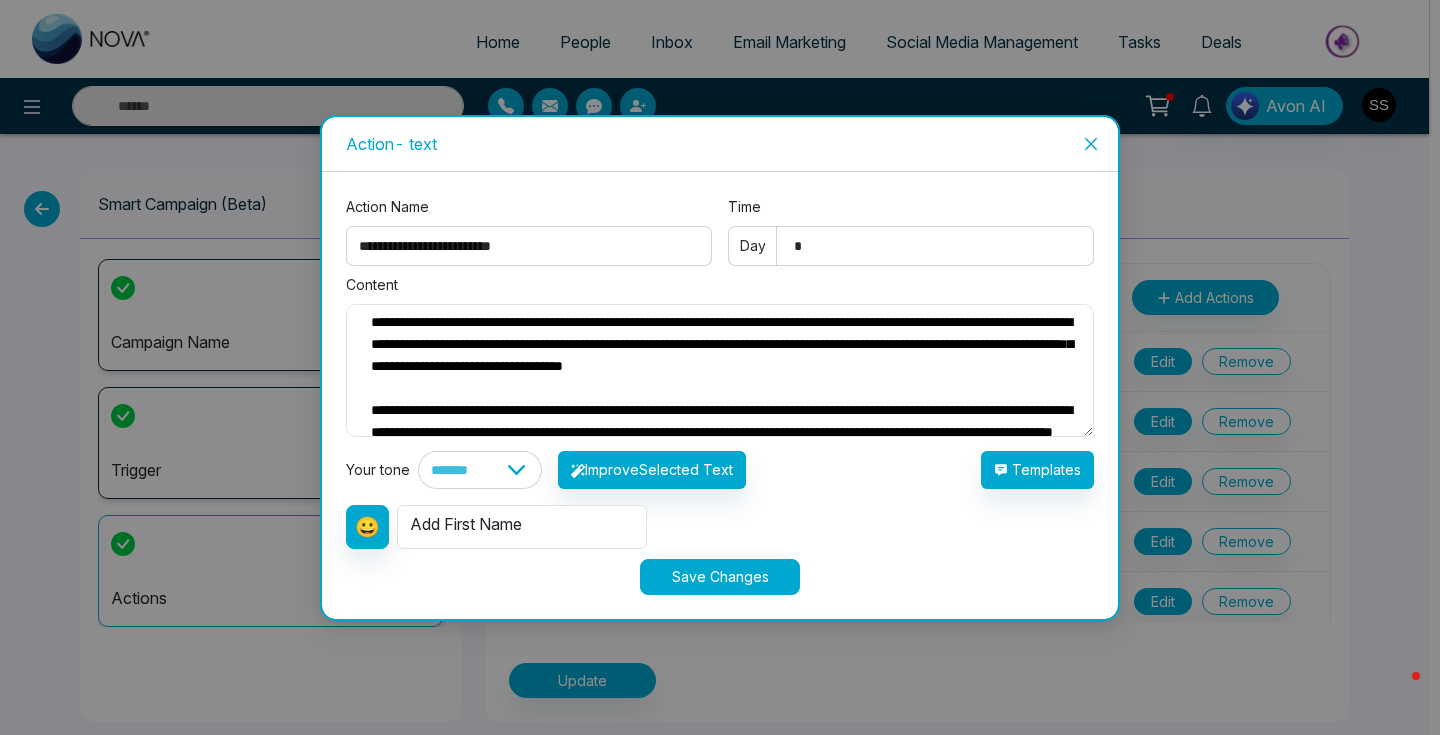 scroll, scrollTop: 23, scrollLeft: 0, axis: vertical 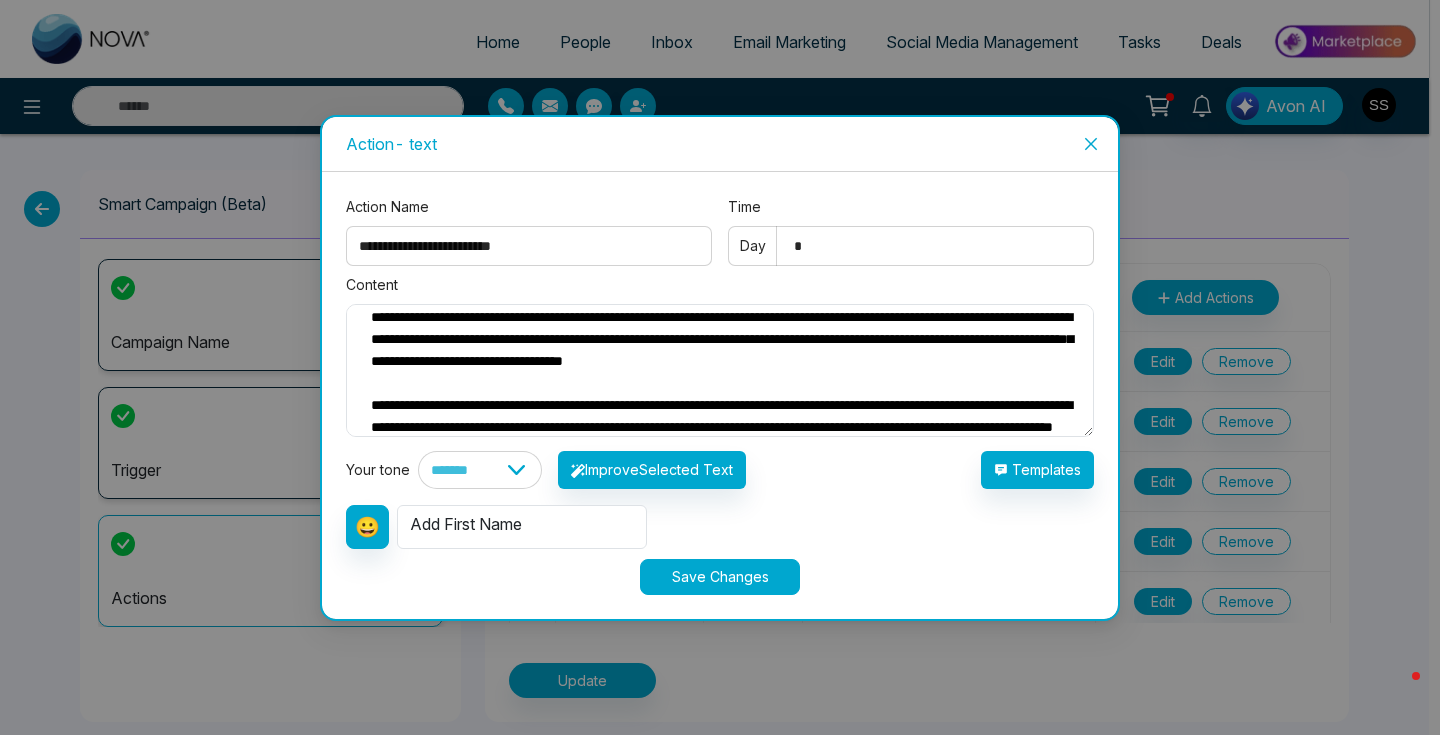 click on "**********" at bounding box center [720, 370] 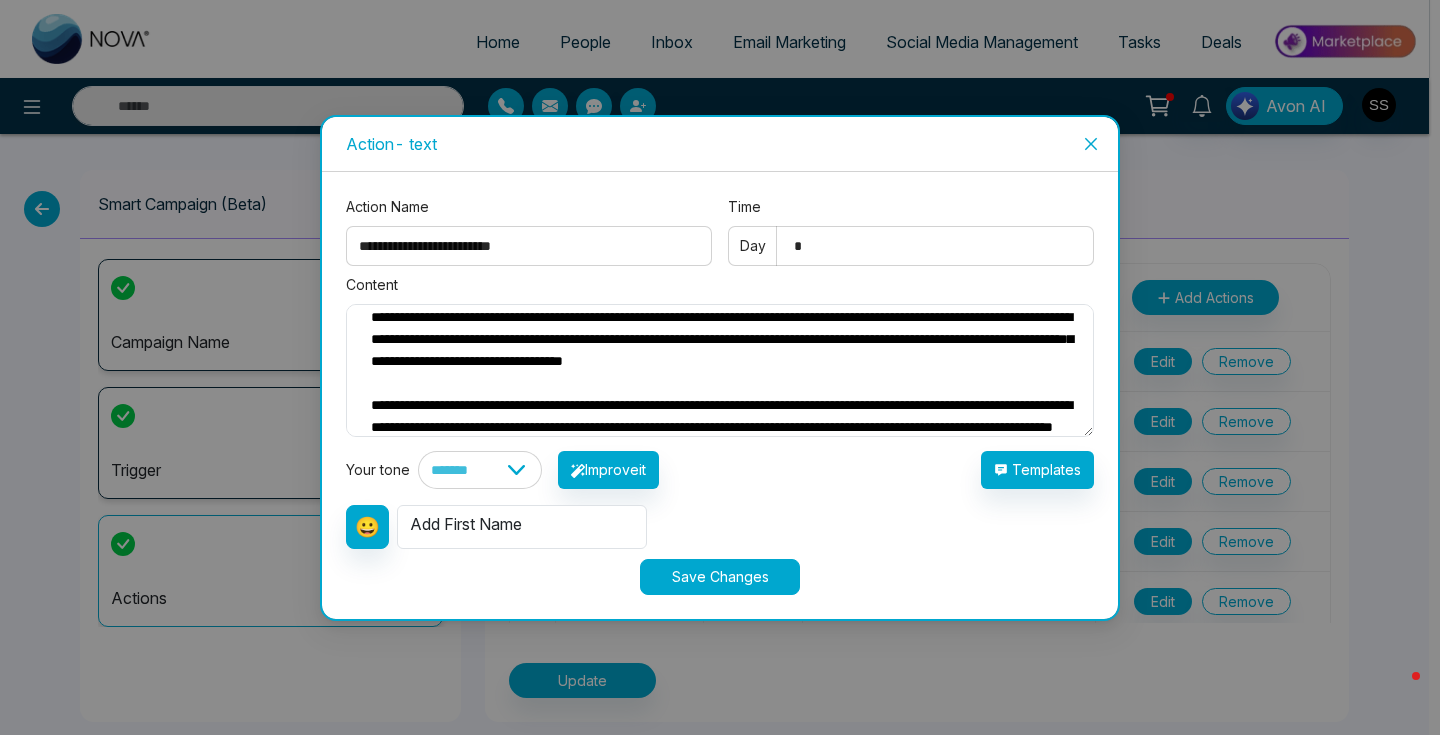 drag, startPoint x: 654, startPoint y: 312, endPoint x: 762, endPoint y: 389, distance: 132.63861 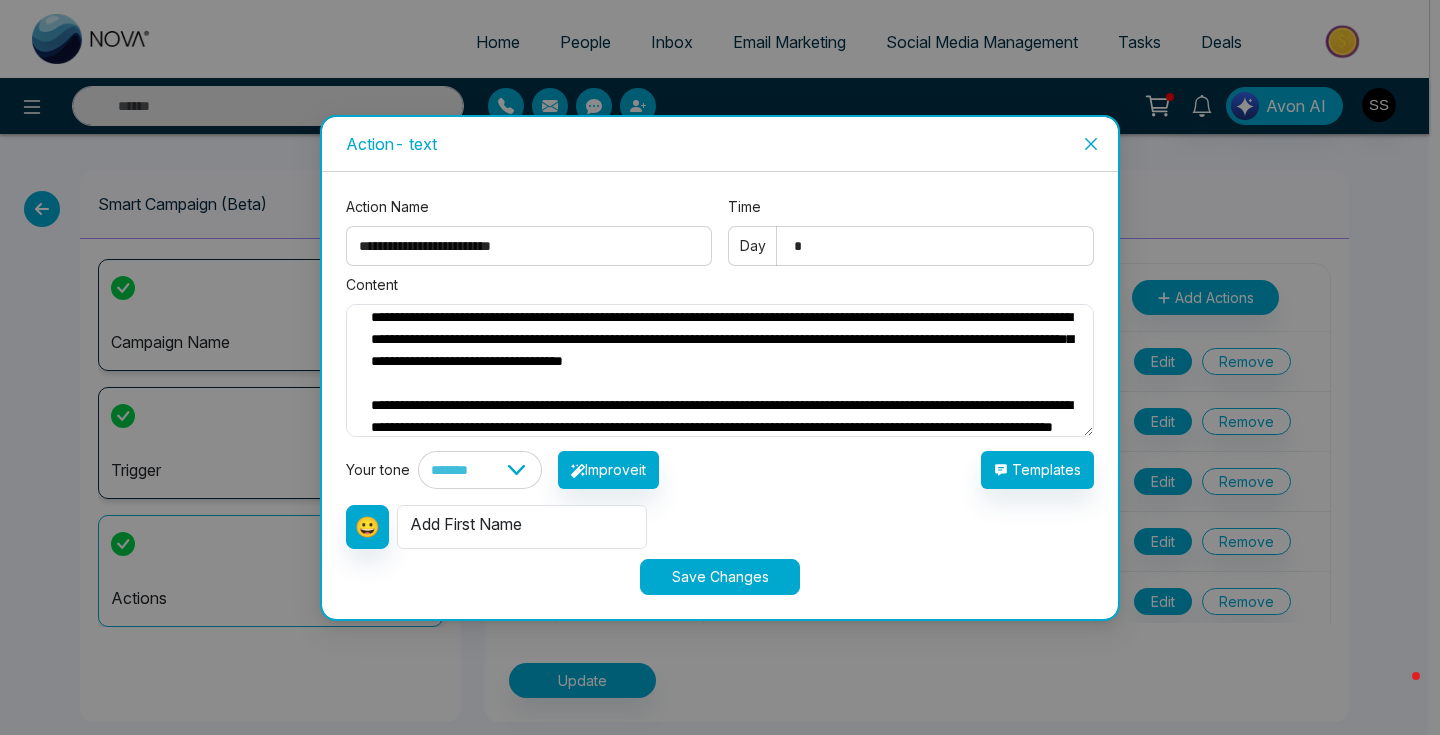 click on "**********" at bounding box center [720, 370] 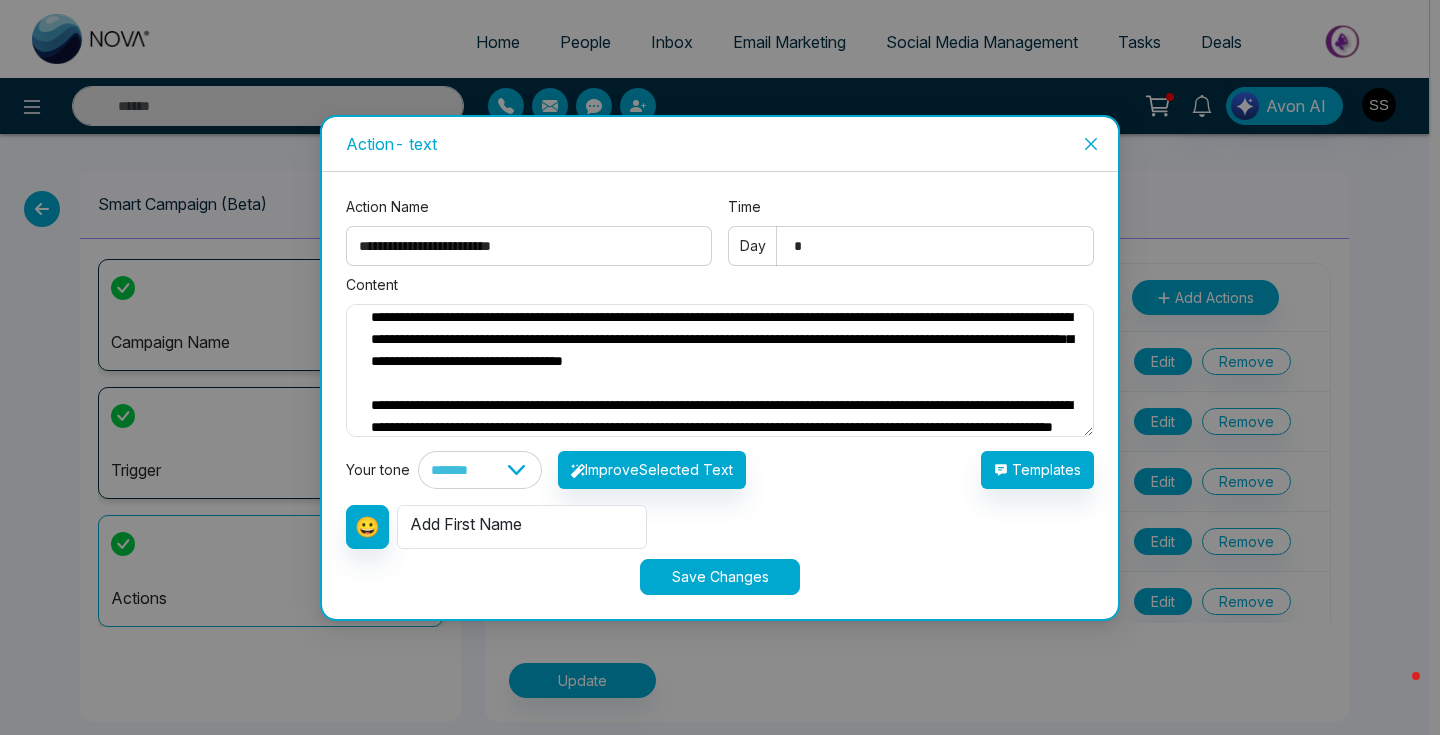 click on "**********" at bounding box center (720, 370) 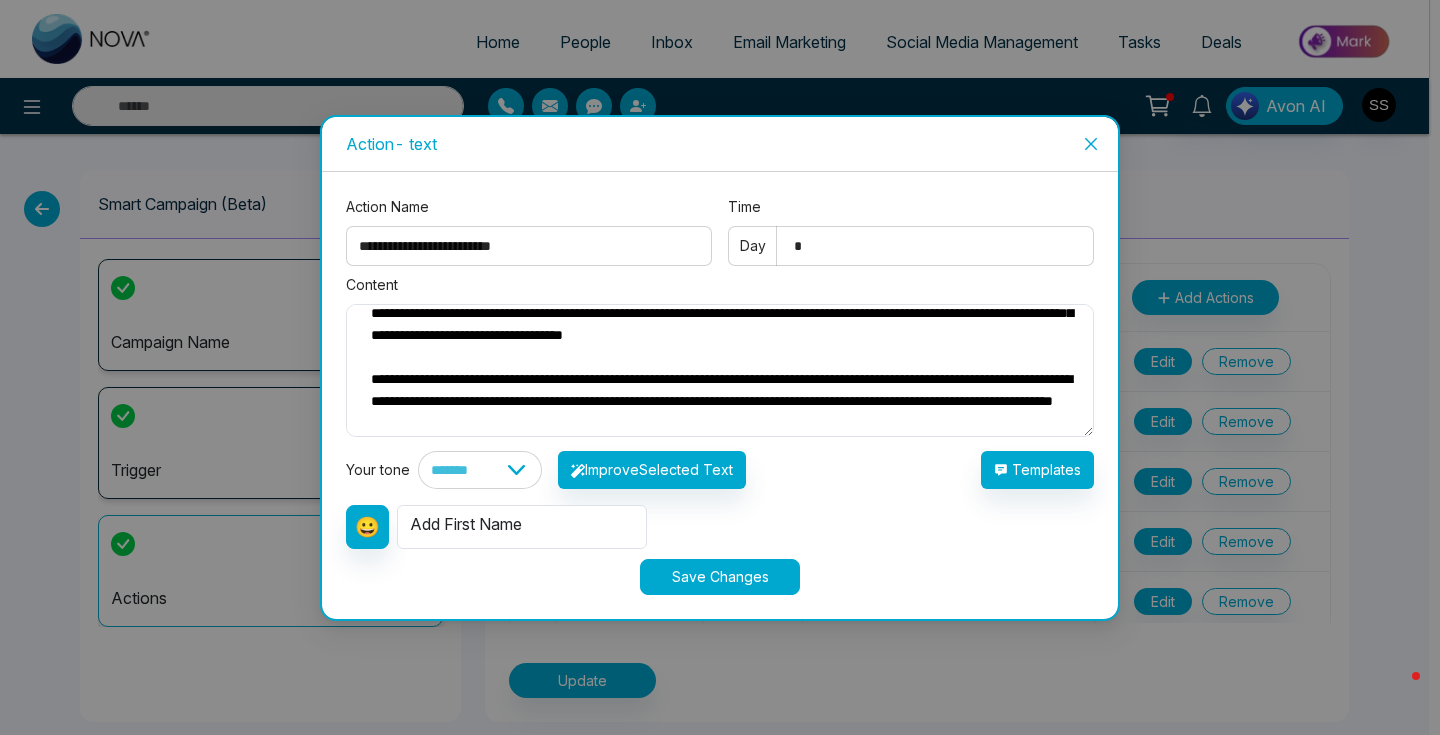 scroll, scrollTop: 93, scrollLeft: 0, axis: vertical 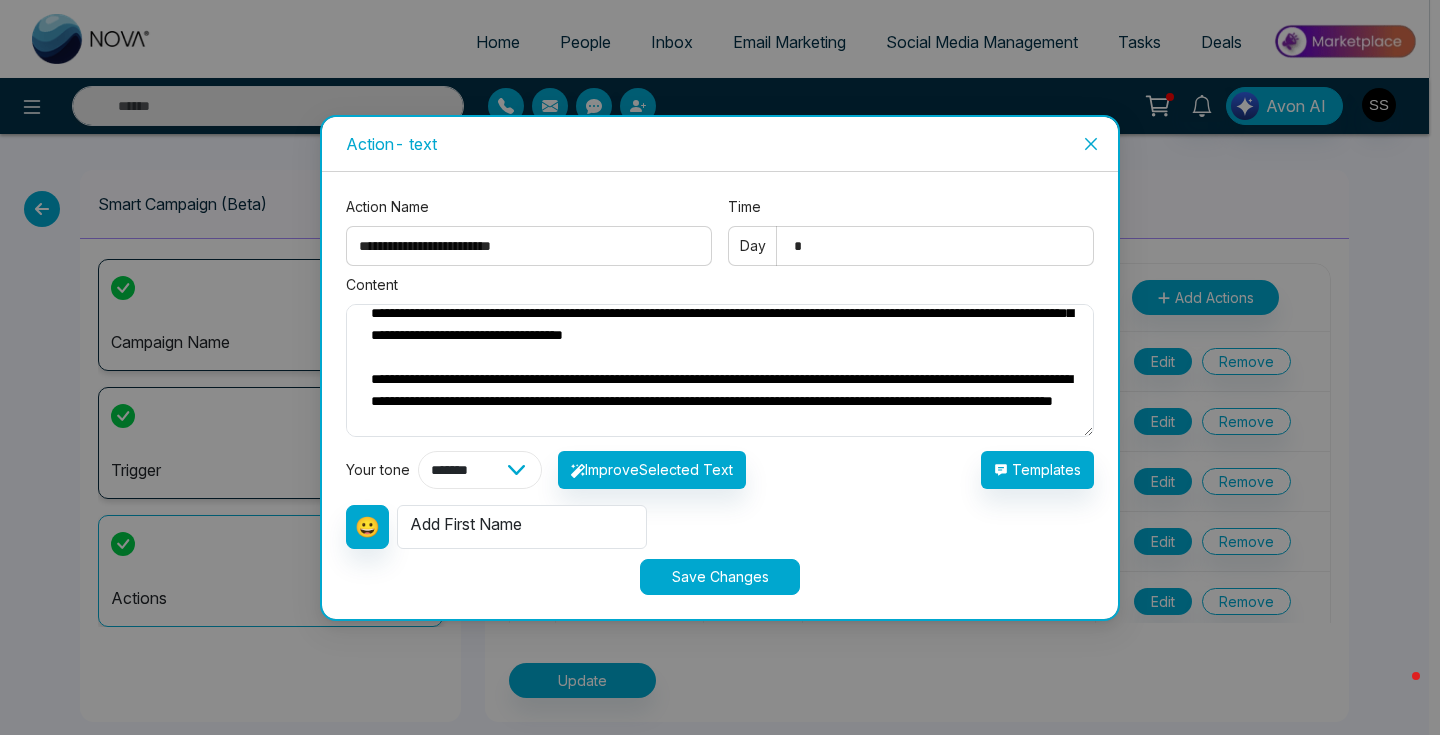 click on "**********" at bounding box center [480, 470] 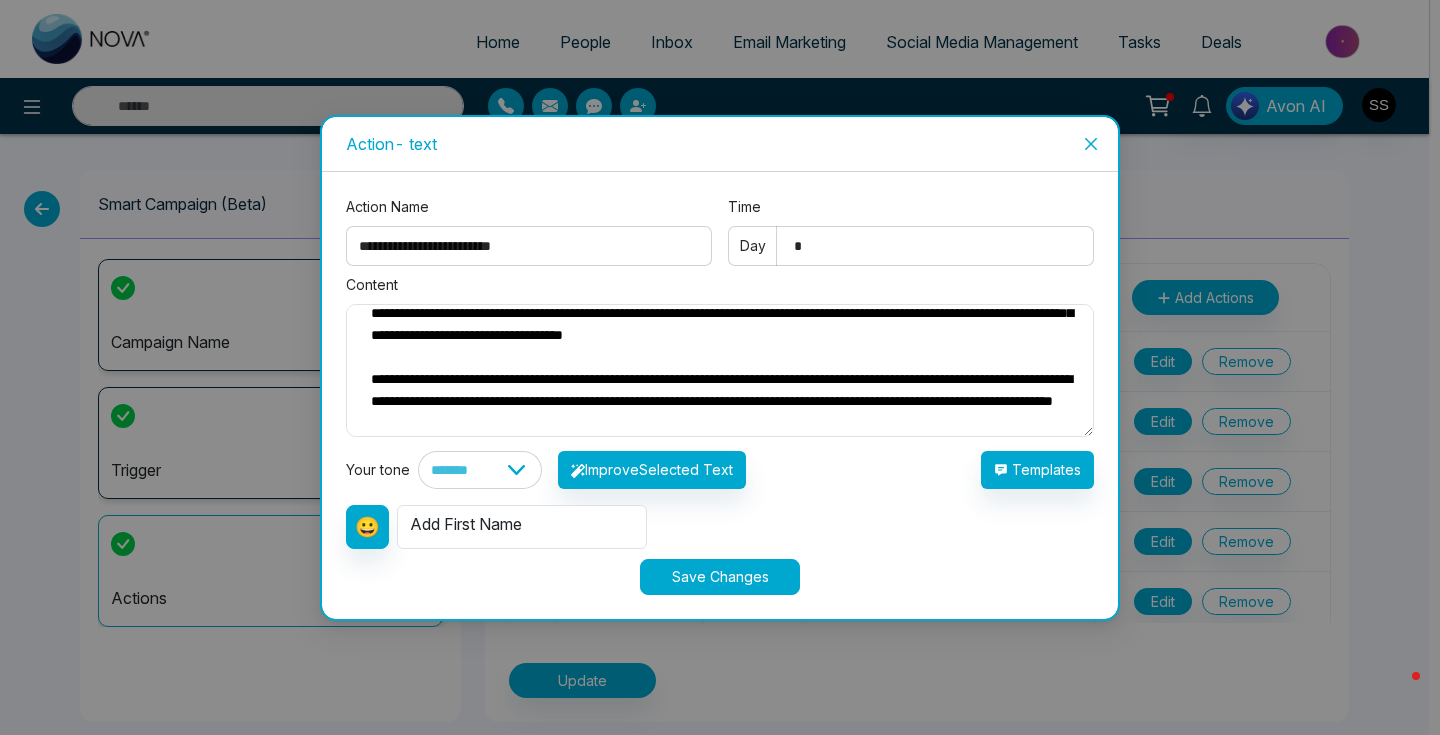 drag, startPoint x: 845, startPoint y: 403, endPoint x: 202, endPoint y: 345, distance: 645.61053 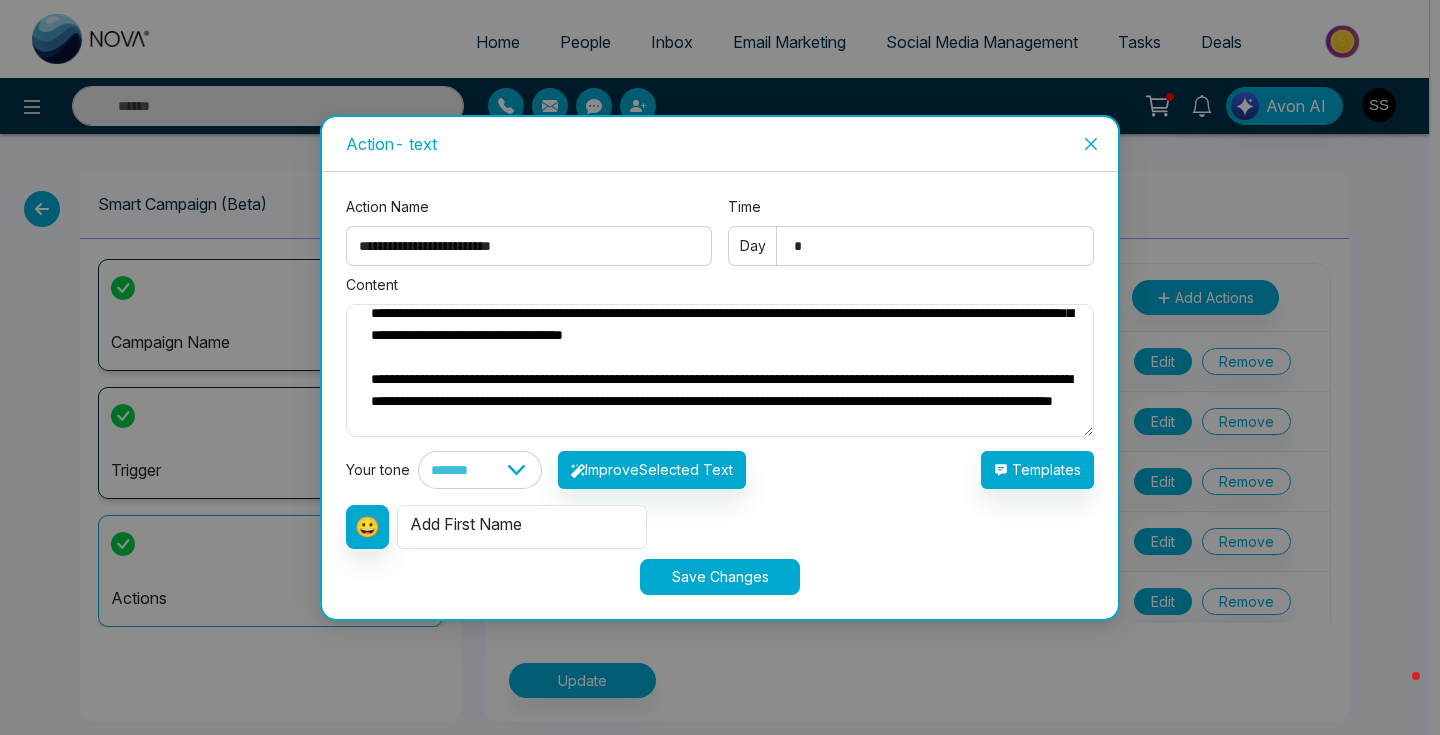 click on "**********" at bounding box center (720, 367) 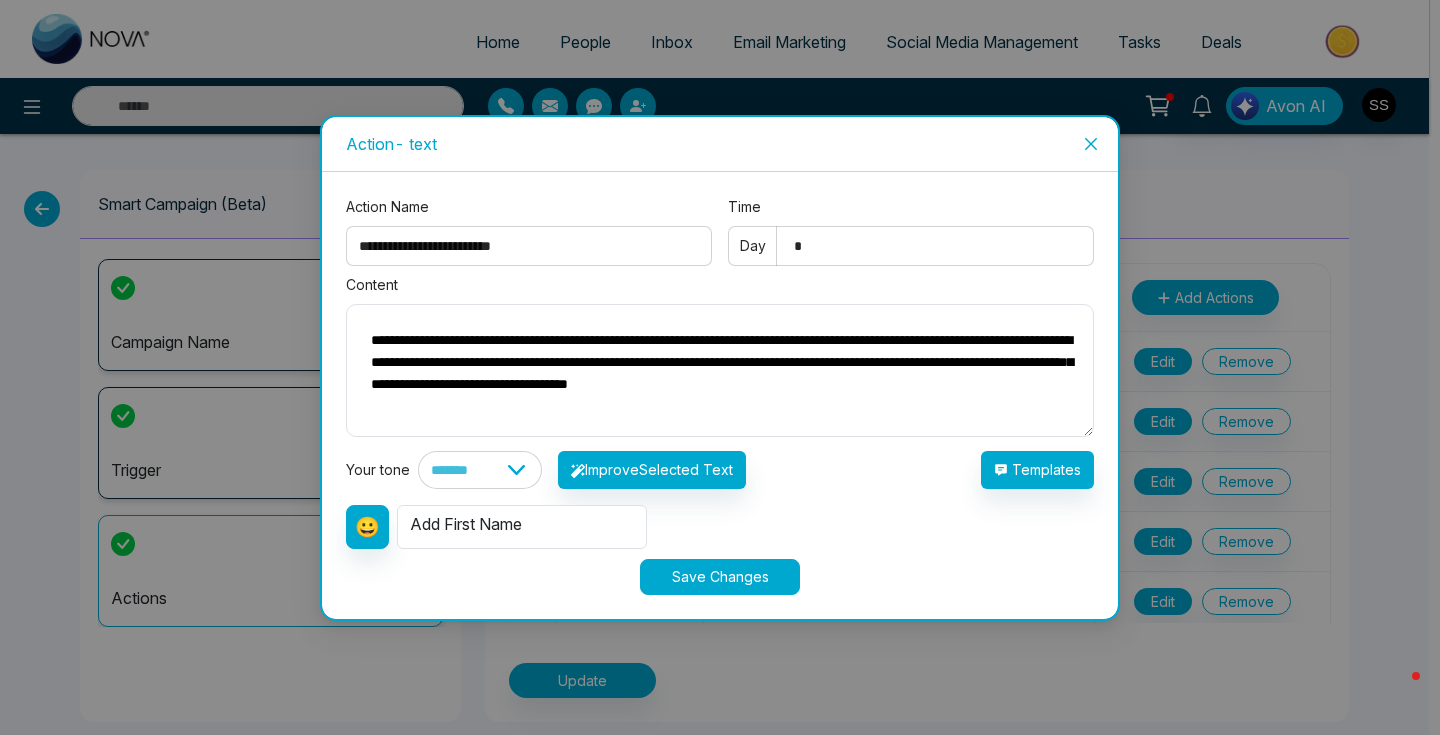scroll, scrollTop: 27, scrollLeft: 0, axis: vertical 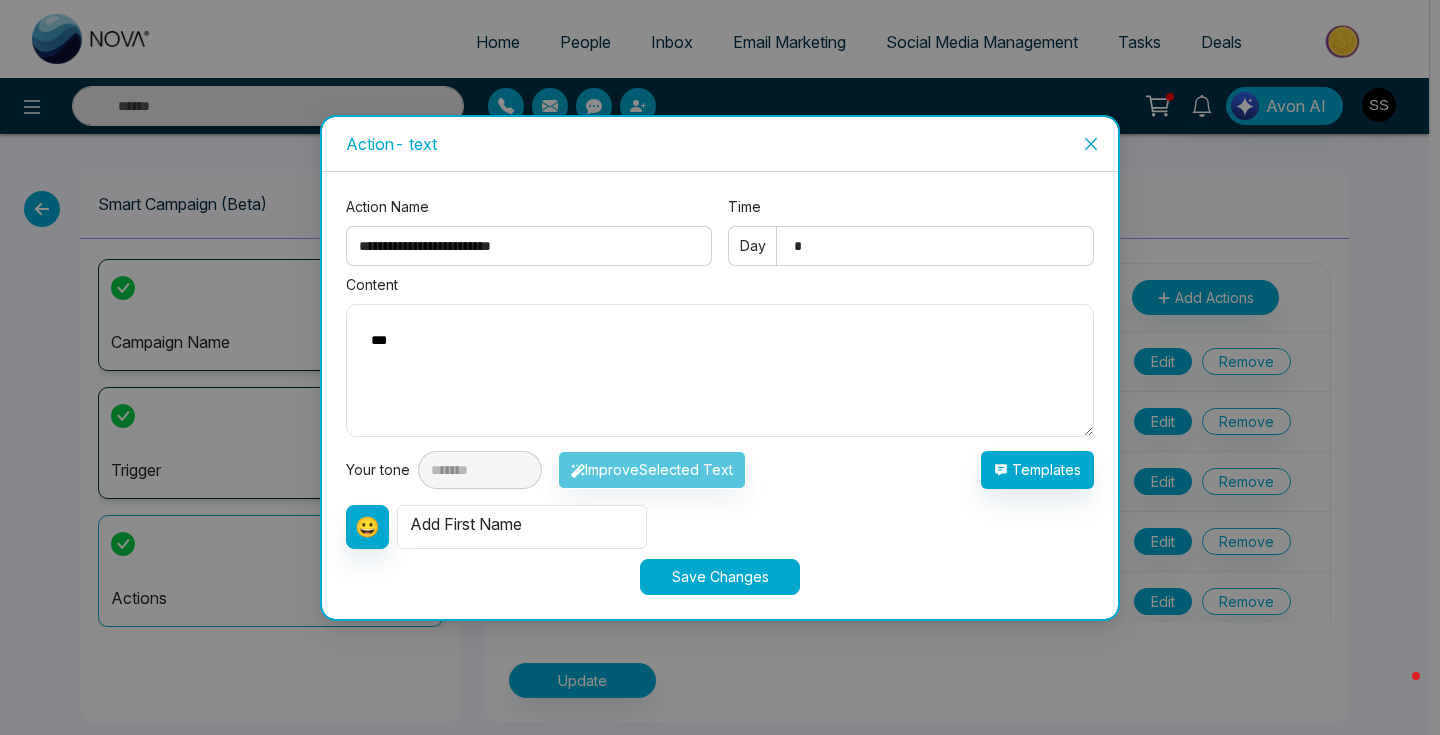 click on "Add First Name" at bounding box center (522, 527) 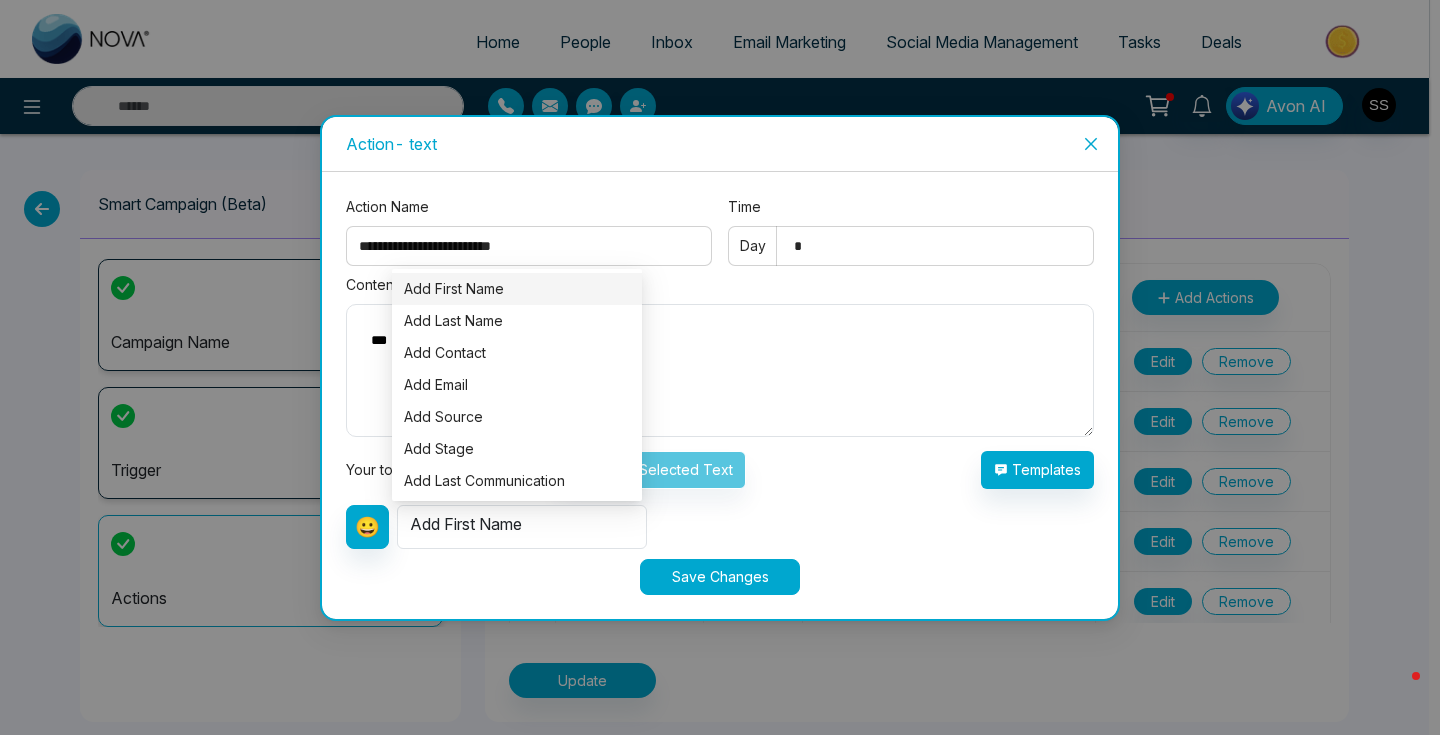 click on "Add First Name" at bounding box center [517, 289] 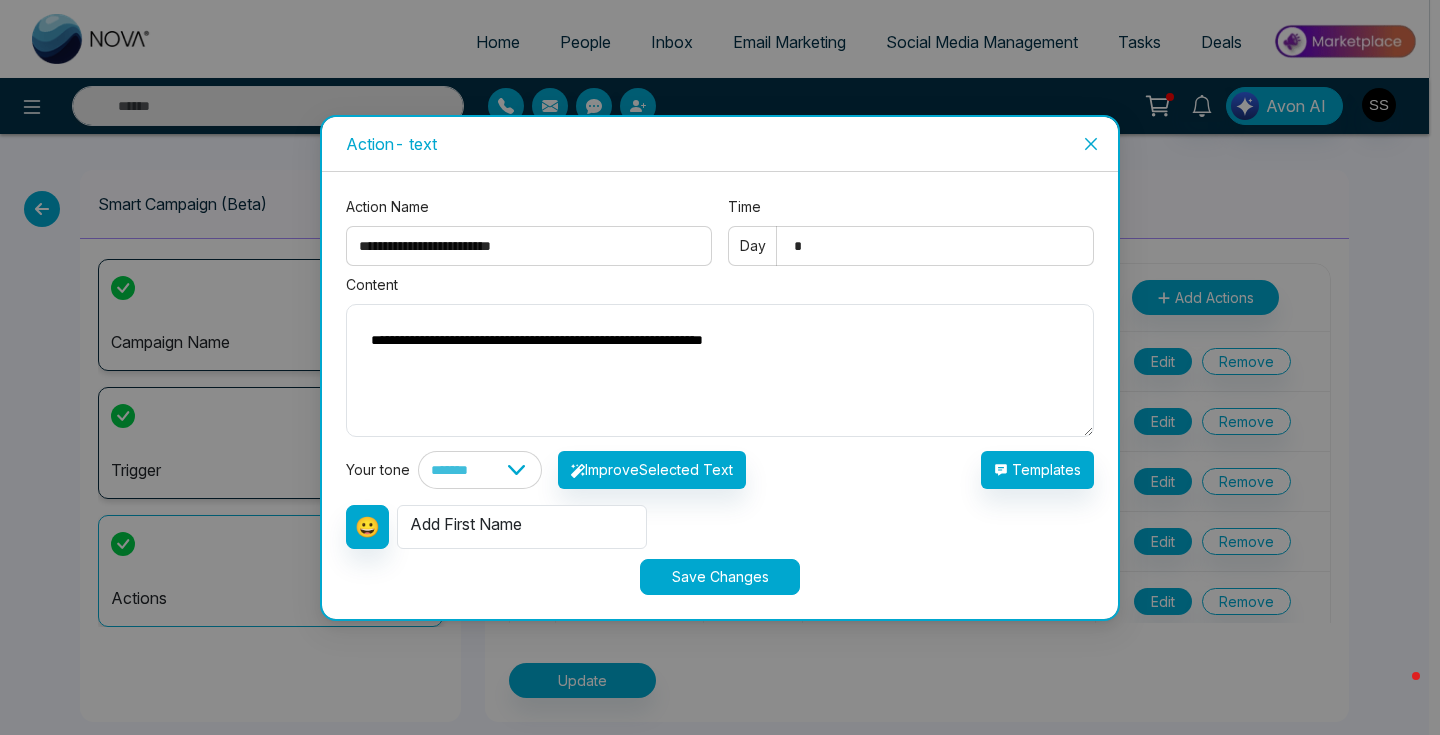 click on "**********" at bounding box center [720, 370] 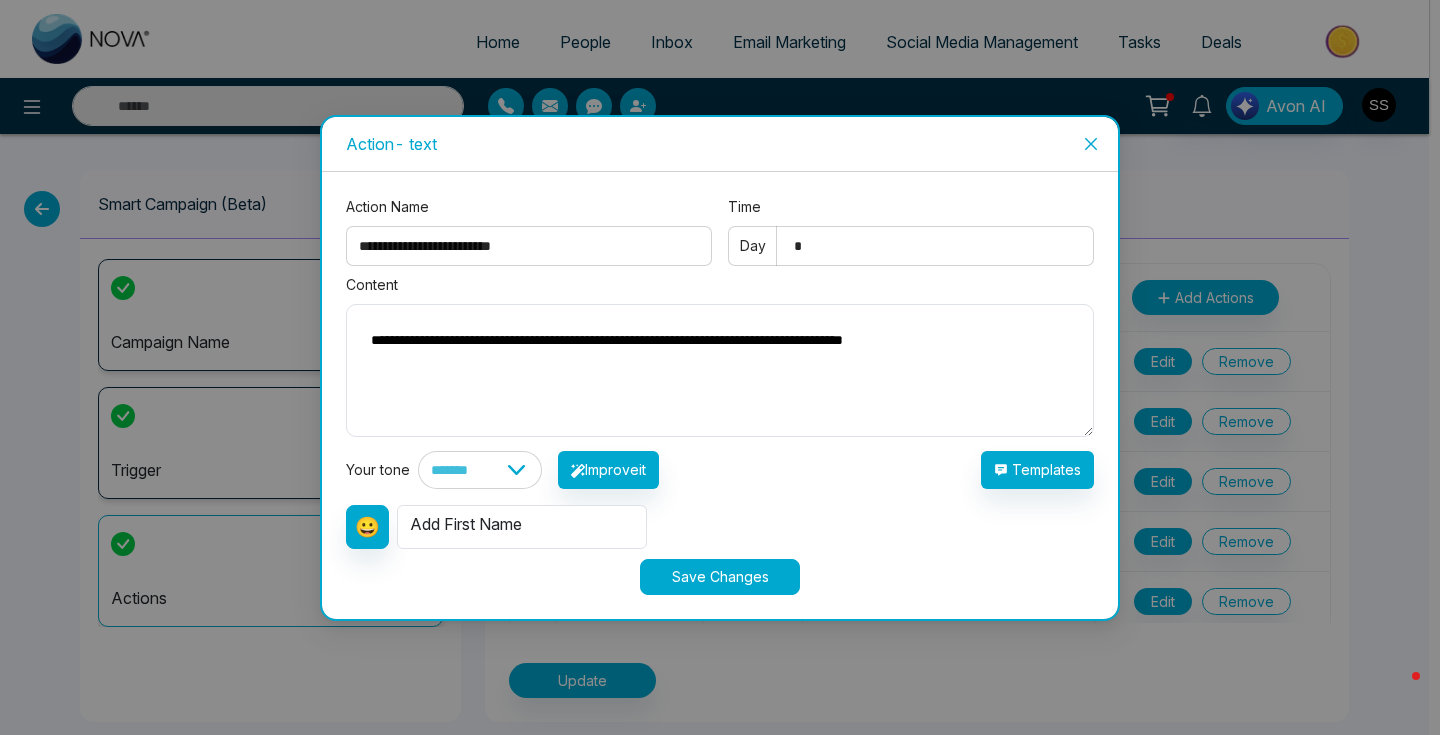 drag, startPoint x: 657, startPoint y: 335, endPoint x: 841, endPoint y: 339, distance: 184.04347 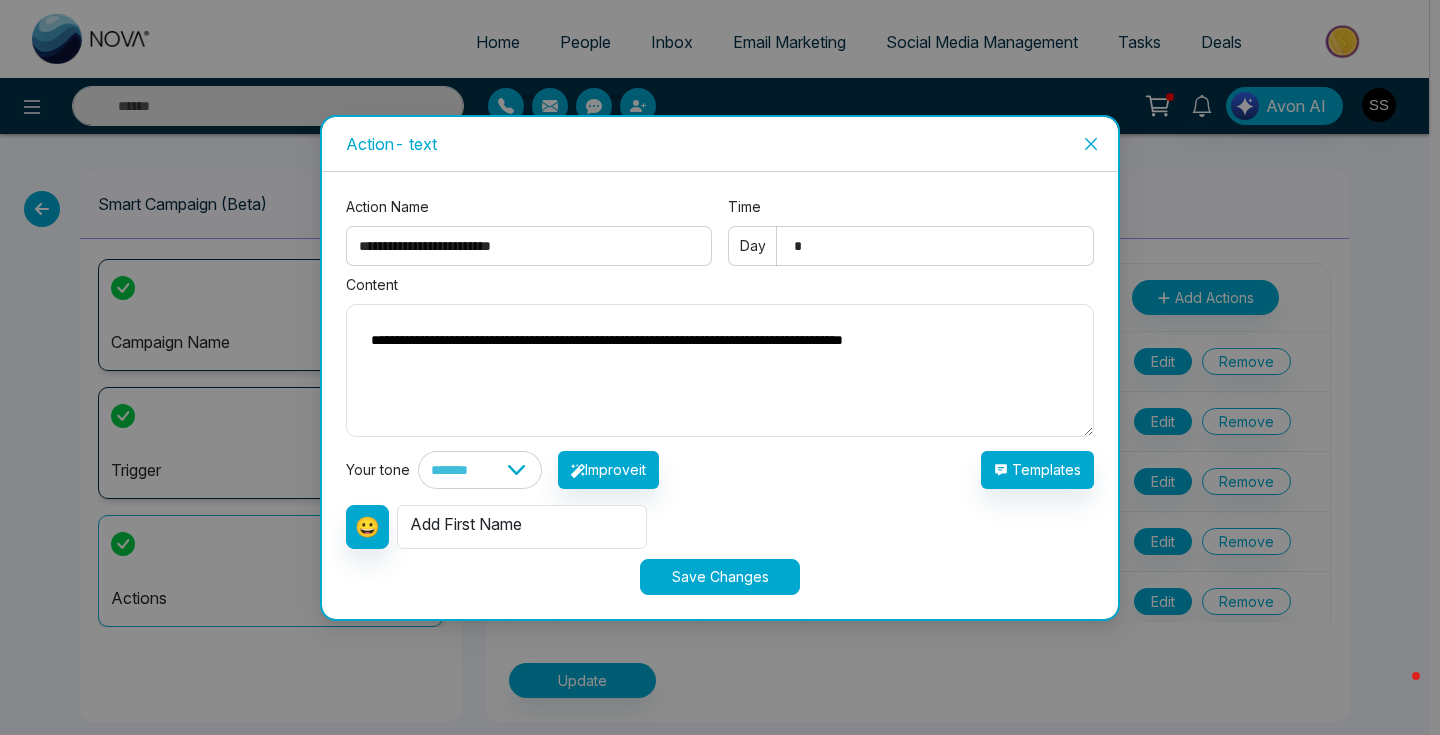 click on "**********" at bounding box center (720, 370) 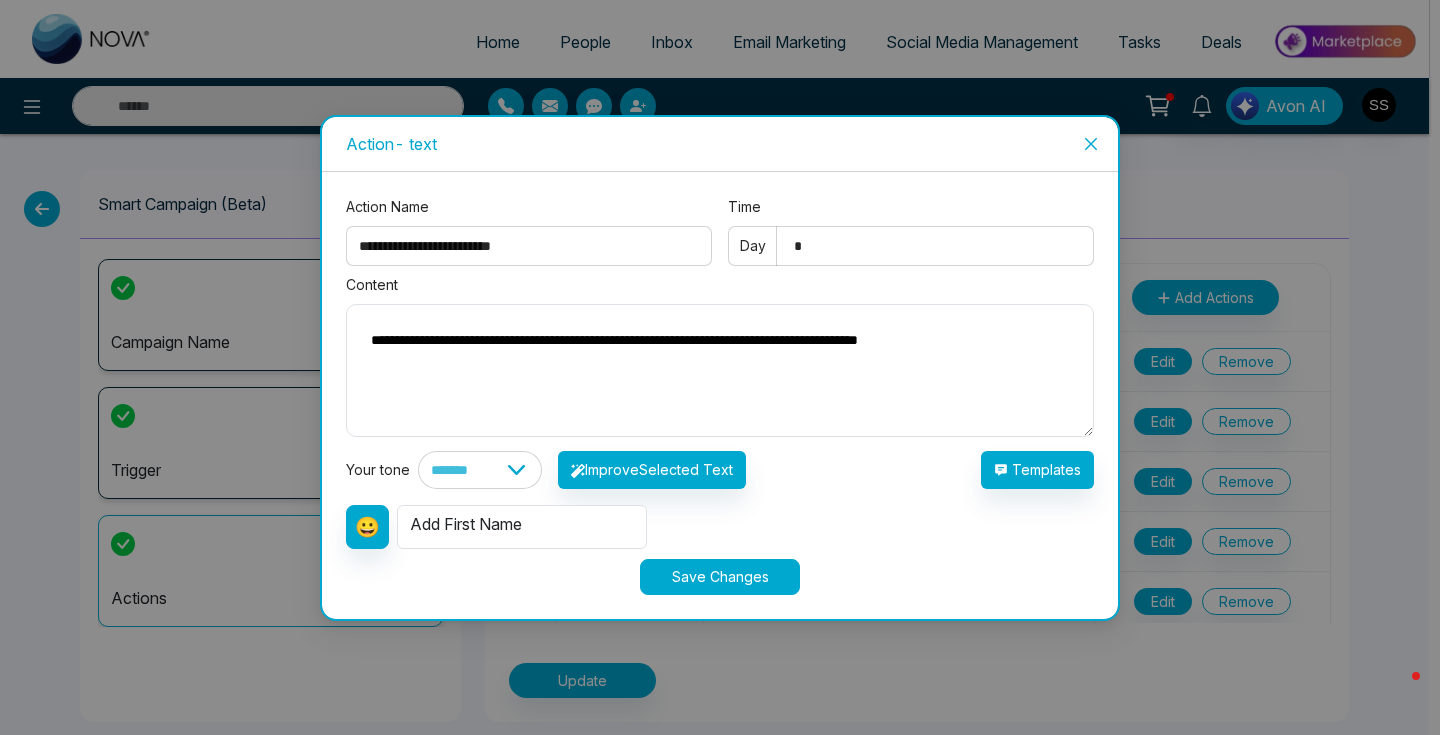 click on "**********" at bounding box center [720, 370] 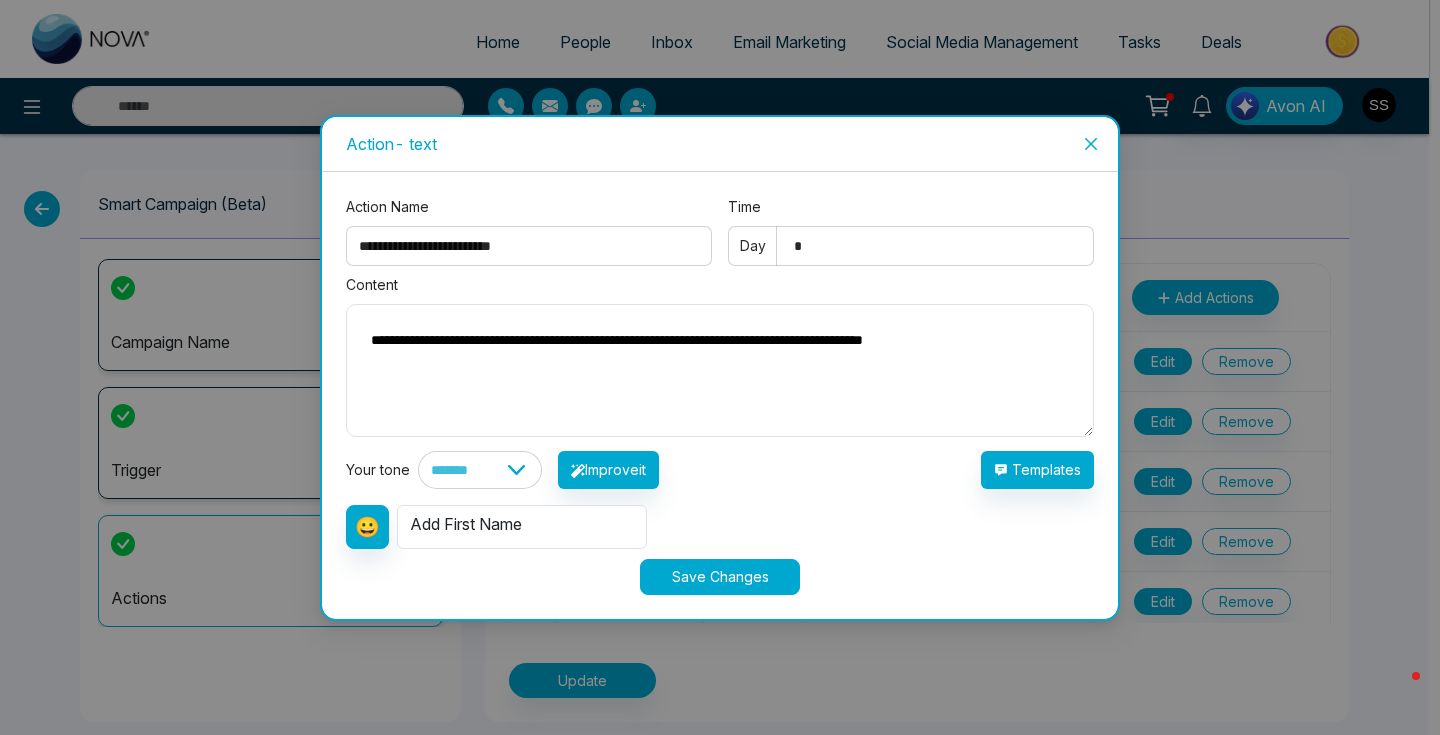 click on "**********" at bounding box center (720, 370) 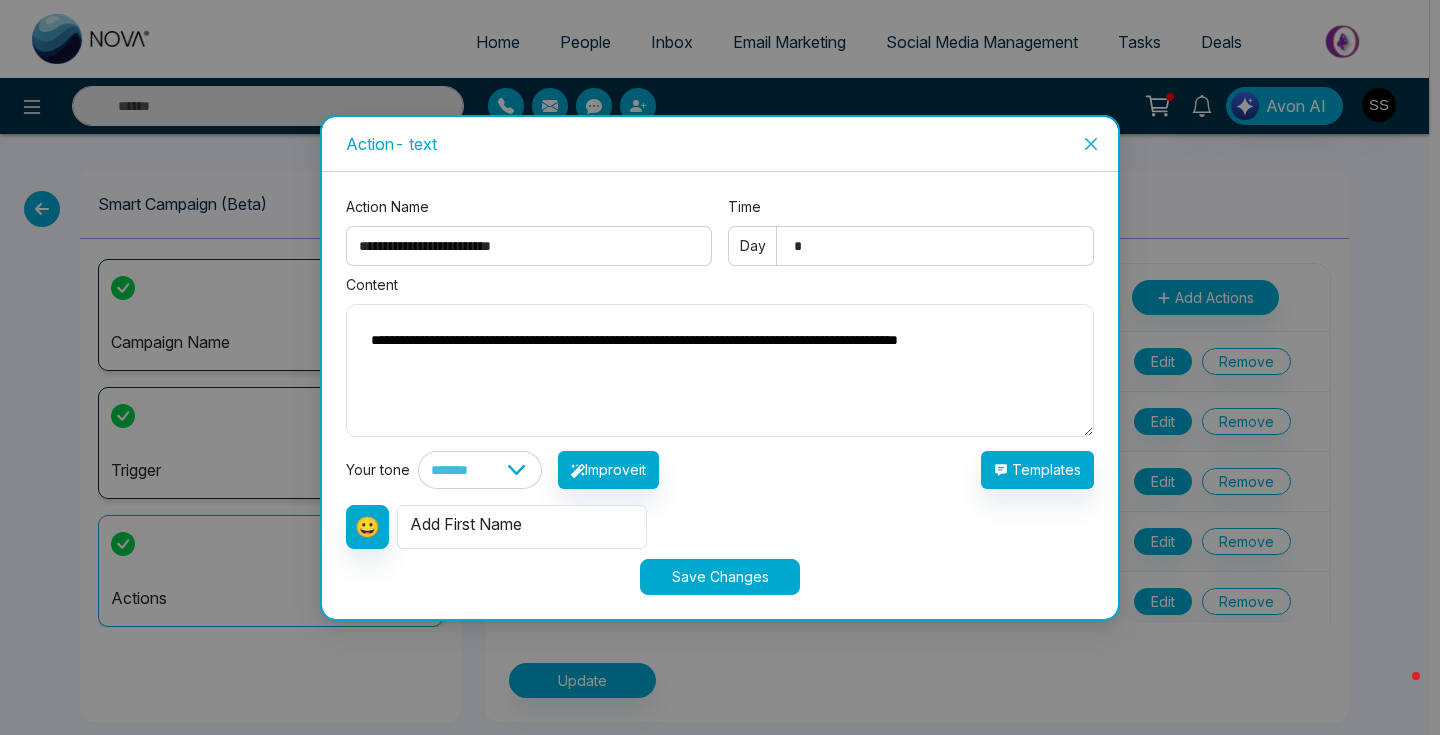 click on "**********" at bounding box center [720, 370] 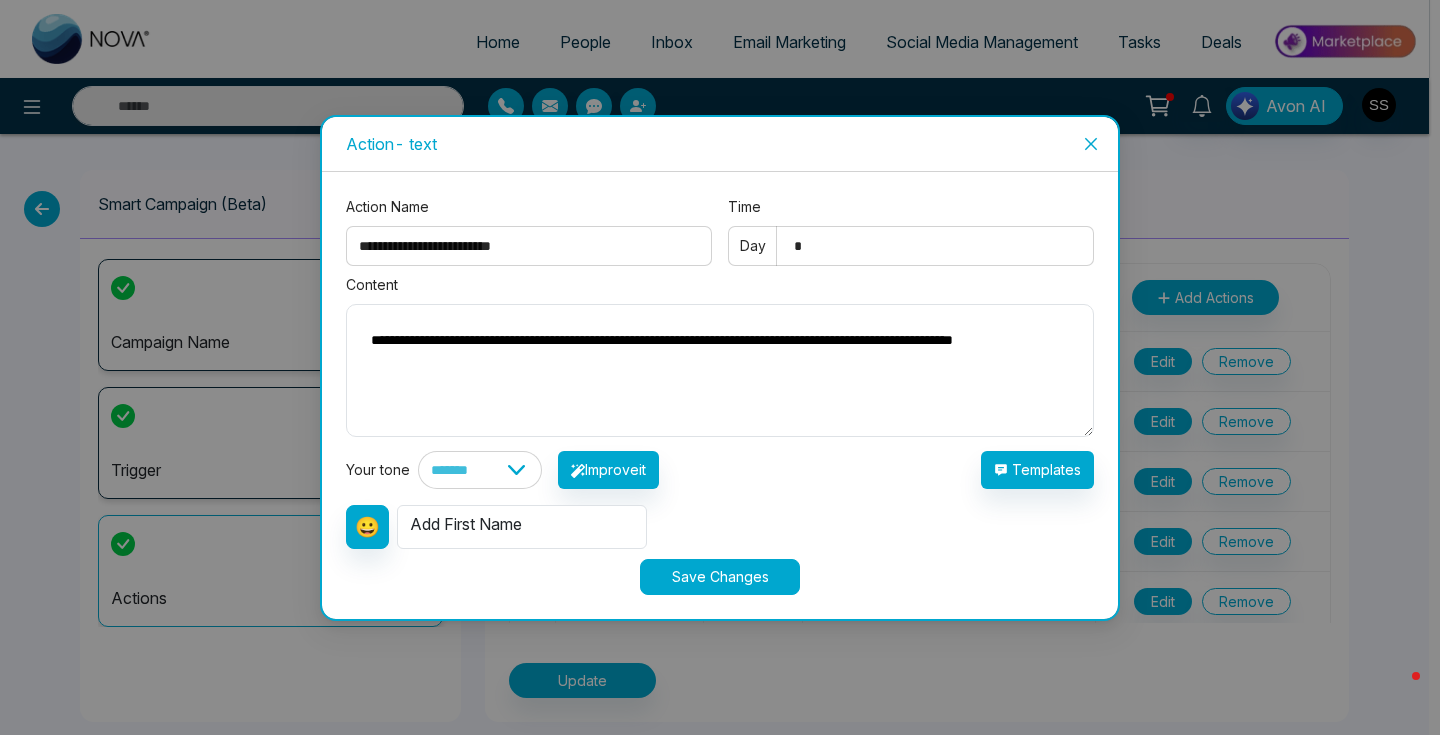 click on "**********" at bounding box center [720, 370] 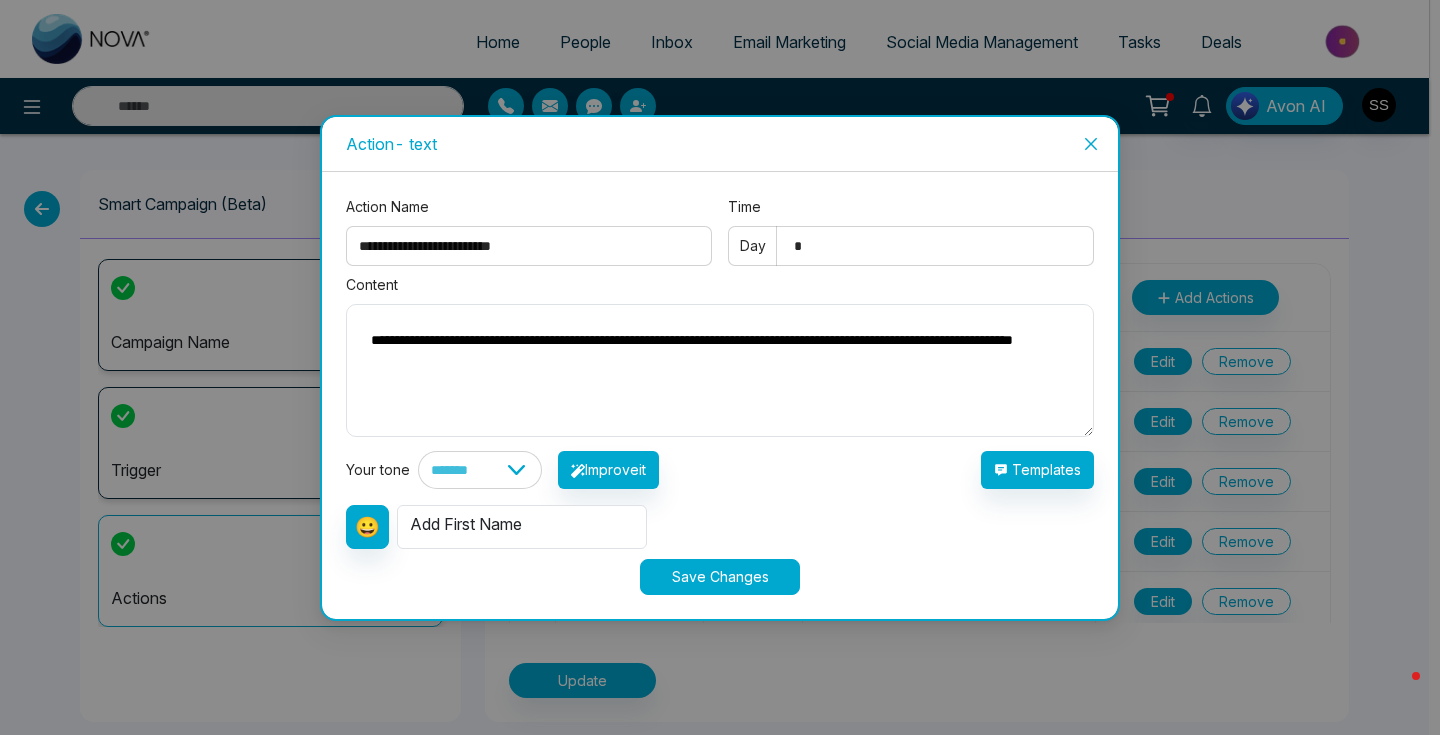 click on "**********" at bounding box center (720, 370) 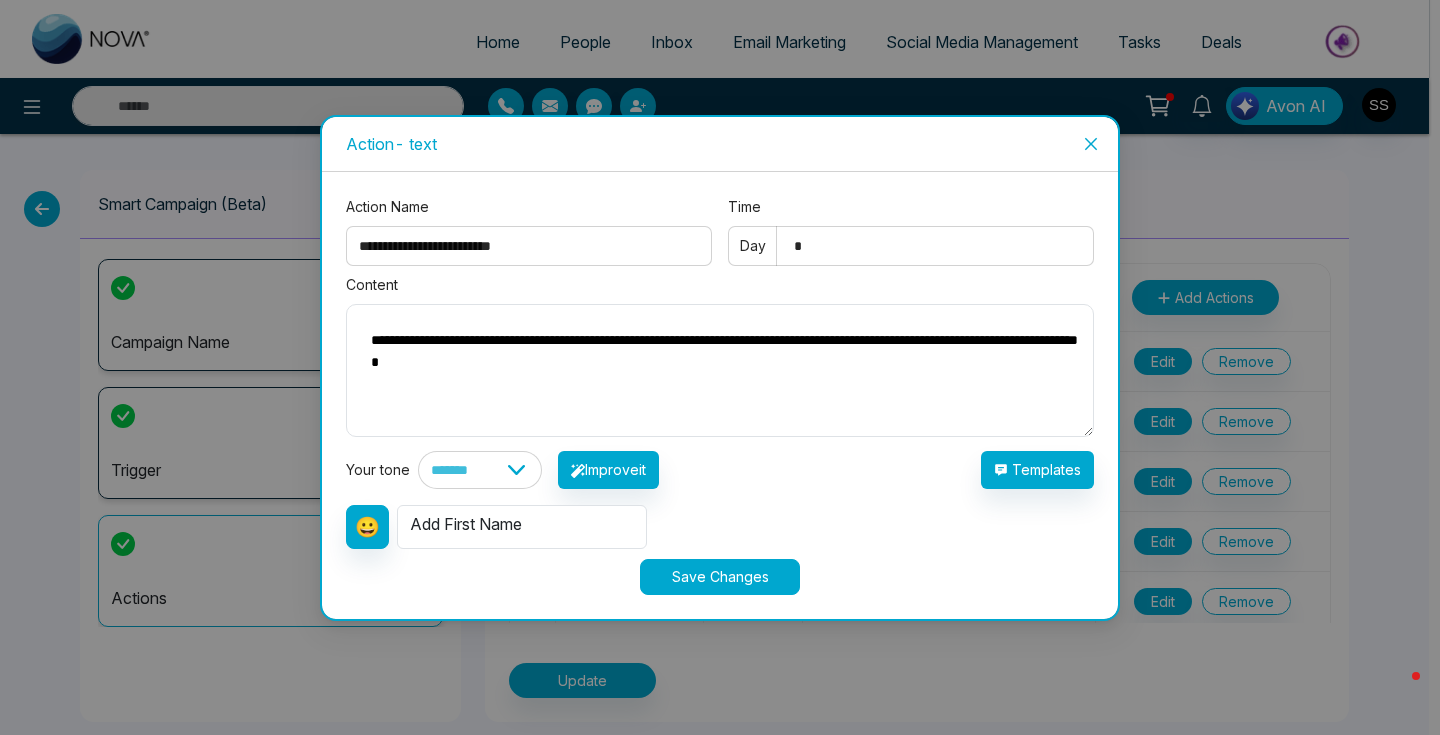 click on "**********" at bounding box center [720, 370] 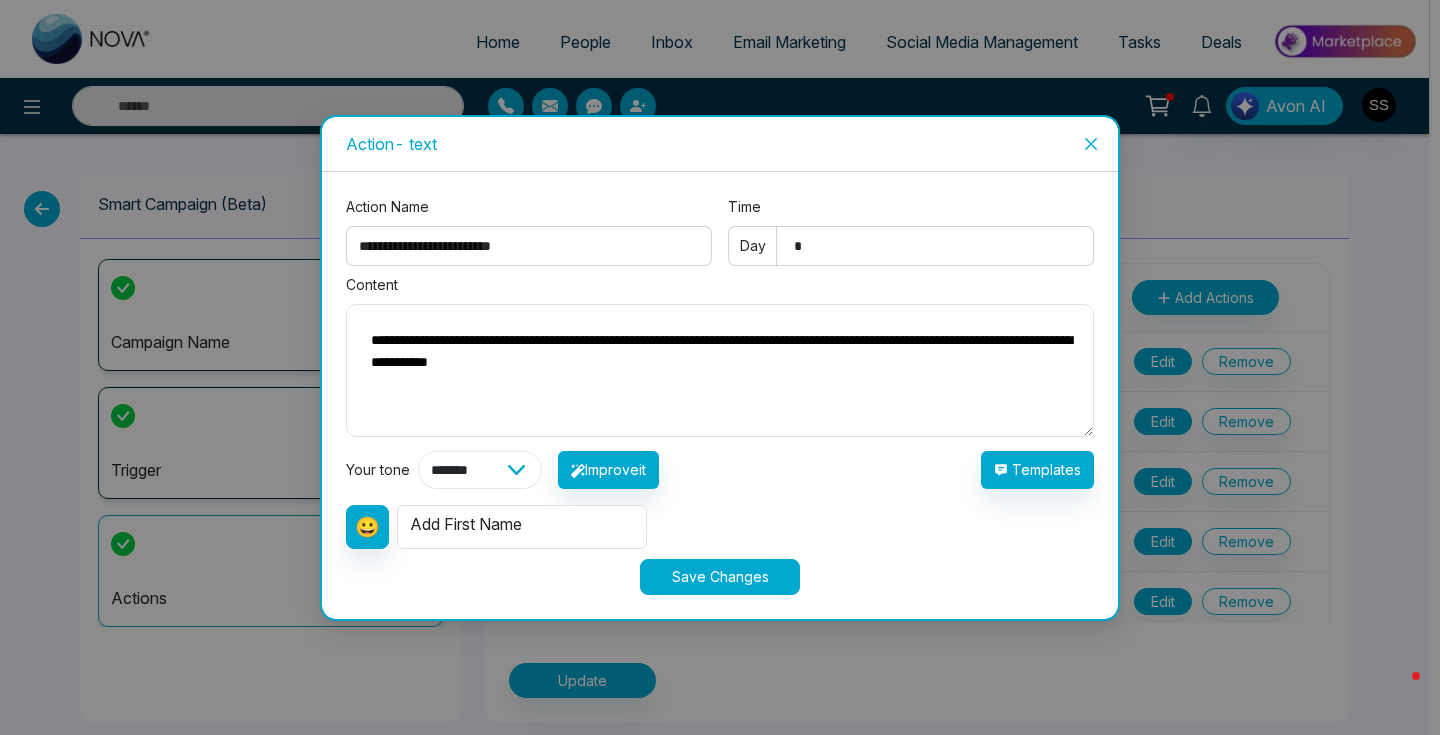 click on "**********" at bounding box center (480, 470) 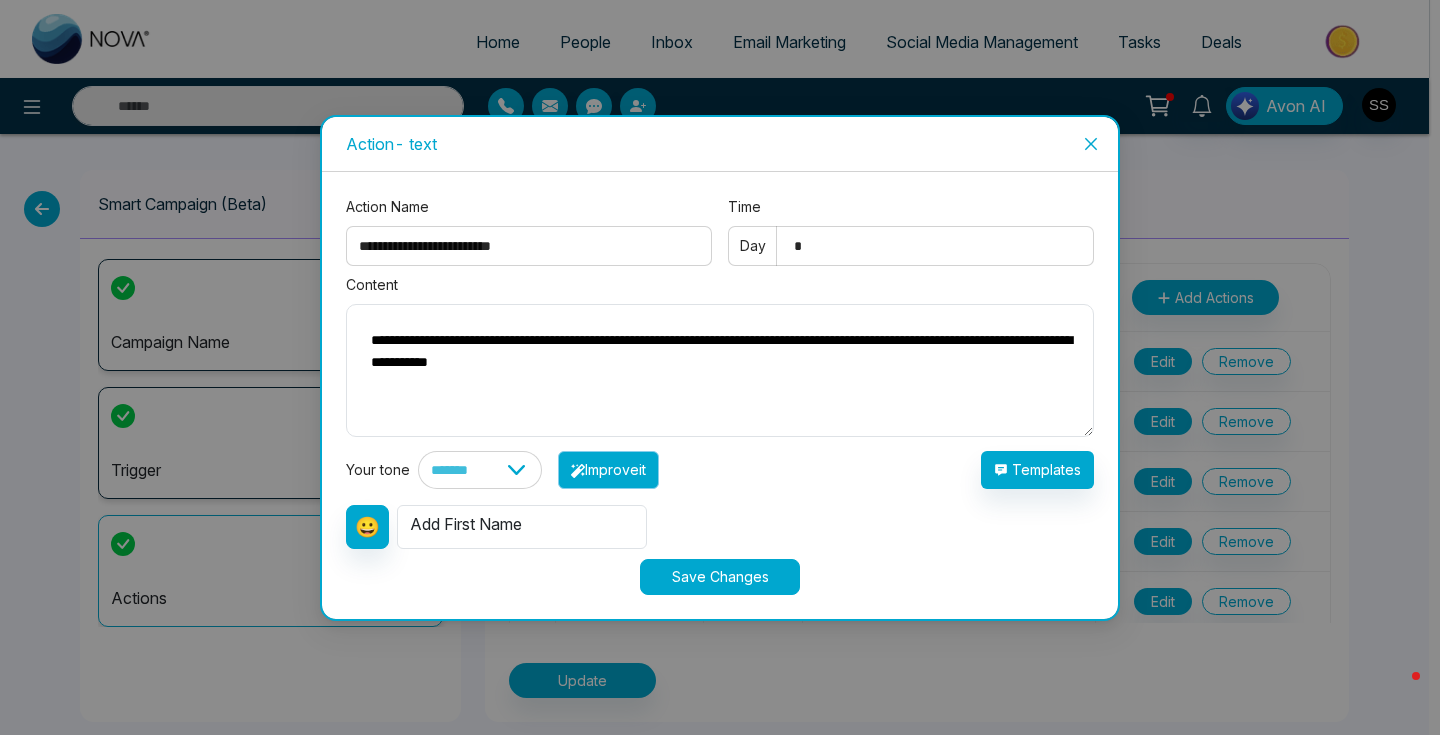 click on "Improve  it" at bounding box center (608, 470) 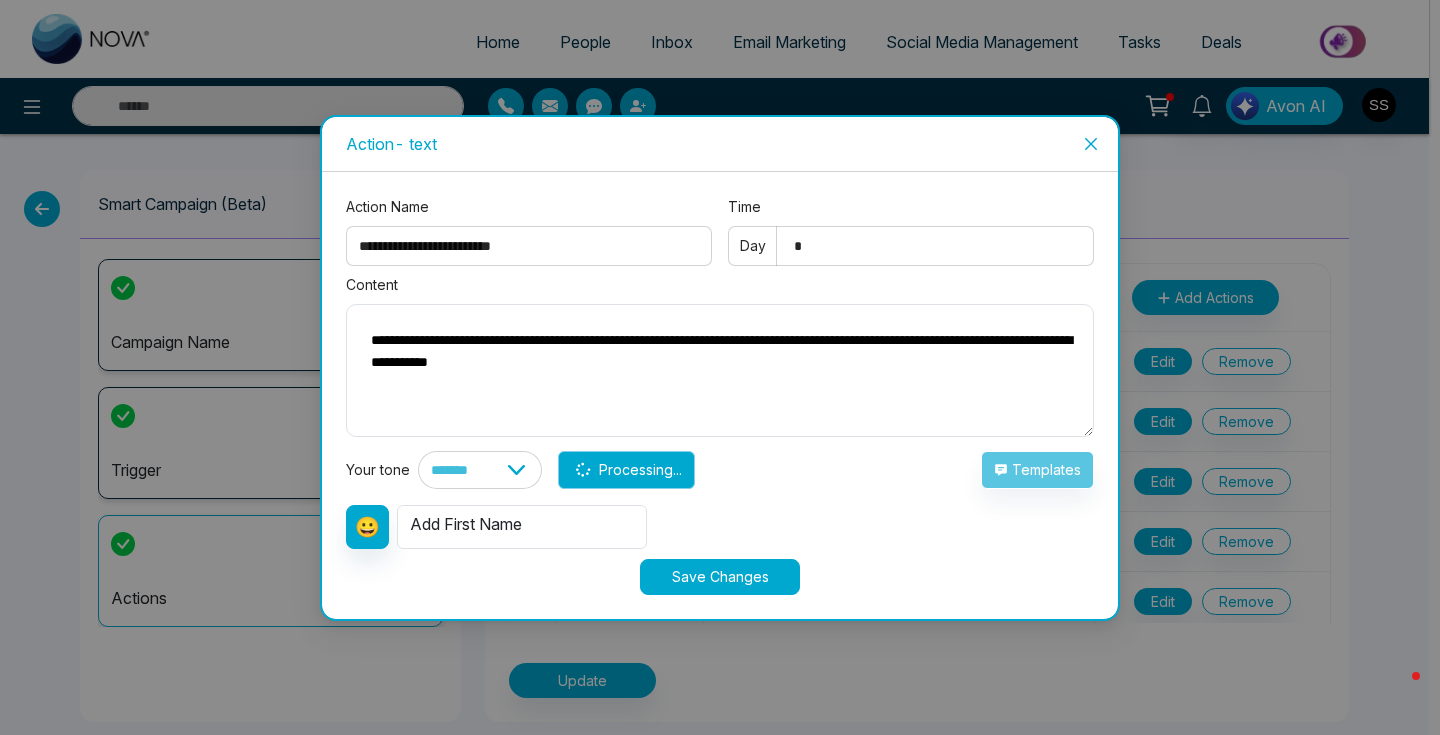 type on "**********" 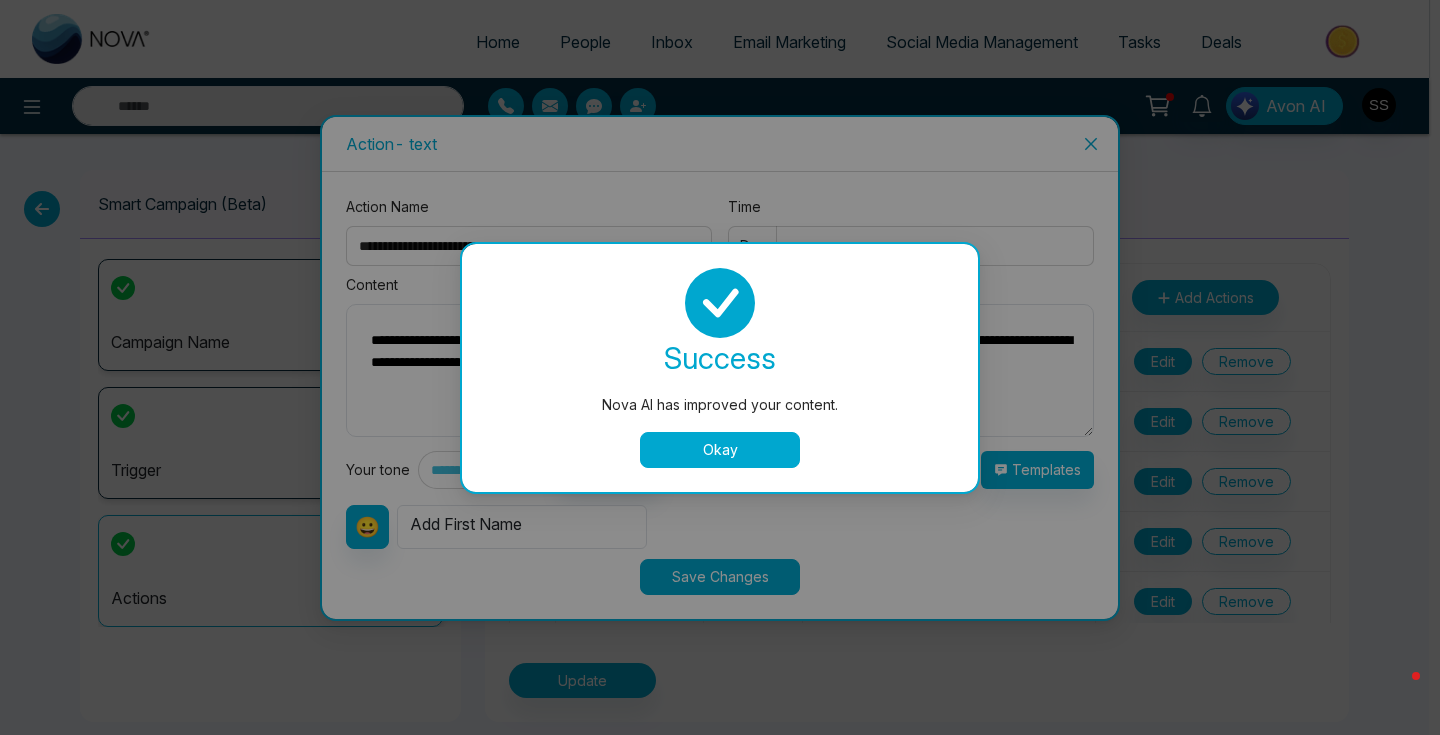 click on "Okay" at bounding box center [720, 450] 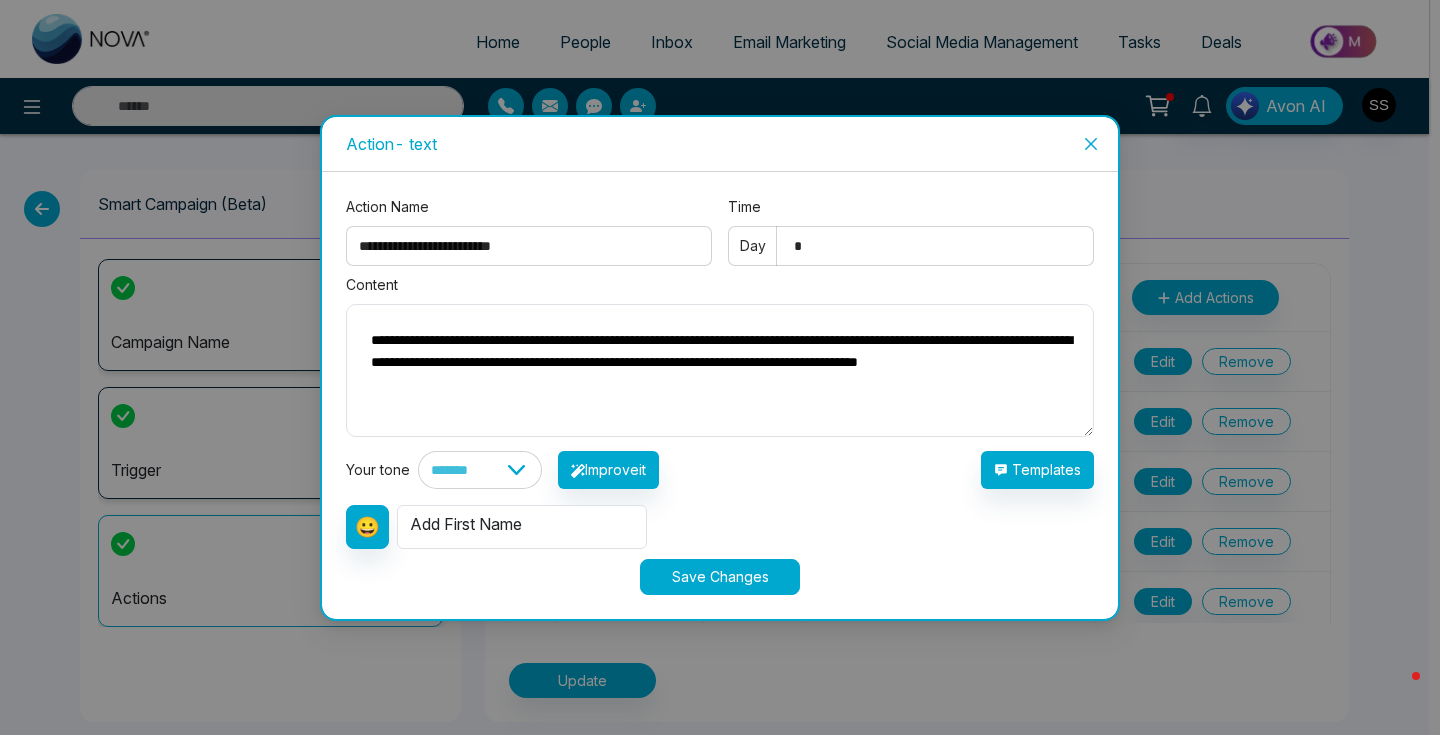click on "Save Changes" at bounding box center [720, 577] 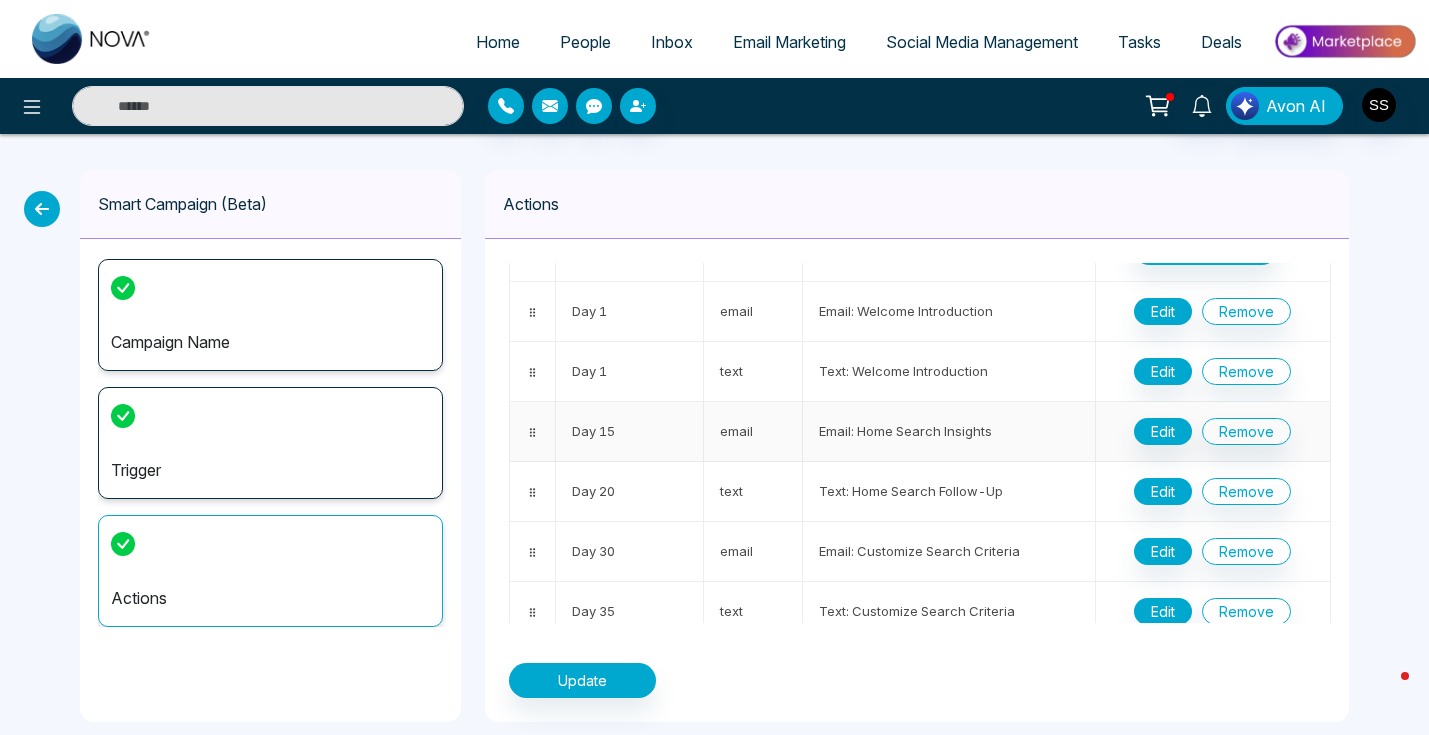 scroll, scrollTop: 107, scrollLeft: 0, axis: vertical 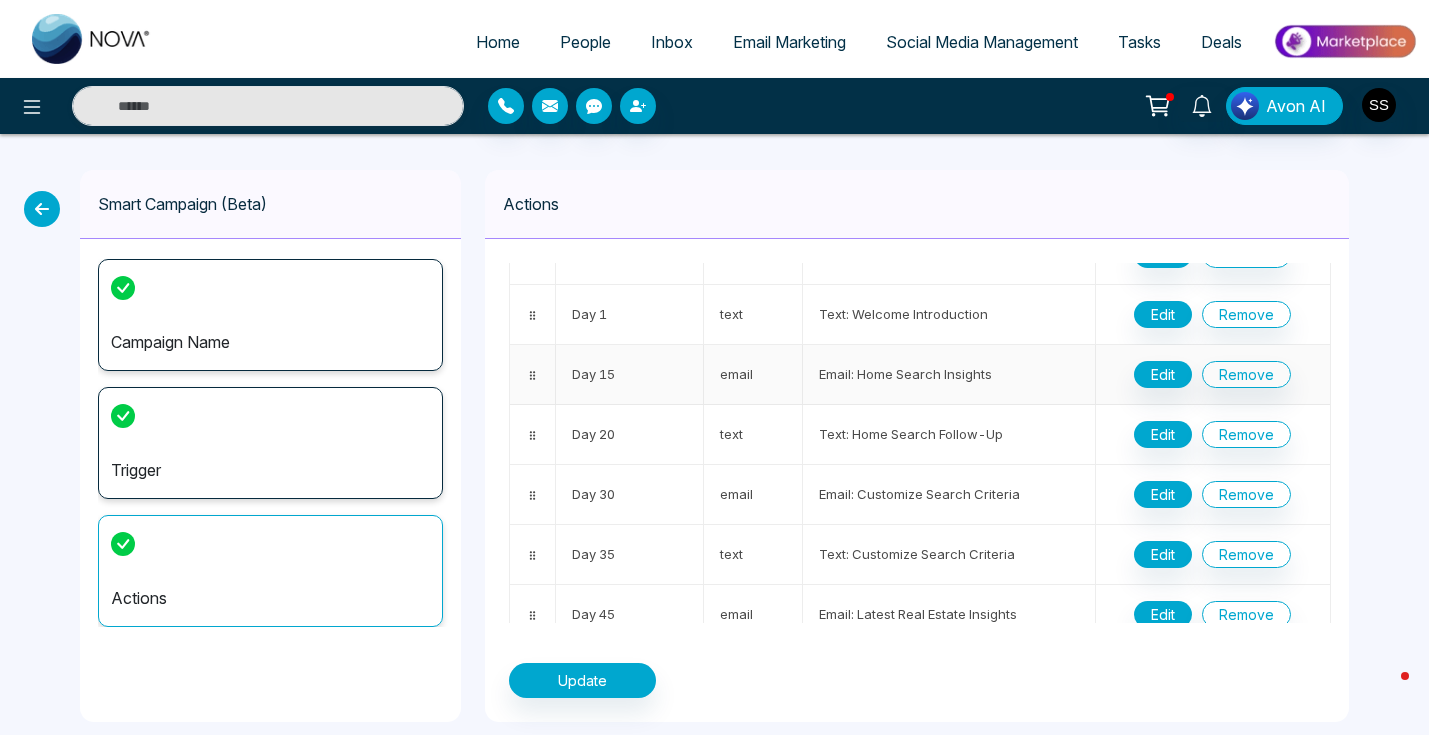 click on "Edit Remove" at bounding box center [1213, 374] 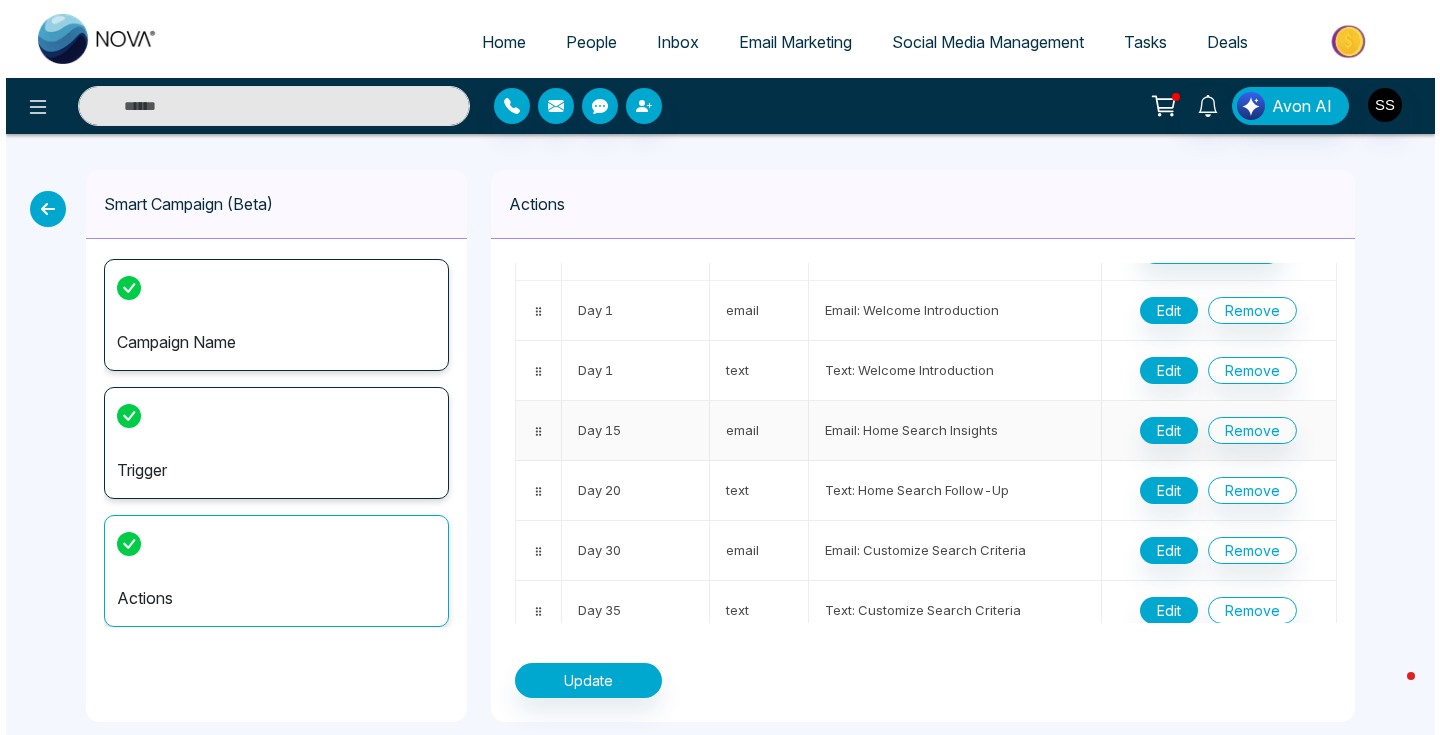 scroll, scrollTop: 25, scrollLeft: 0, axis: vertical 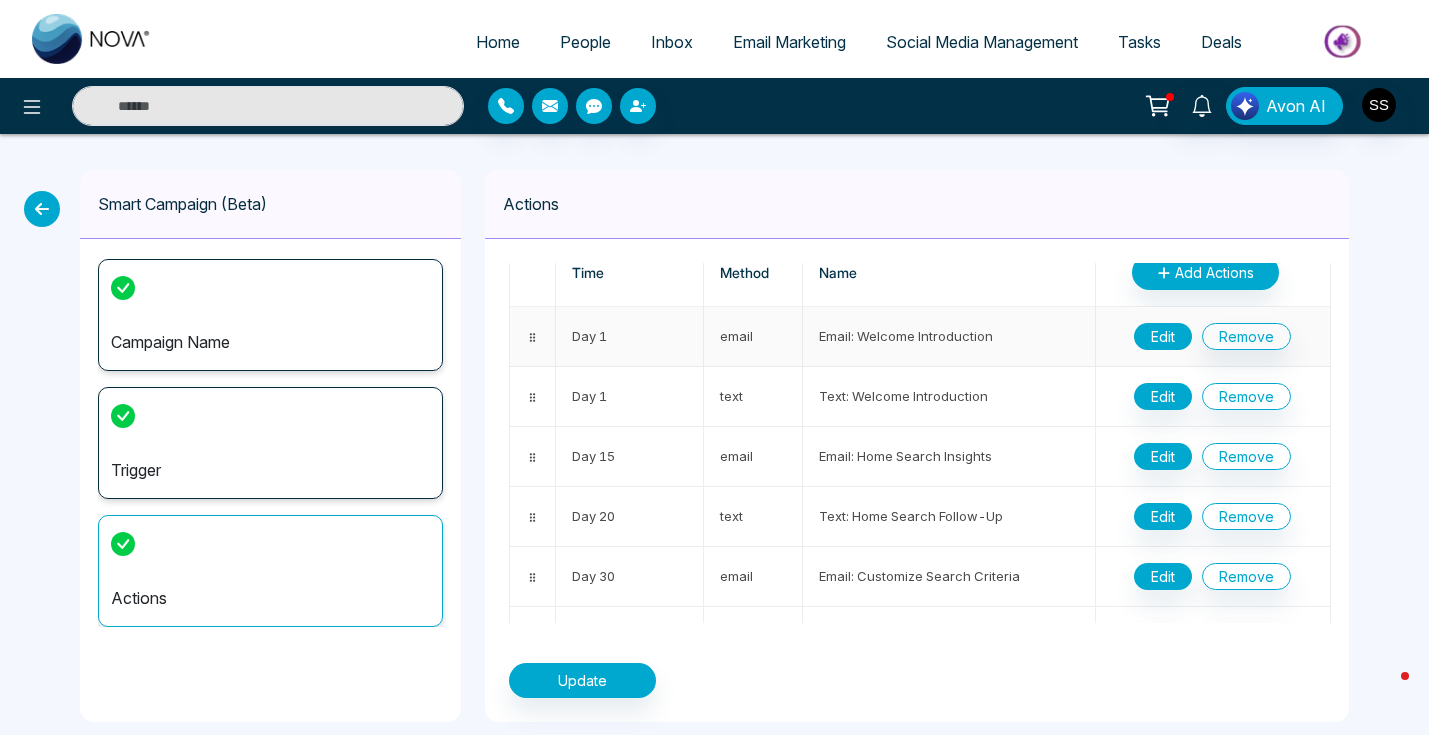 click on "Edit" at bounding box center (1163, 336) 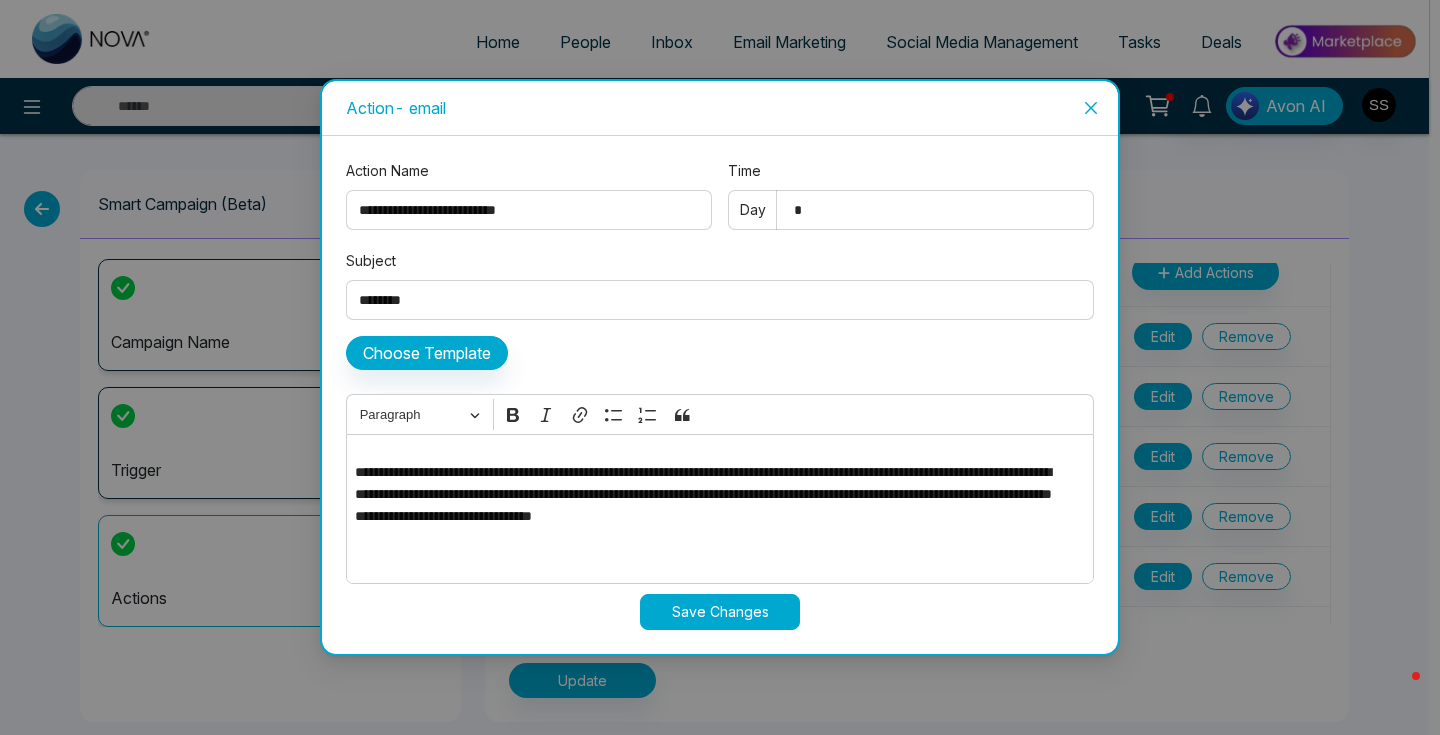 scroll, scrollTop: 66, scrollLeft: 0, axis: vertical 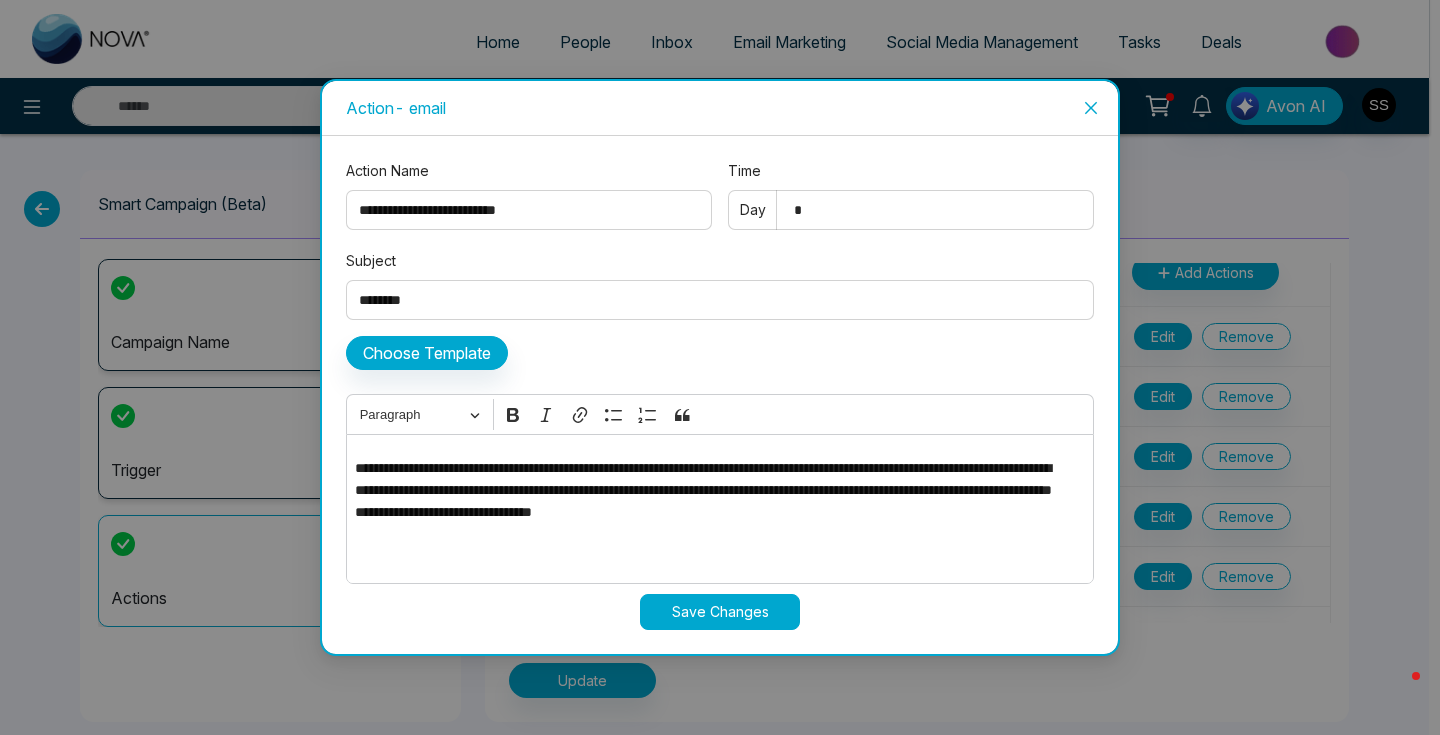 click on "Save Changes" at bounding box center (720, 612) 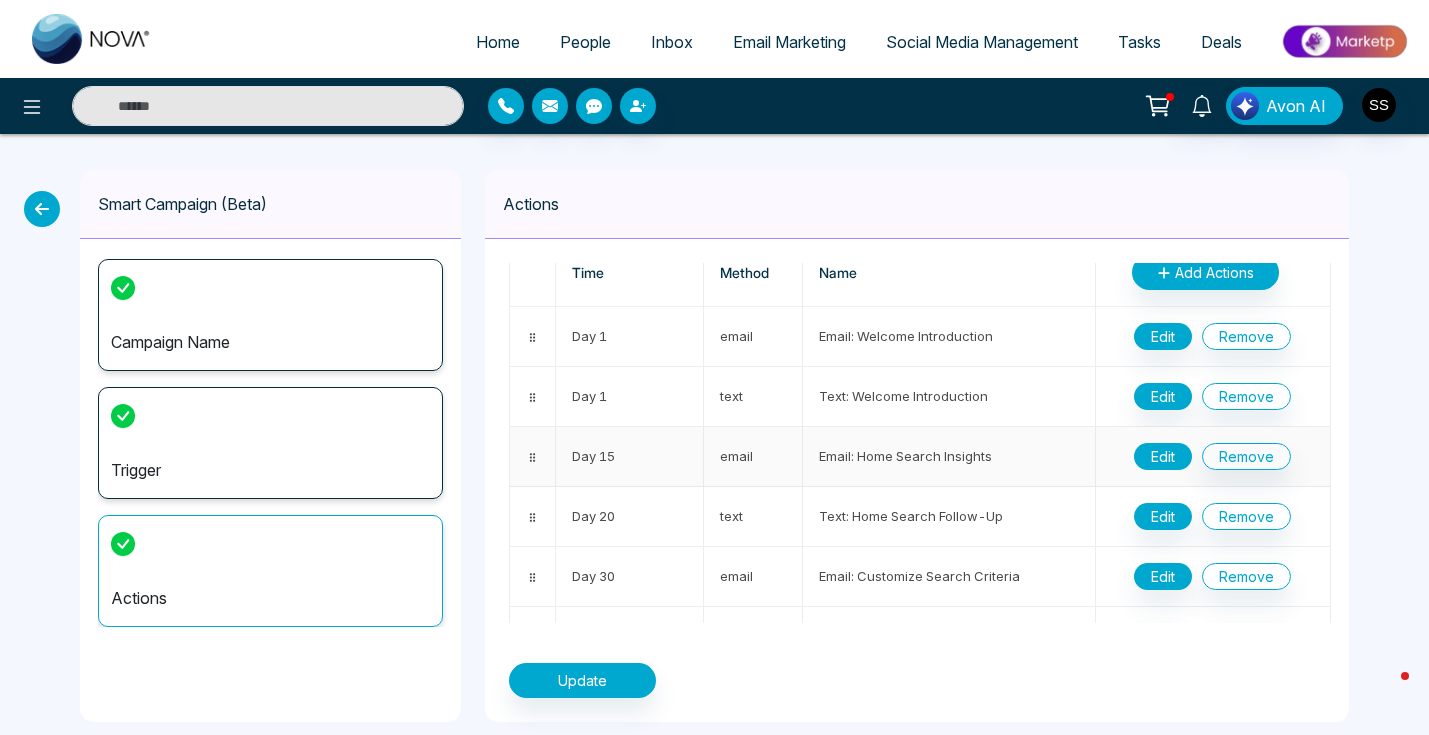 click on "Edit" at bounding box center (1163, 456) 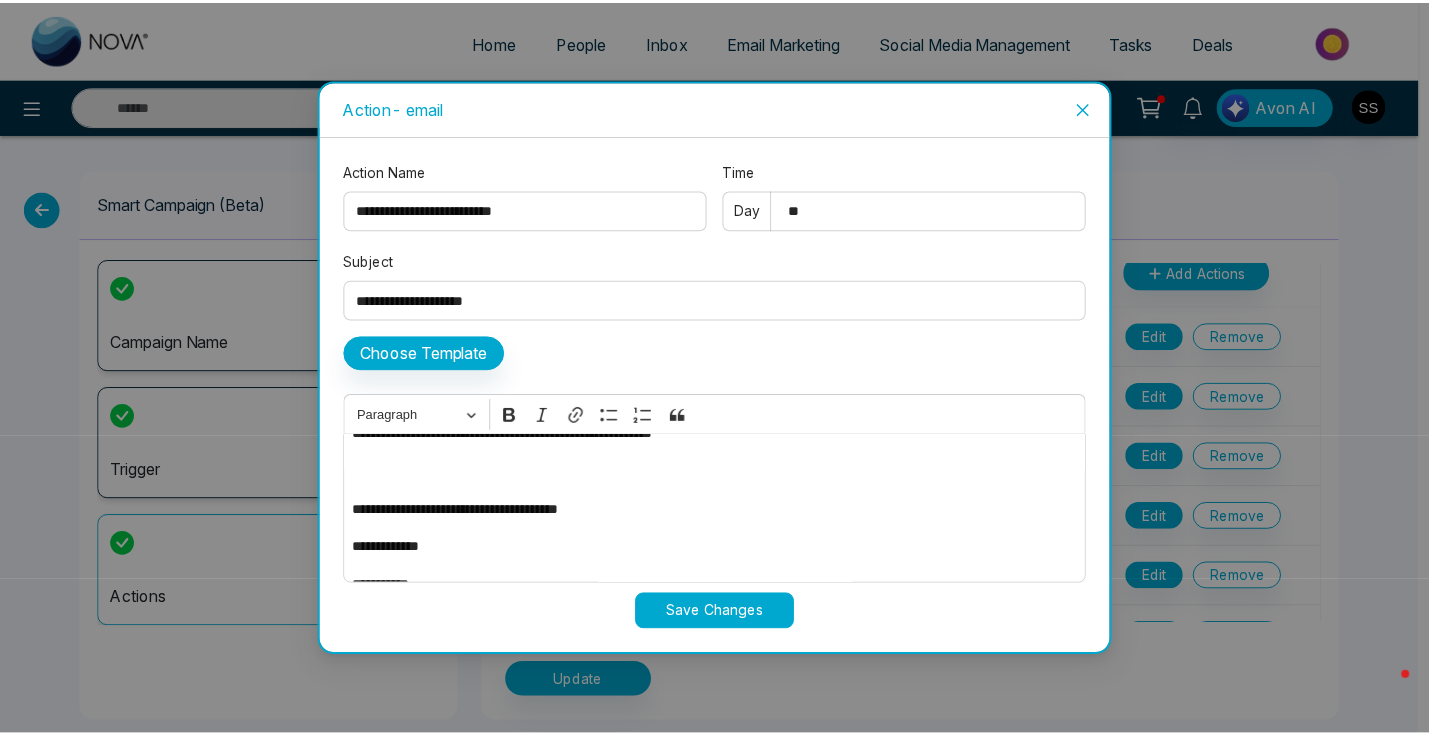 scroll, scrollTop: 247, scrollLeft: 0, axis: vertical 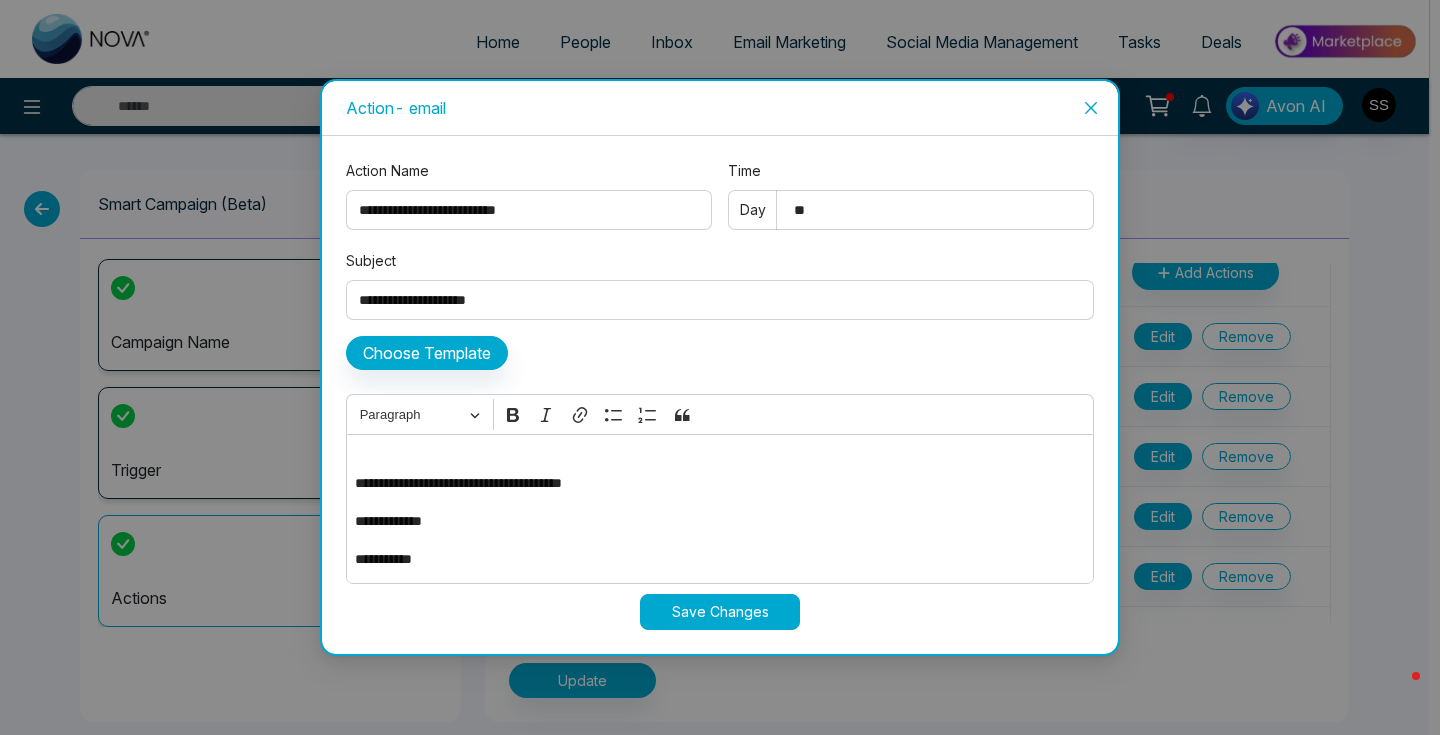 click on "Save Changes" at bounding box center [720, 612] 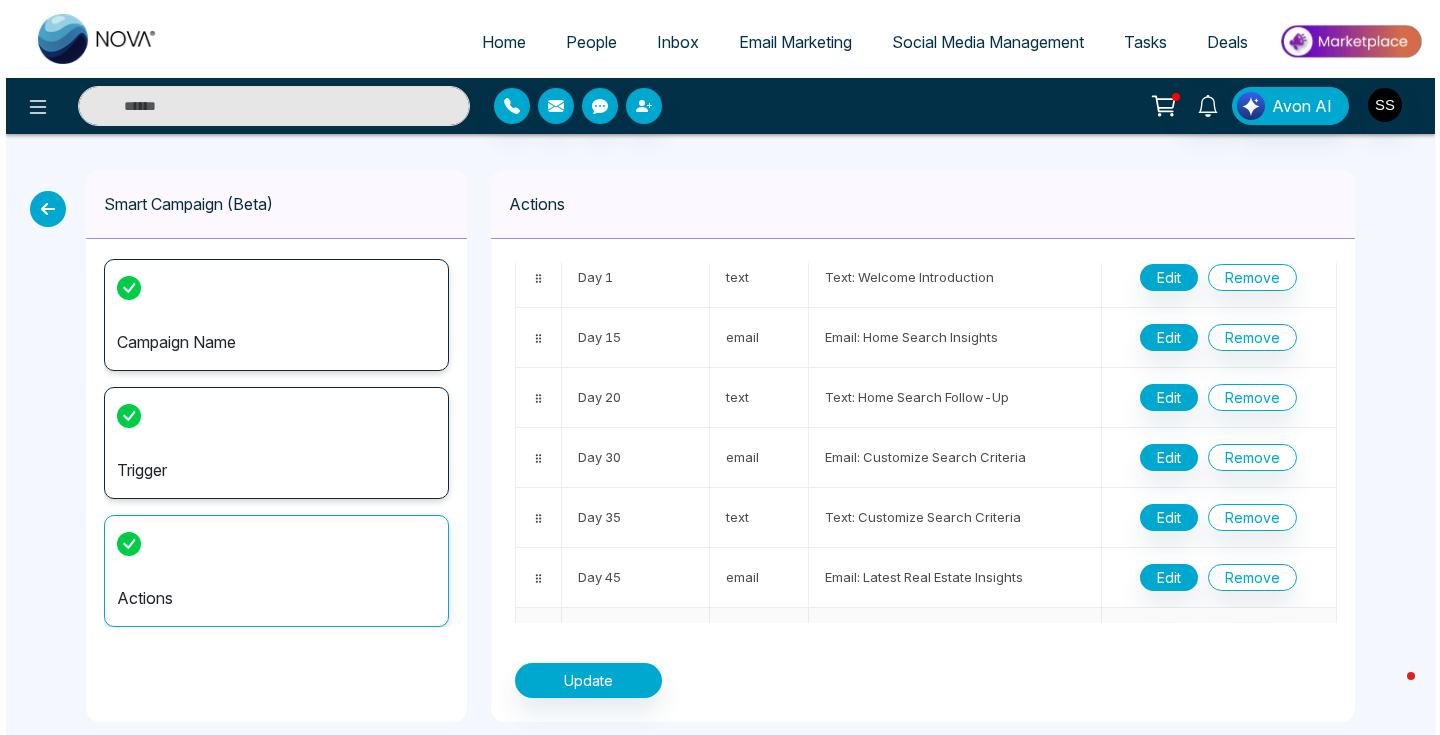 scroll, scrollTop: 112, scrollLeft: 0, axis: vertical 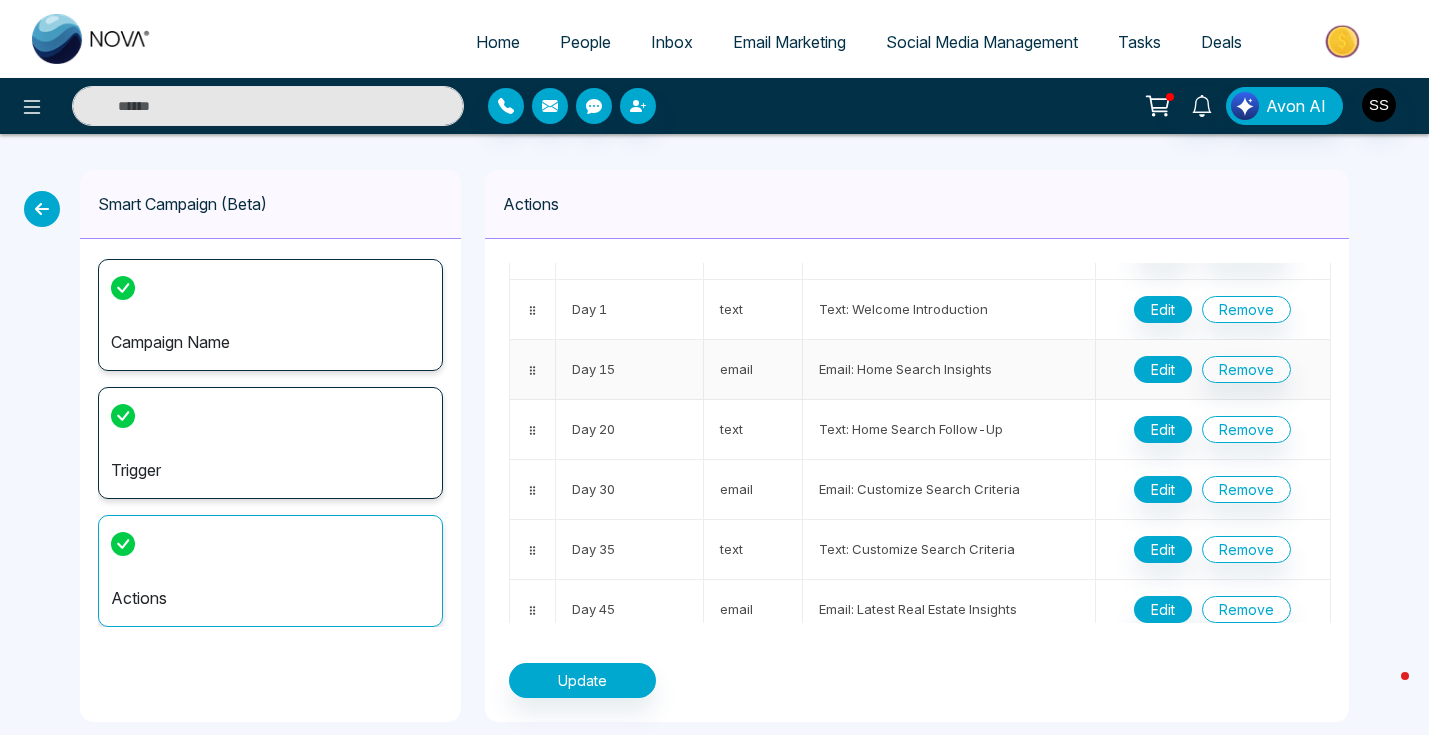 click on "Edit" at bounding box center [1163, 369] 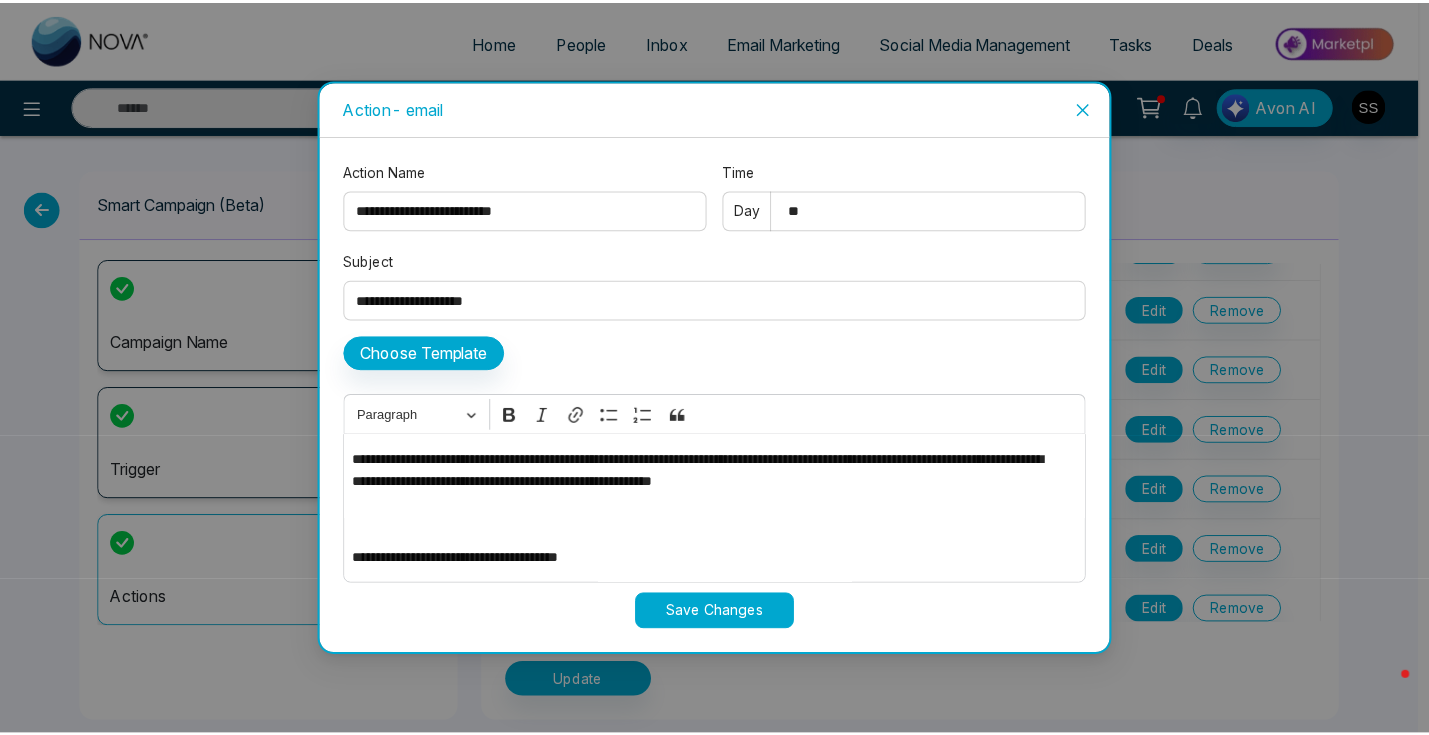 scroll, scrollTop: 247, scrollLeft: 0, axis: vertical 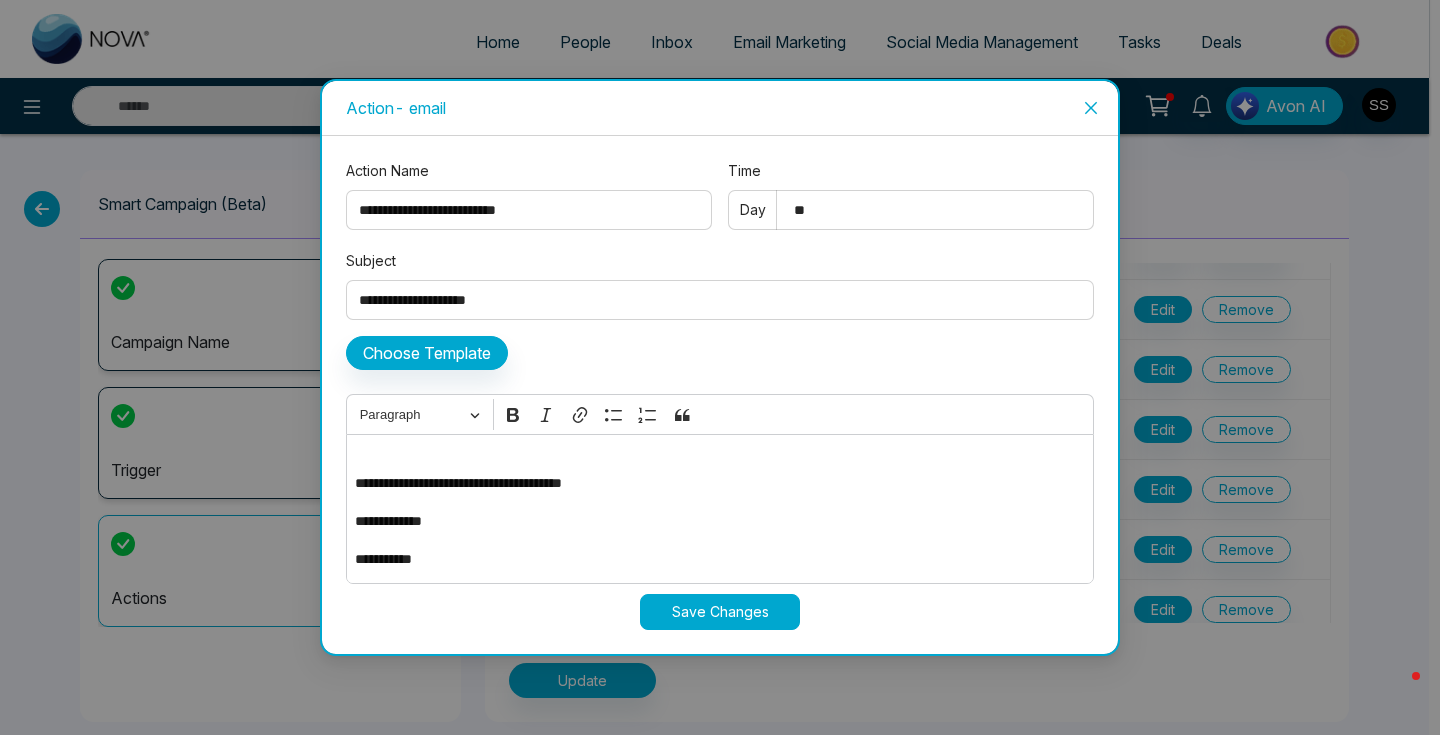 click on "Save Changes" at bounding box center [720, 612] 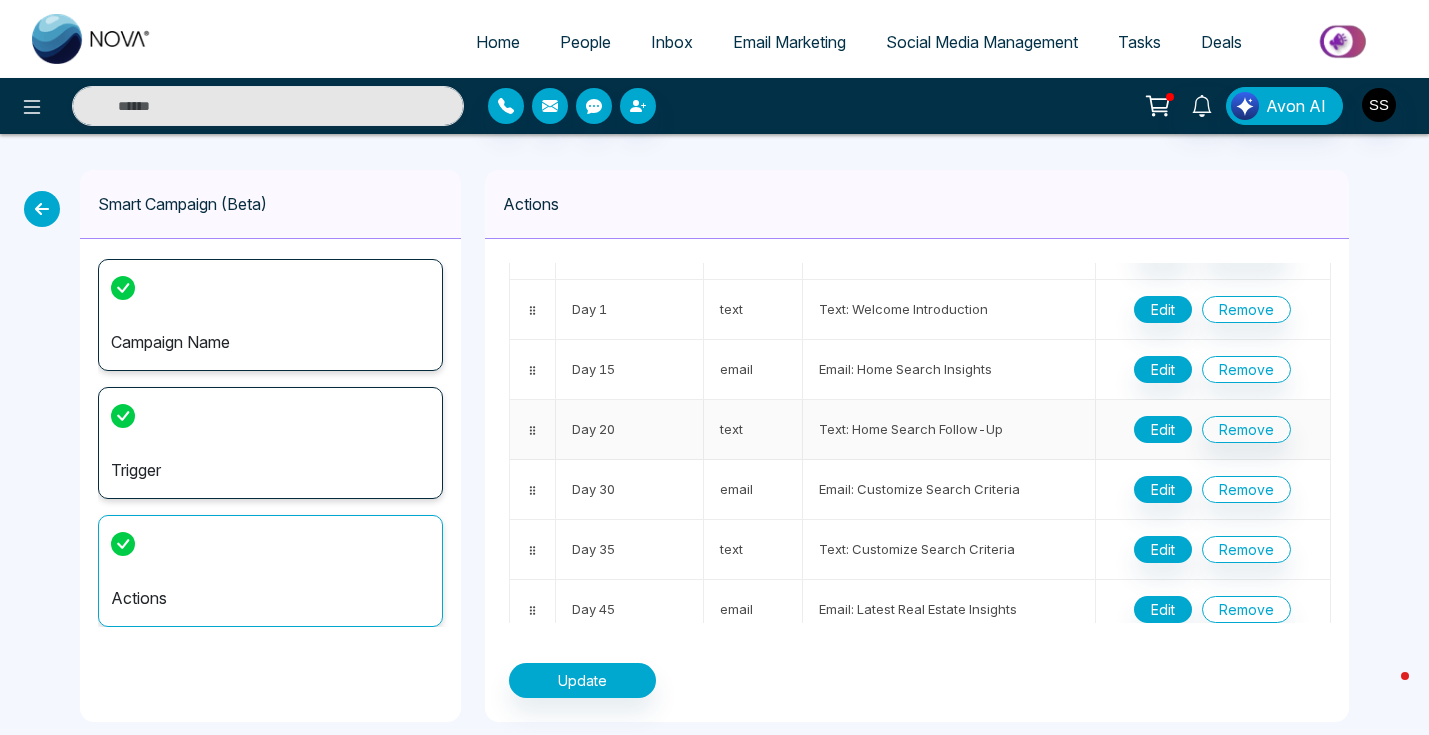 click on "Edit" at bounding box center [1163, 429] 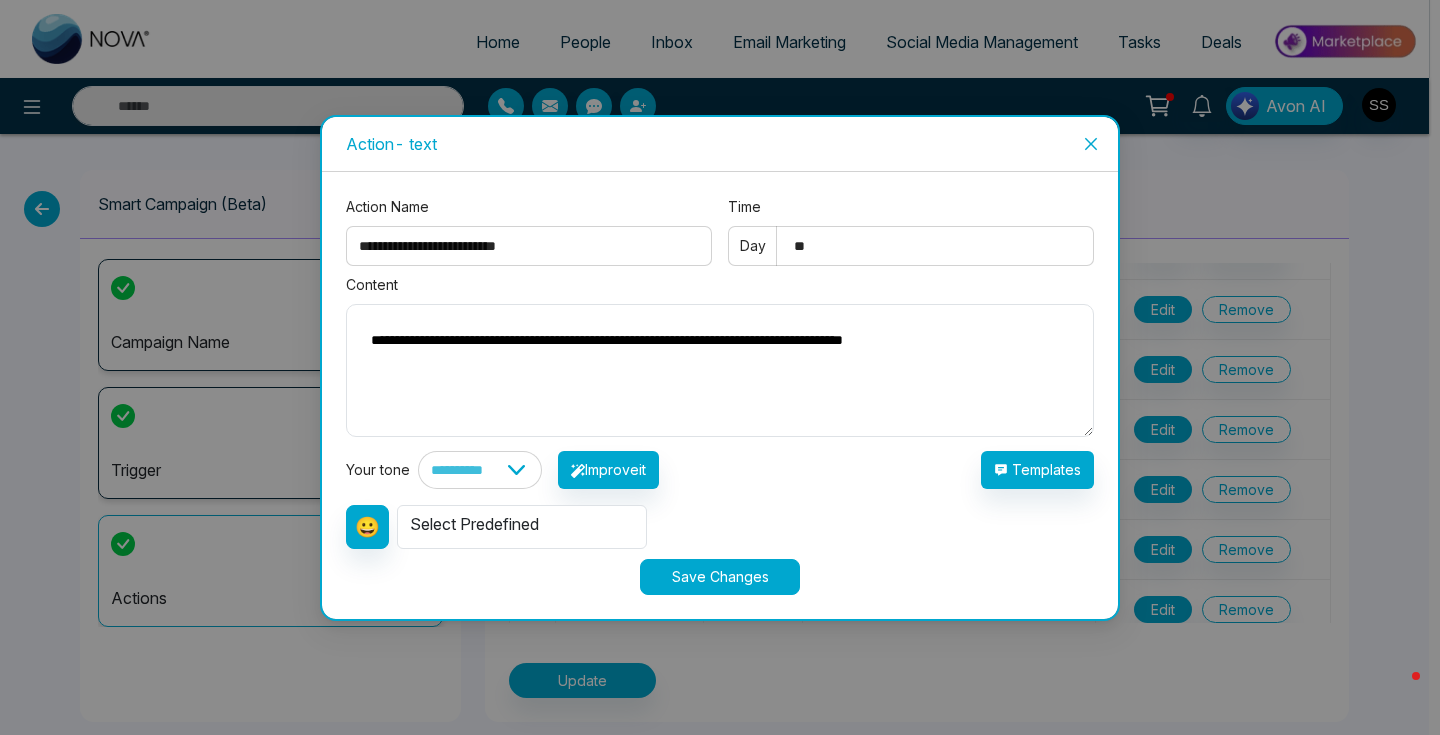 type on "**********" 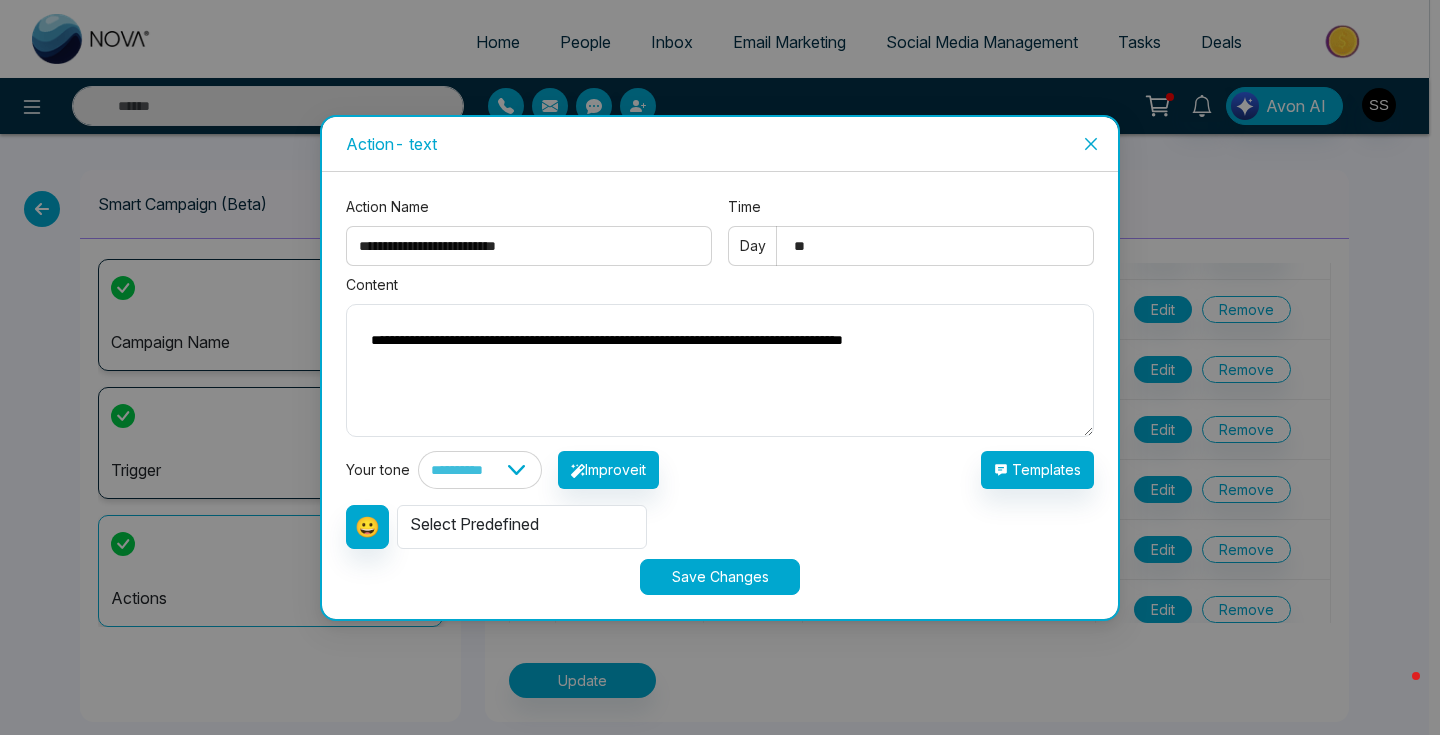 click on "Save Changes" at bounding box center [720, 577] 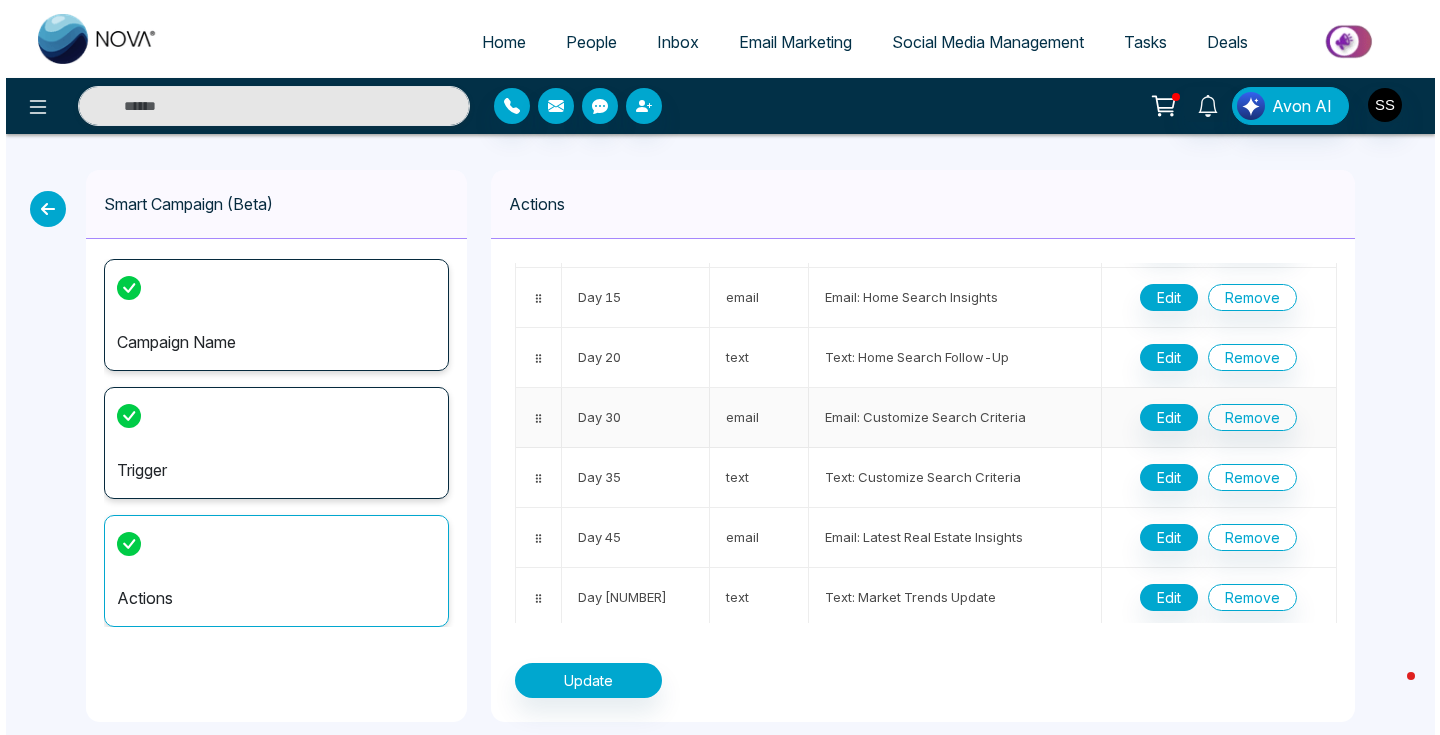 scroll, scrollTop: 186, scrollLeft: 0, axis: vertical 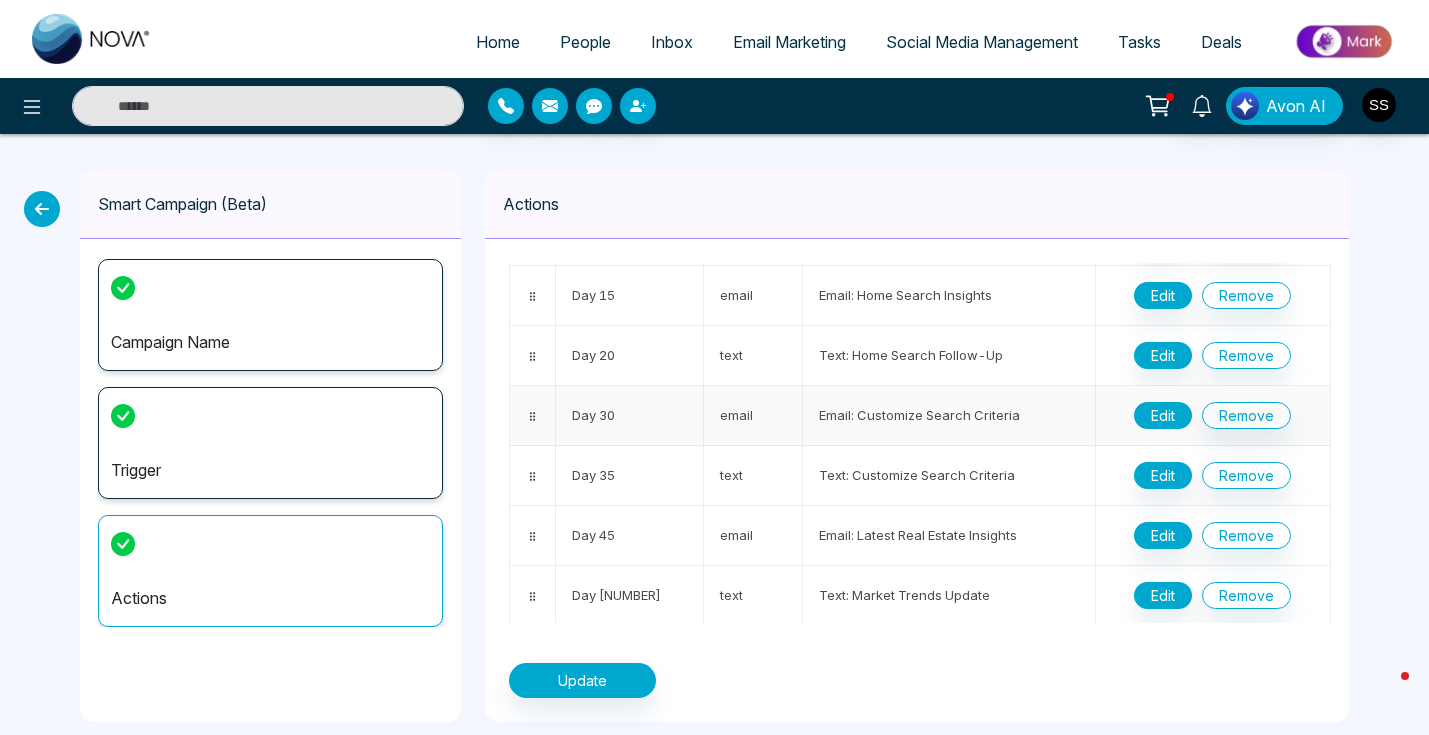 click on "Edit" at bounding box center (1163, 415) 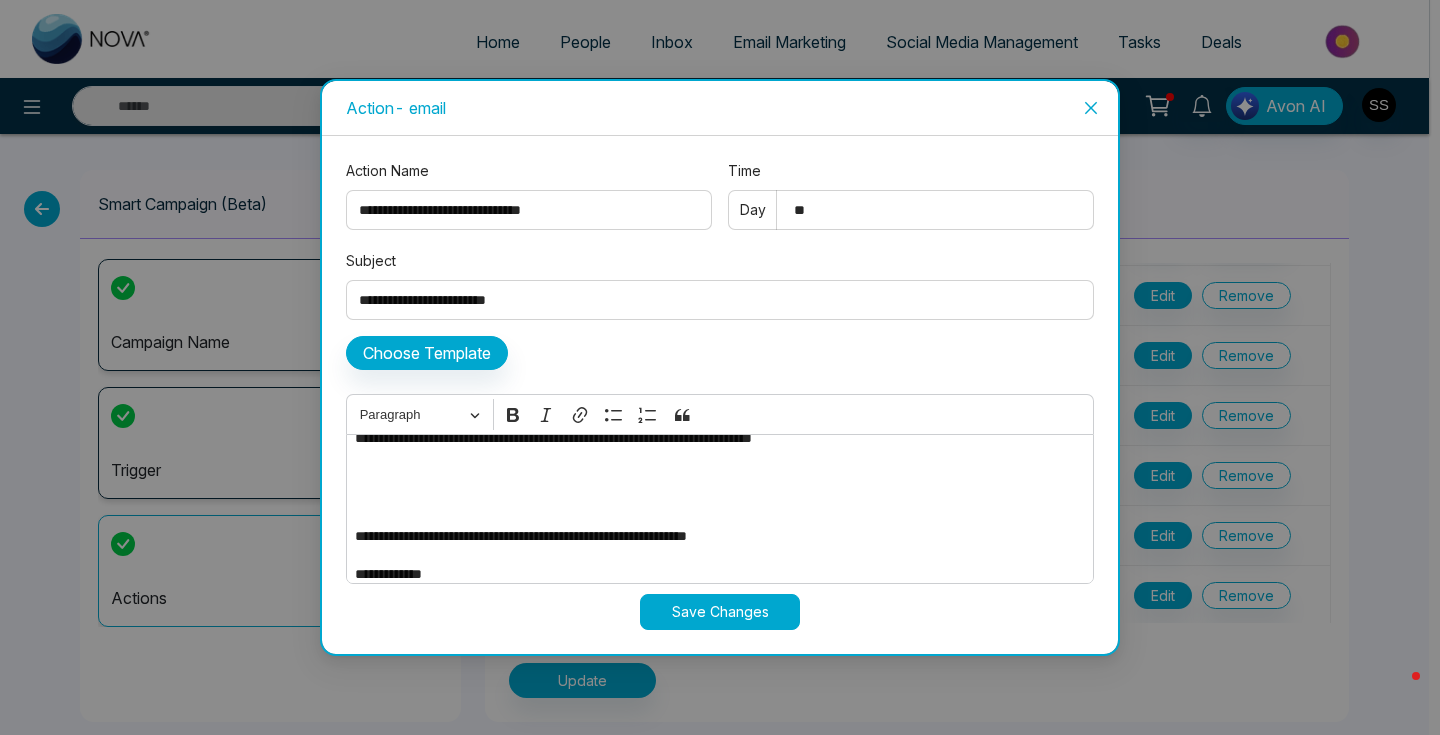 scroll, scrollTop: 223, scrollLeft: 0, axis: vertical 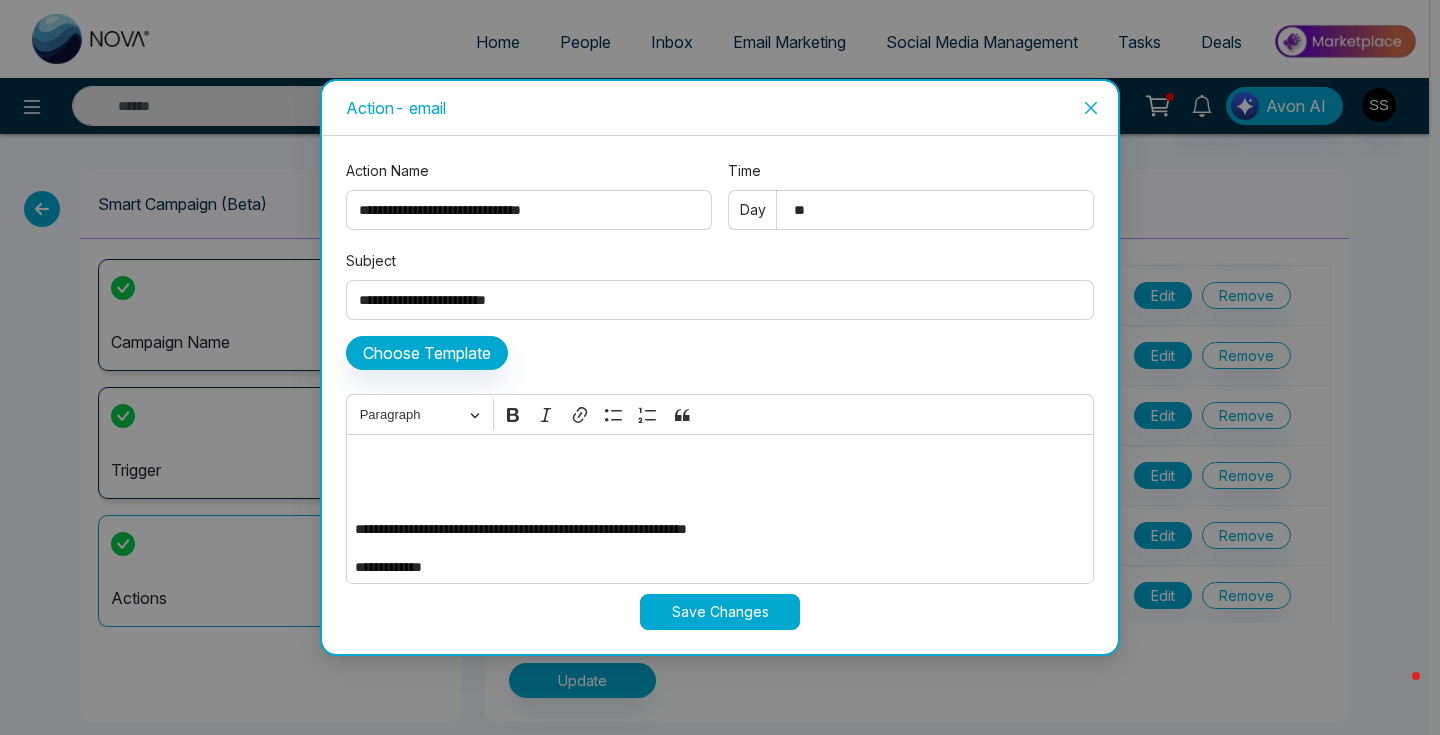 click 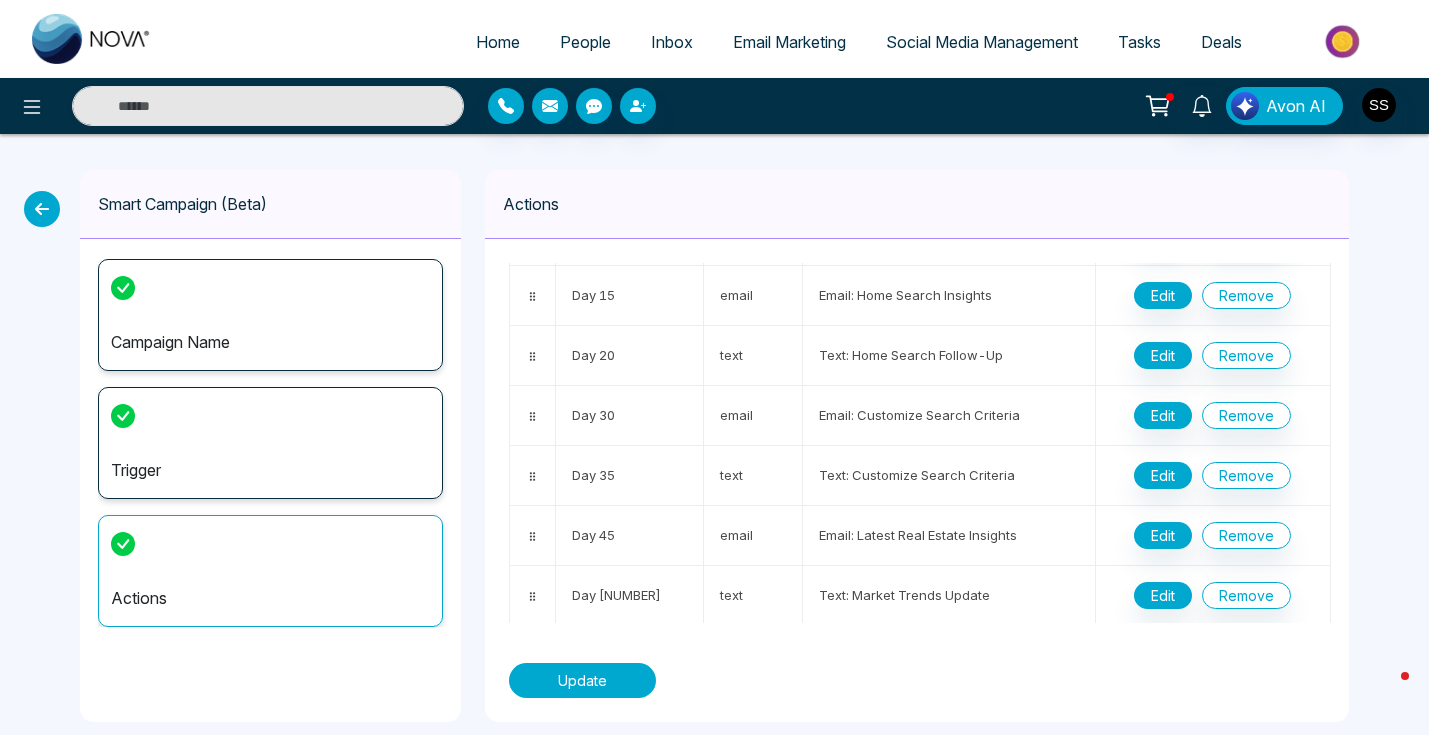 click on "Update" at bounding box center [582, 680] 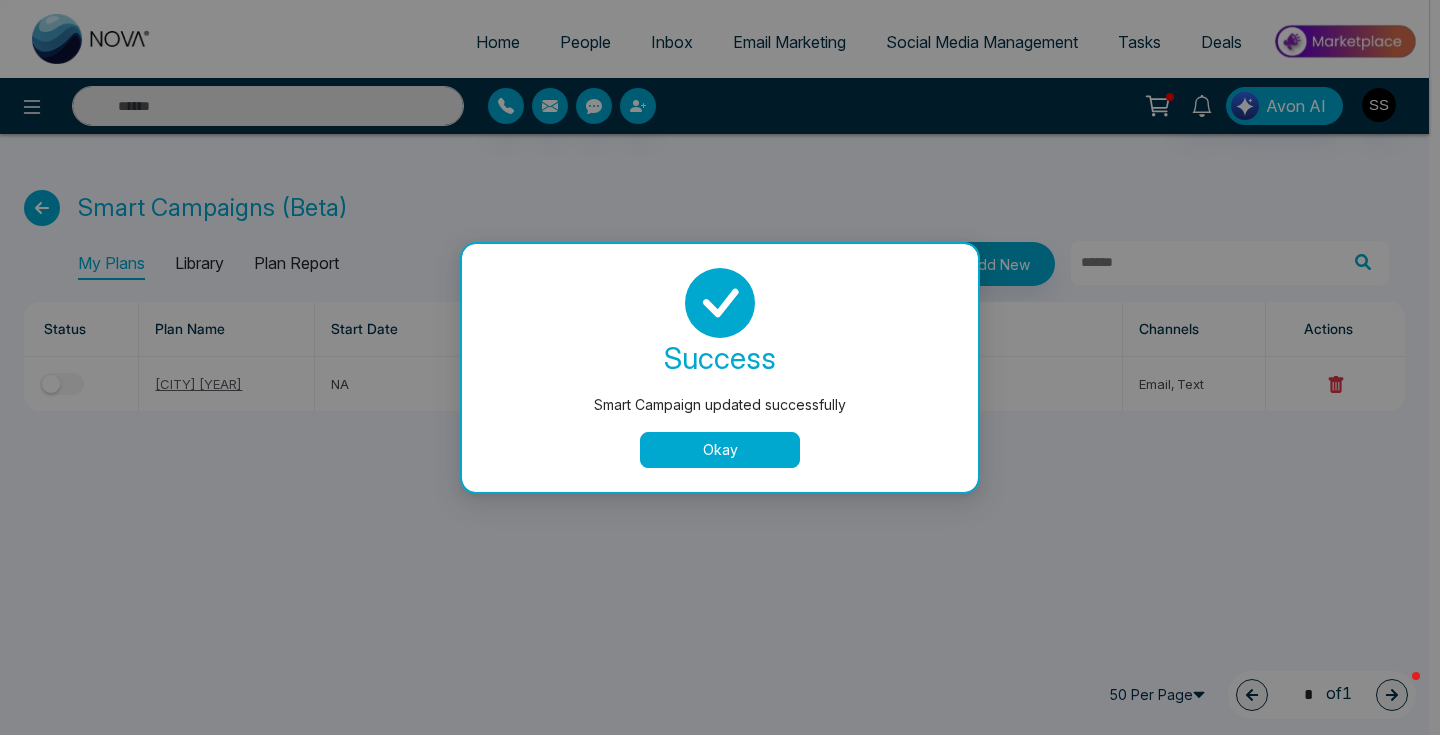 click on "Okay" at bounding box center (720, 450) 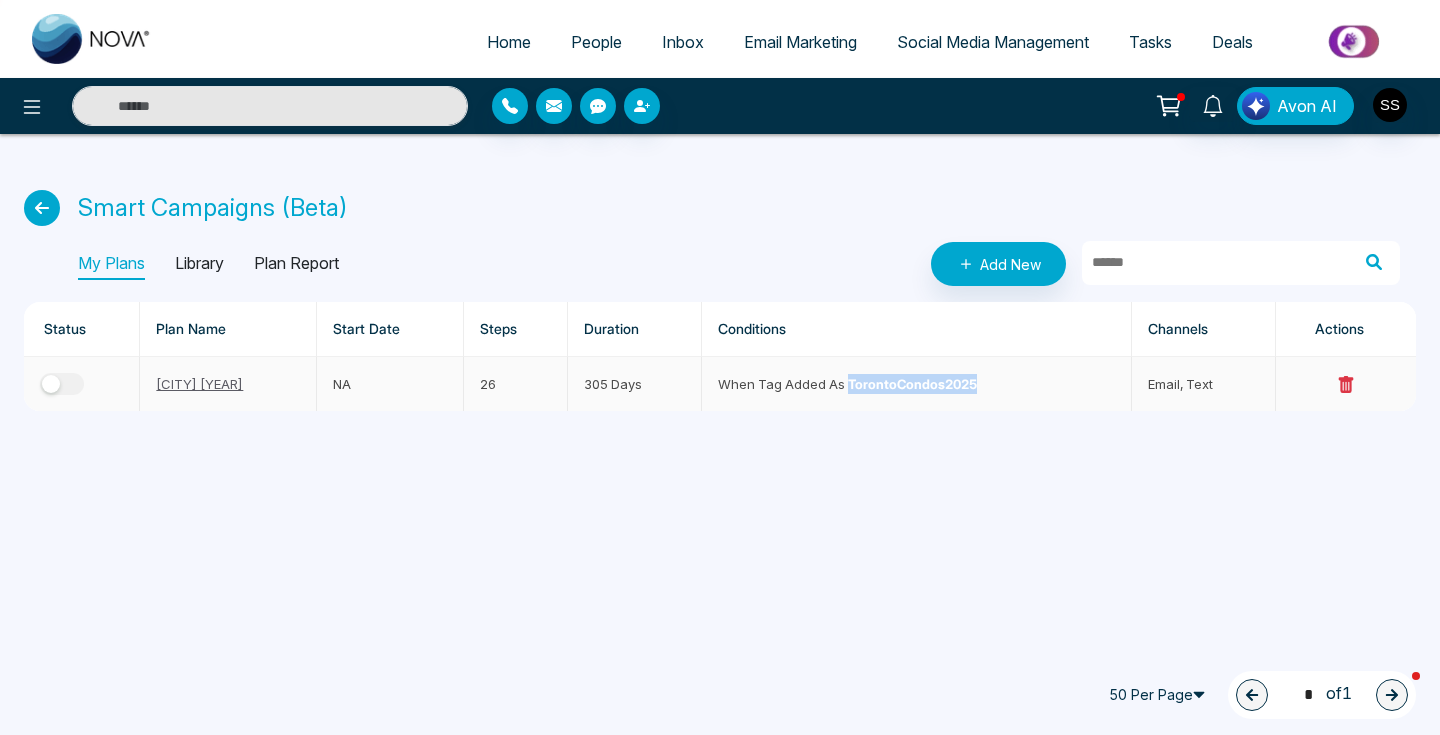 drag, startPoint x: 884, startPoint y: 380, endPoint x: 1067, endPoint y: 380, distance: 183 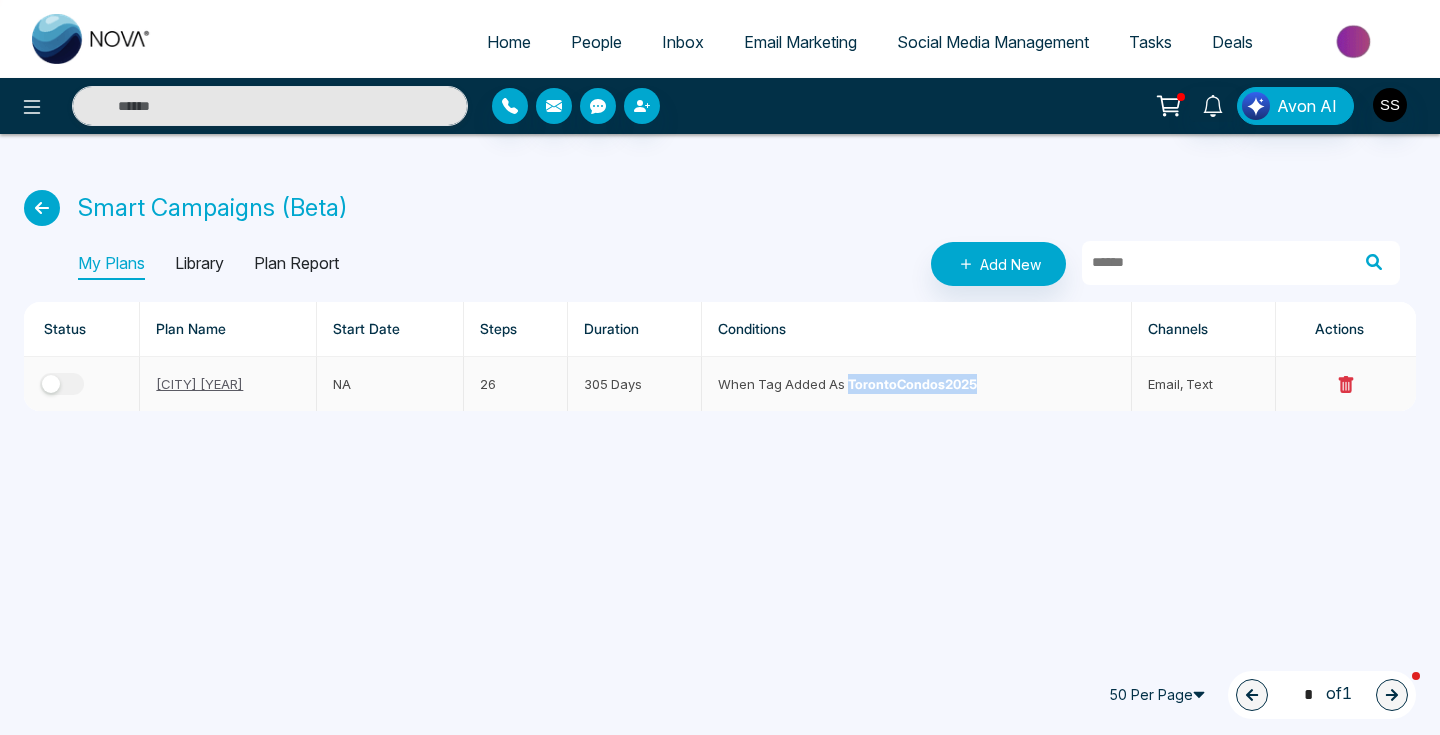 click on "When tag added   as   TorontoCondos2025" at bounding box center (917, 384) 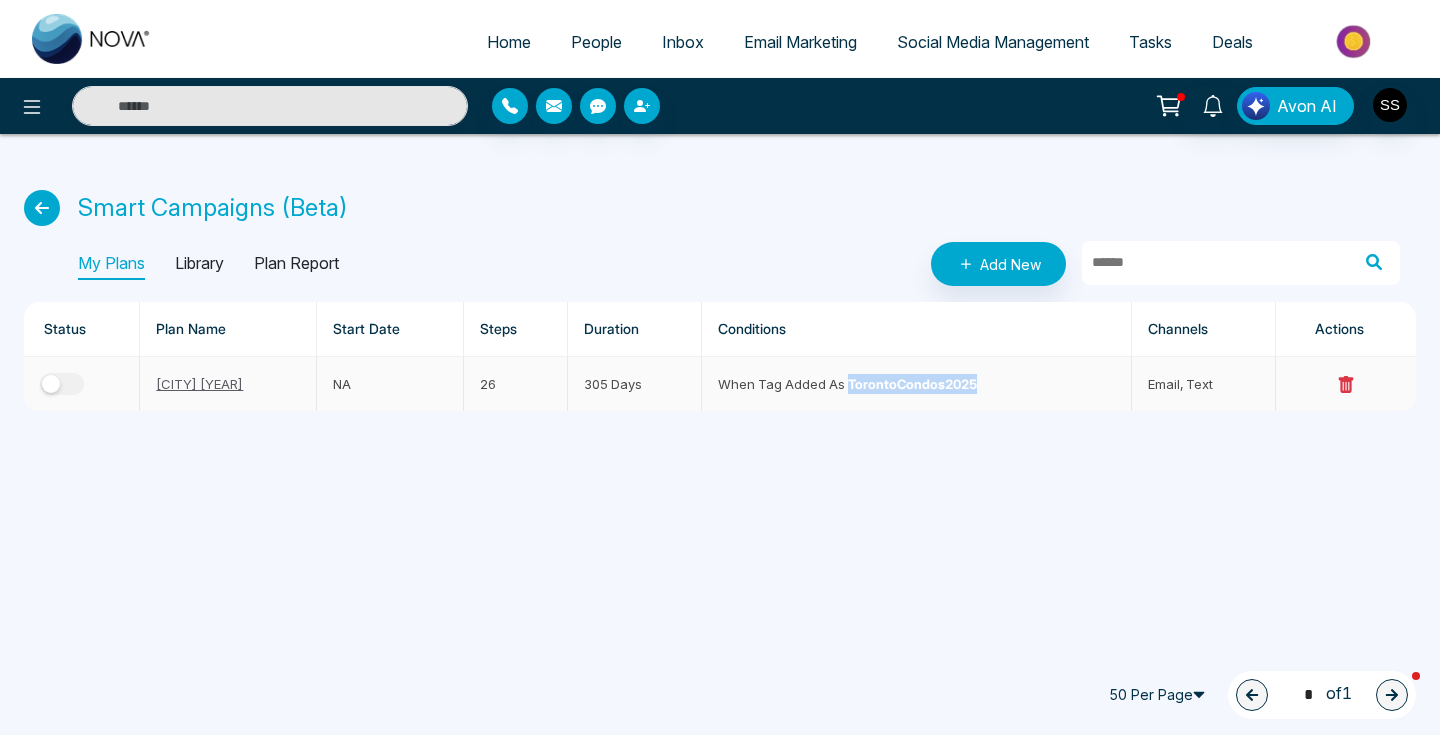copy on "TorontoCondos2025" 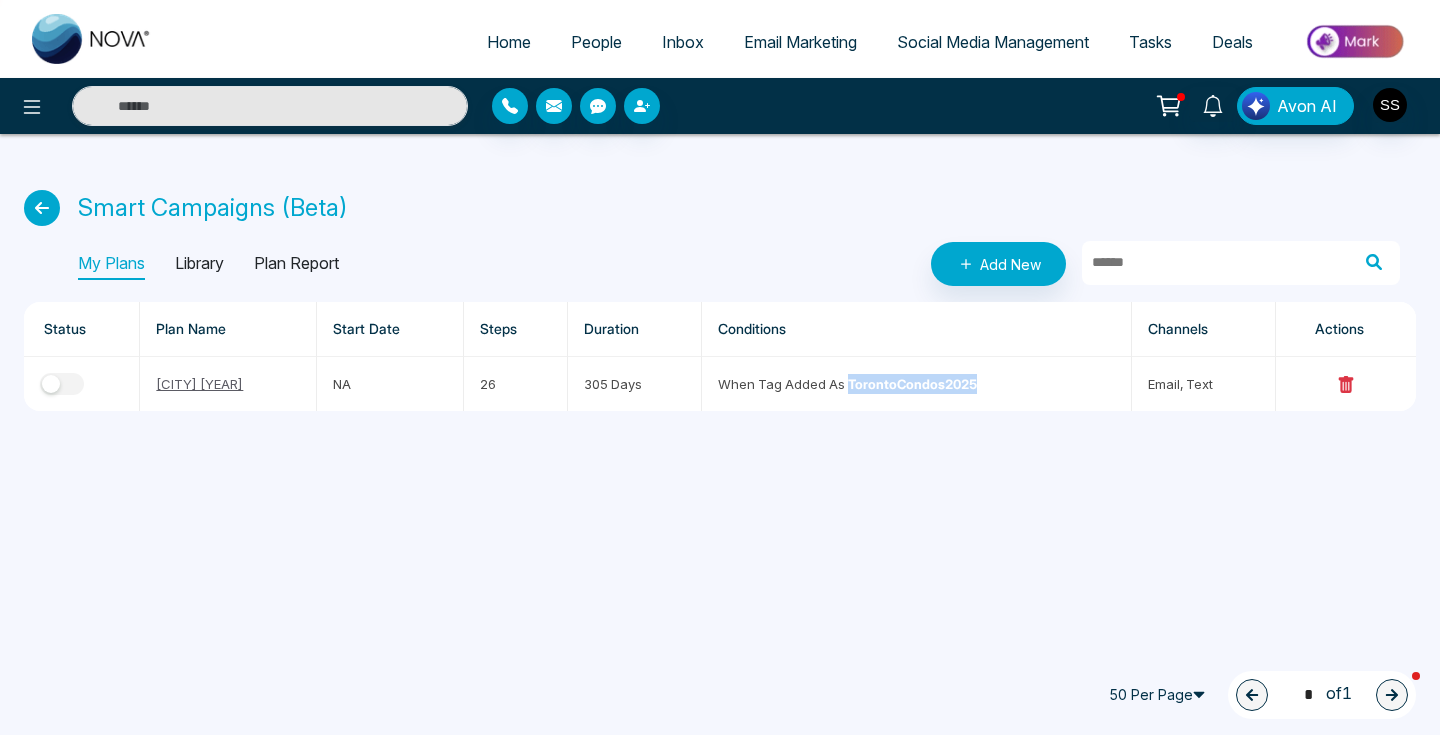 click at bounding box center [42, 208] 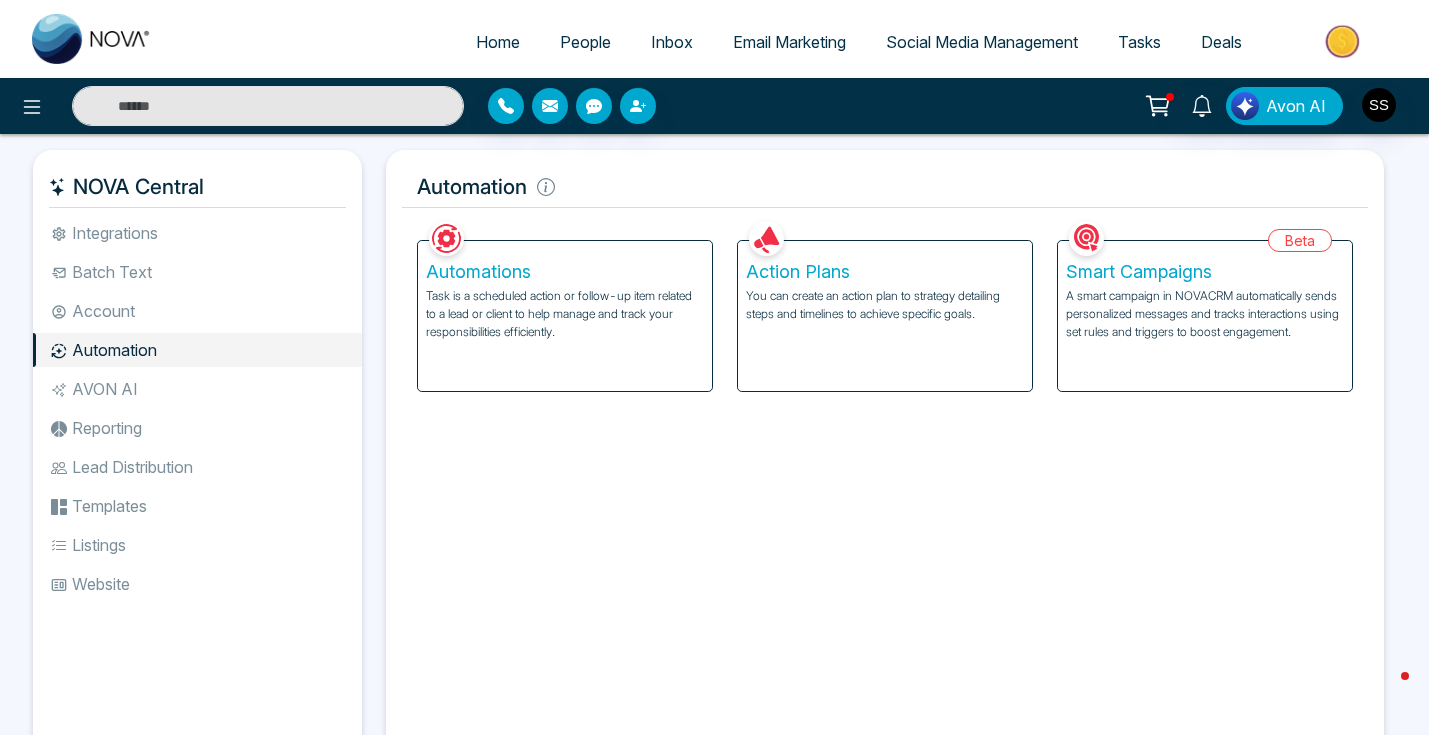 click on "Smart Campaigns" at bounding box center (1205, 272) 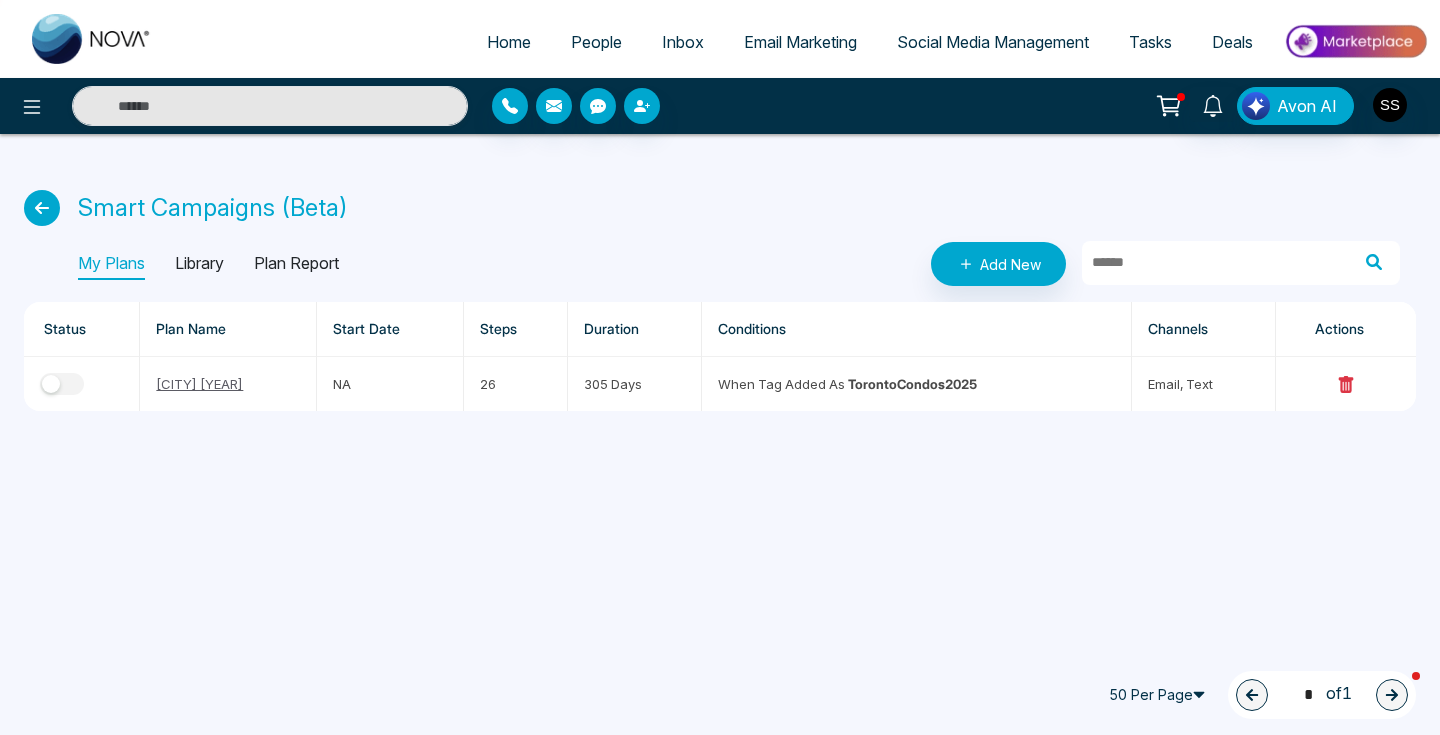 click on "Library" at bounding box center (199, 264) 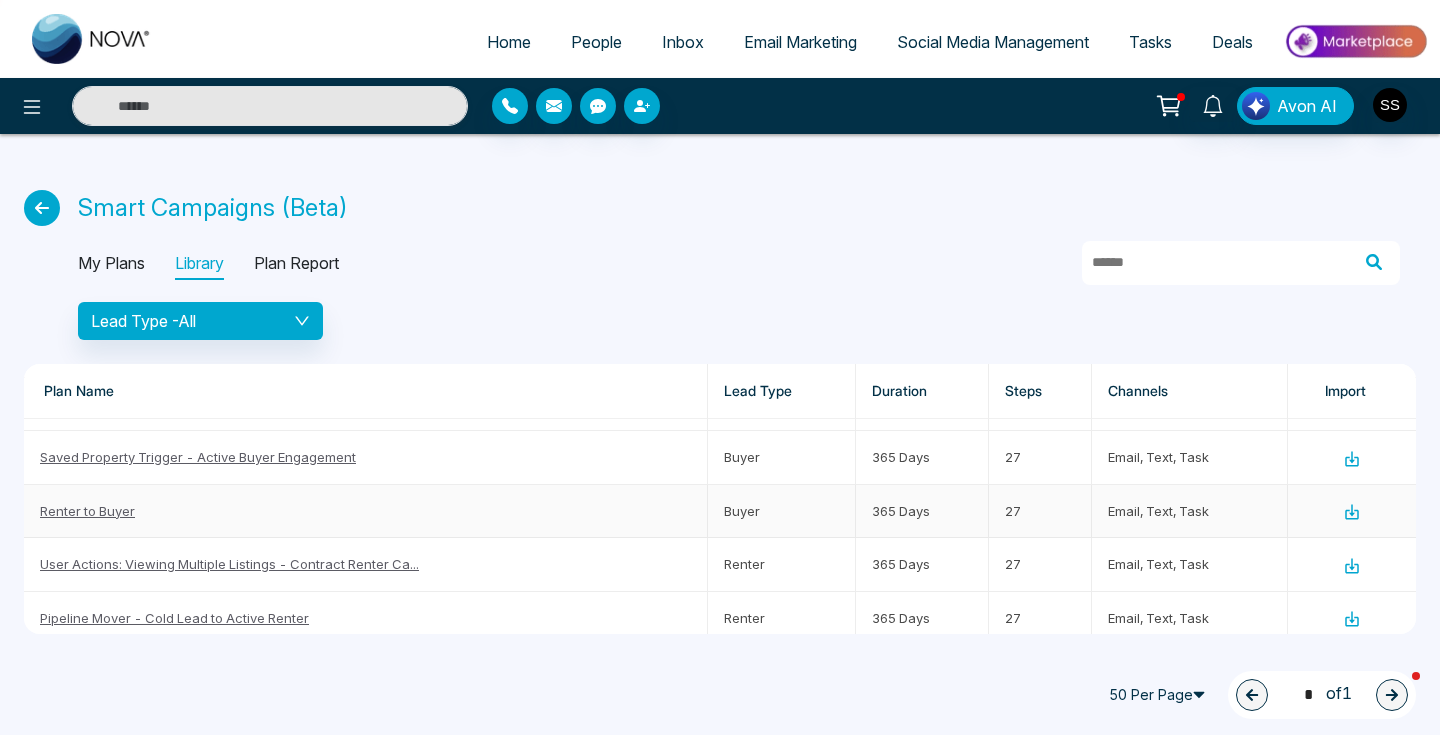 scroll, scrollTop: 257, scrollLeft: 0, axis: vertical 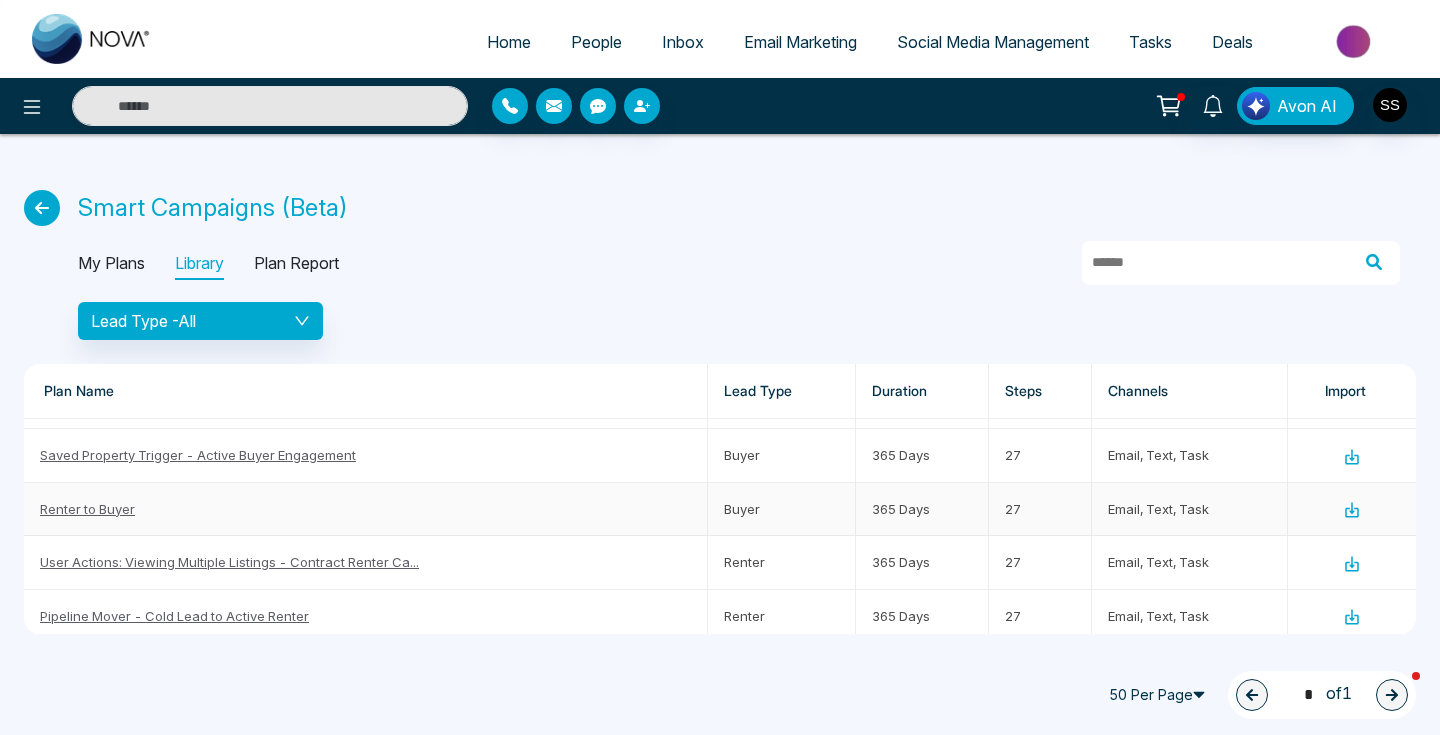 click on "Renter to Buyer" at bounding box center [366, 509] 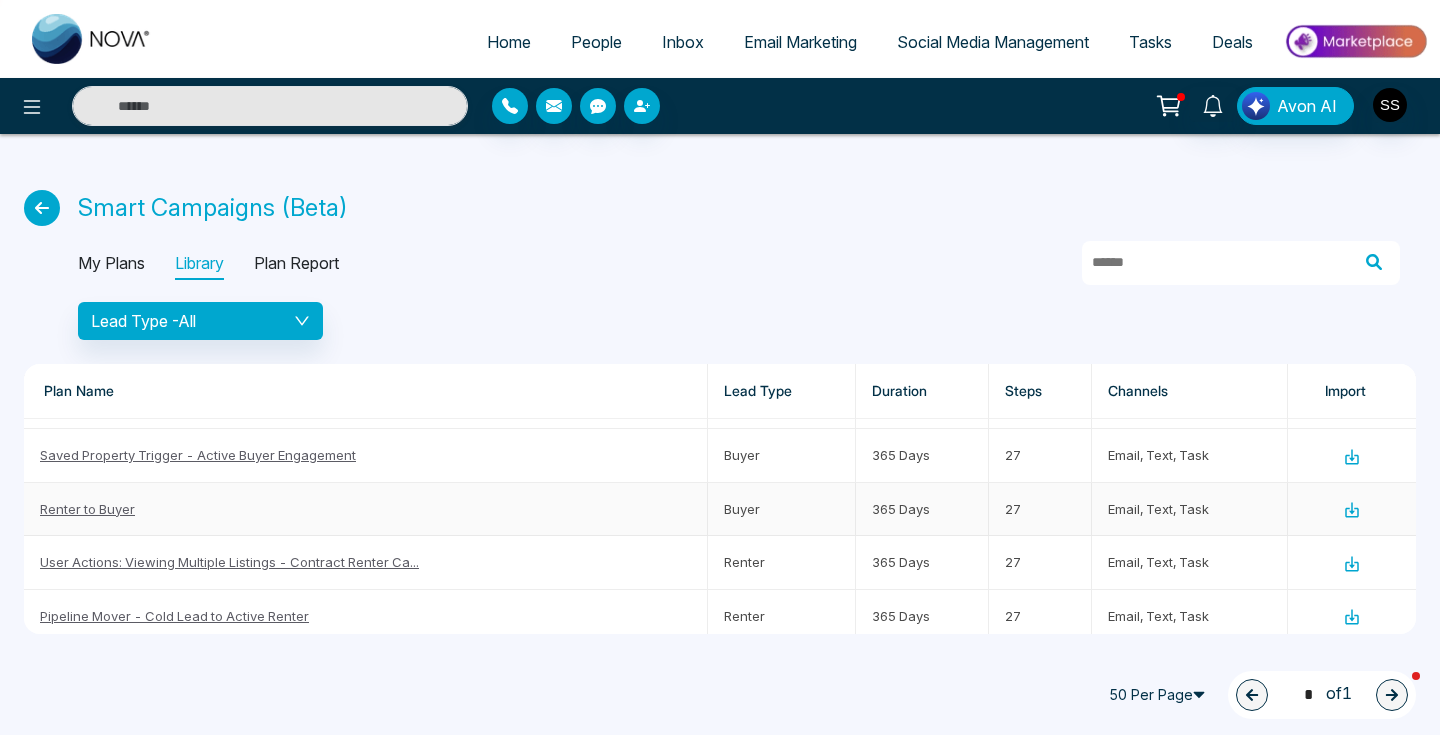 click on "Renter to Buyer" at bounding box center [87, 509] 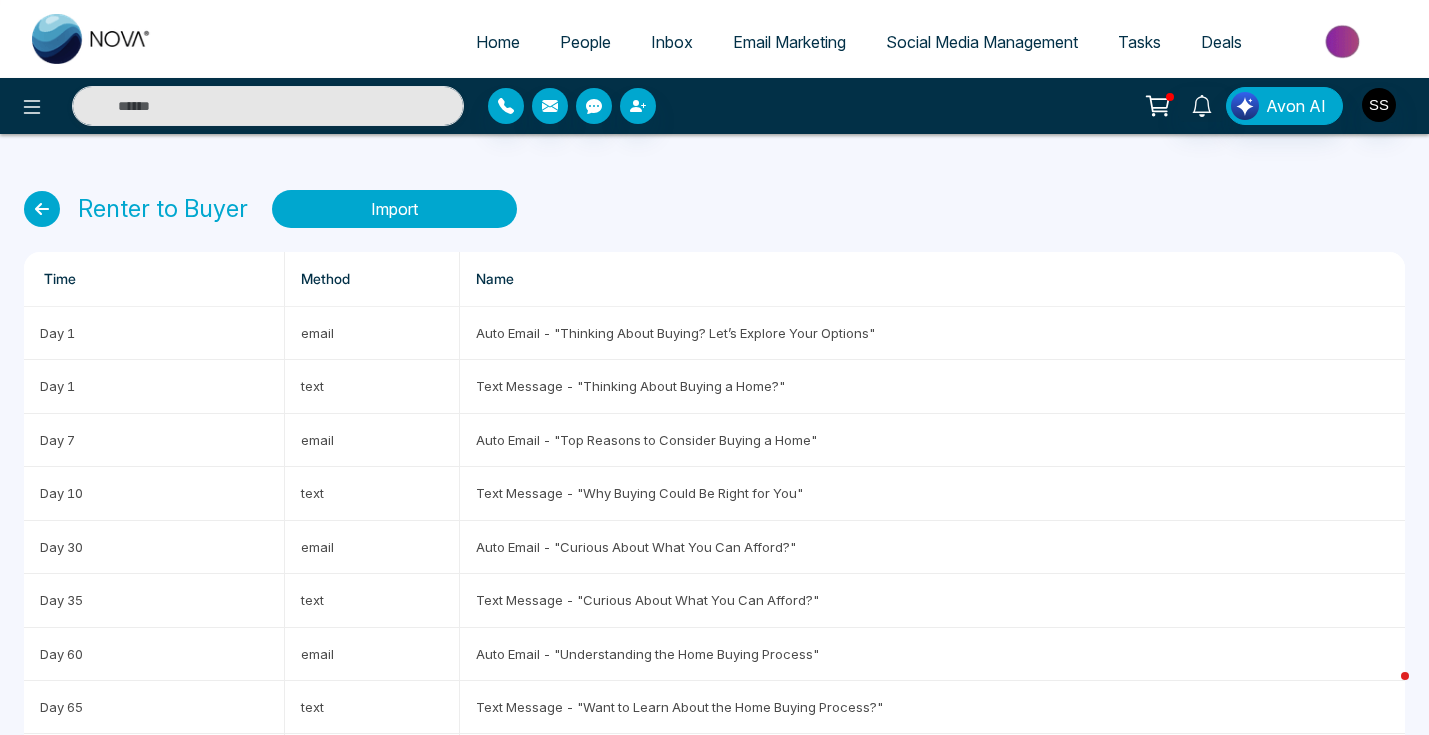 click on "Import" at bounding box center [394, 209] 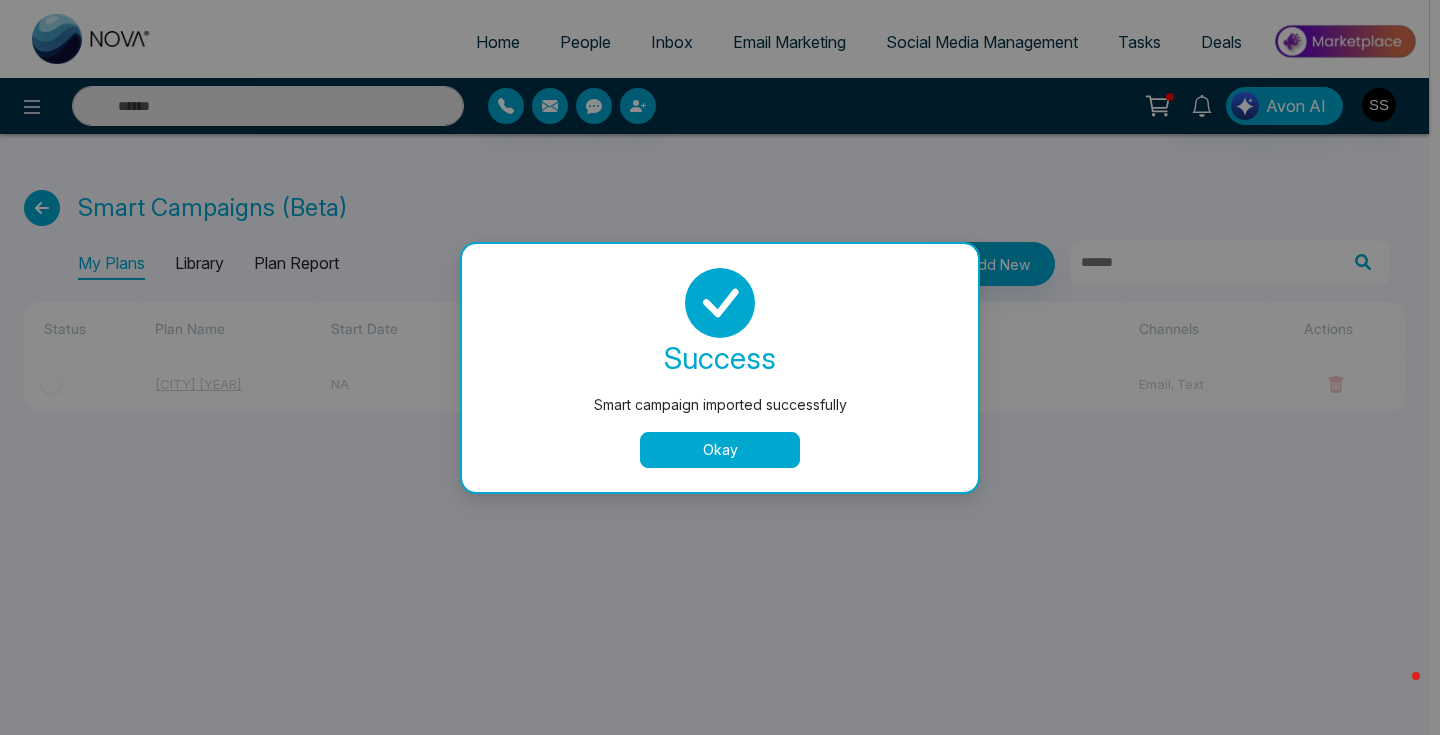 click on "Okay" at bounding box center (720, 450) 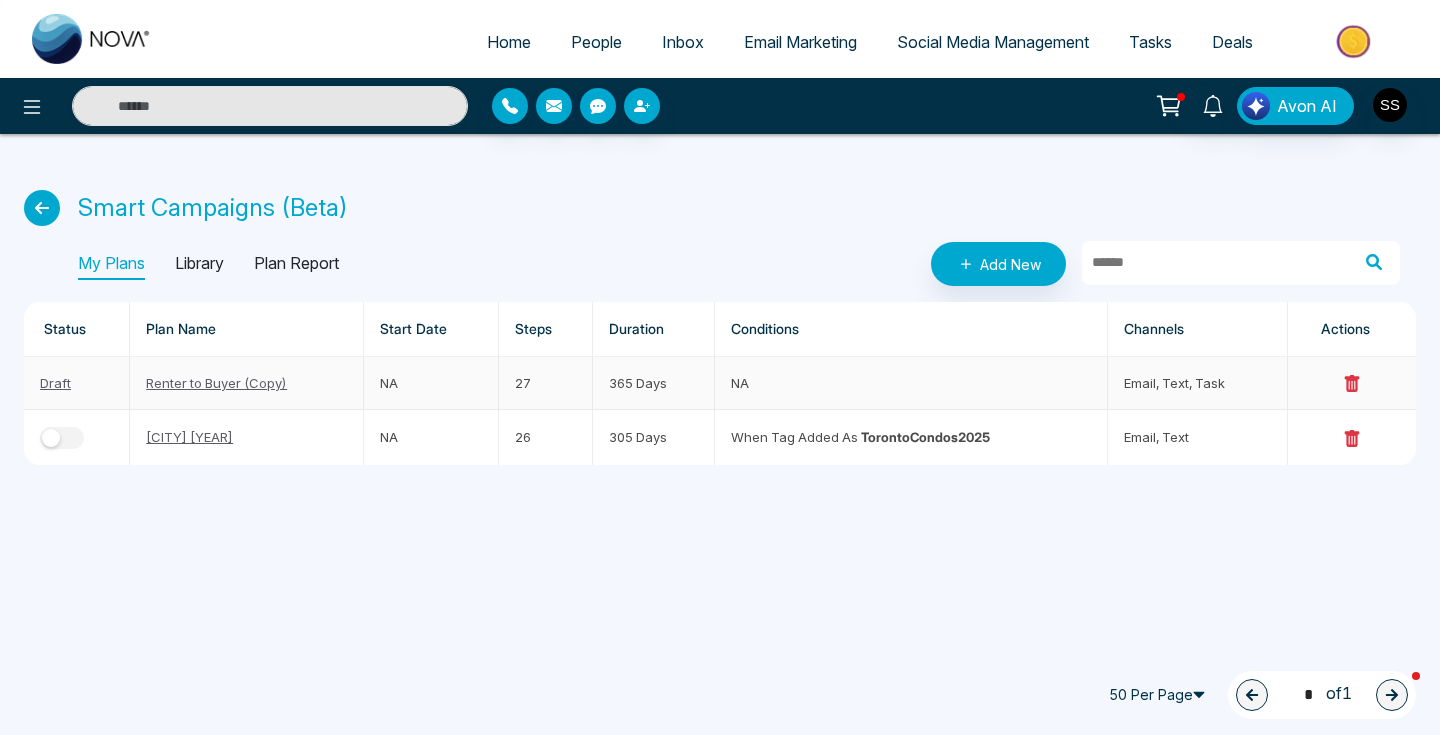 click on "Renter to Buyer (Copy)" at bounding box center (216, 383) 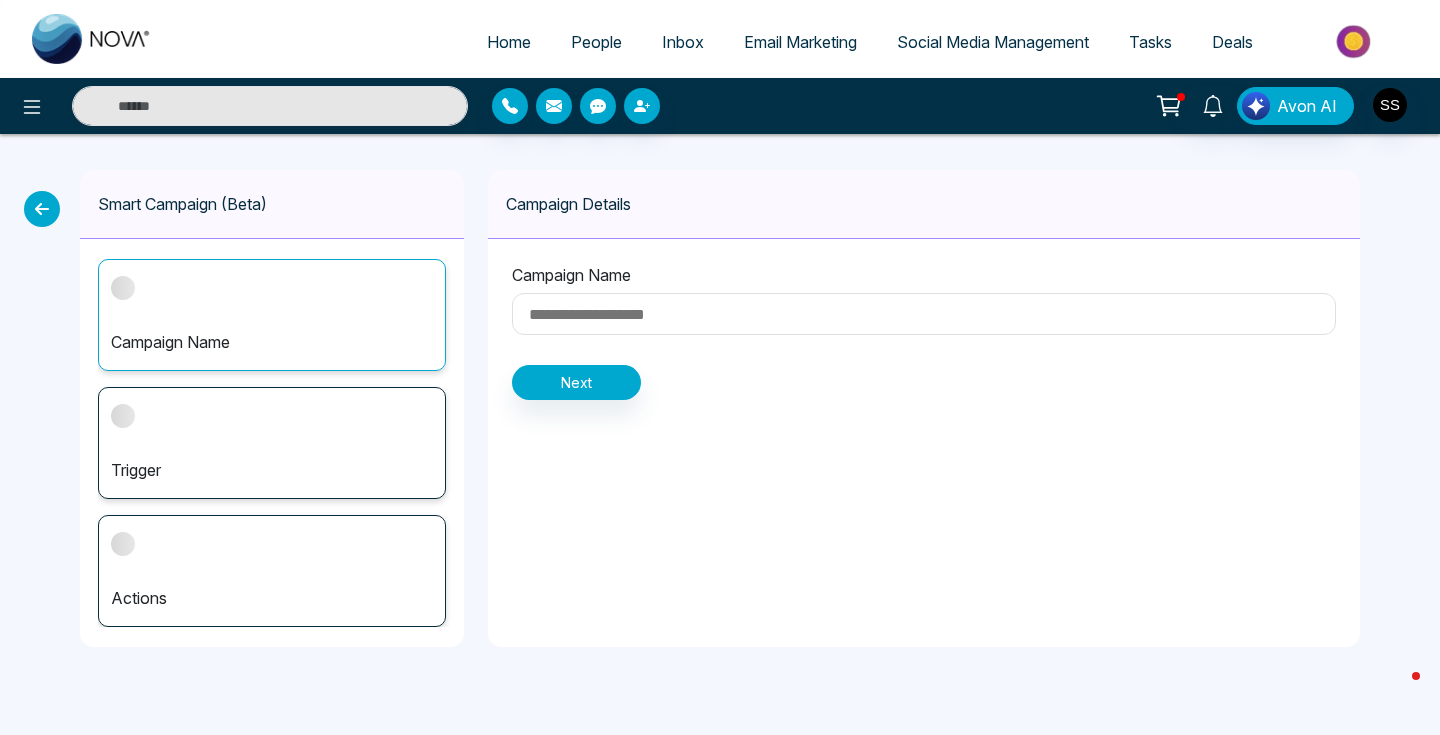 type on "**********" 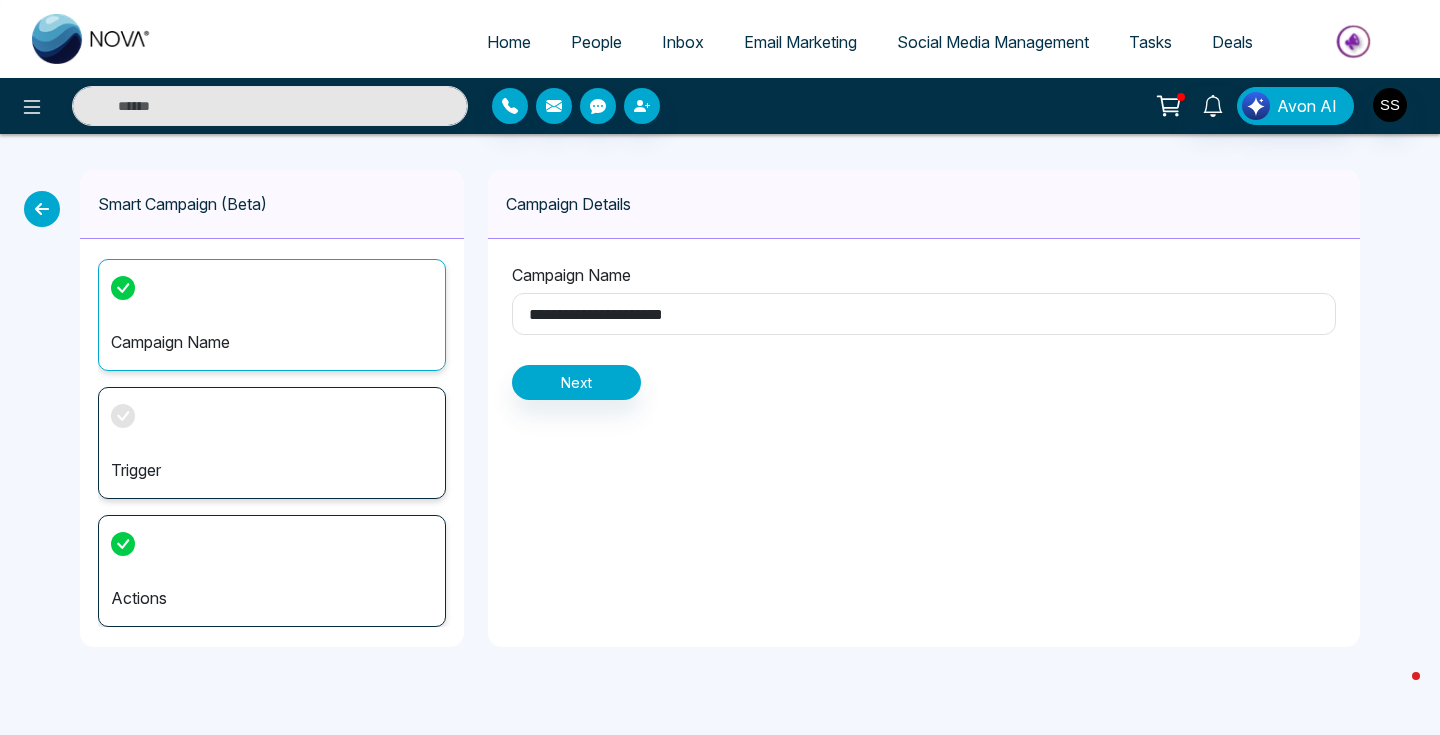 click on "Trigger" at bounding box center [272, 443] 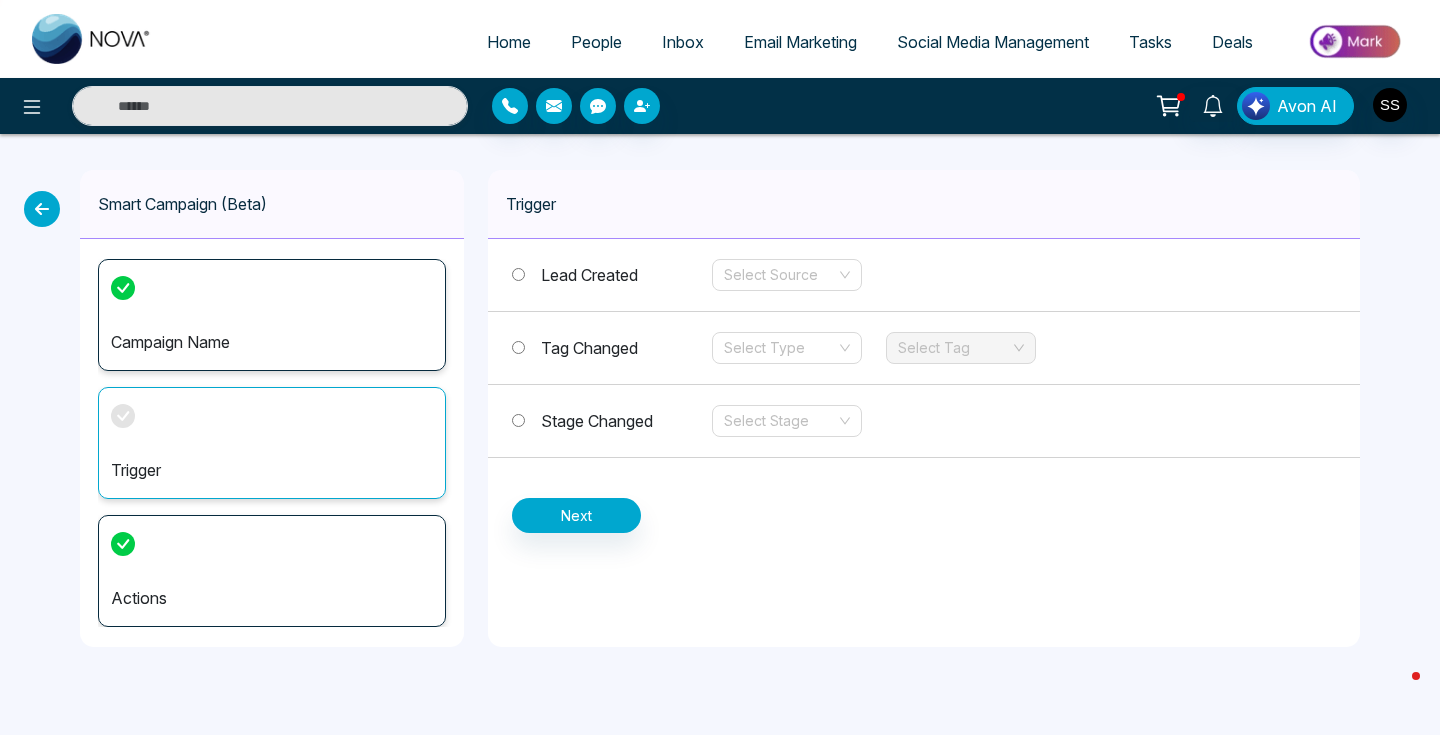 click on "Actions" at bounding box center [272, 571] 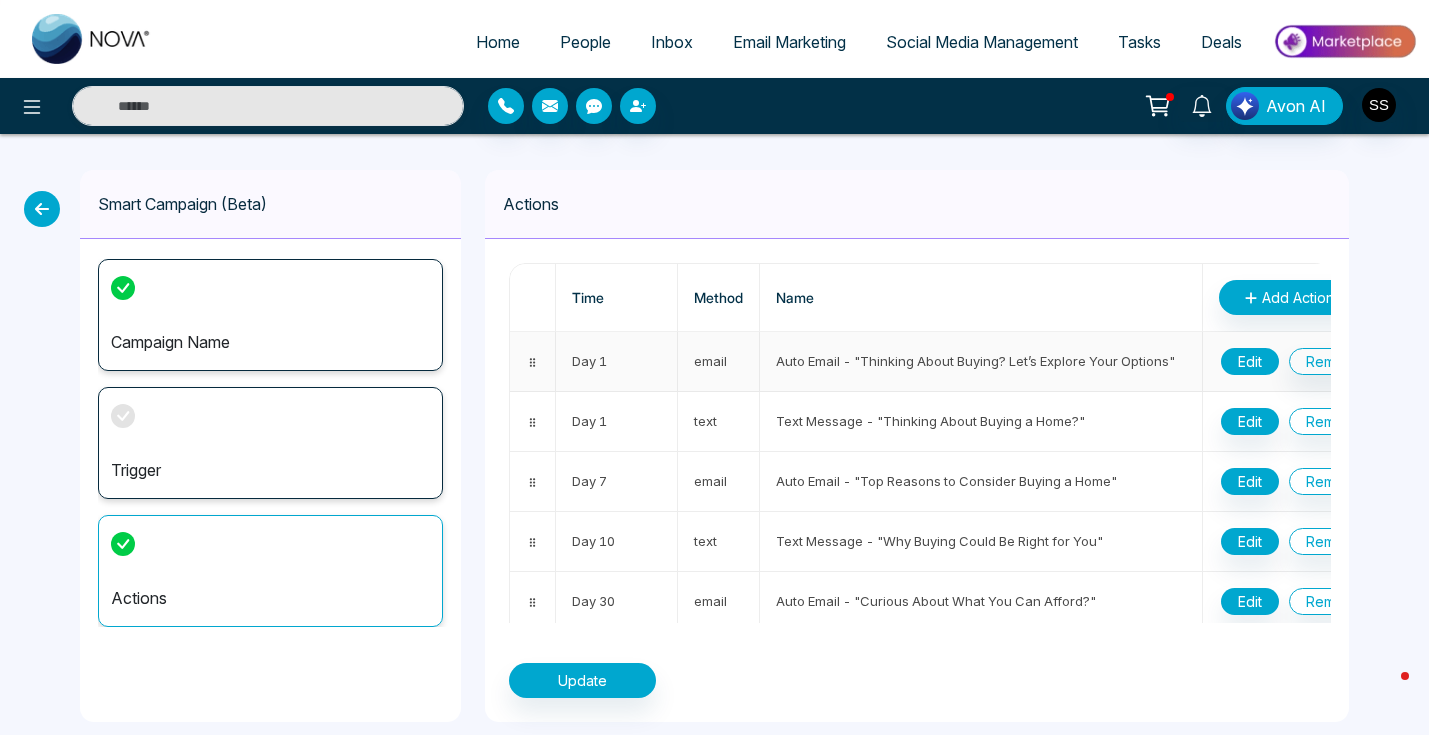 click on "Edit" at bounding box center [1250, 361] 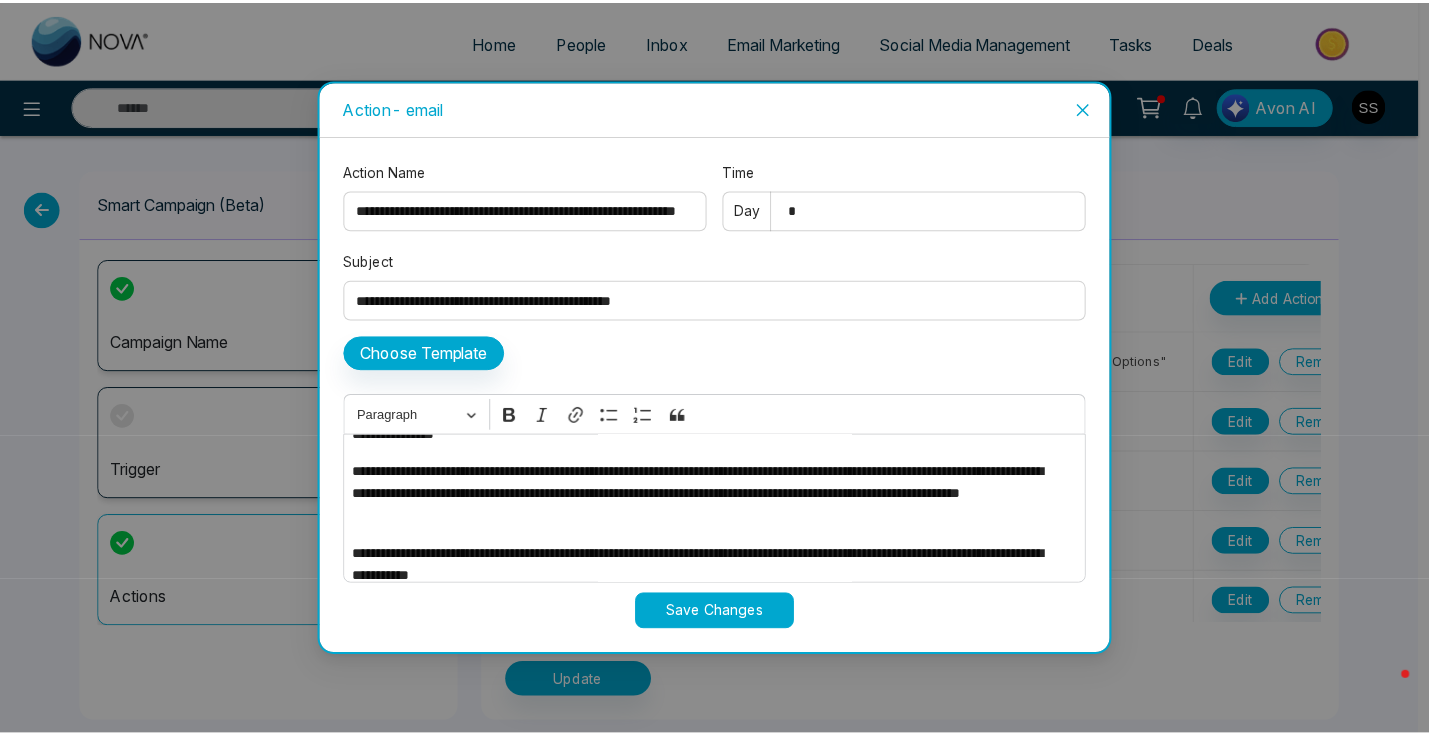 scroll, scrollTop: 0, scrollLeft: 0, axis: both 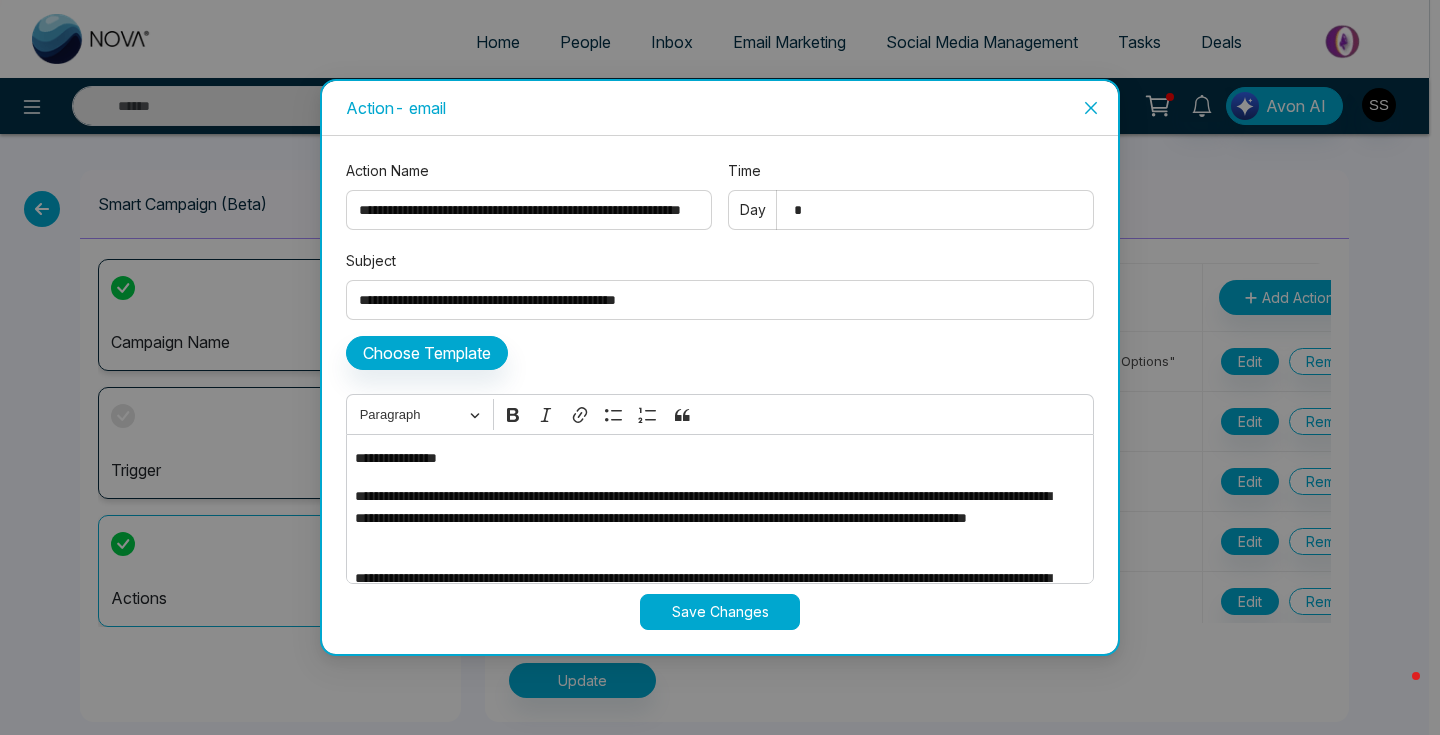 click at bounding box center [1091, 108] 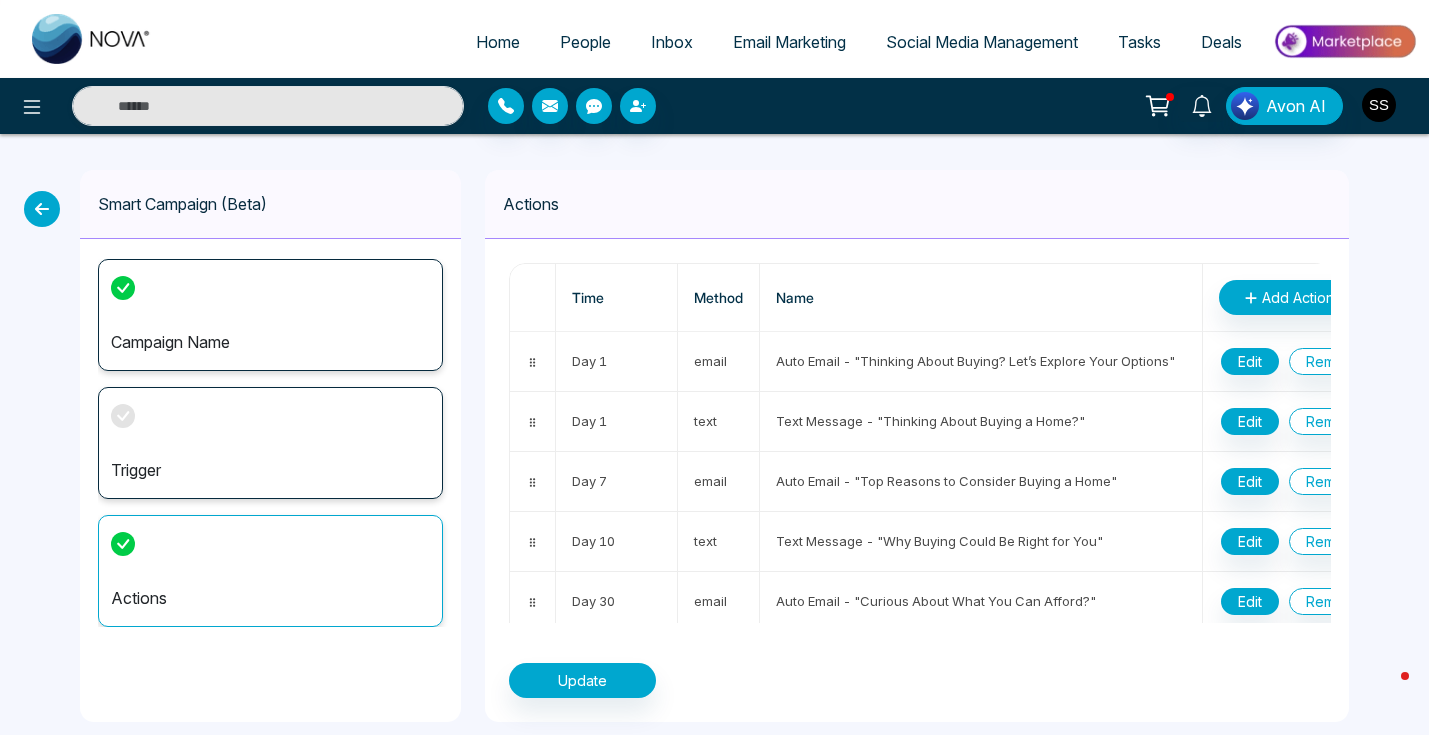 click at bounding box center (1379, 105) 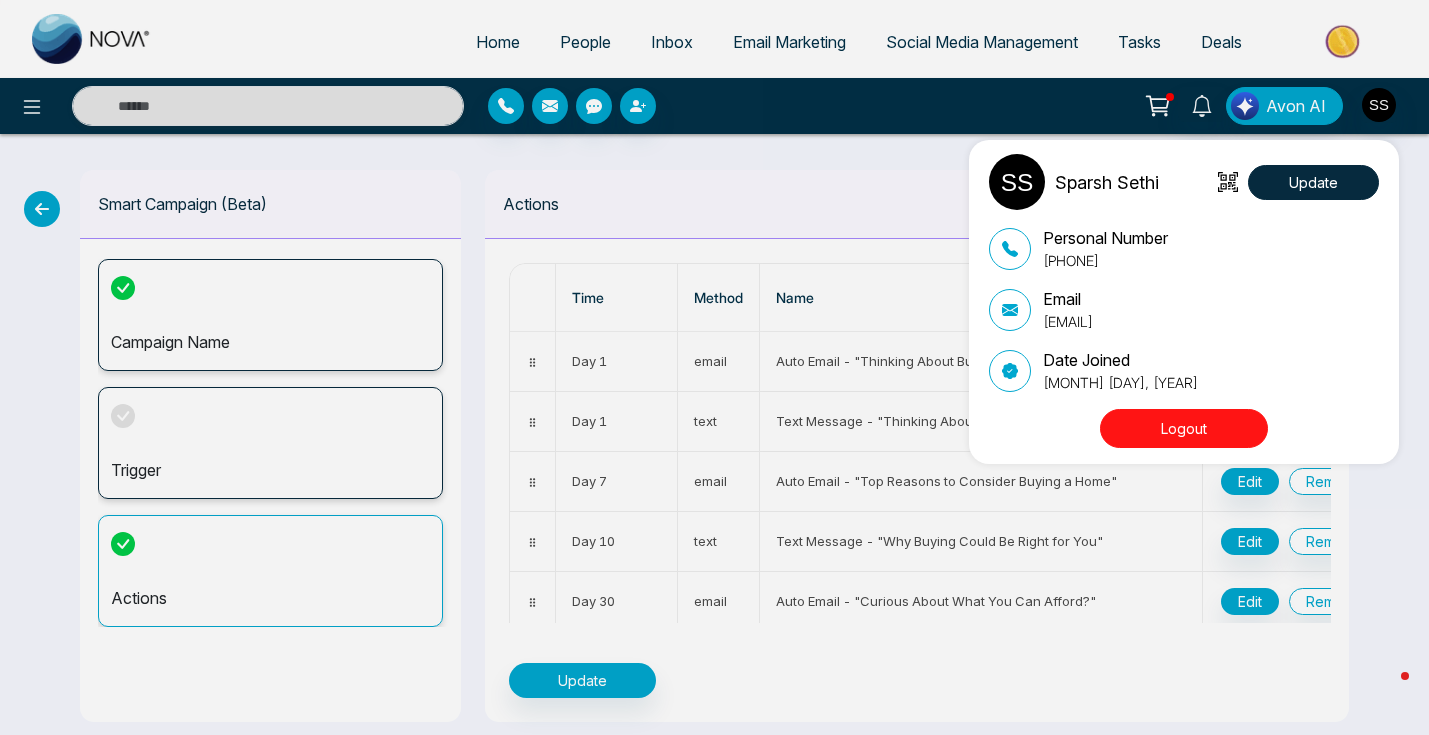 click on "Sparsh Sethi Update Personal Number +16475317007 Email sethi.realestate10@gmail.com Date Joined July 29, 2025 Logout" at bounding box center [714, 367] 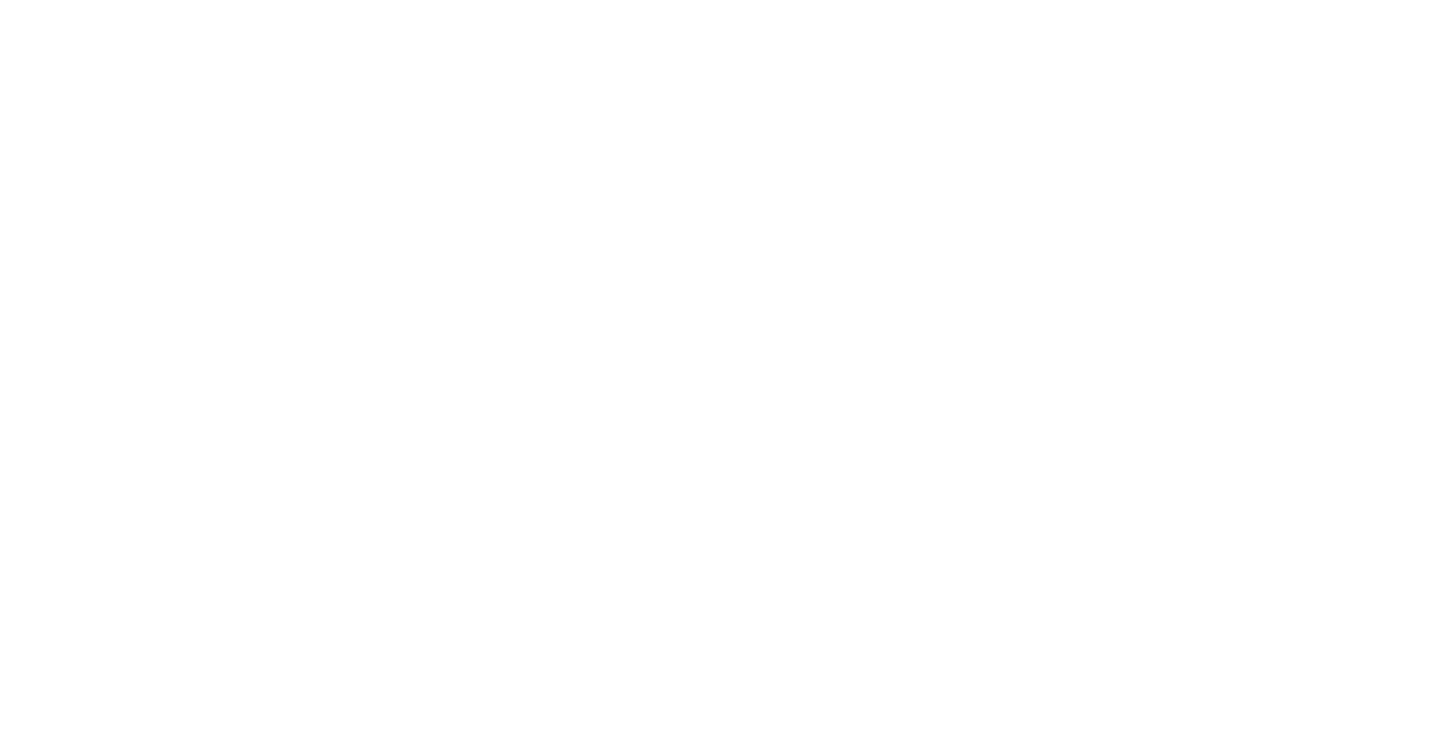 scroll, scrollTop: 0, scrollLeft: 0, axis: both 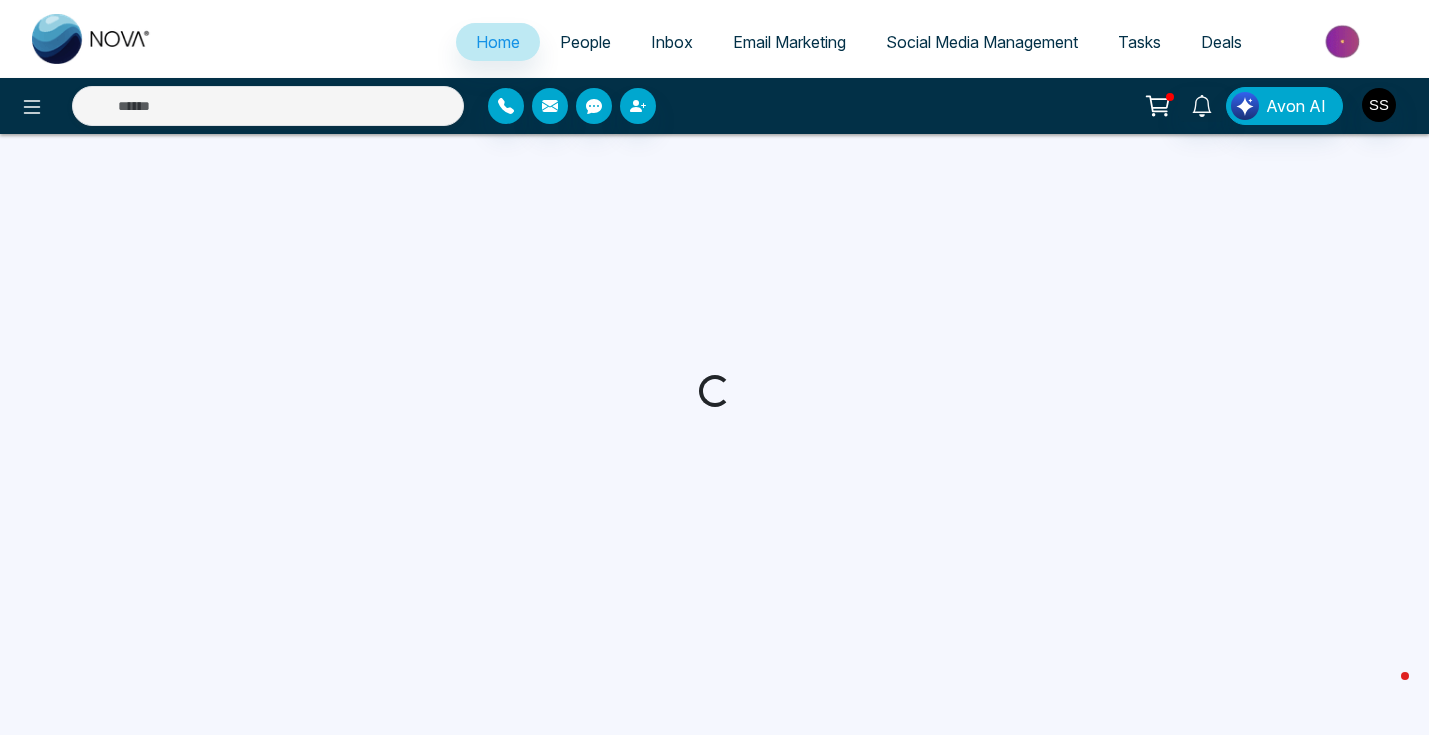 select on "*" 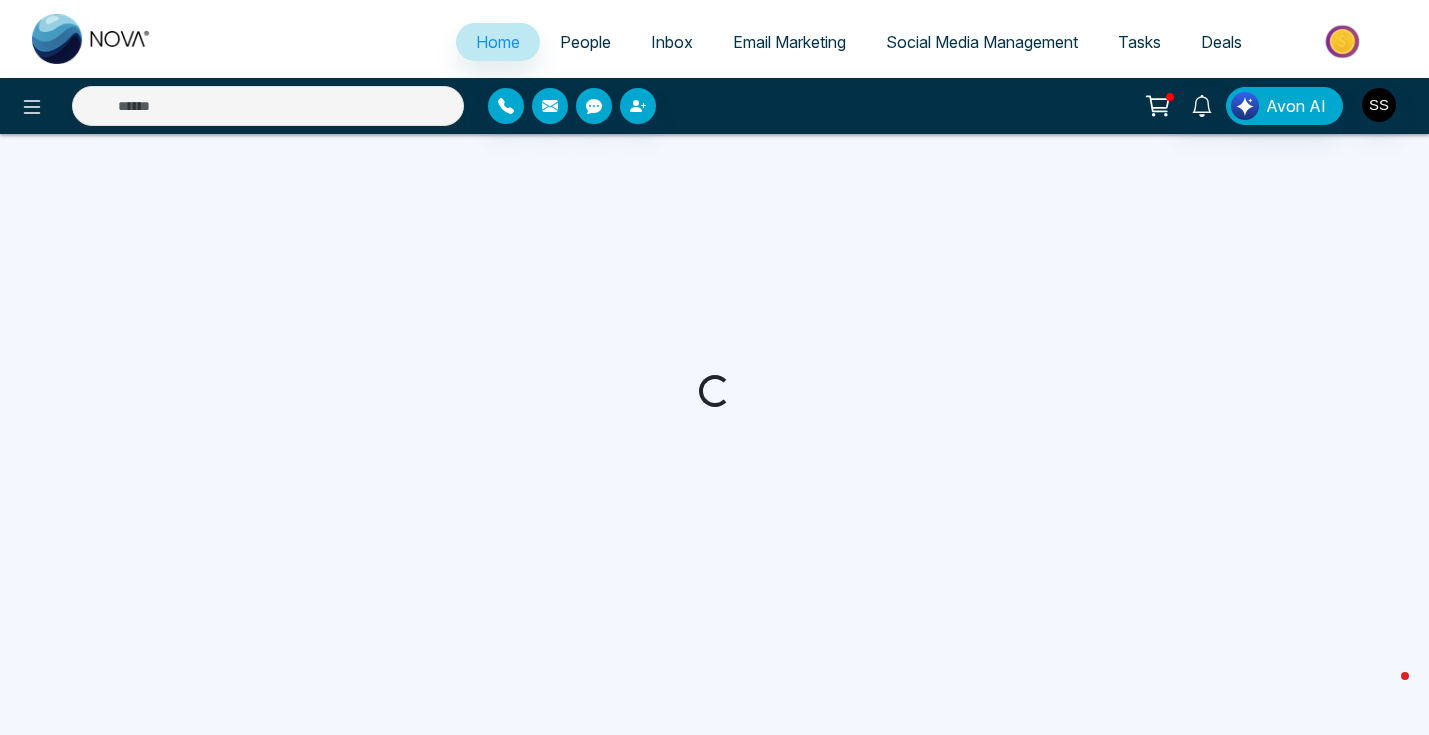 select on "*" 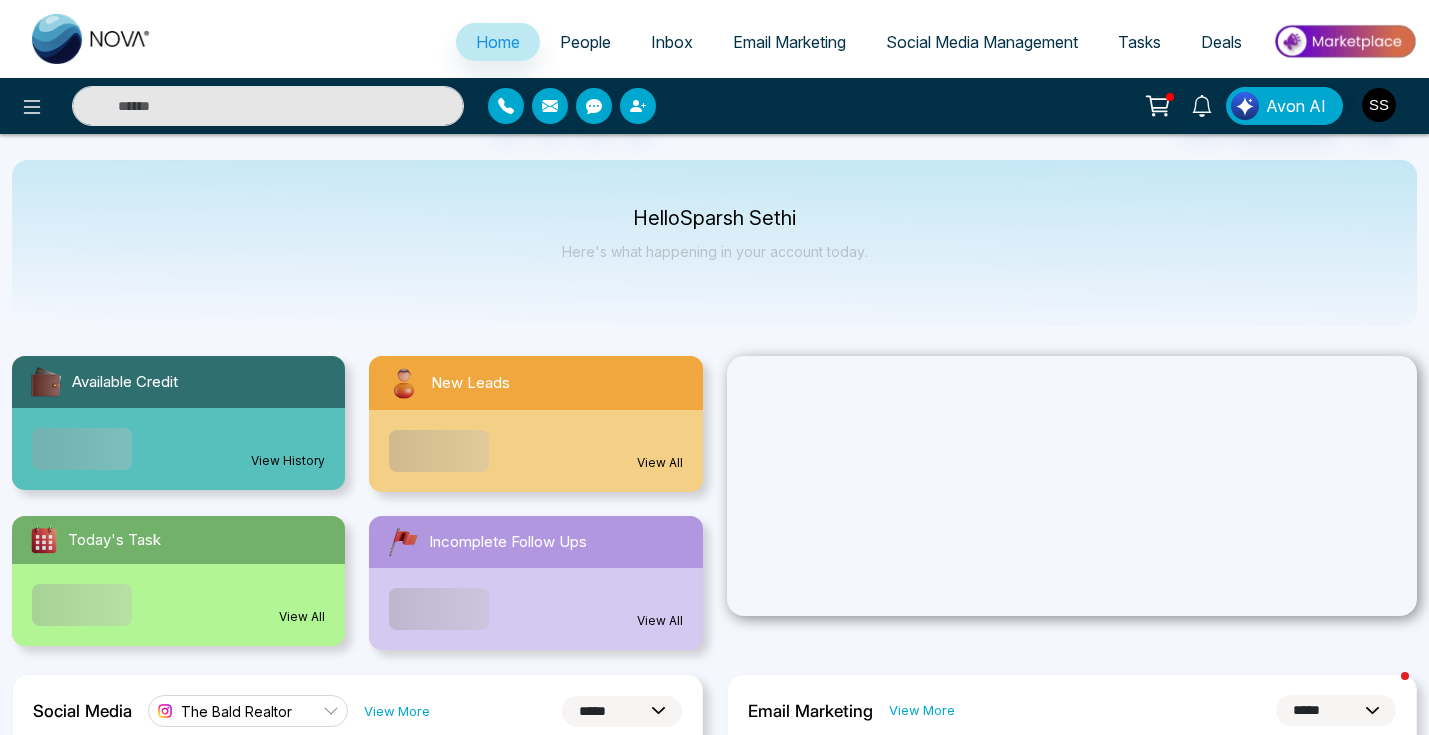 click on "Email Marketing" at bounding box center [789, 42] 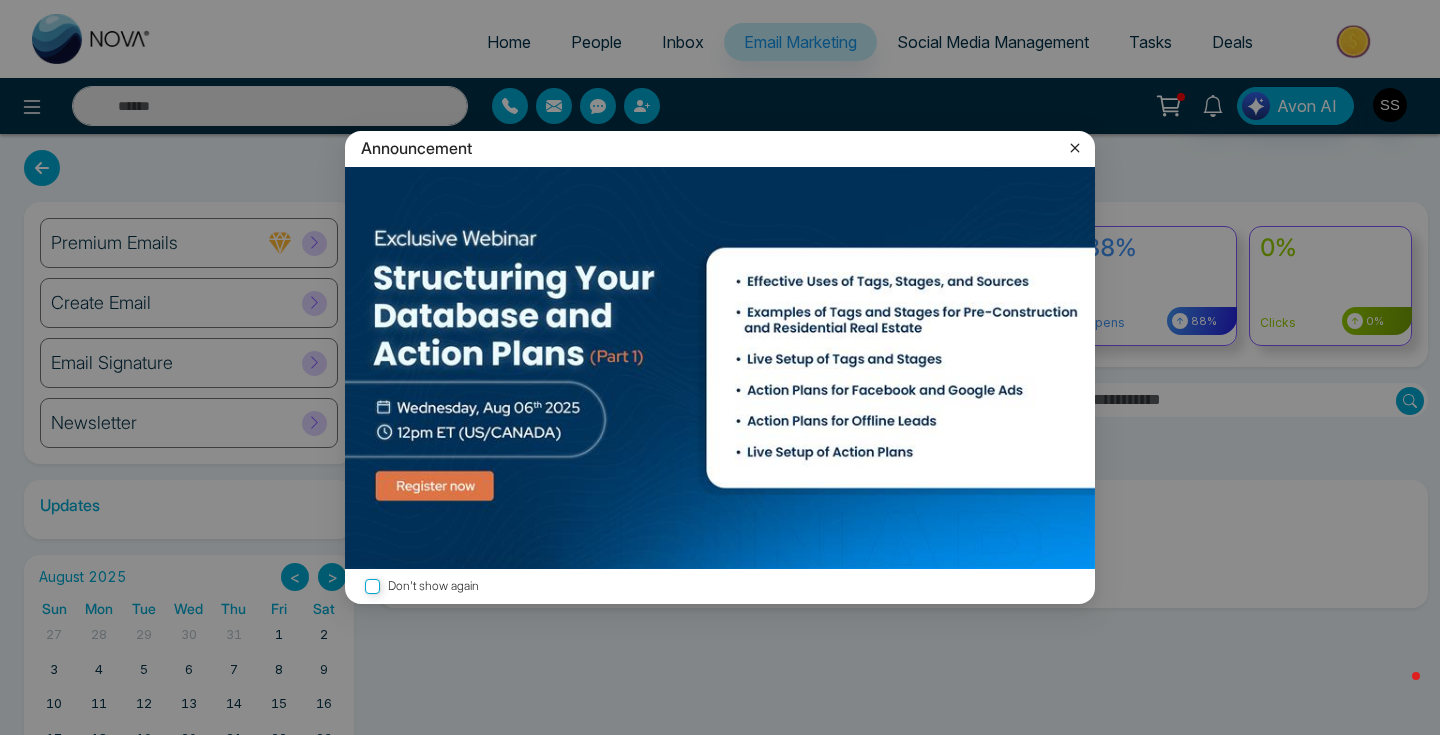 click 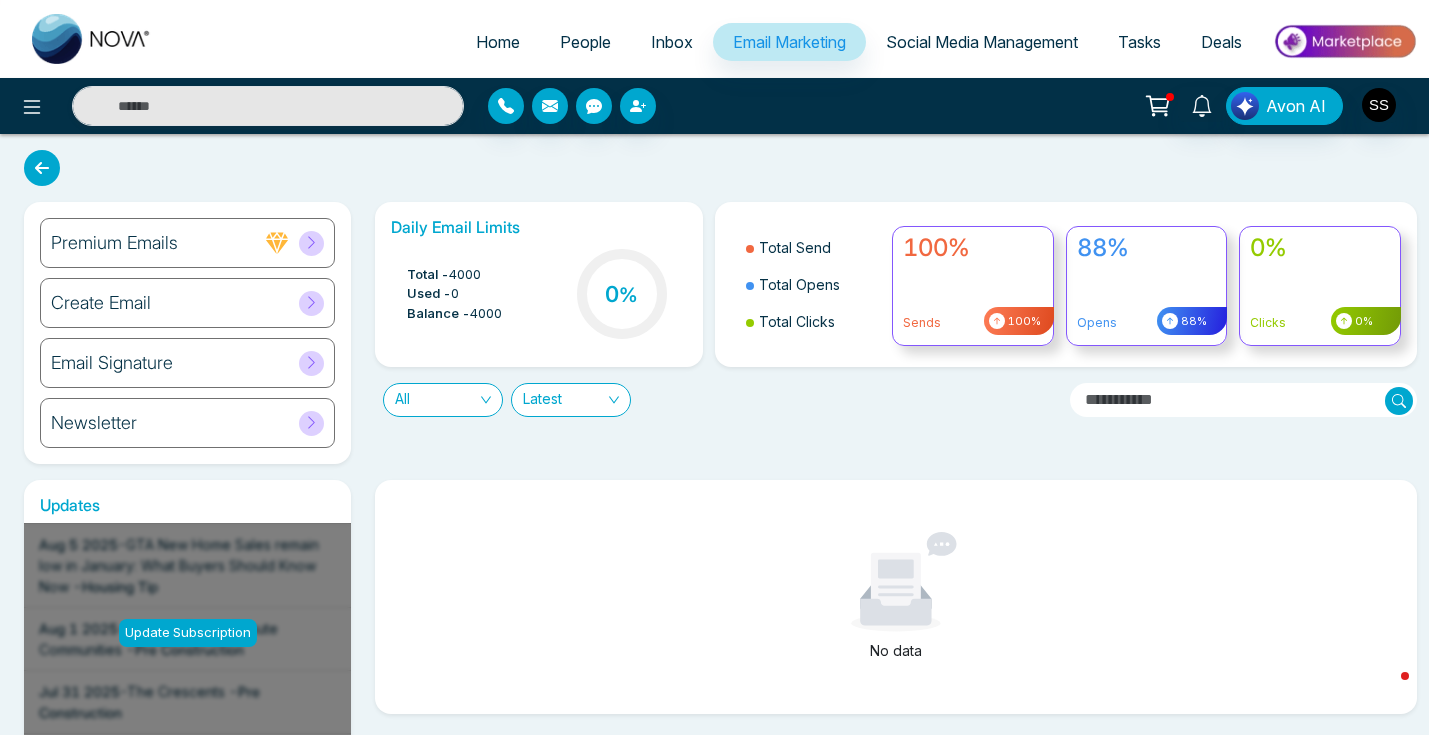 click at bounding box center [311, 303] 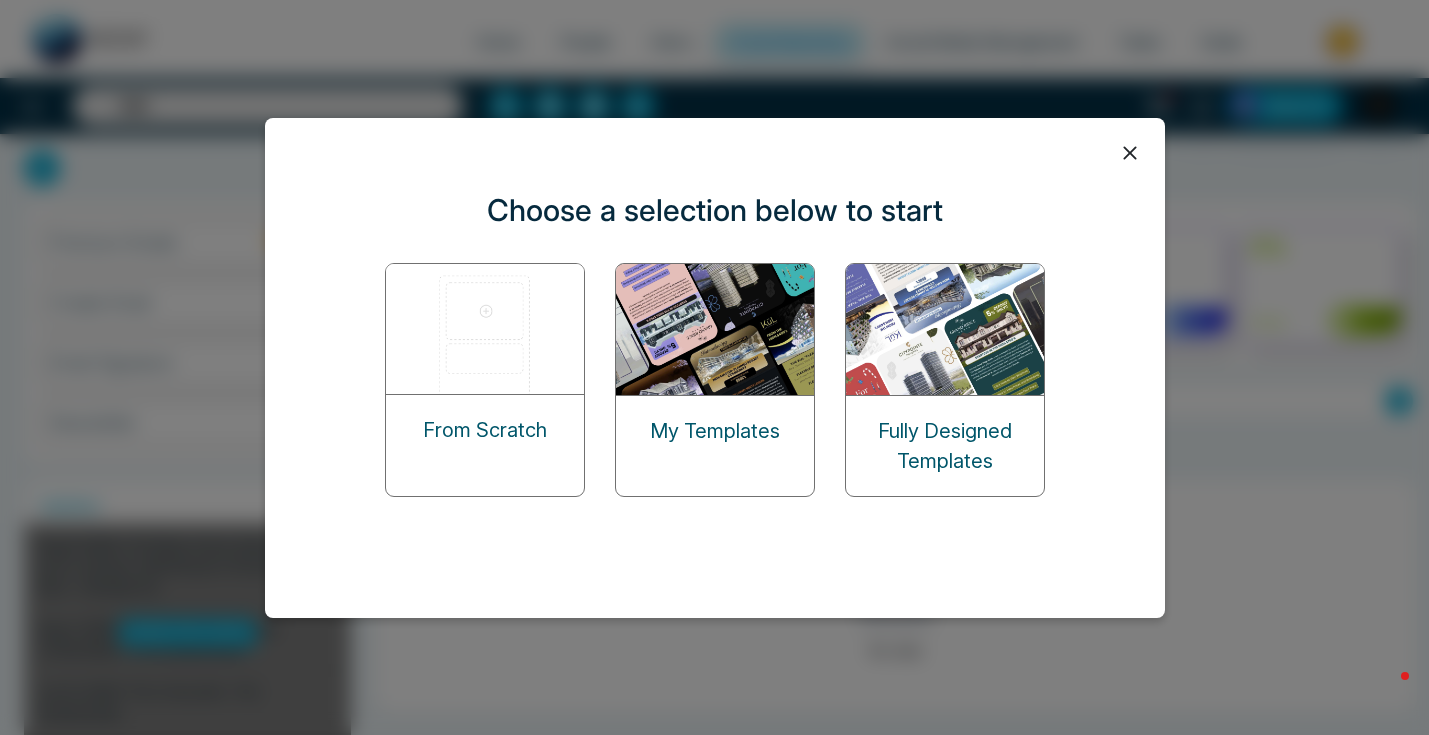 click on "Fully Designed Templates" at bounding box center [945, 446] 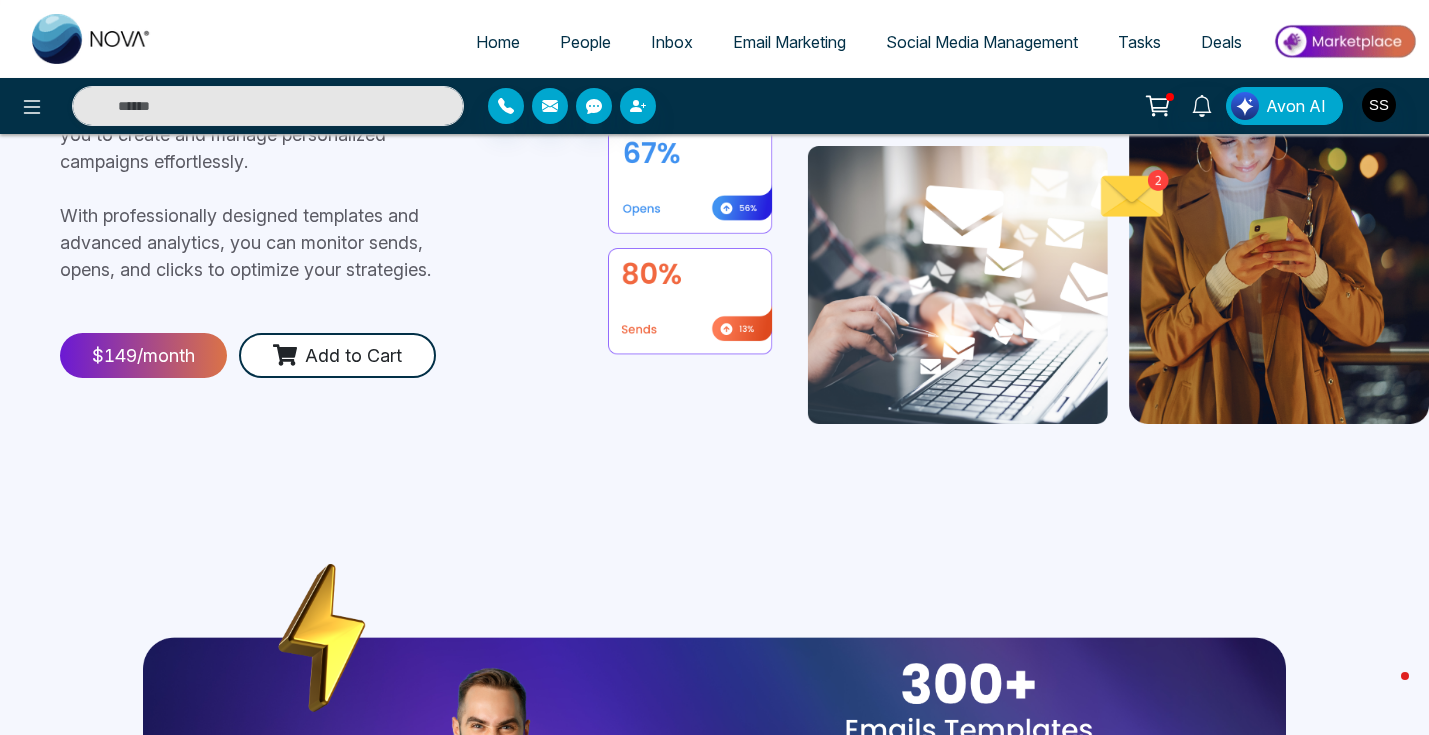 scroll, scrollTop: 258, scrollLeft: 0, axis: vertical 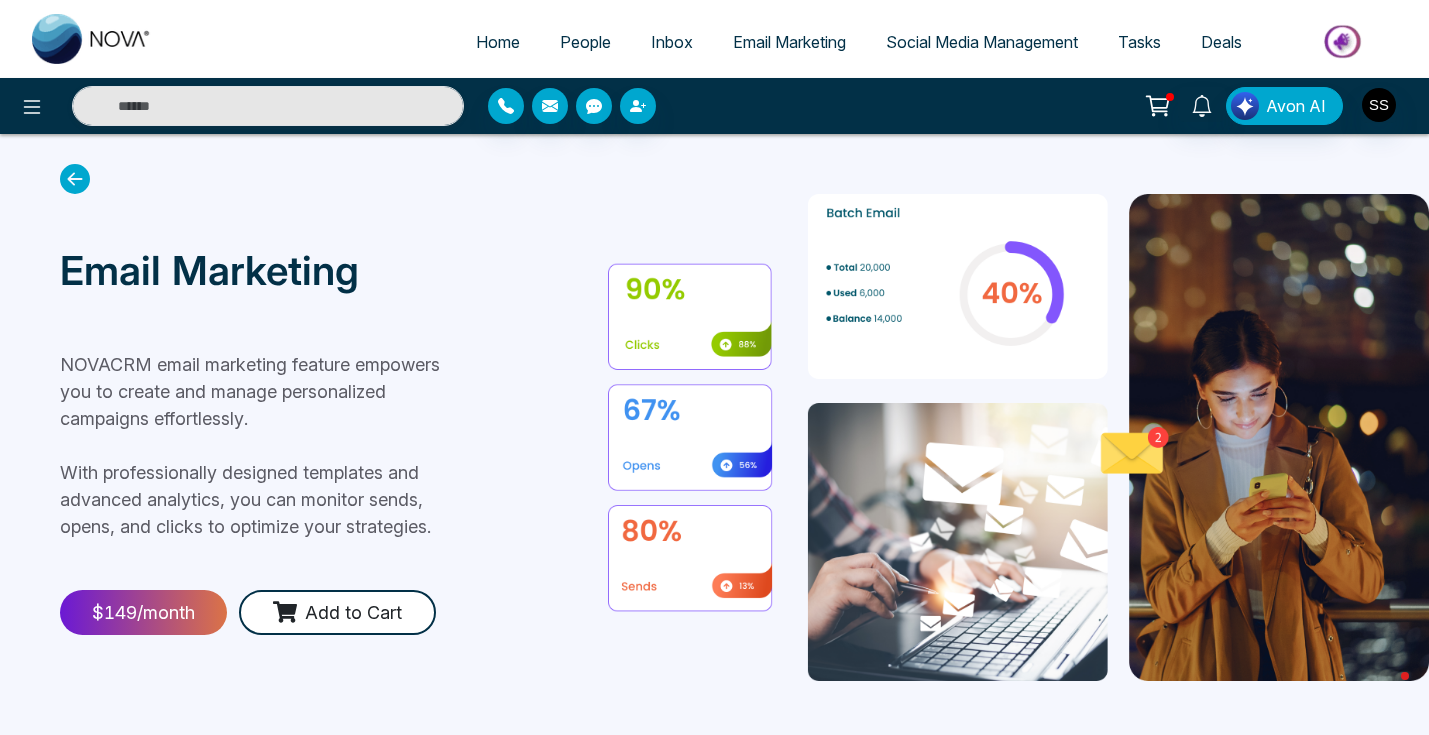 click on "Email Marketing" at bounding box center [789, 42] 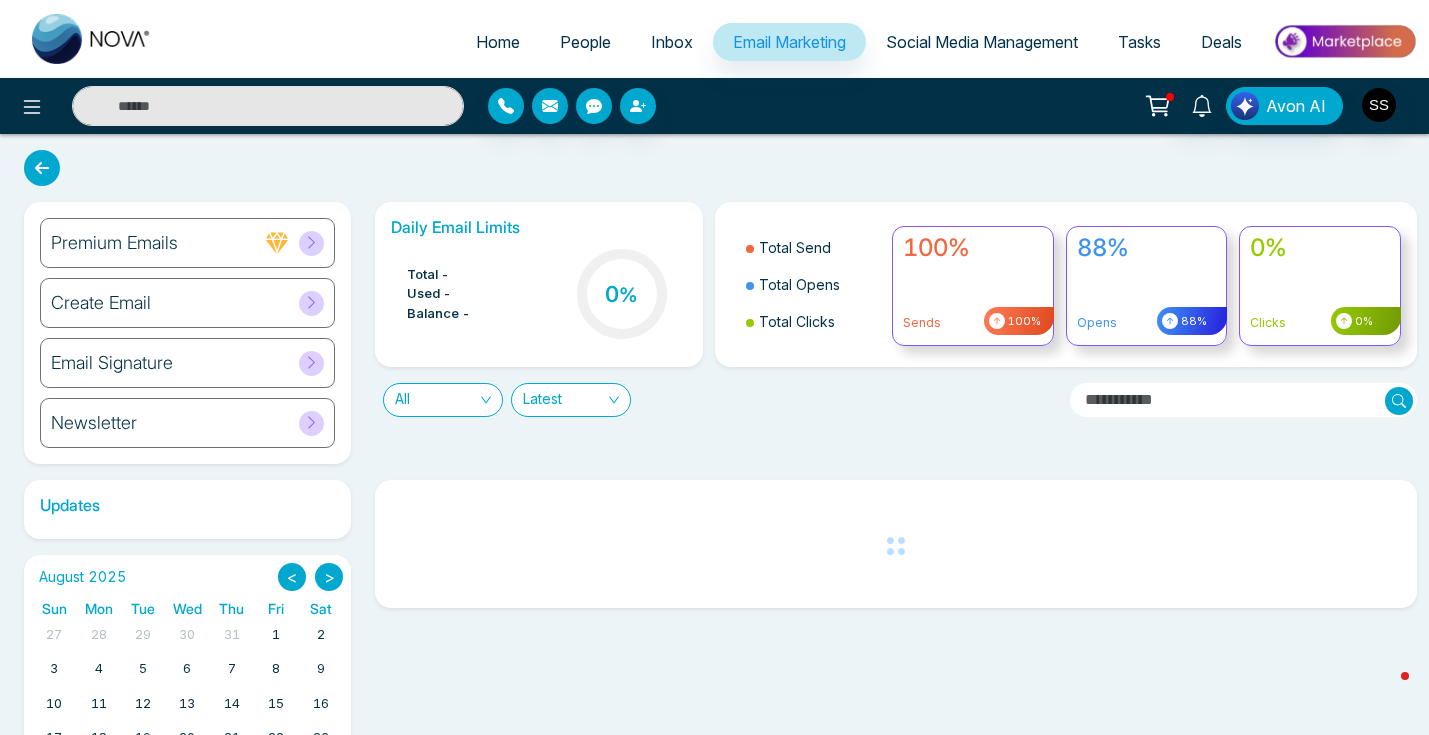 click on "Create Email" at bounding box center [187, 303] 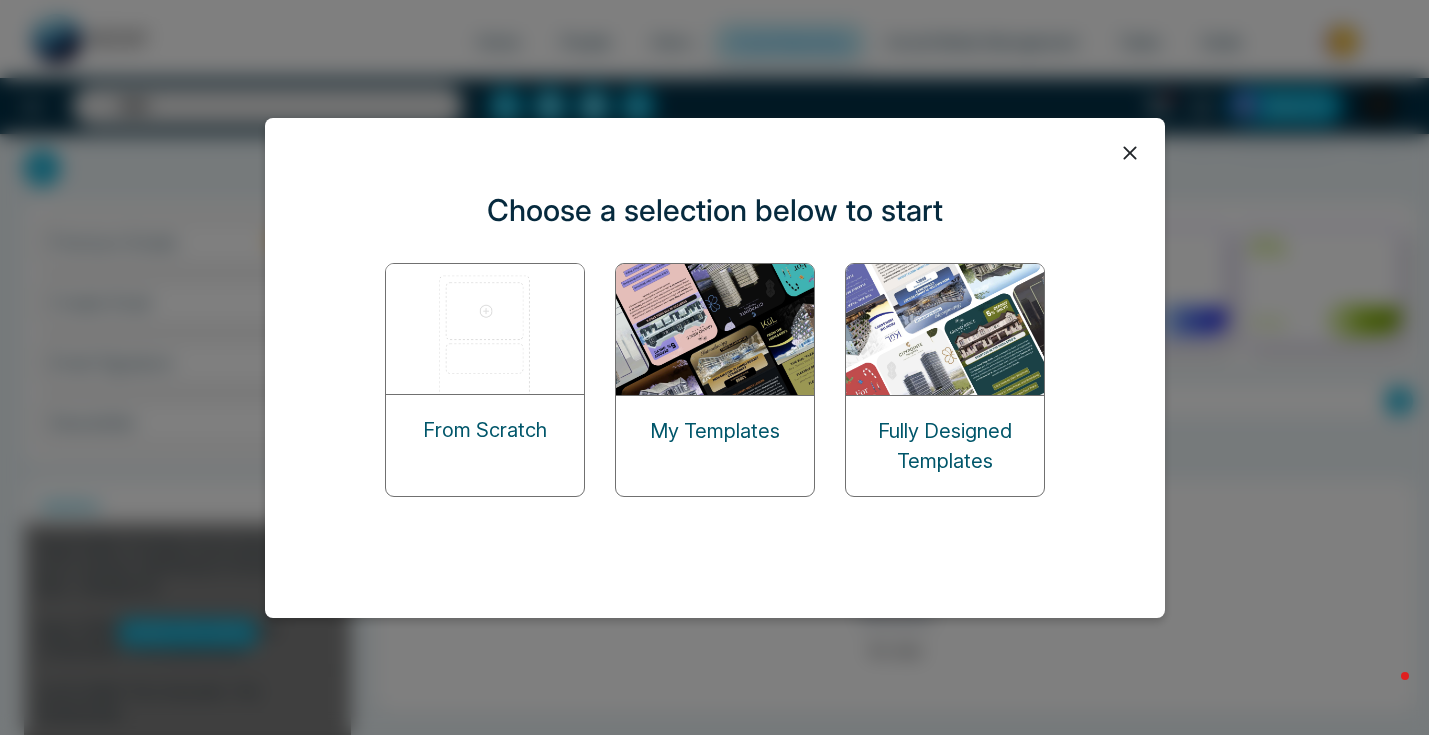 click on "My Templates" at bounding box center [715, 431] 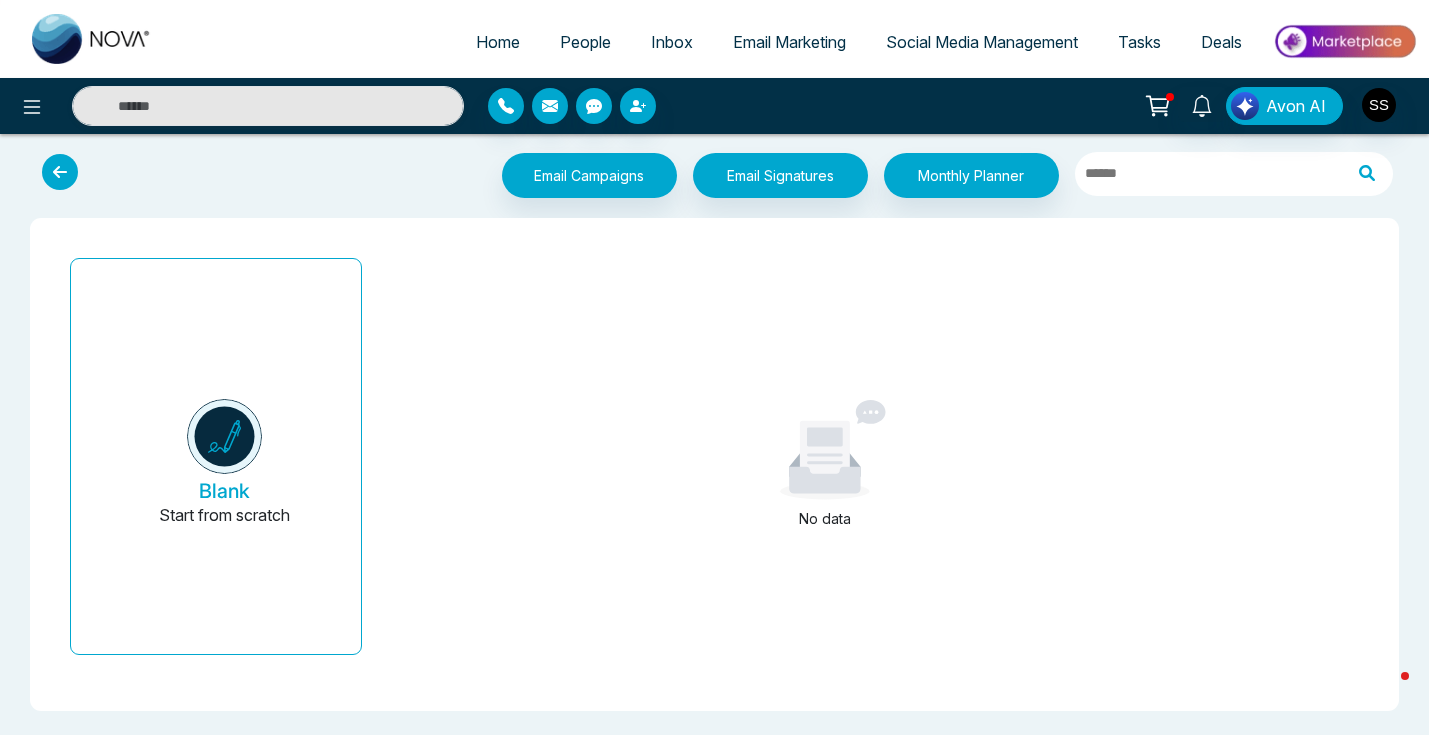 scroll, scrollTop: 0, scrollLeft: 0, axis: both 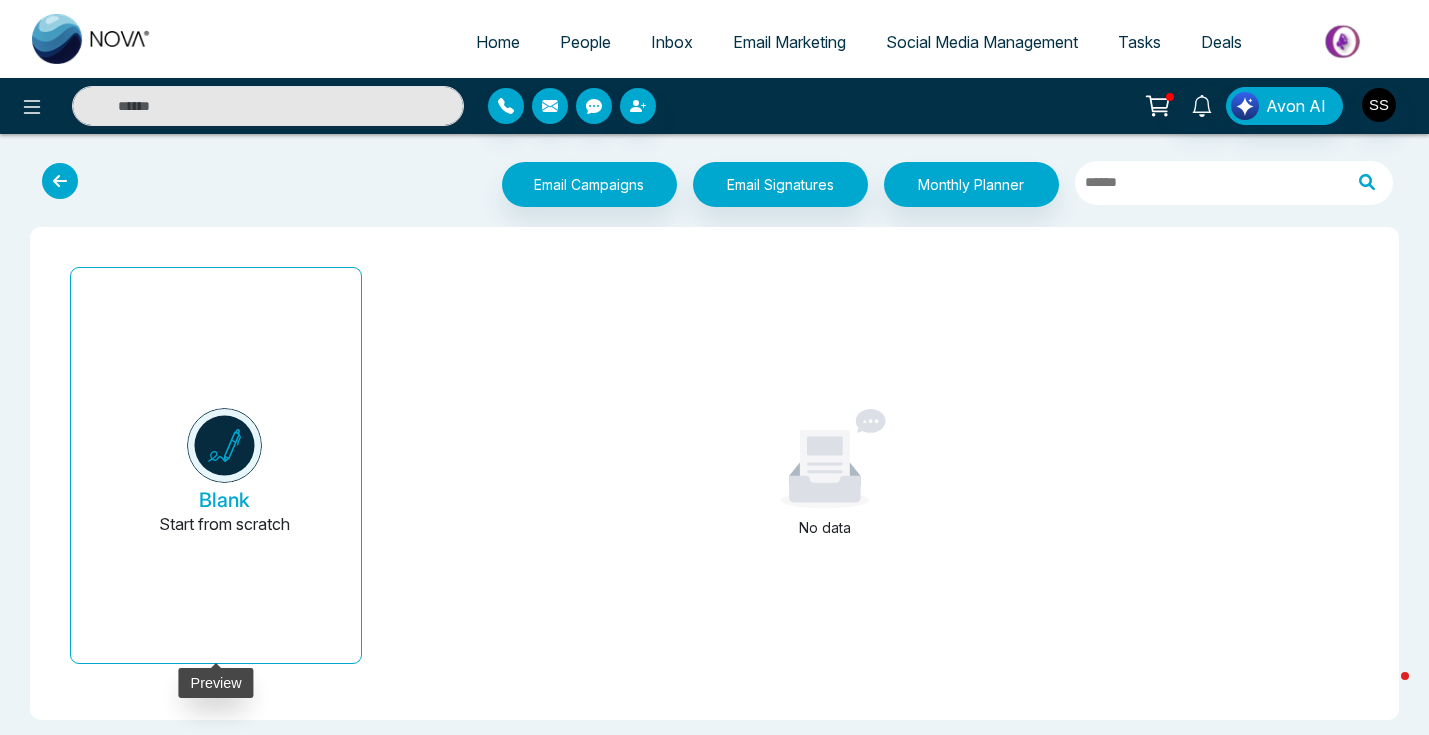 click on "Blank Start from scratch" at bounding box center [224, 473] 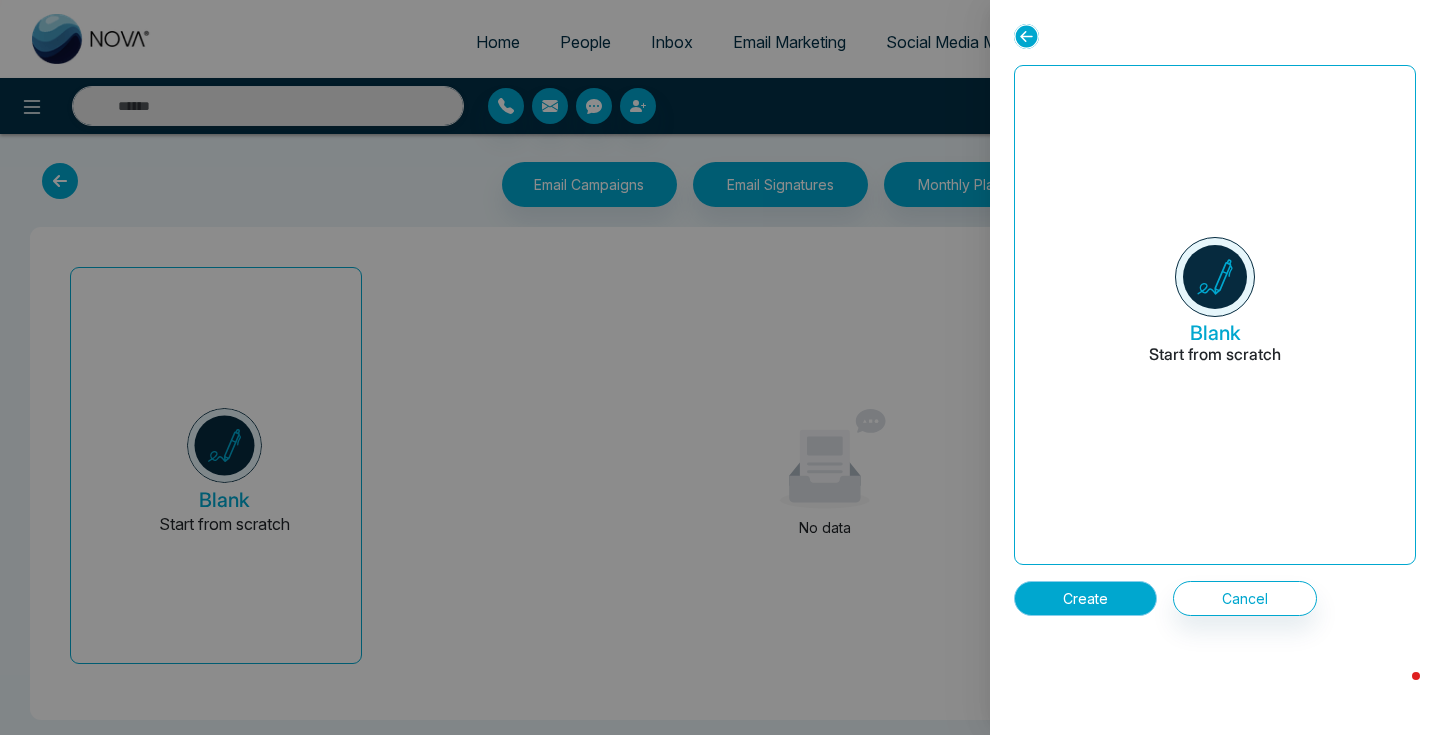 click on "Create" at bounding box center (1085, 598) 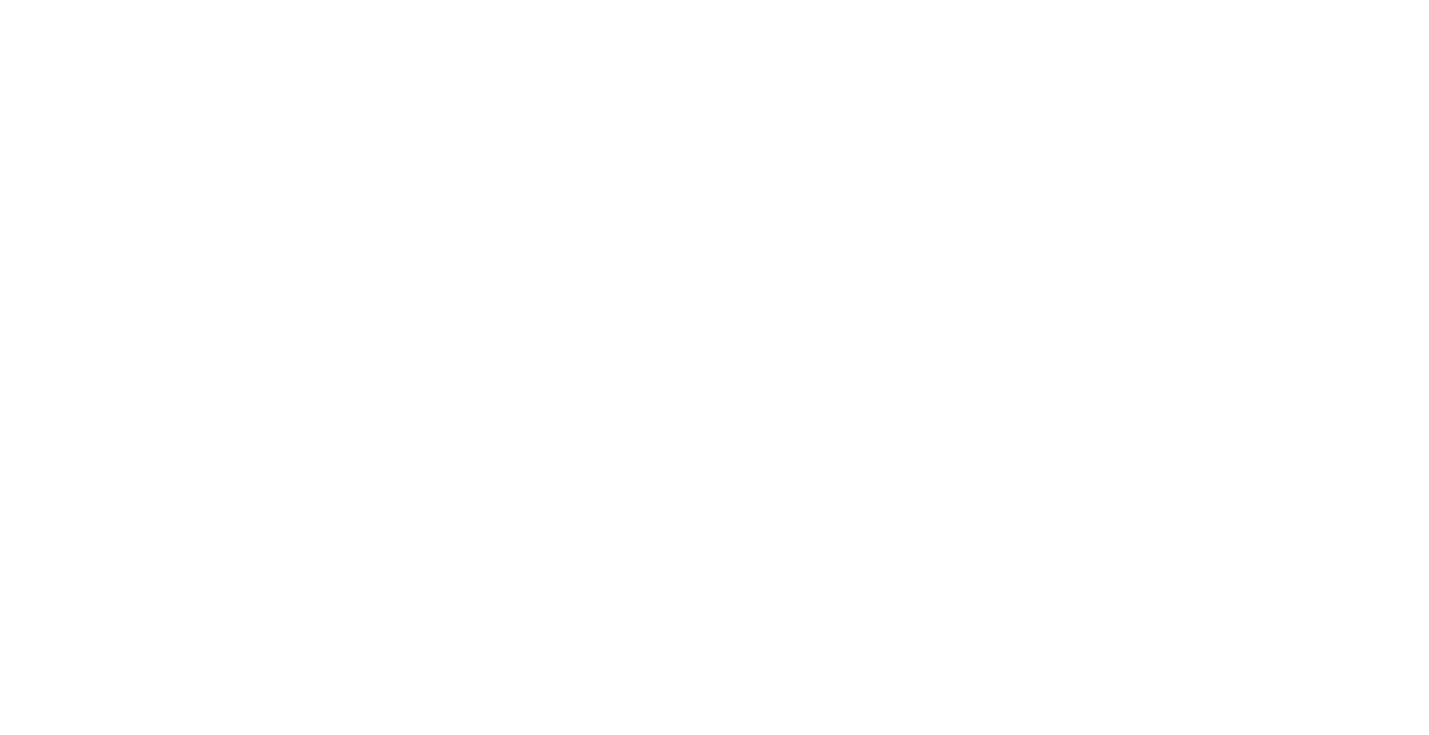 scroll, scrollTop: 0, scrollLeft: 0, axis: both 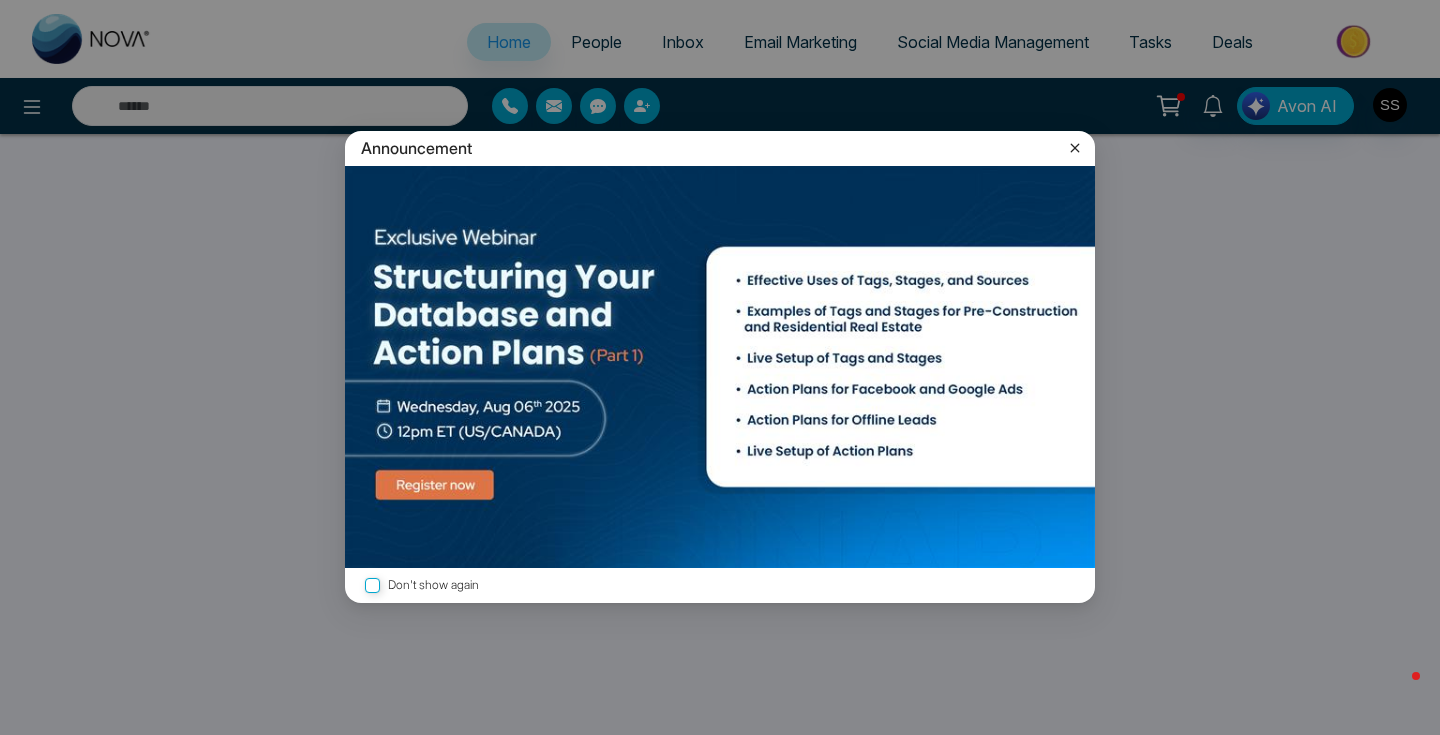 select on "*" 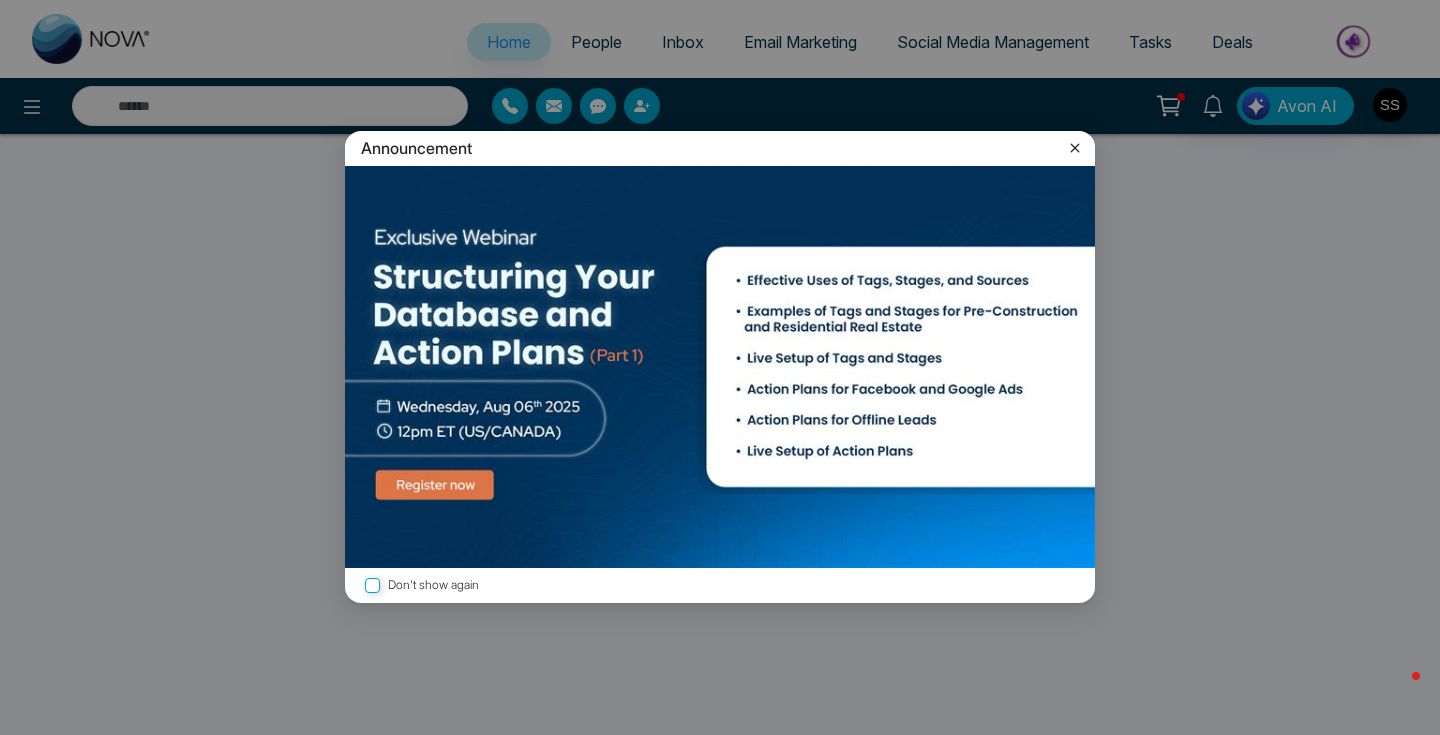 select on "*" 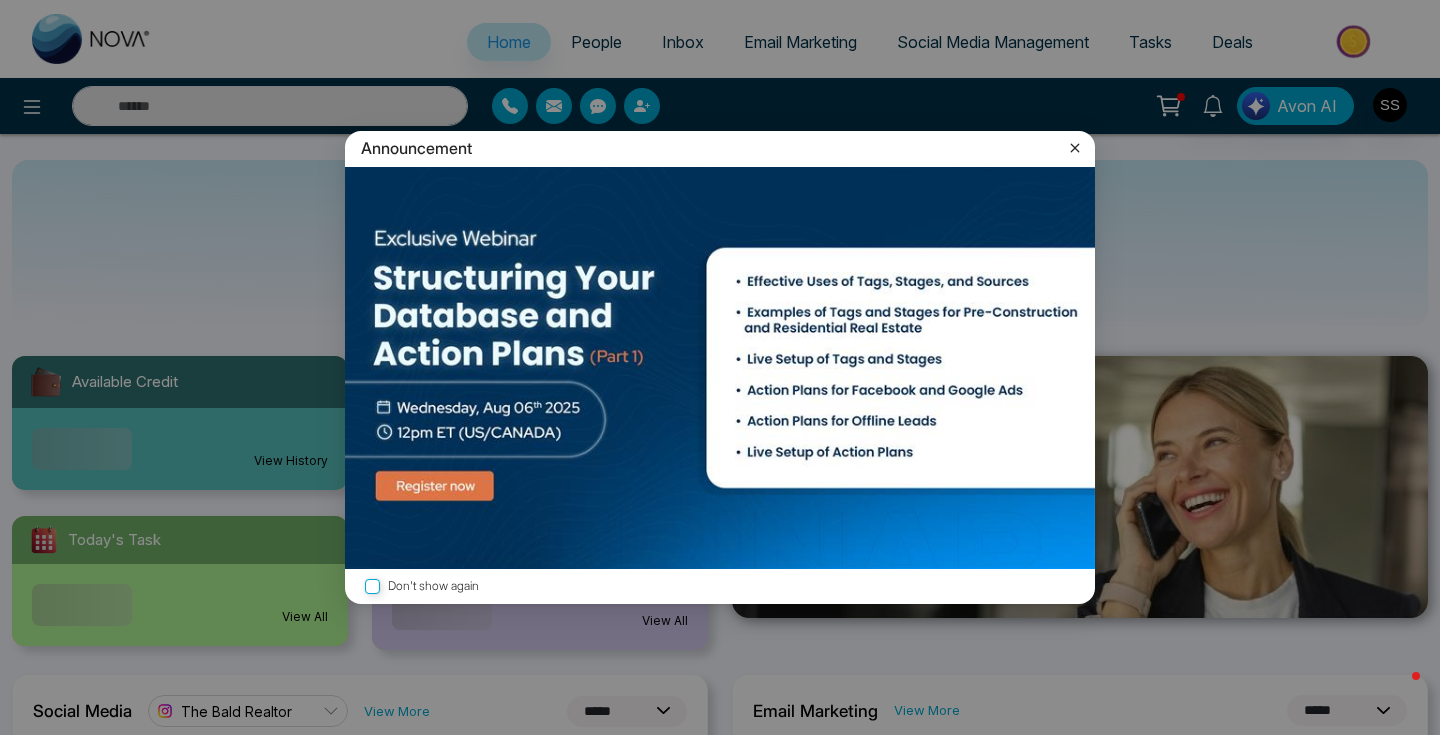 click 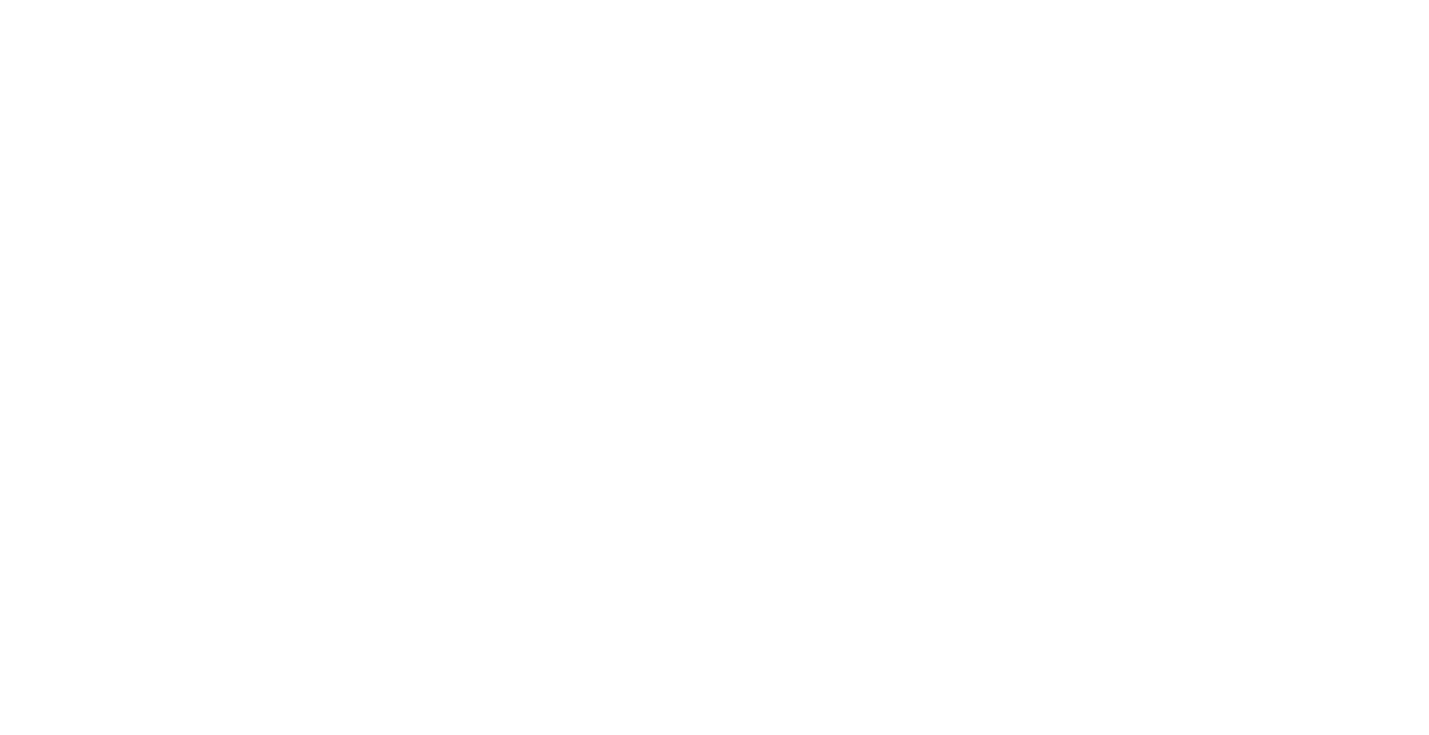 scroll, scrollTop: 0, scrollLeft: 0, axis: both 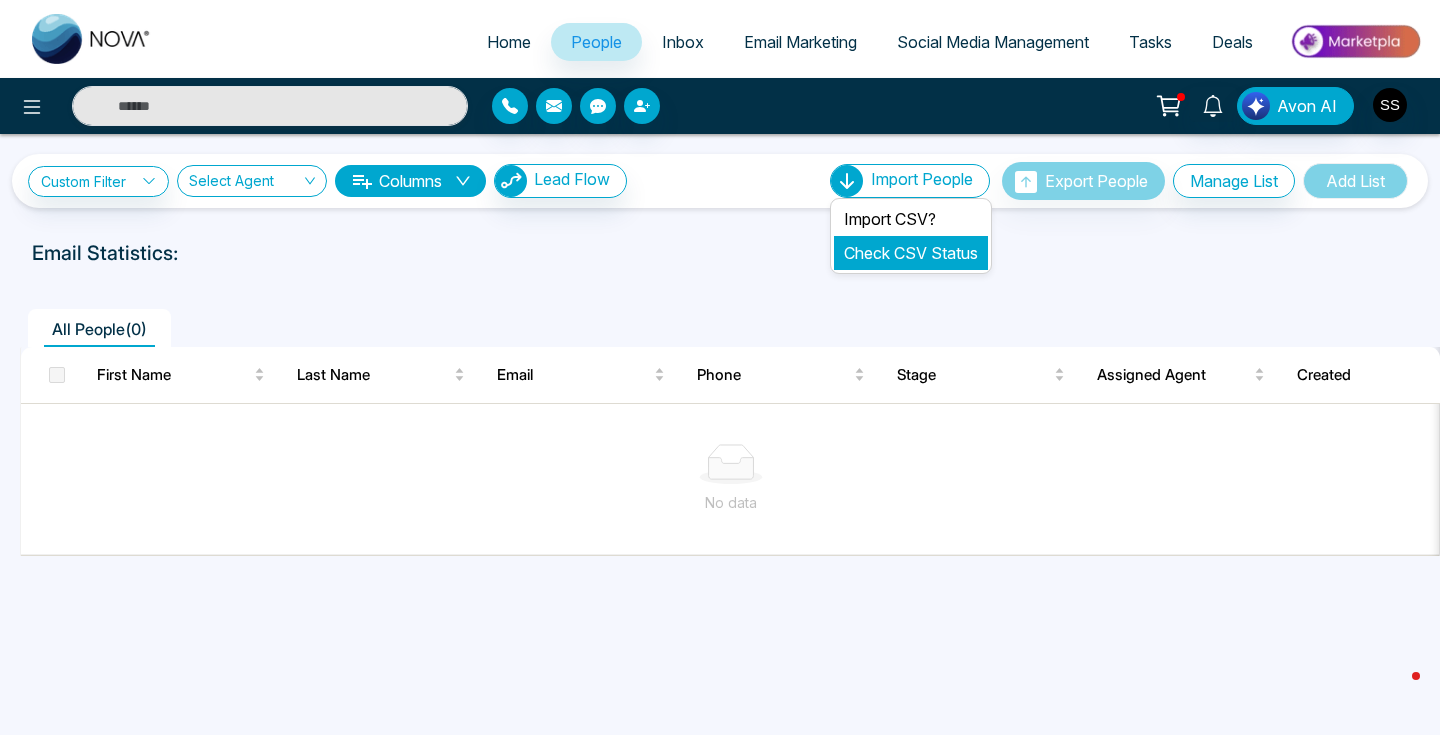 click on "Check CSV Status" at bounding box center [911, 253] 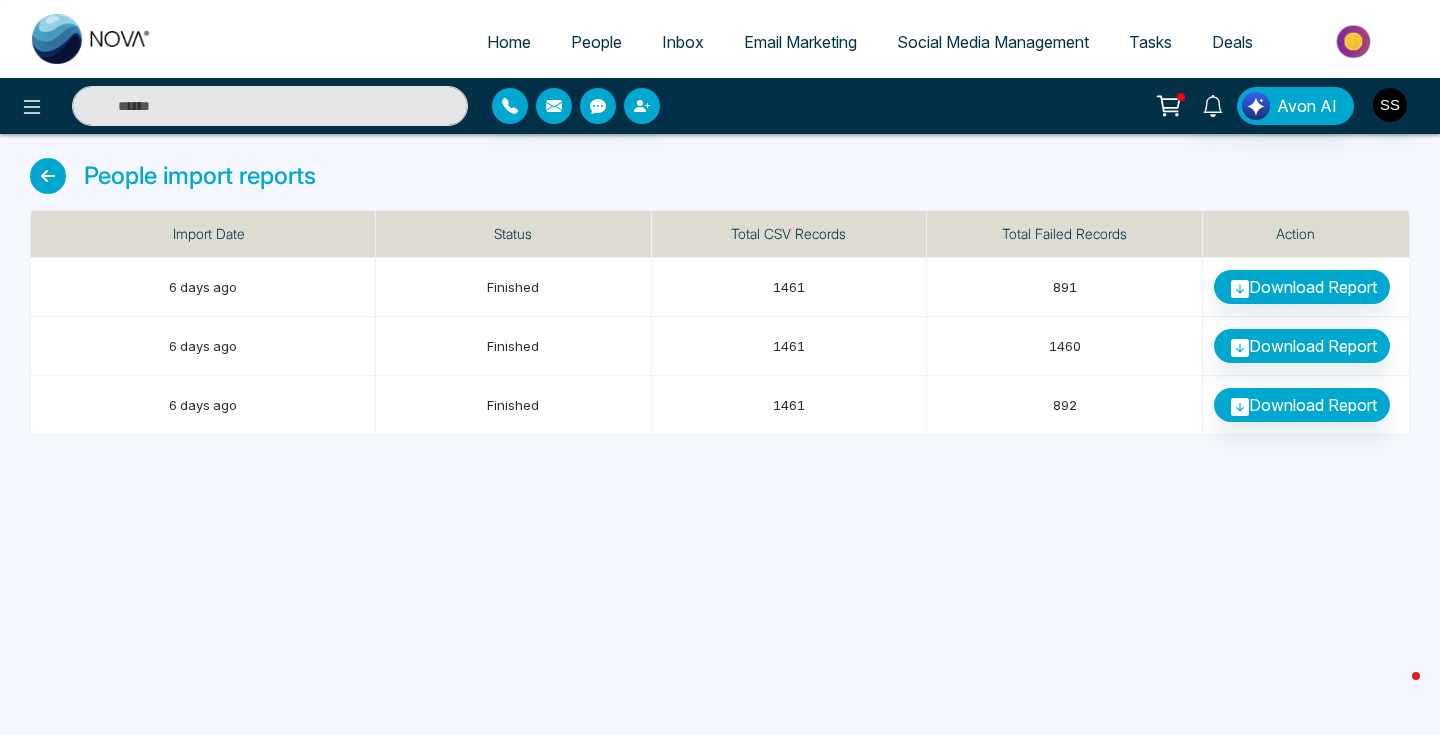 click at bounding box center (48, 176) 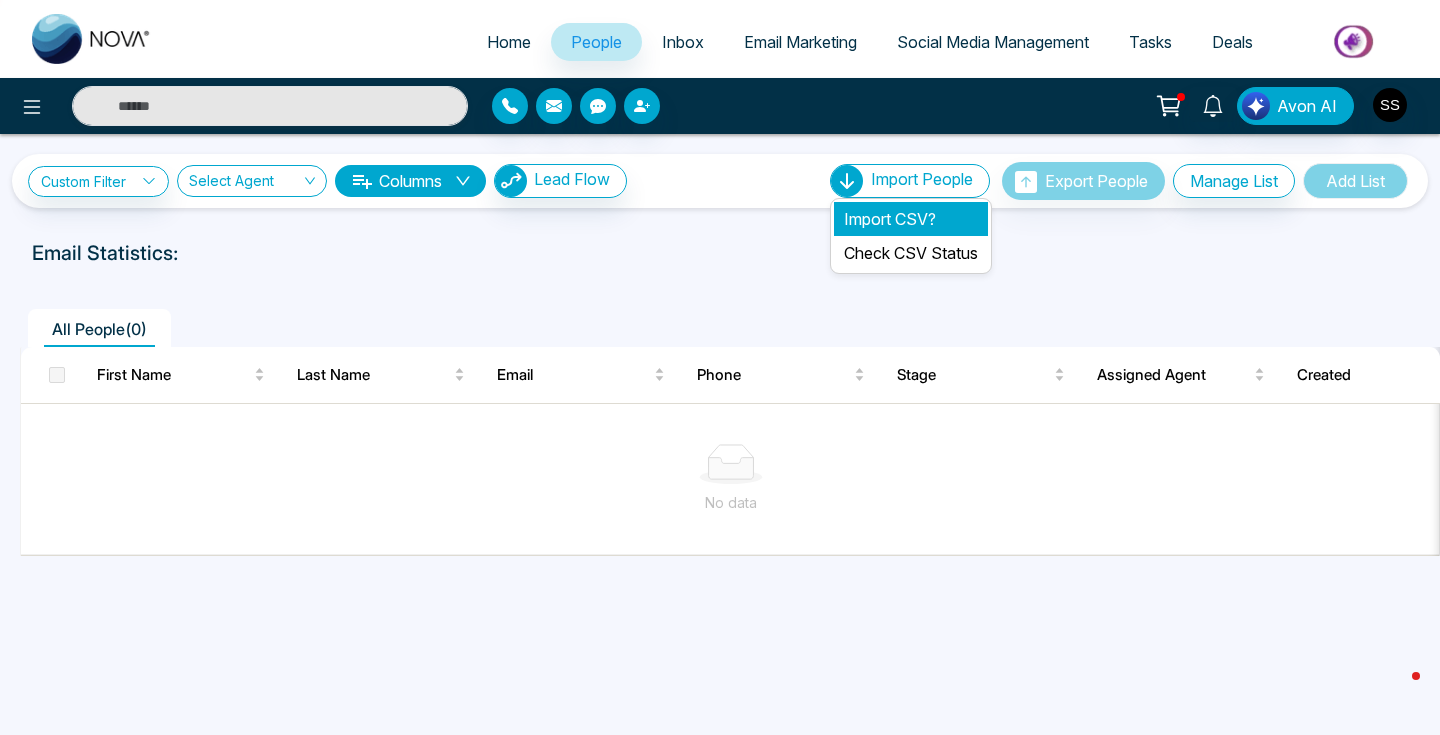 click on "Import CSV?" at bounding box center (911, 219) 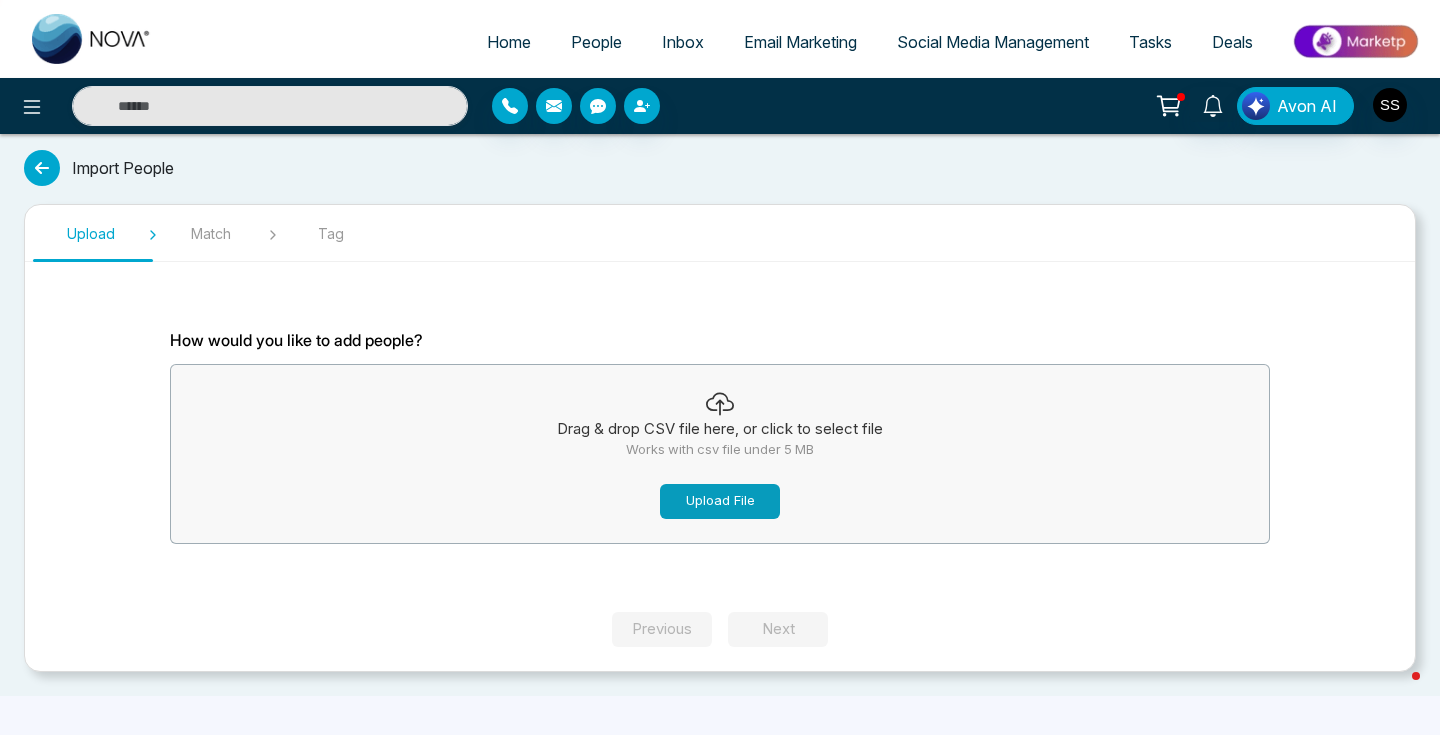 click on "Upload File" at bounding box center (720, 501) 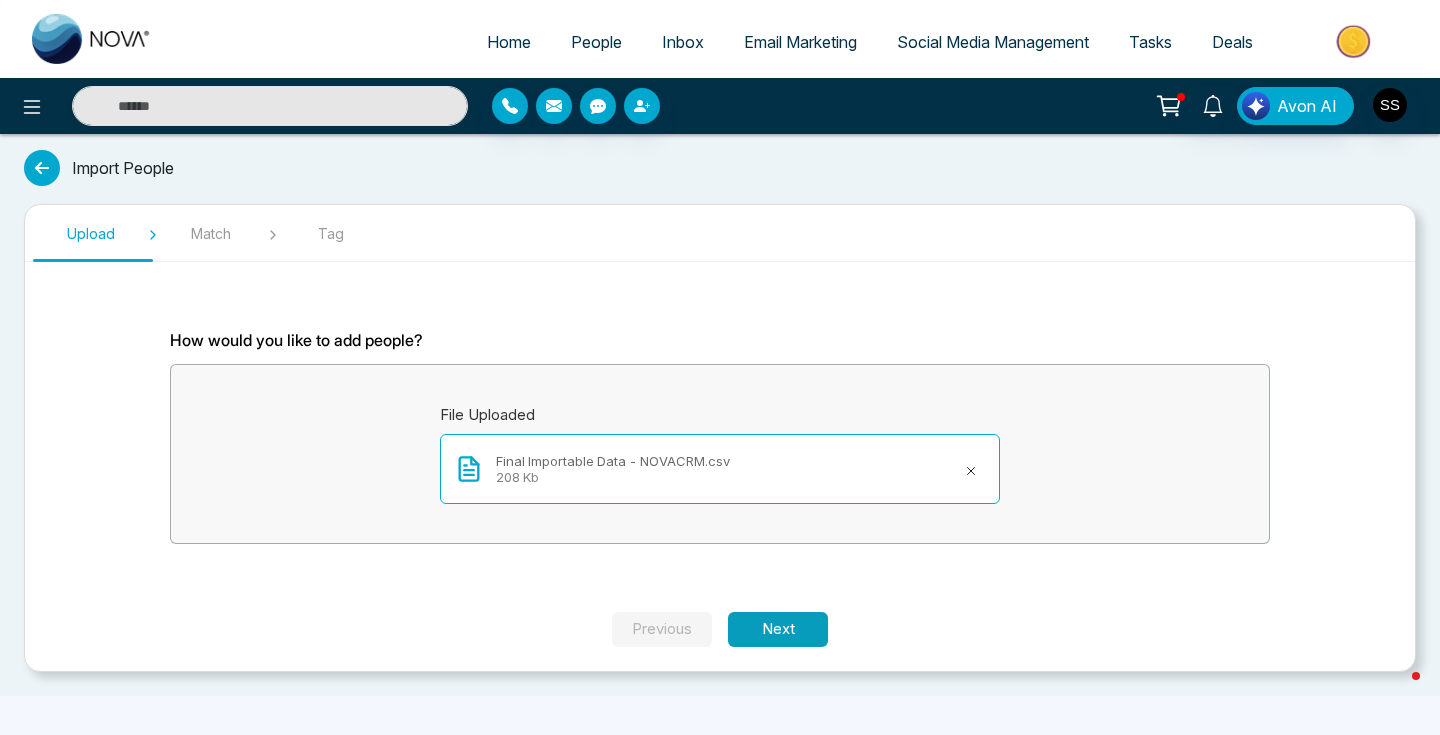 click on "Next" at bounding box center [778, 629] 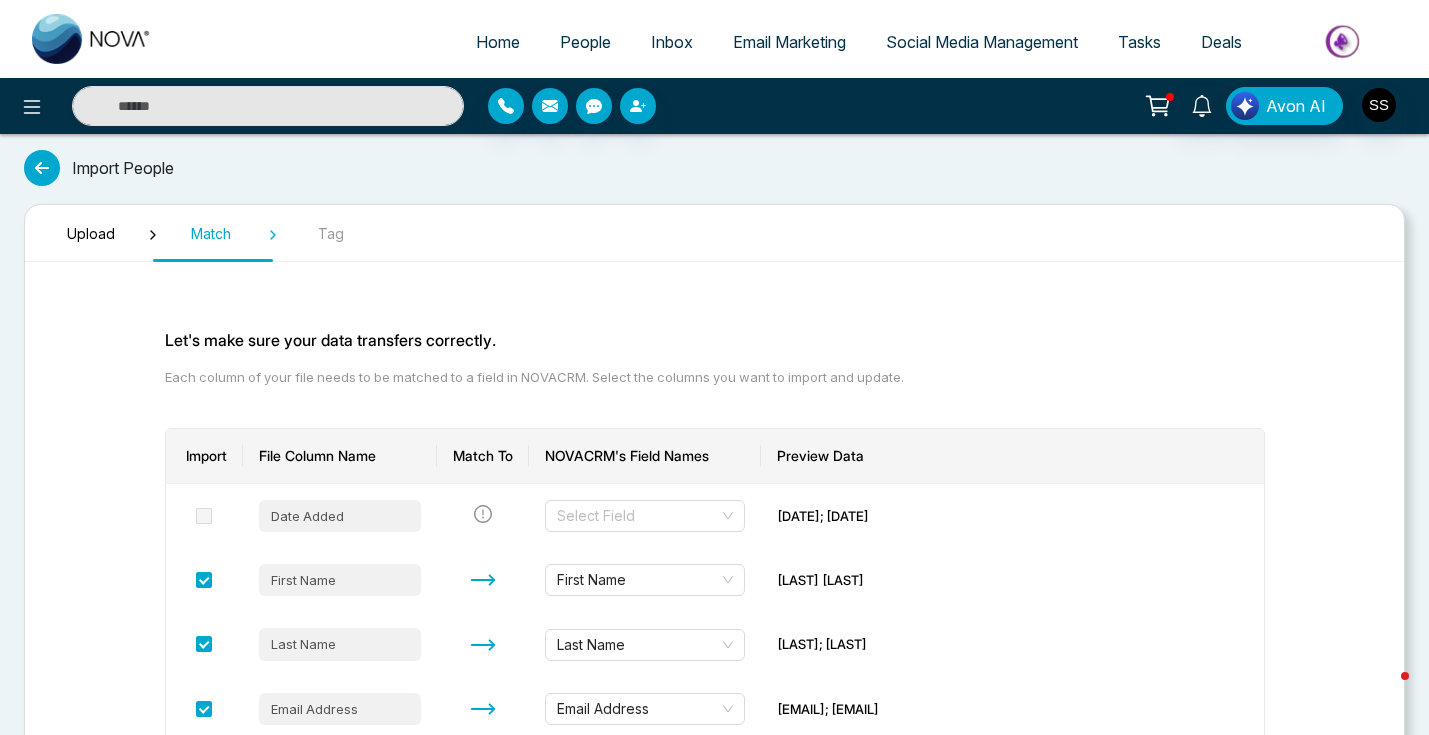 scroll, scrollTop: 218, scrollLeft: 0, axis: vertical 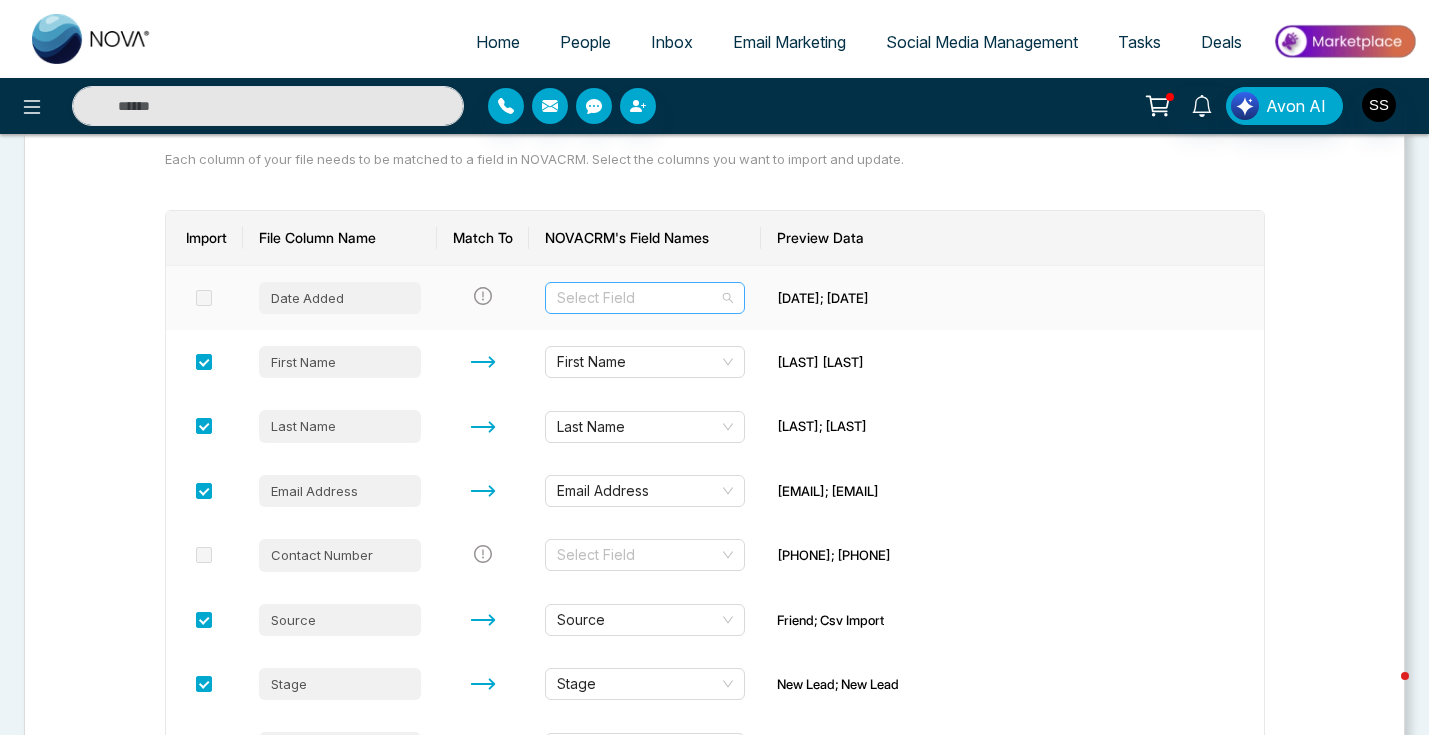 click at bounding box center [638, 298] 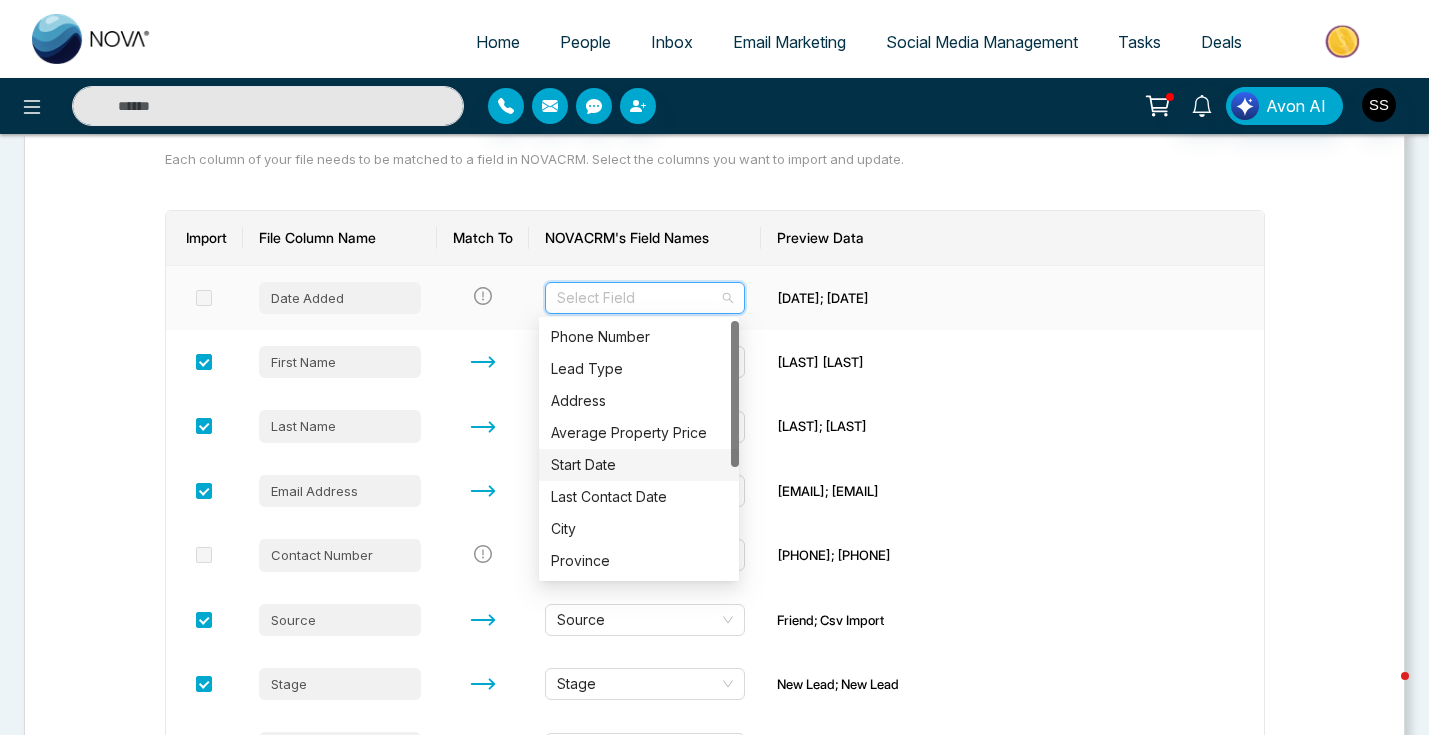 click on "Start Date" at bounding box center (639, 465) 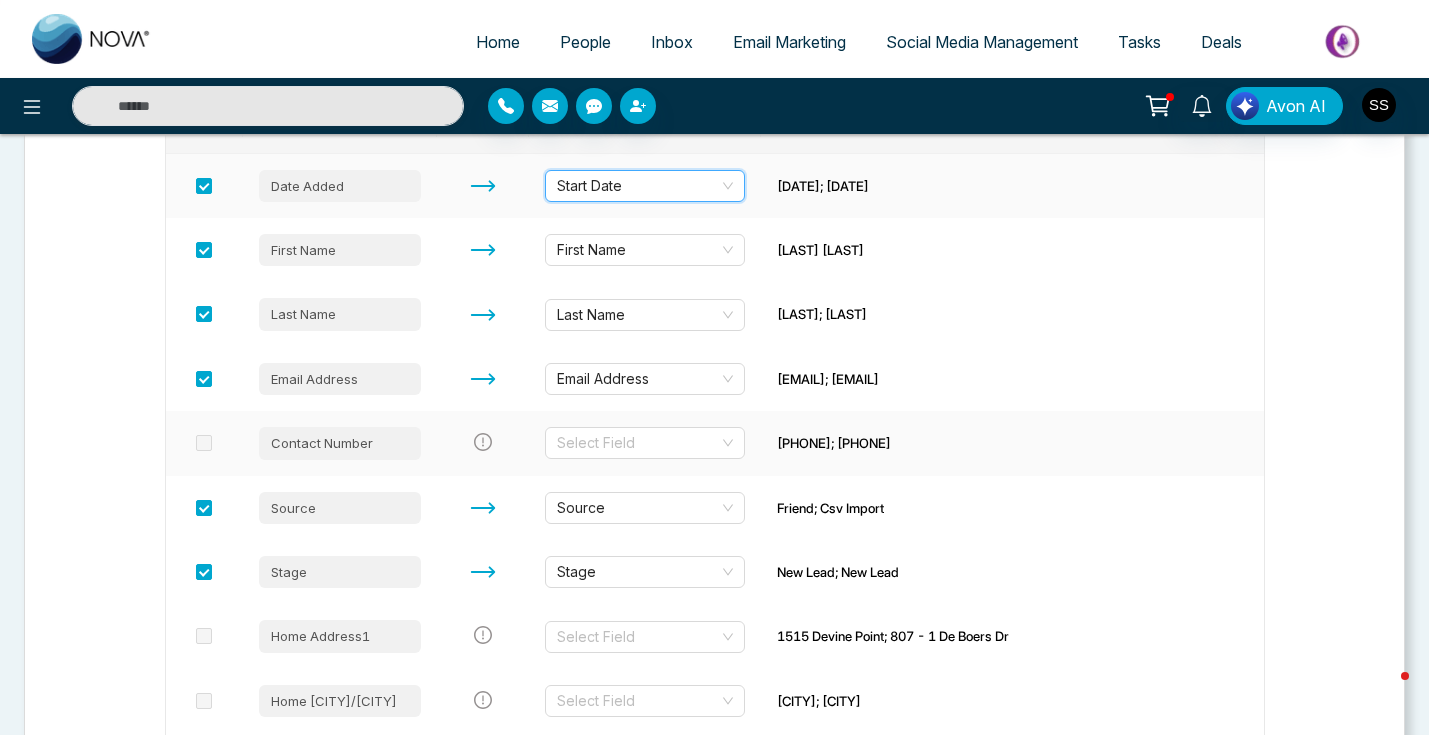 scroll, scrollTop: 339, scrollLeft: 0, axis: vertical 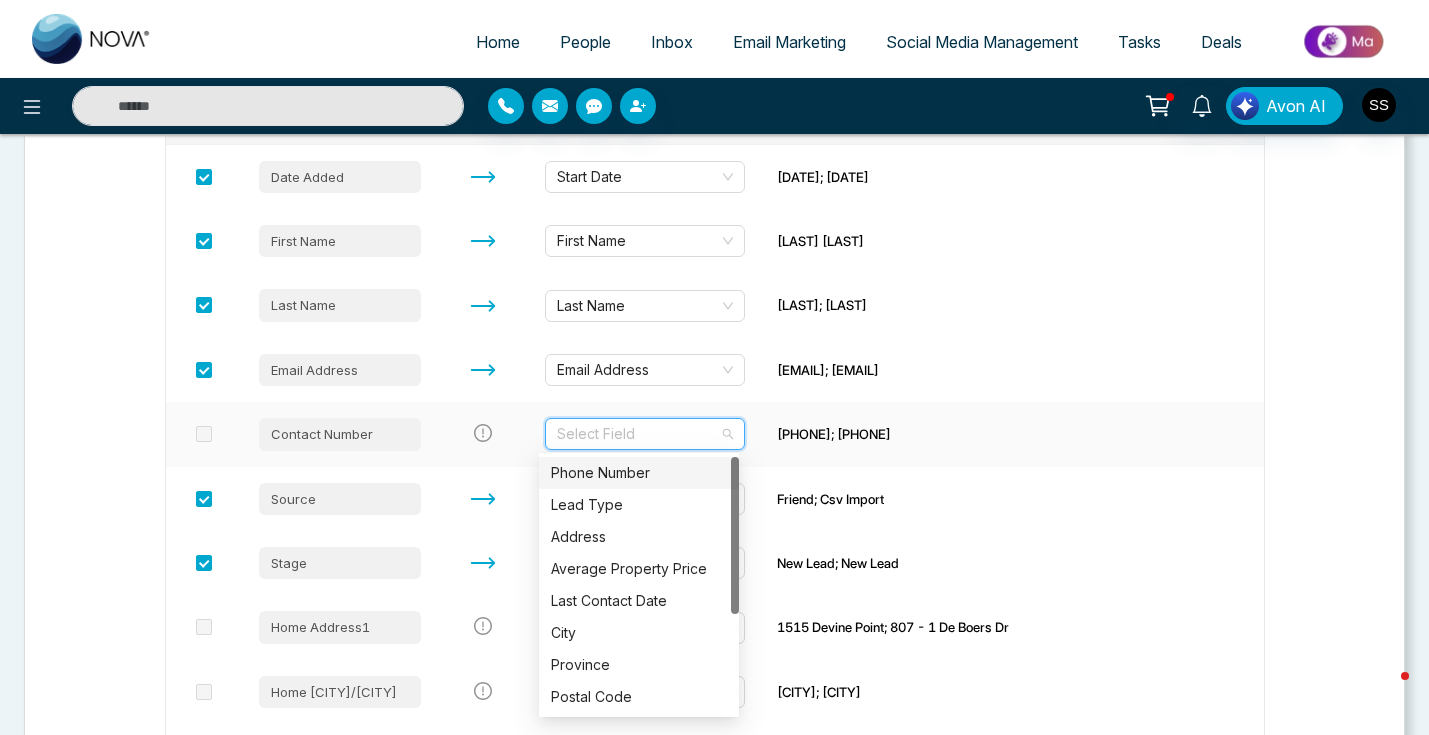 click at bounding box center (638, 434) 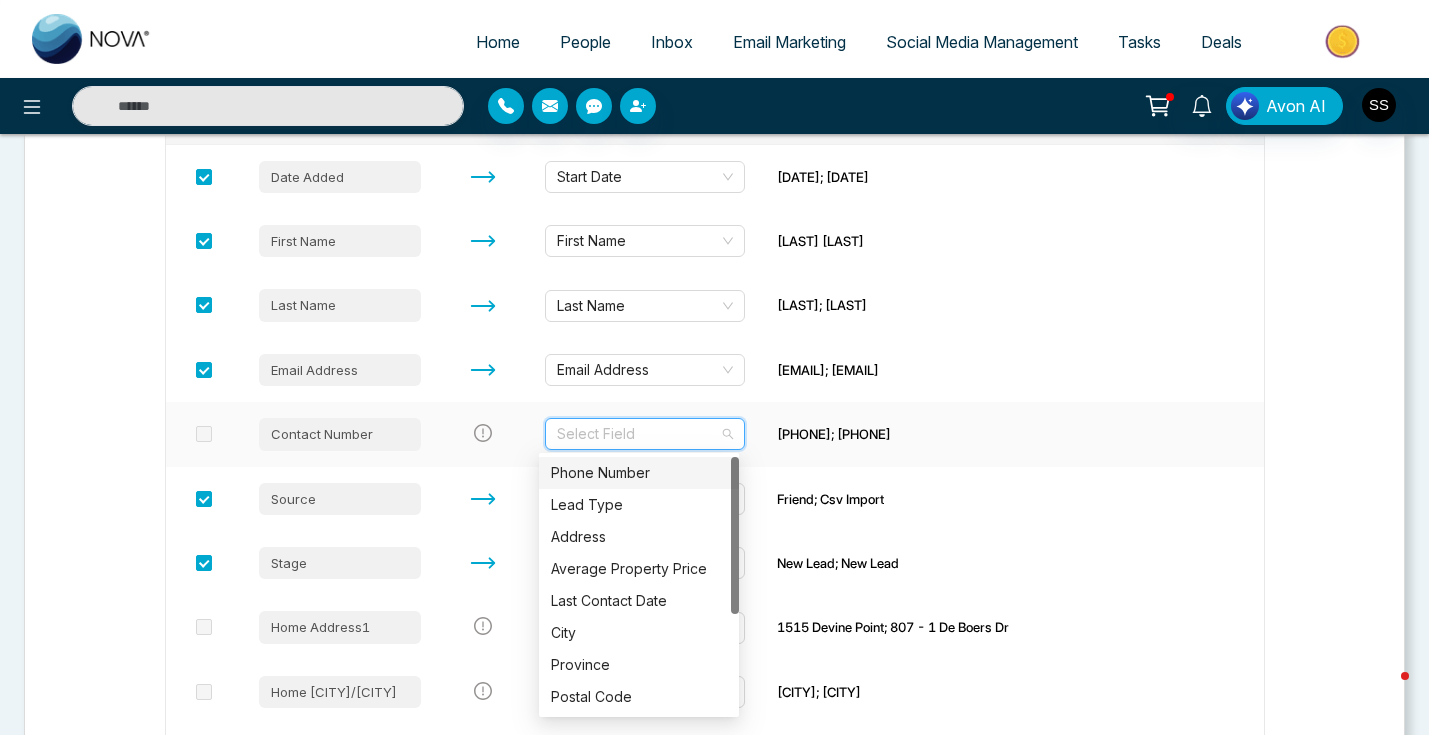 click on "Phone Number" at bounding box center [639, 473] 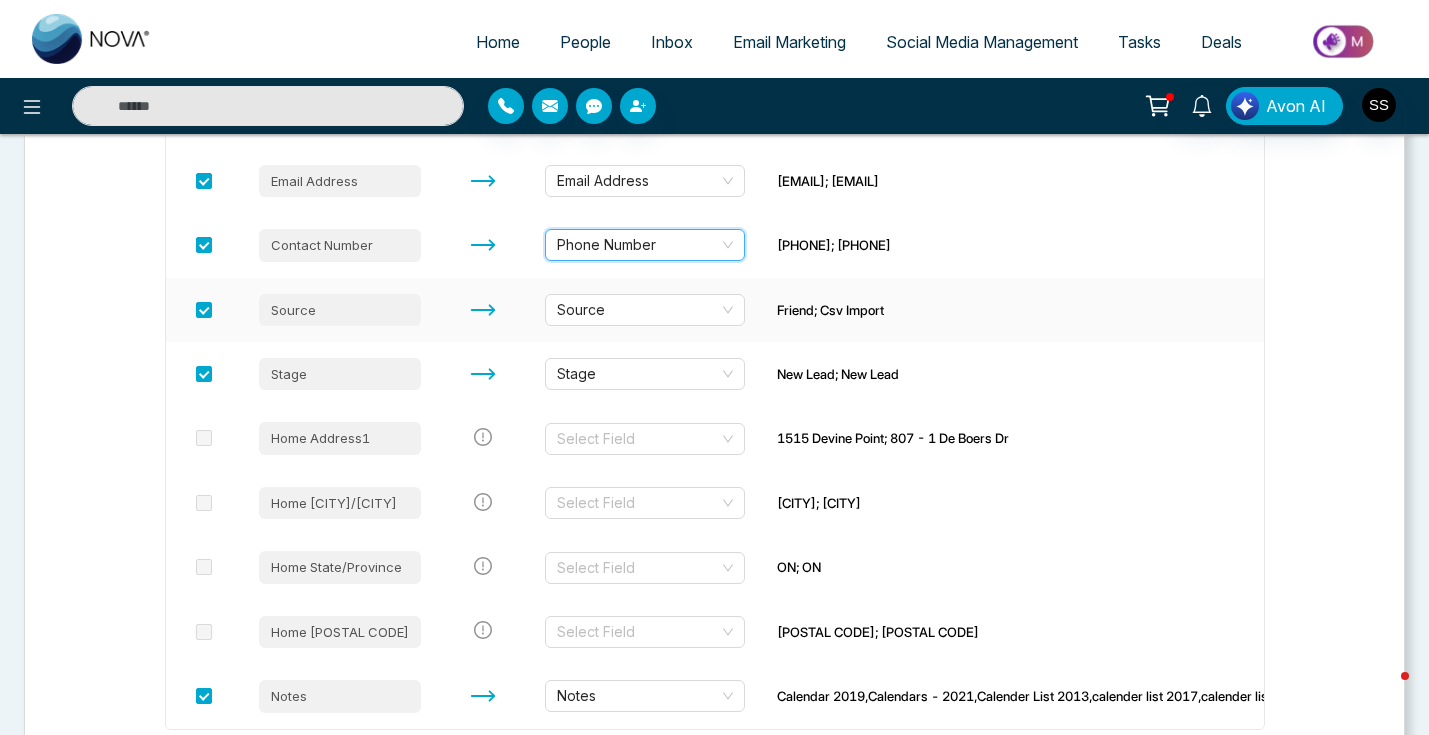 scroll, scrollTop: 537, scrollLeft: 0, axis: vertical 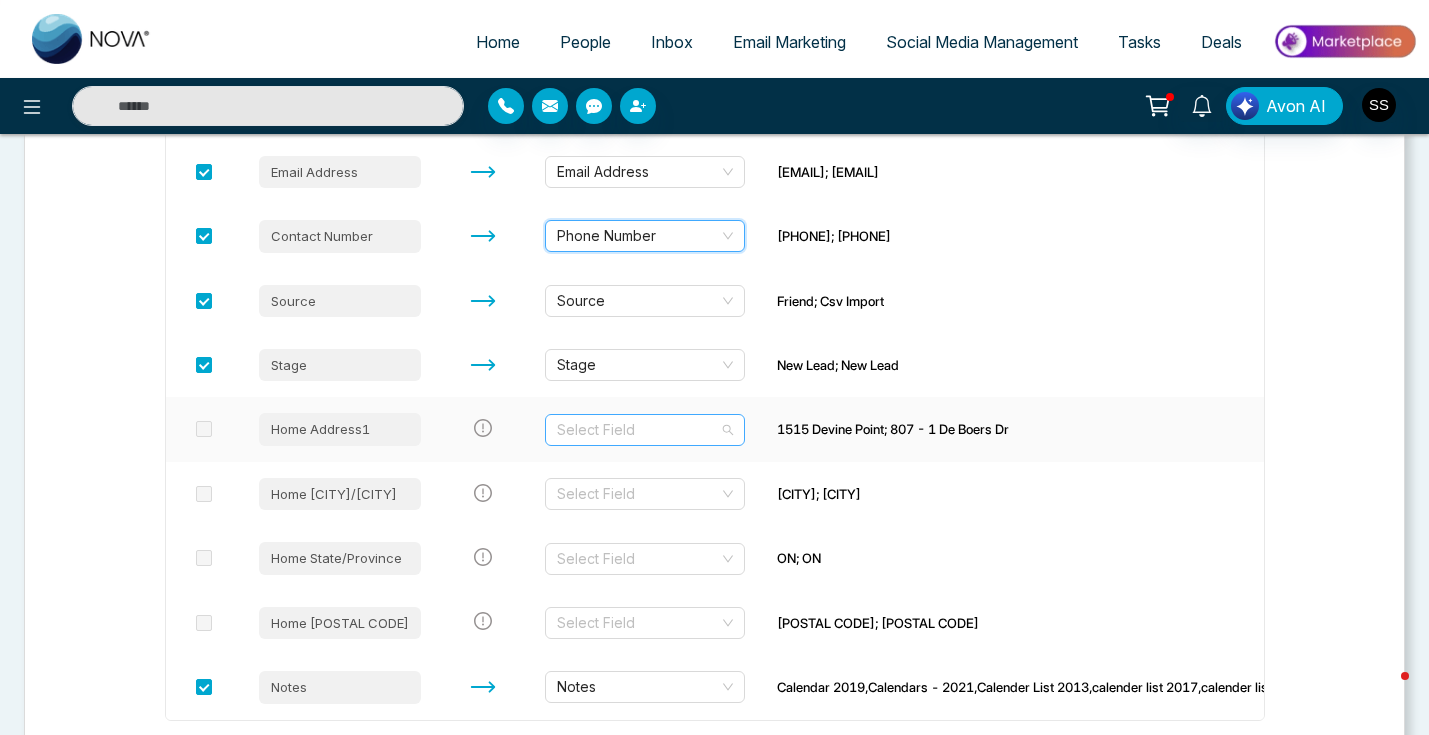 click on "Select Field" at bounding box center [645, 430] 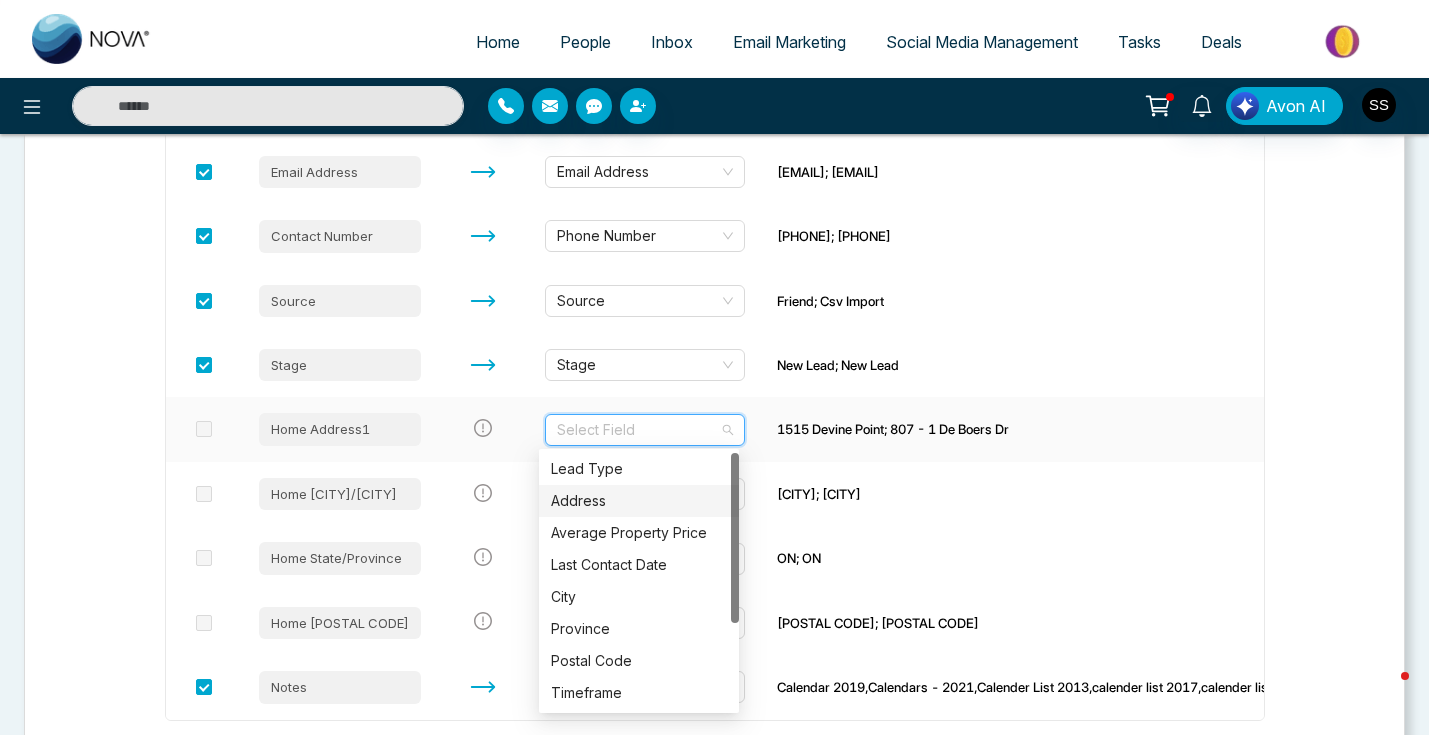 click on "Address" at bounding box center [639, 501] 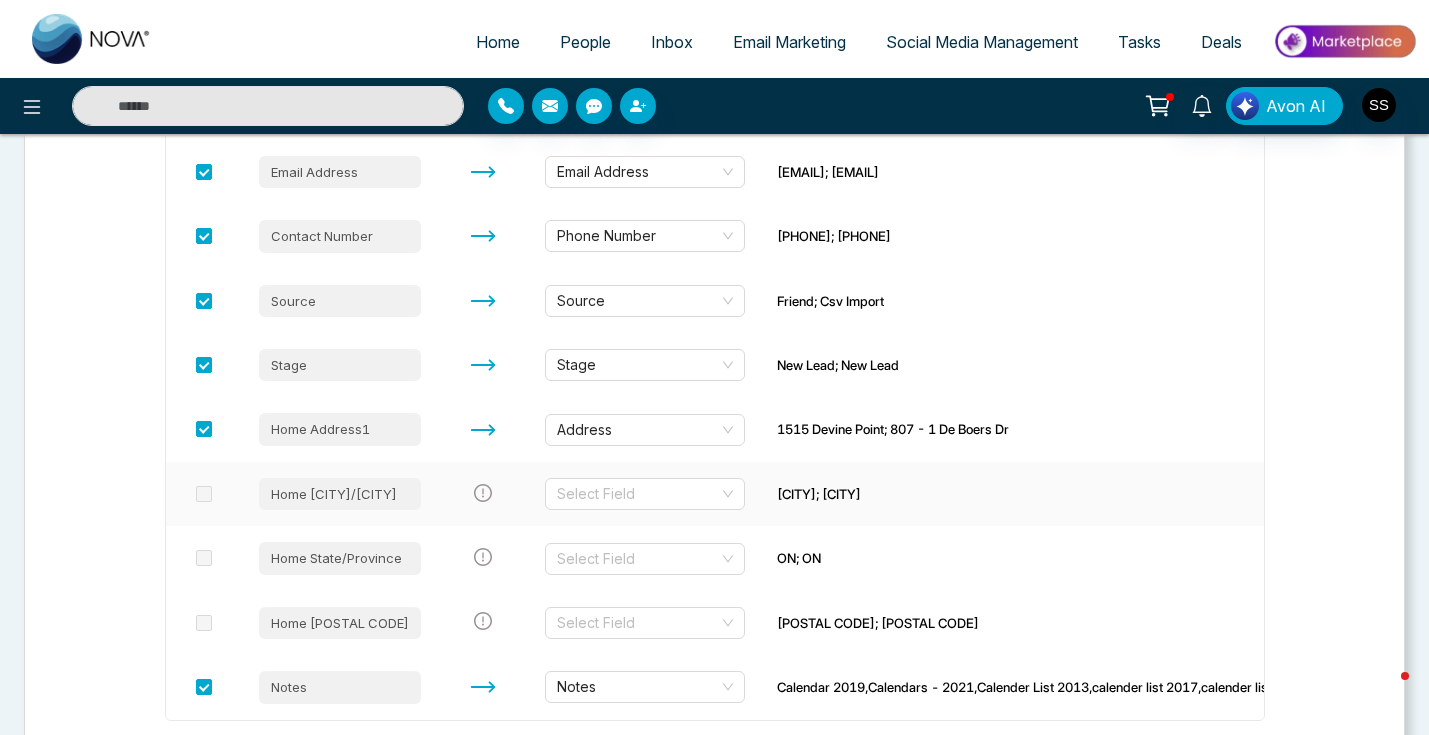 click on "Select Field" at bounding box center [645, 494] 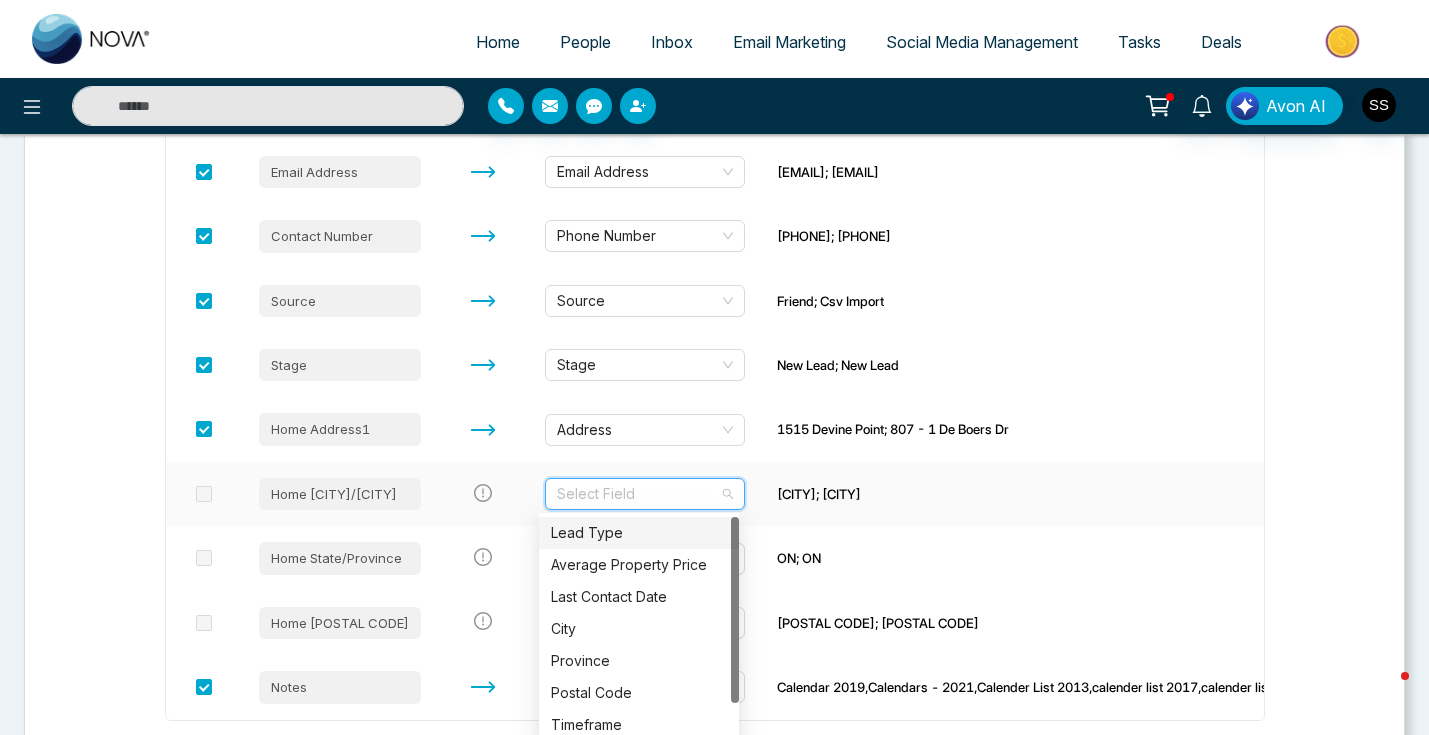click at bounding box center [638, 494] 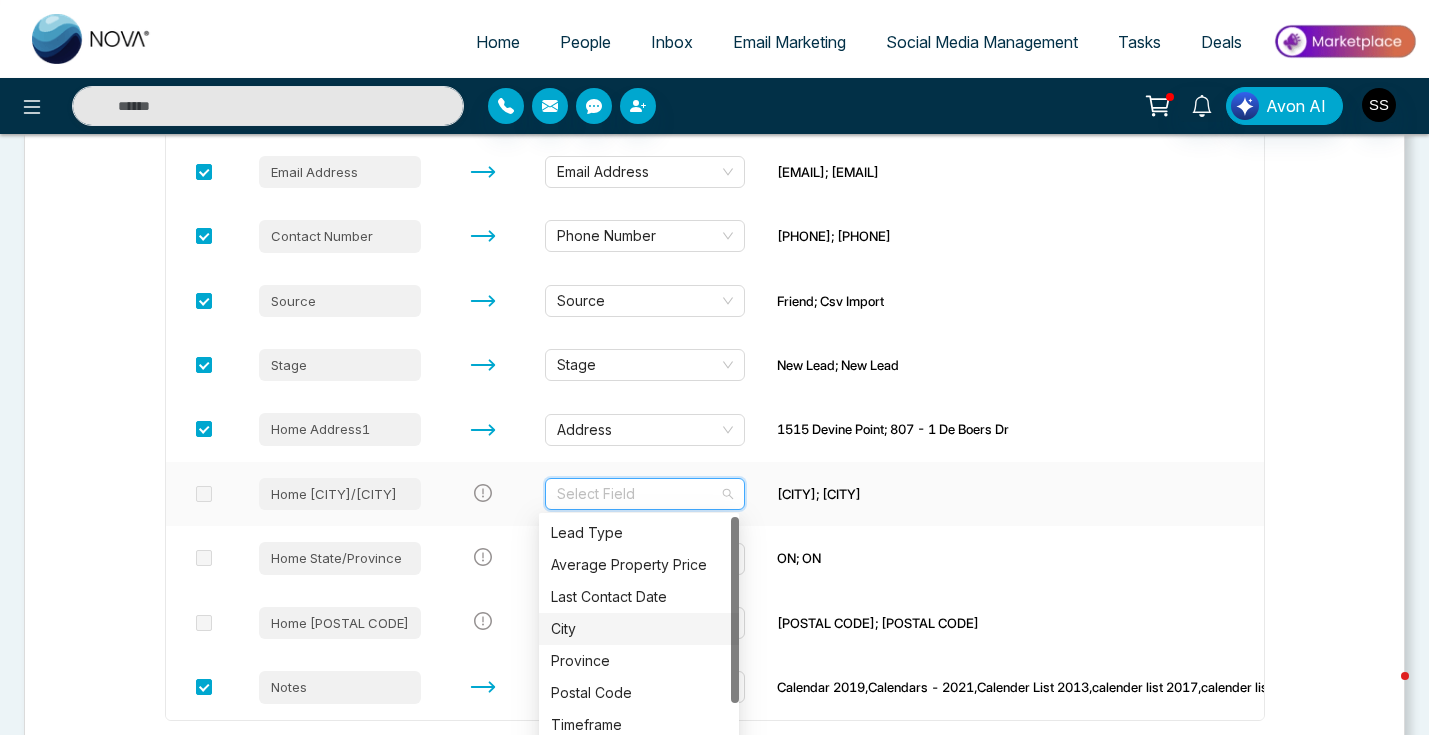 click on "City" at bounding box center (639, 629) 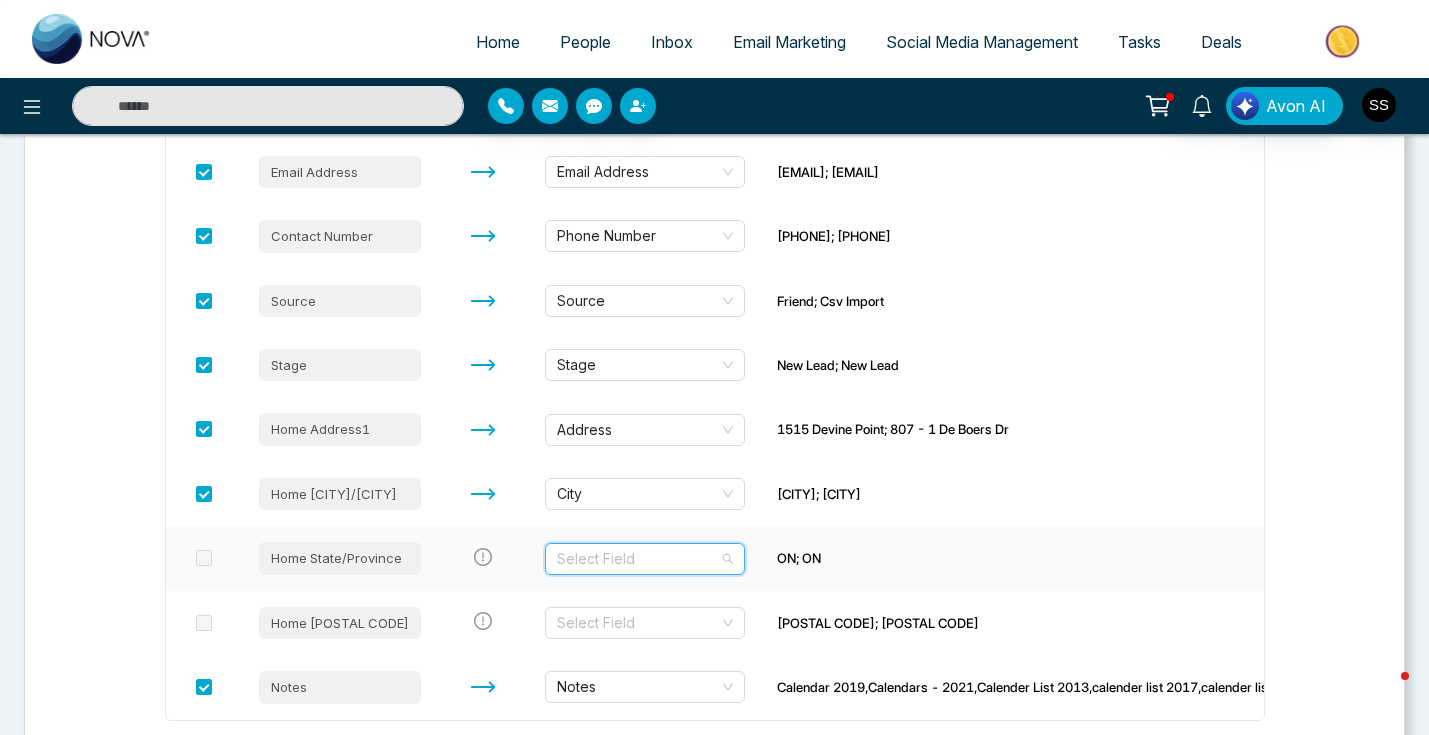 click at bounding box center [638, 559] 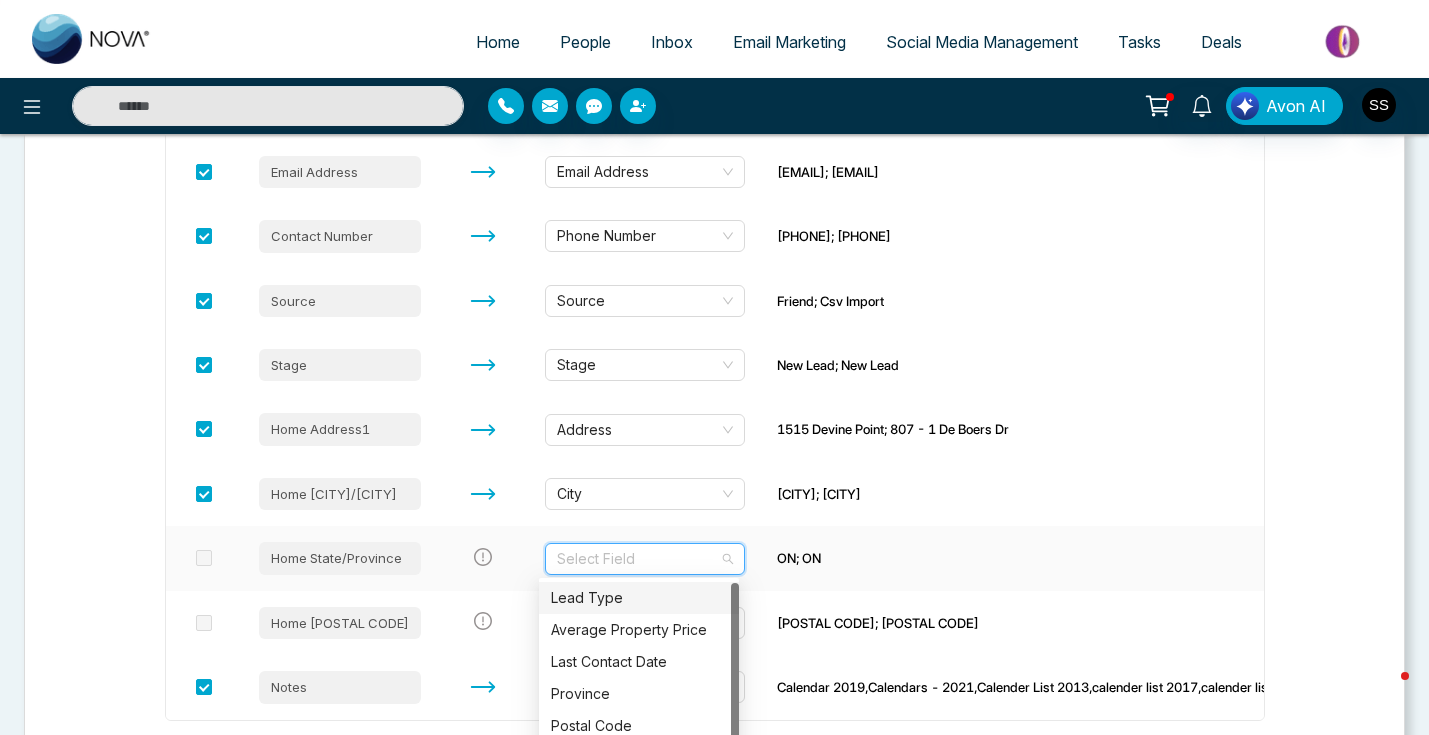 scroll, scrollTop: 64, scrollLeft: 0, axis: vertical 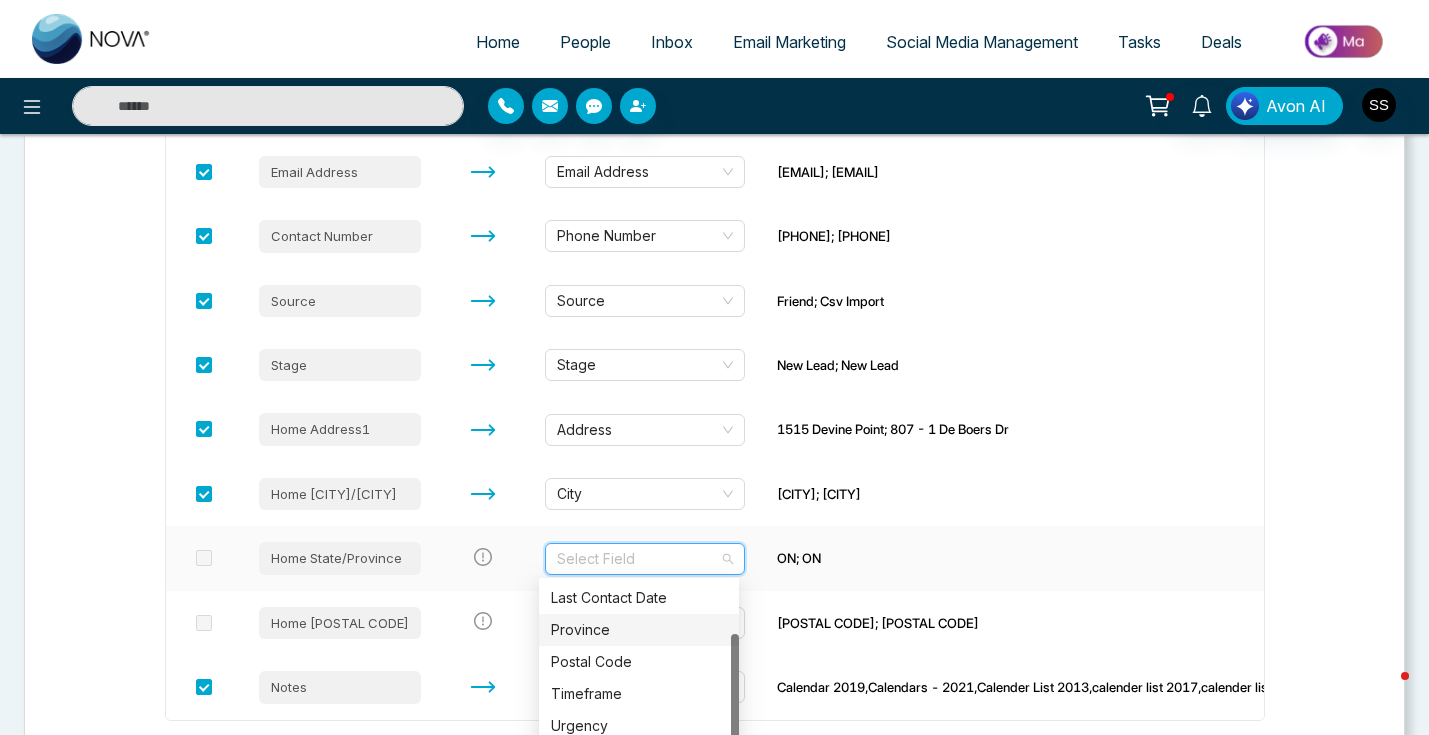 click on "Province" at bounding box center [639, 630] 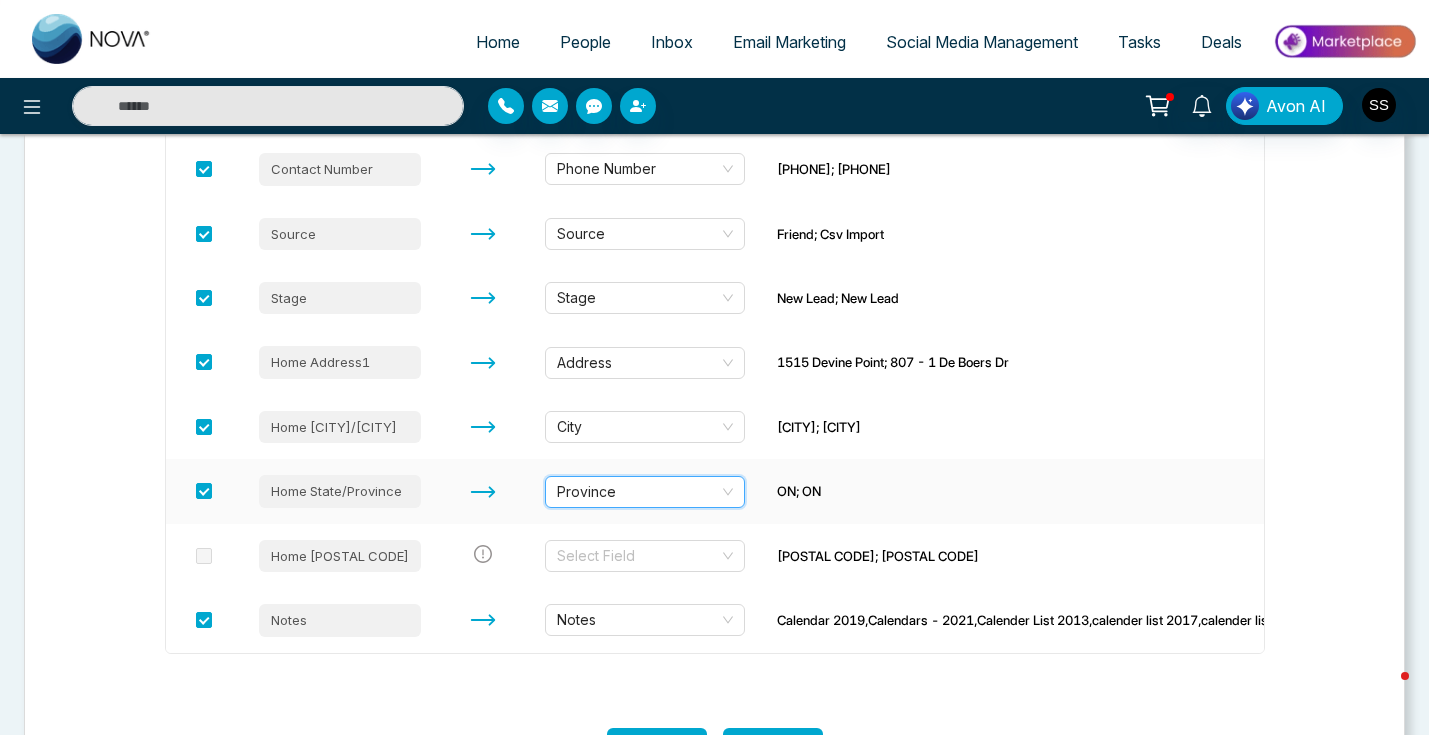 scroll, scrollTop: 679, scrollLeft: 0, axis: vertical 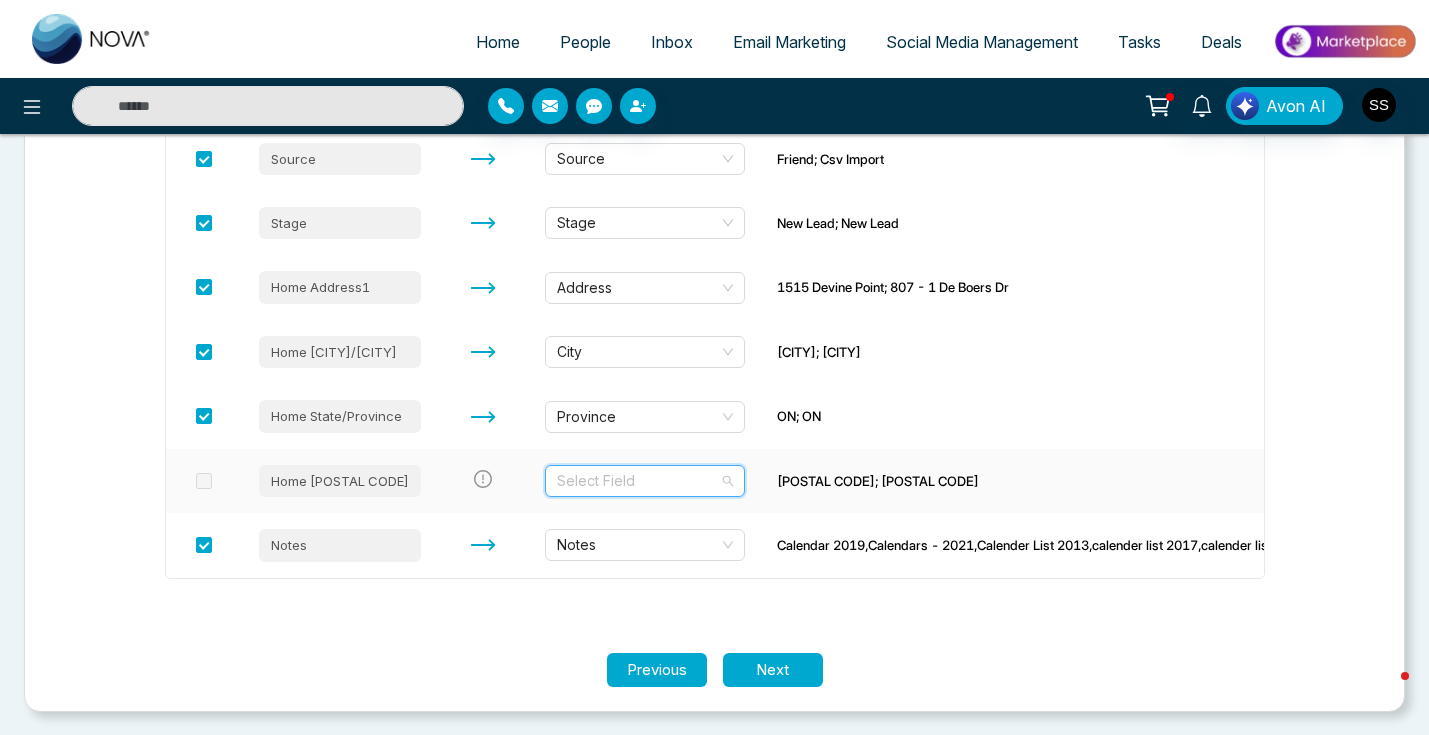 click at bounding box center [638, 481] 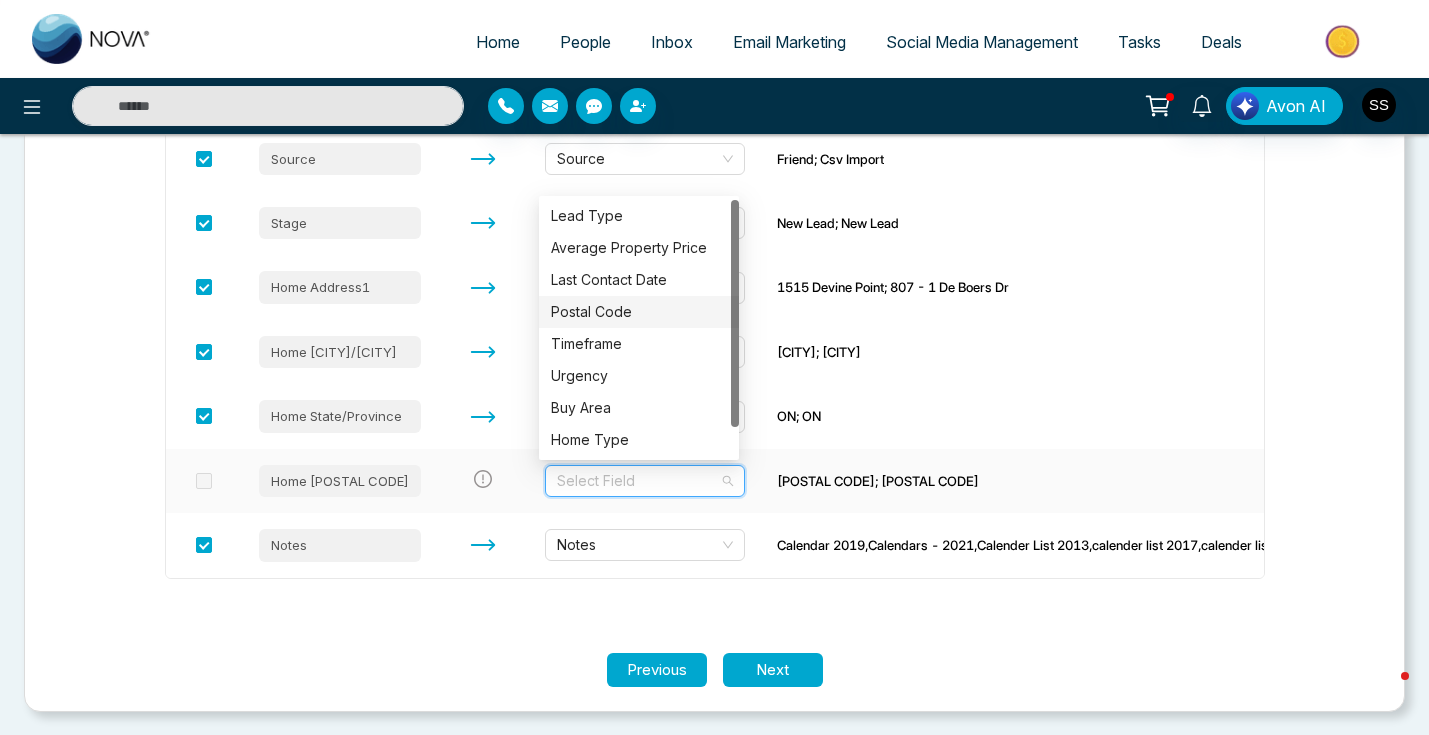 click on "Postal Code" at bounding box center [639, 312] 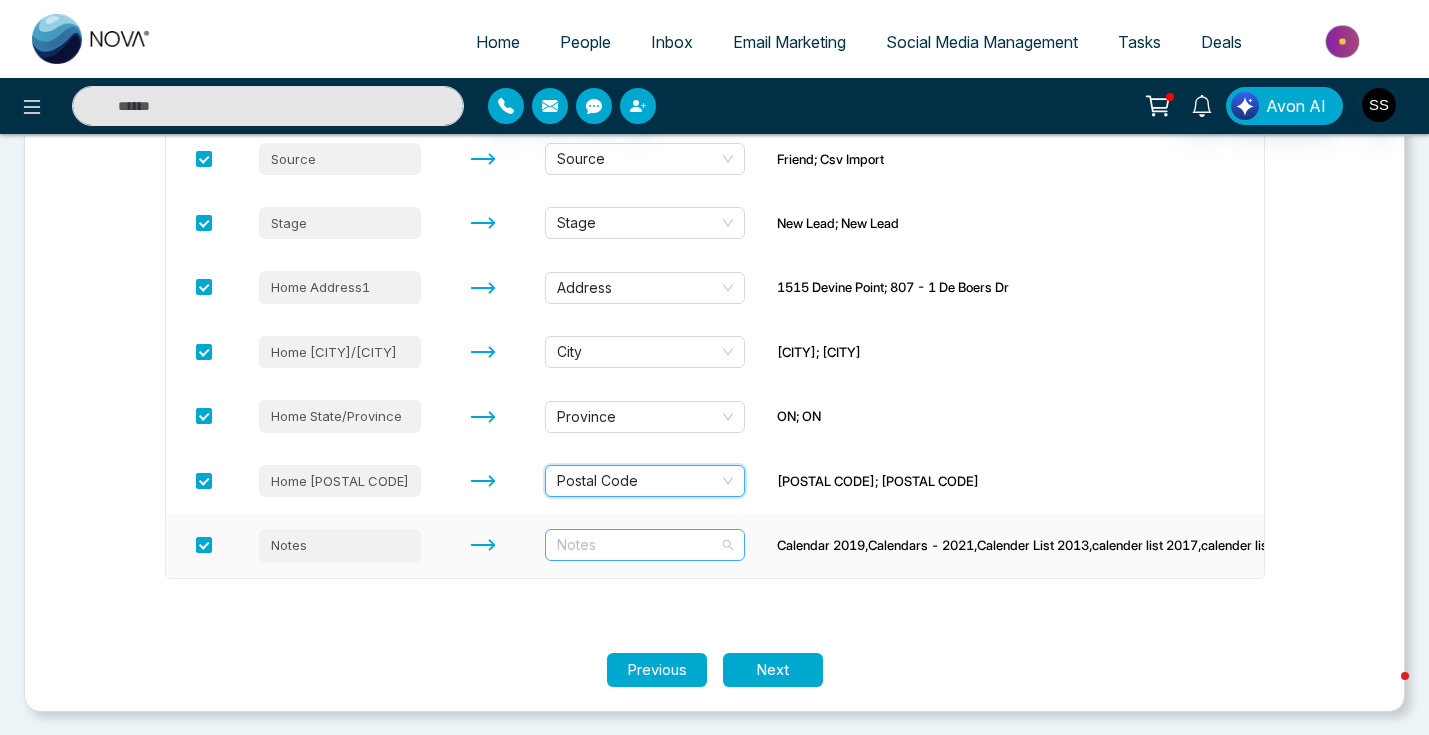 click on "Notes" at bounding box center (645, 545) 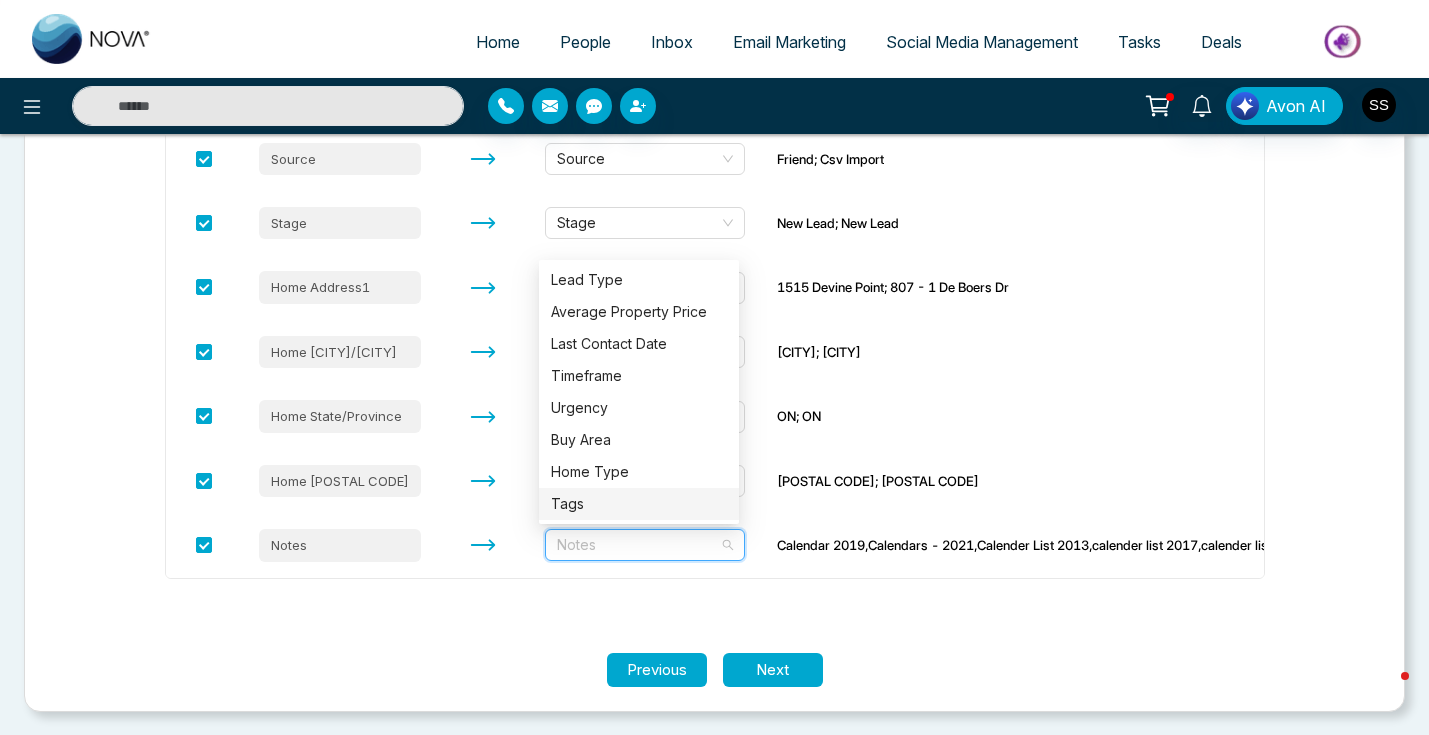 click on "Let's make sure your data transfers correctly. Each column of your file needs to be matched to a field in NOVACRM. Select the columns you want to import and update. Import File Column Name Match To NOVACRM's Field Names Preview Data Date Added Start Date 04-10-2012; 28-08-2018 First Name First Name Syed Imtiaz; Udayan Last Name Last Name Hussain; Chopra Email Address Email Address takecare4@hotmail.com; udayan.chopra@gmail.com Contact Number Phone Number 19054973735; 16478334719 Source Source Friend; Csv Import Stage Stage New Lead; New Lead Home Address1 Address 1515 Devine Point; 807 - 1 De Boers Dr Home City/Town City Milton; North York Home State/Province Province ON; ON Home Zip/PostalCode Postal Code L9E 1H6; M3J 0G6 Notes Notes" at bounding box center (715, 126) 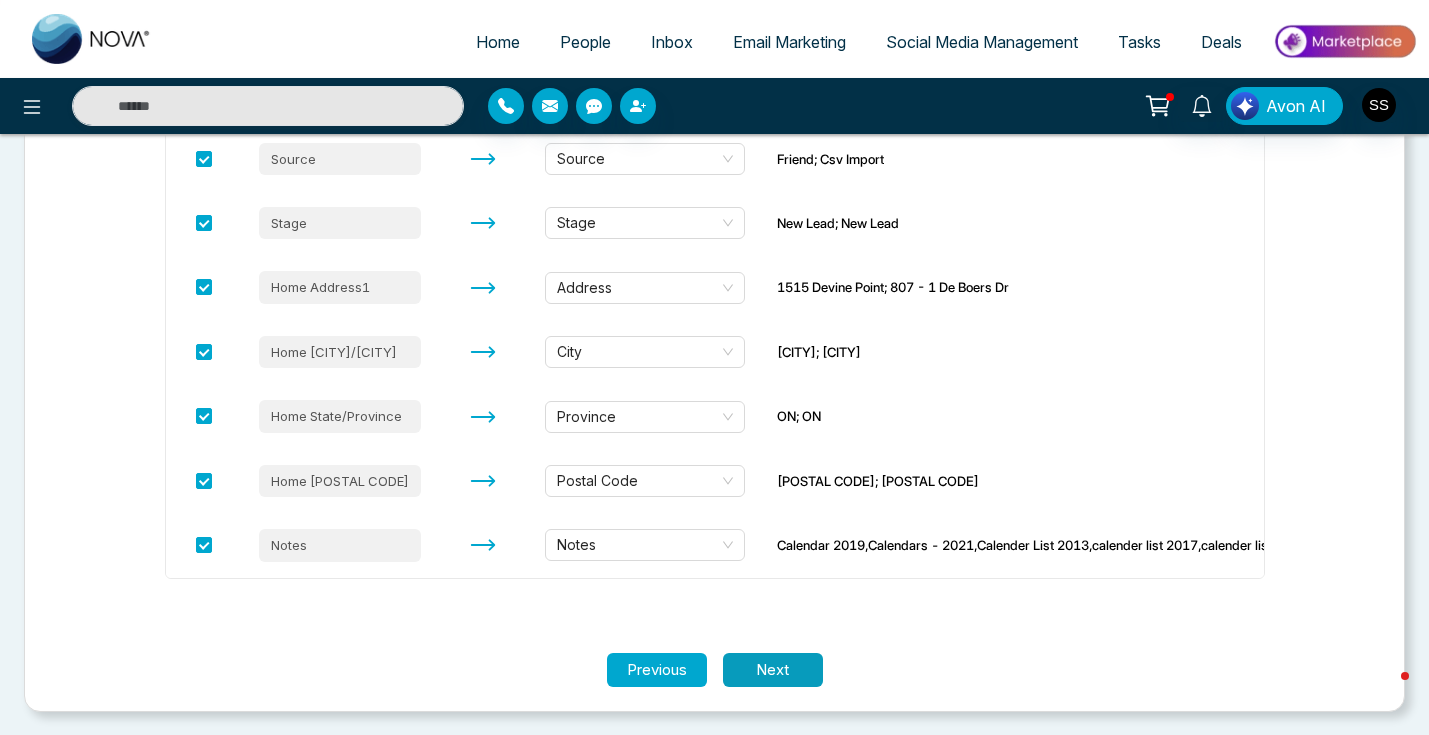 click on "Next" at bounding box center [773, 670] 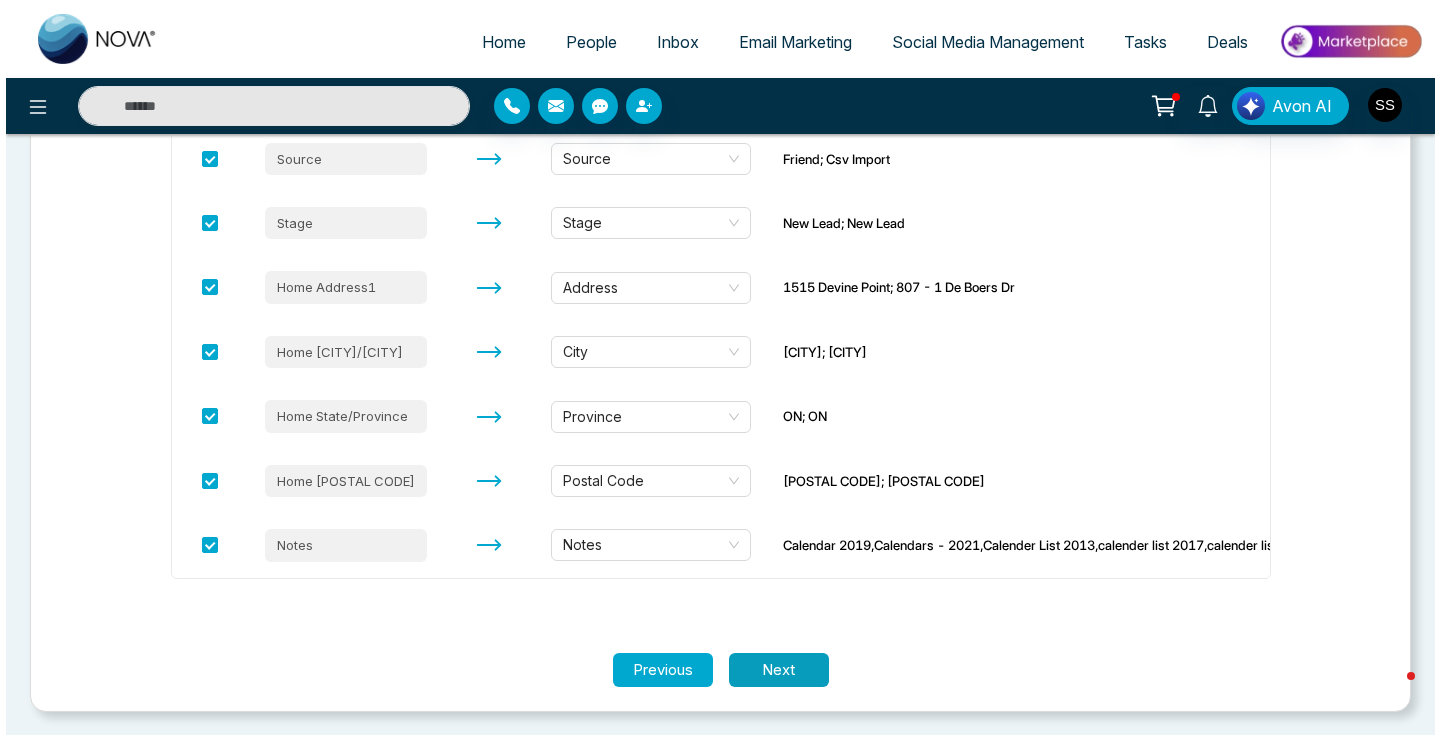 scroll, scrollTop: 0, scrollLeft: 0, axis: both 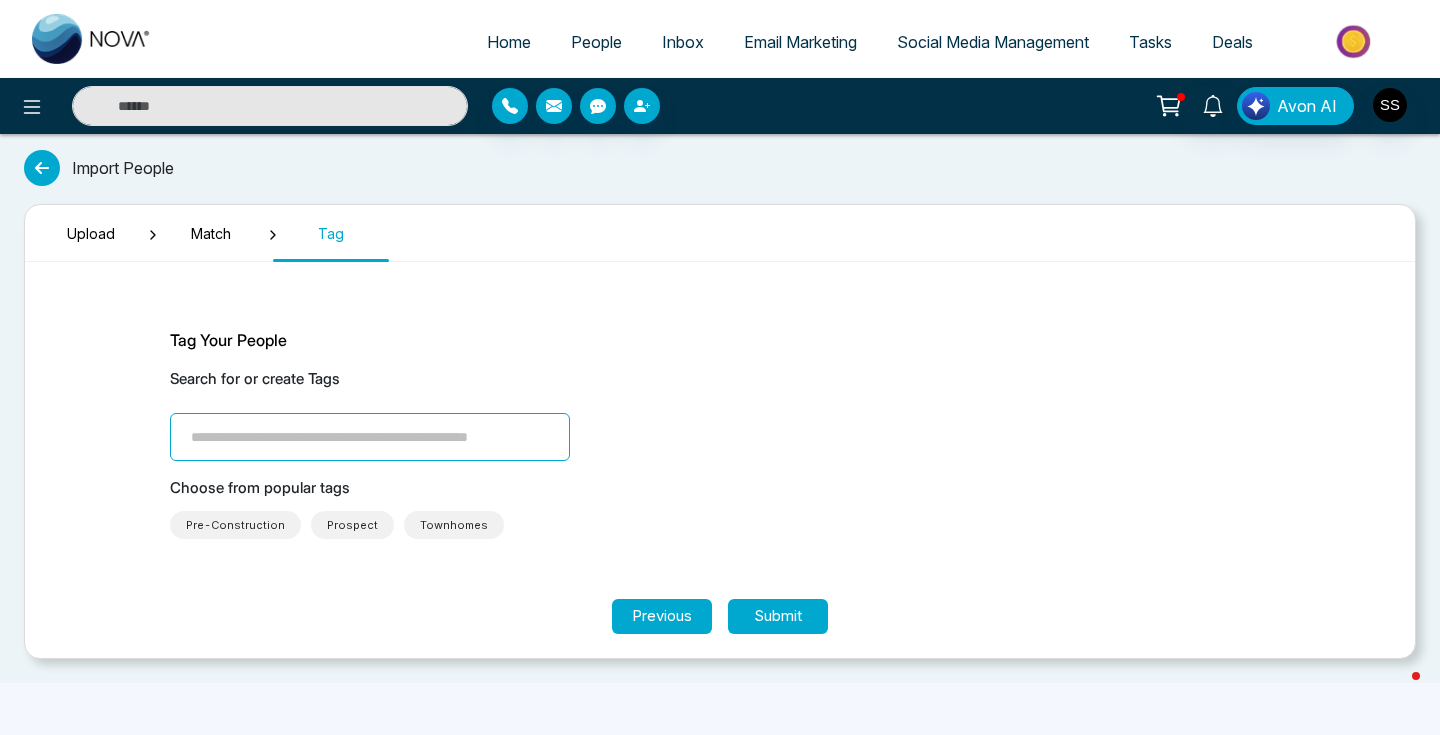 click at bounding box center (370, 437) 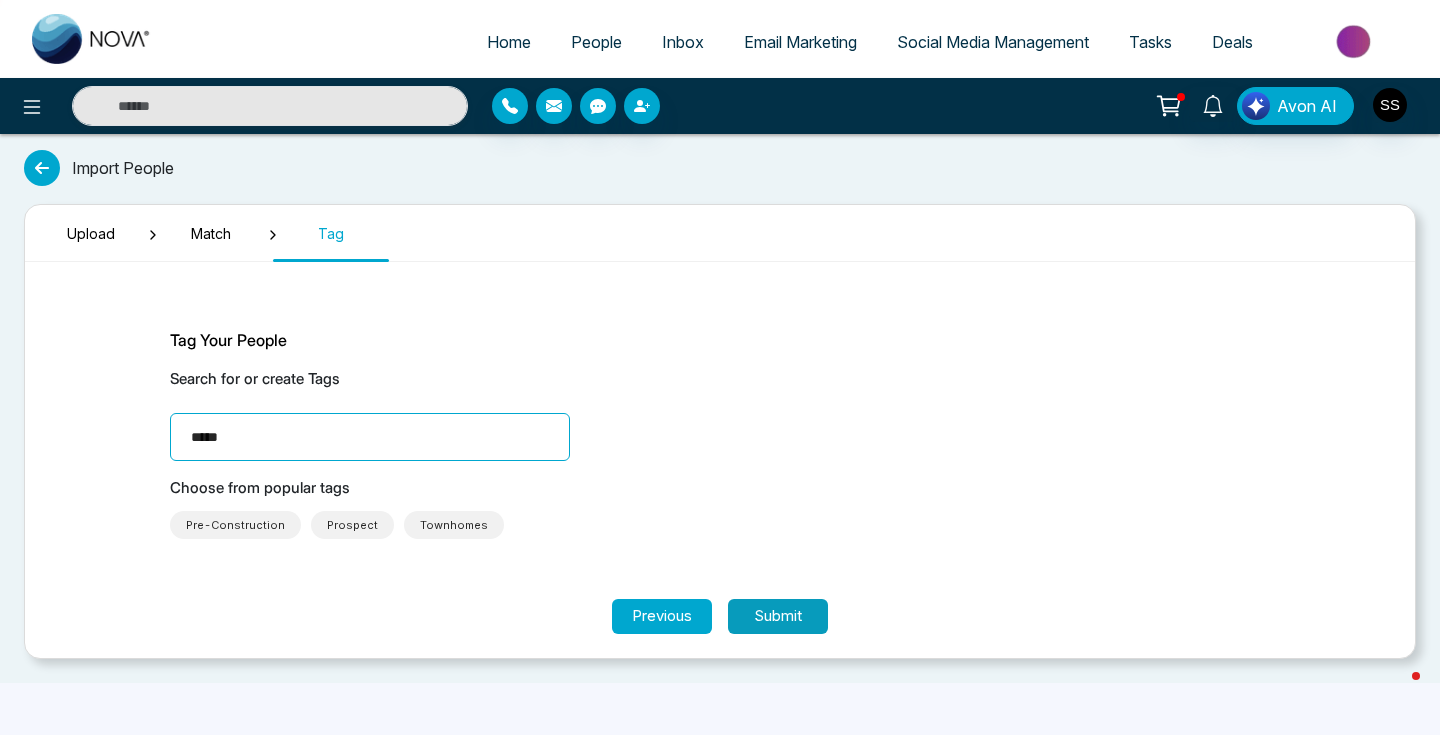 type on "*****" 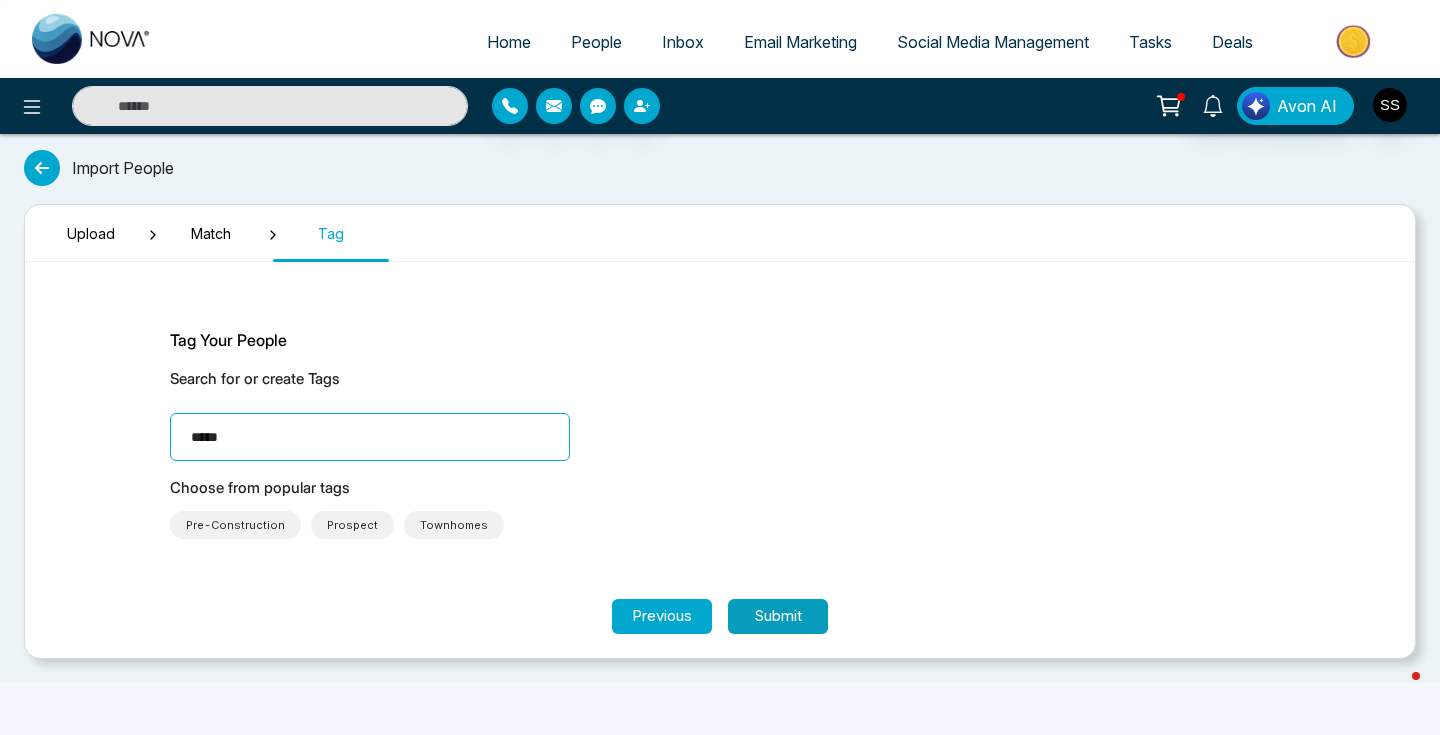 click on "Submit" at bounding box center [778, 616] 